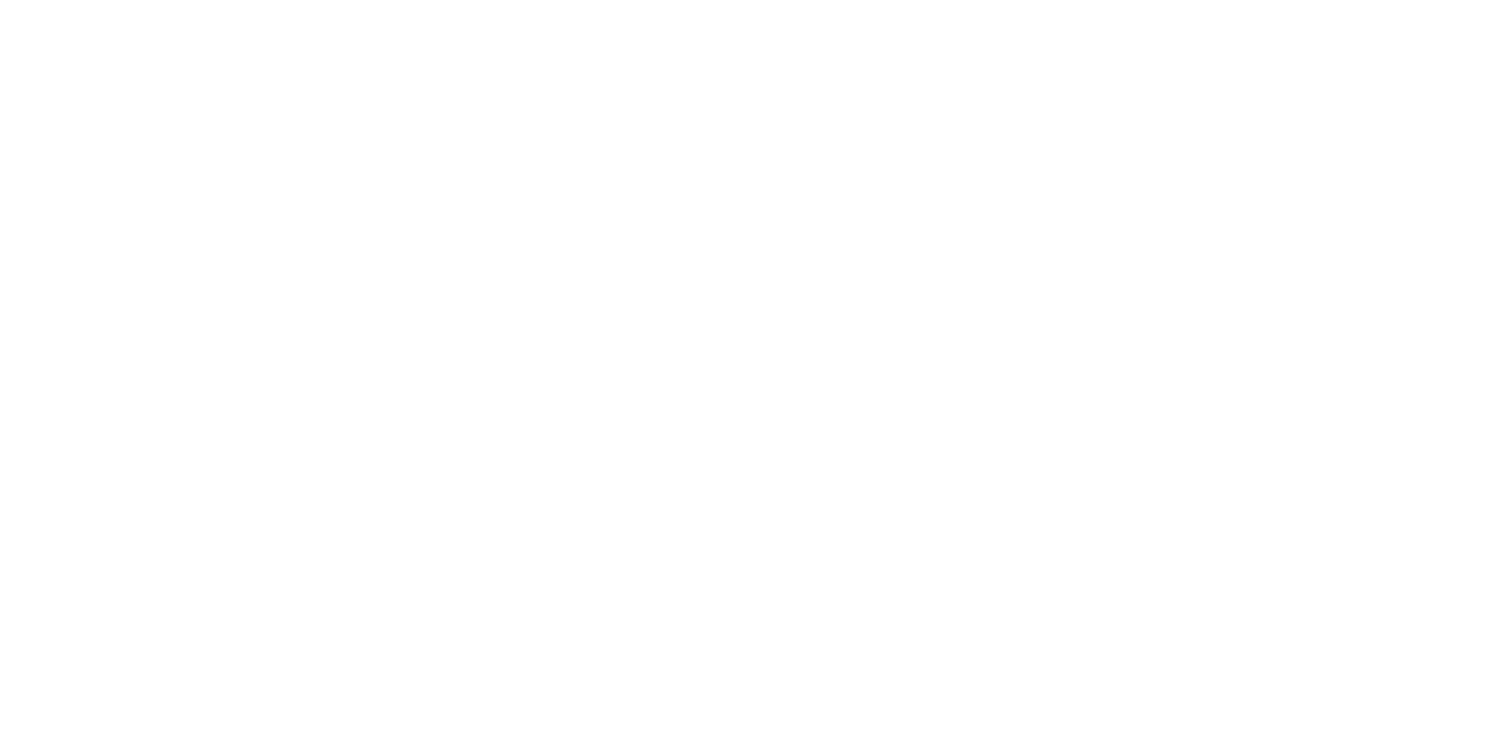 scroll, scrollTop: 0, scrollLeft: 0, axis: both 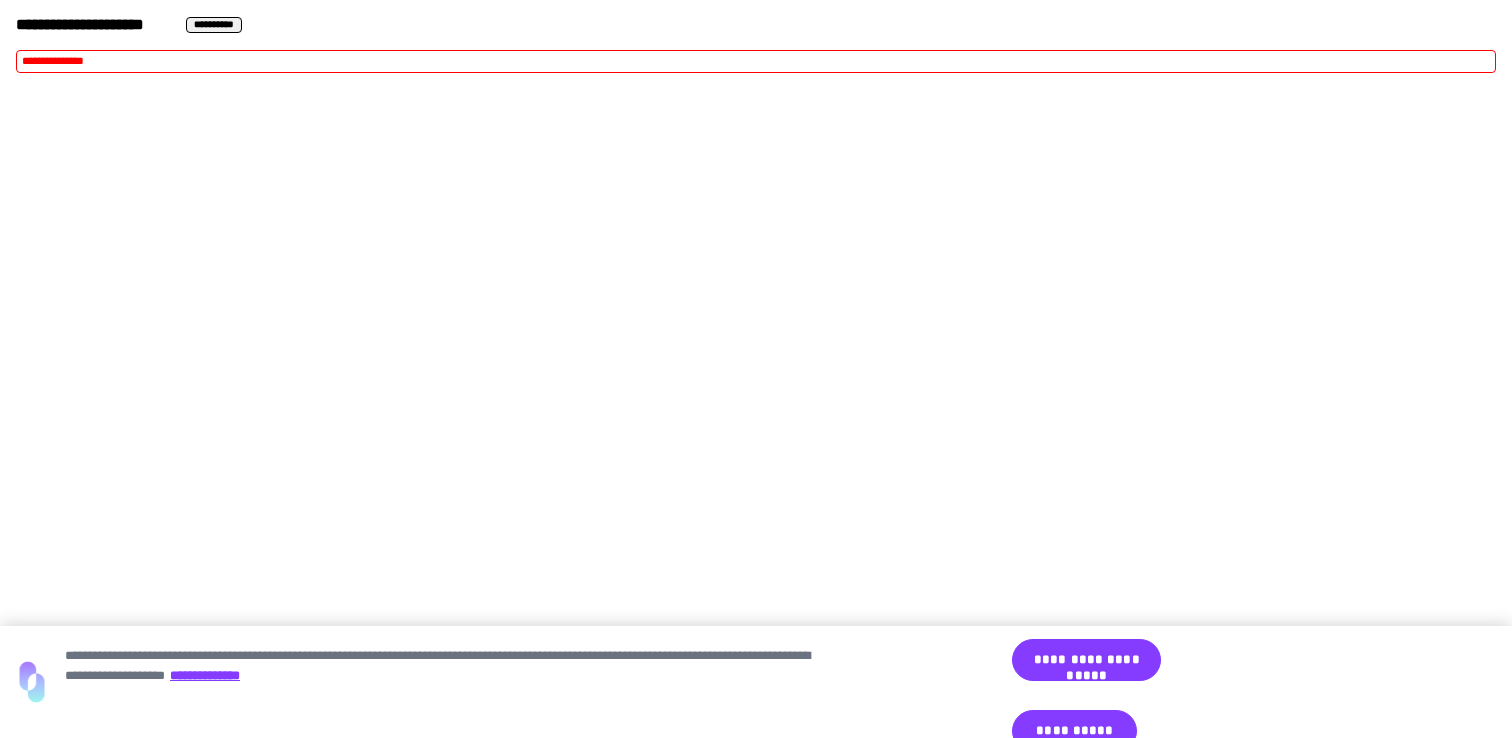 click on "**********" at bounding box center (756, 50) 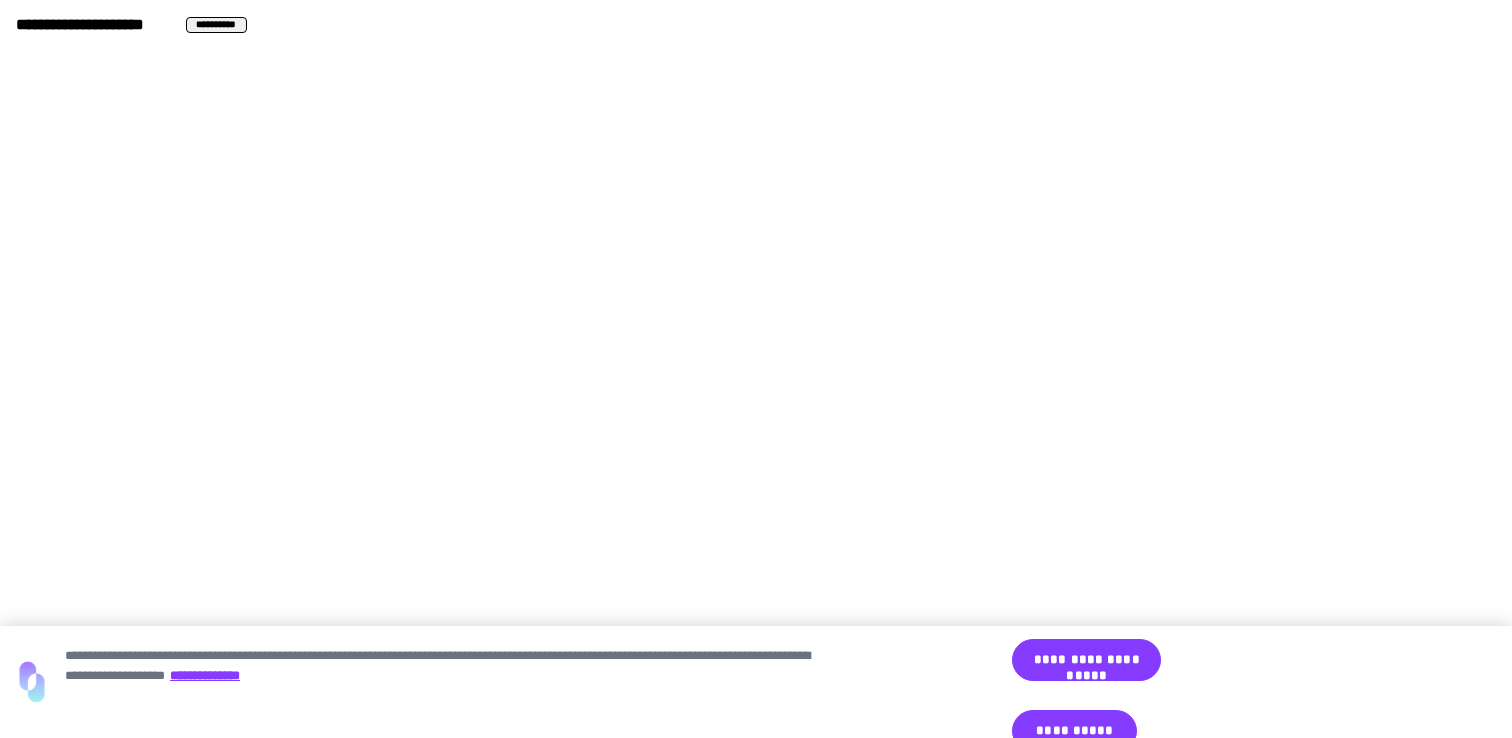 type 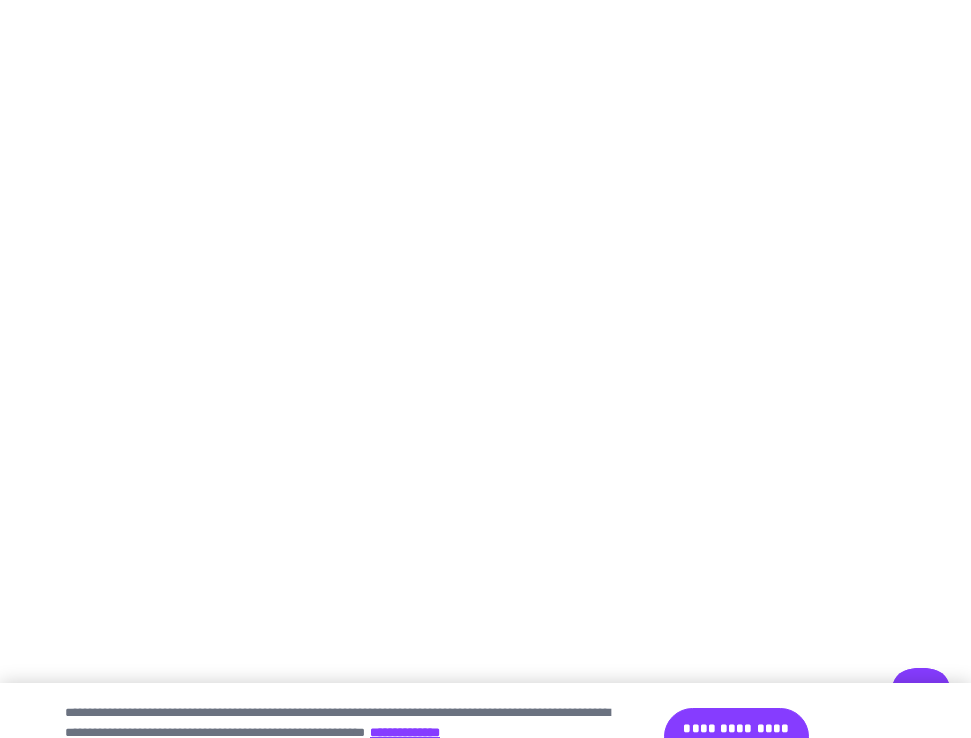 scroll, scrollTop: 0, scrollLeft: 0, axis: both 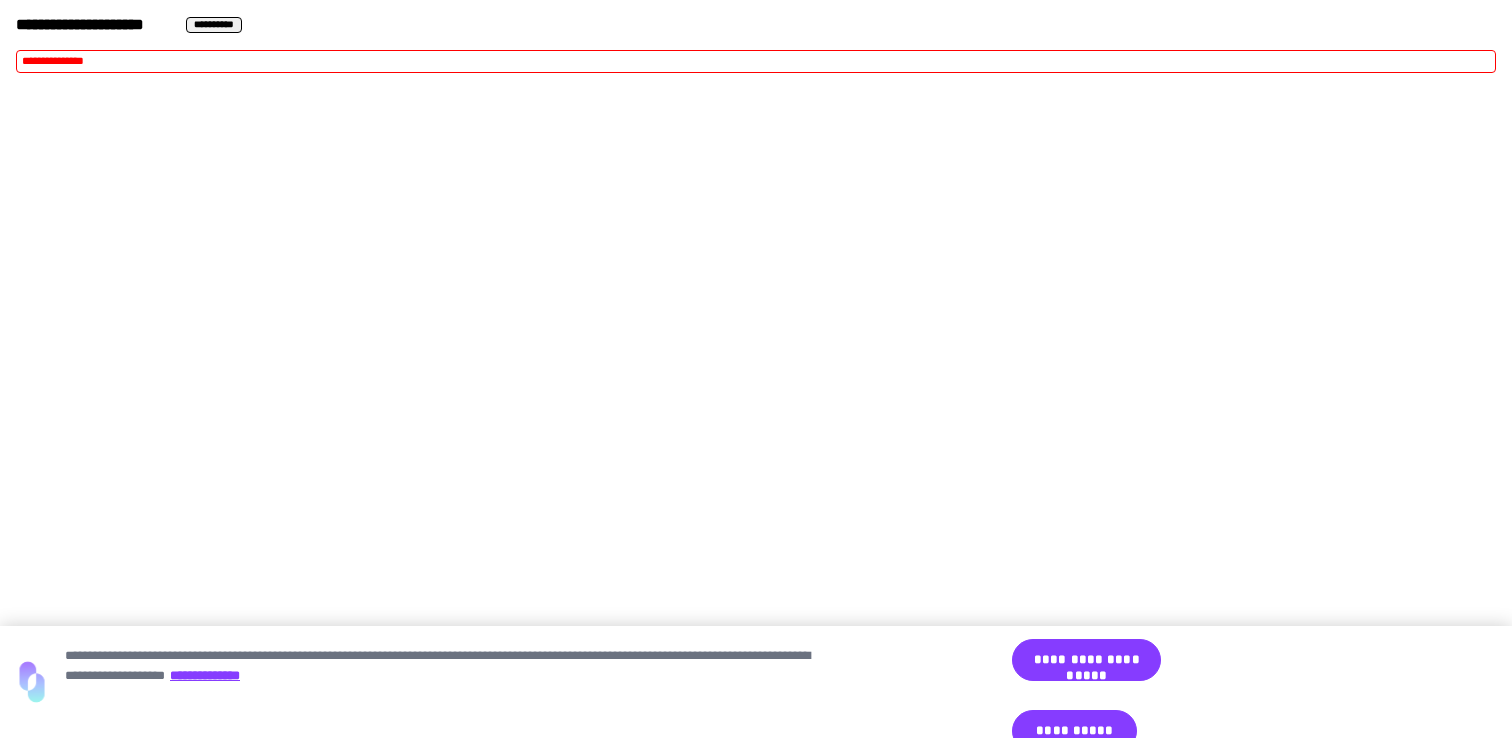 click on "**********" at bounding box center [756, 50] 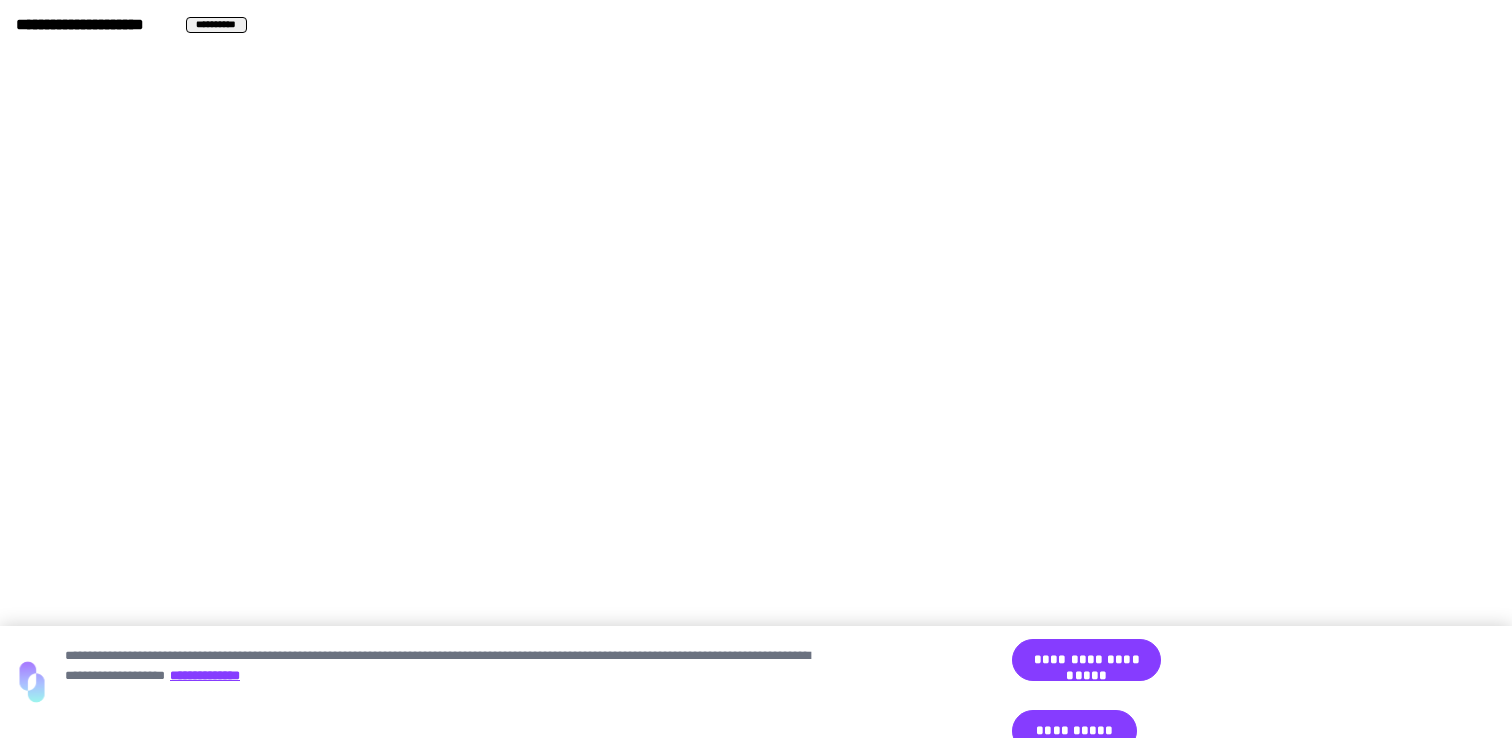 click on "**********" at bounding box center [216, 25] 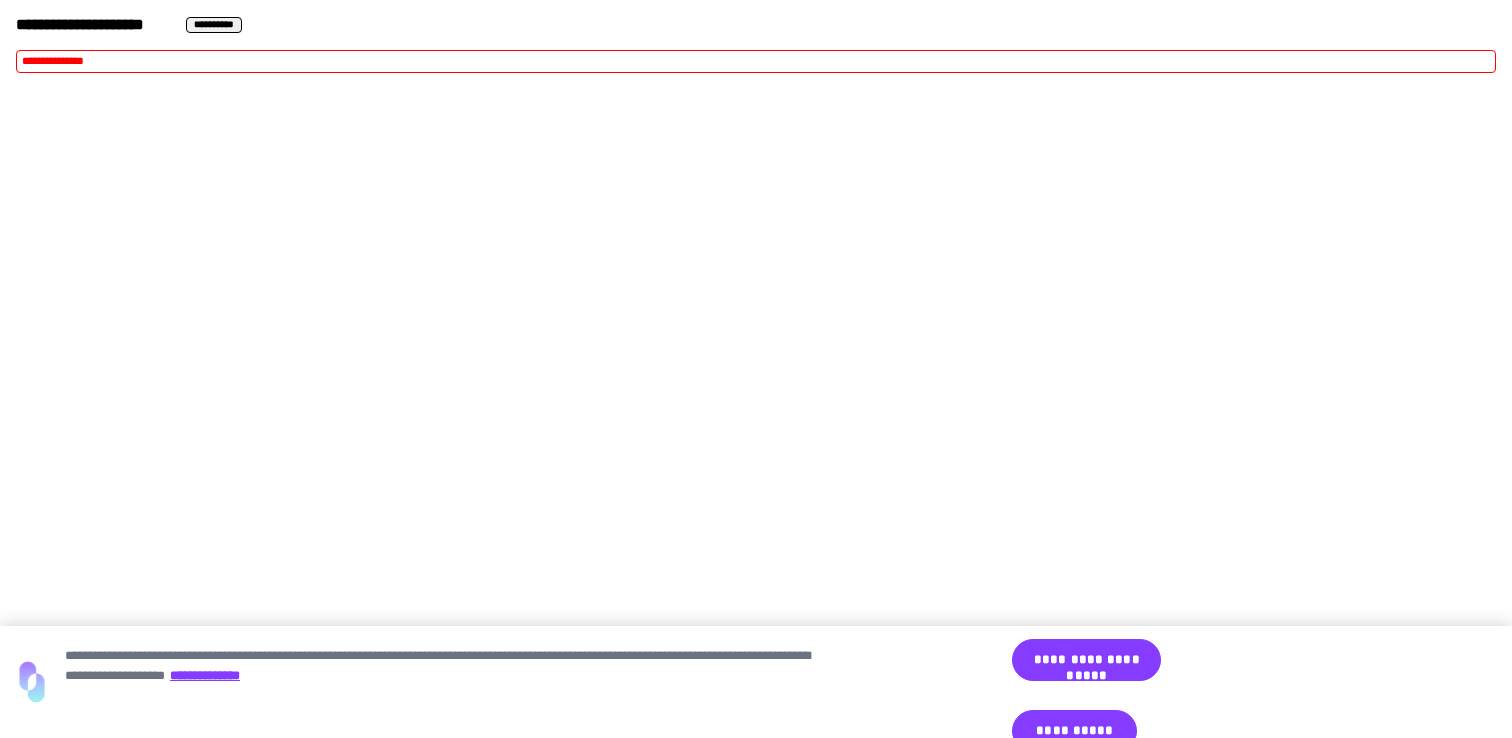 type 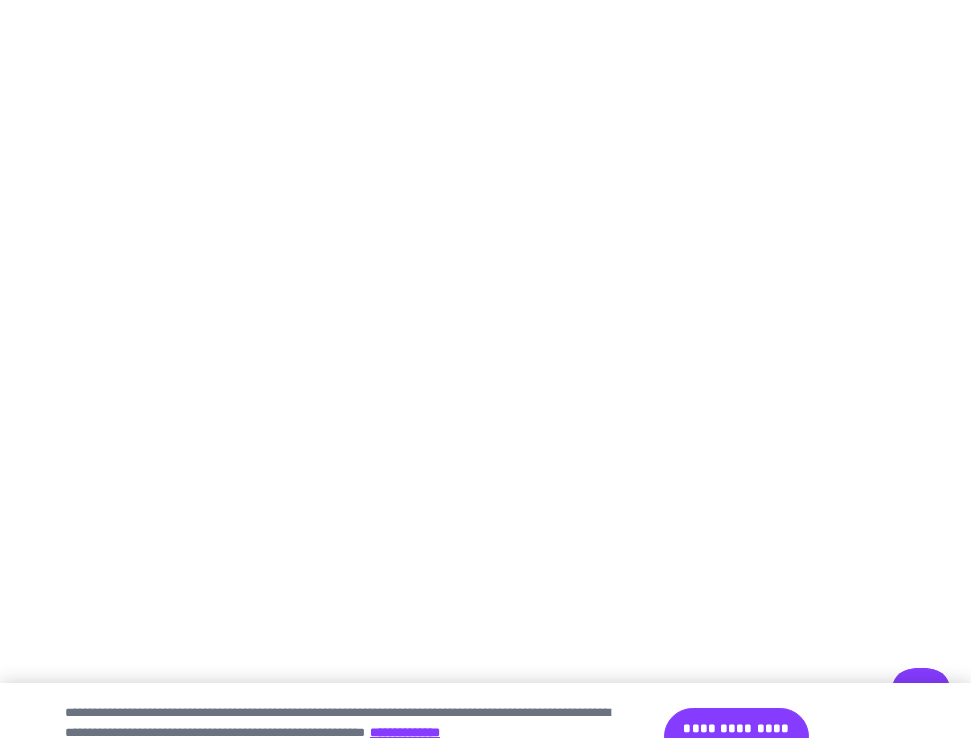 scroll, scrollTop: 0, scrollLeft: 0, axis: both 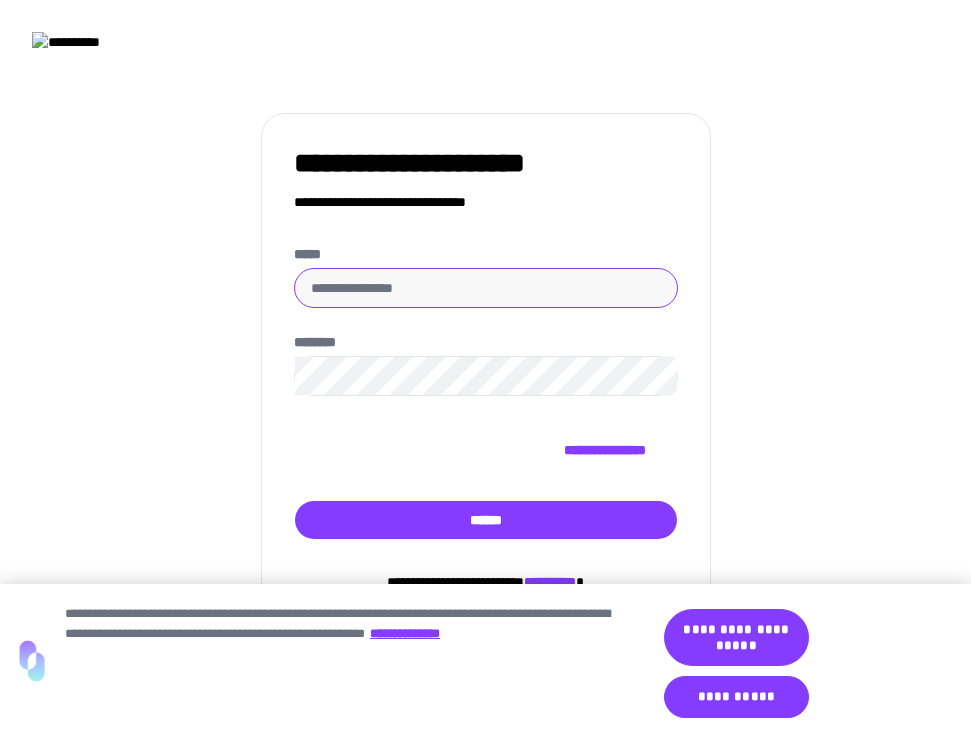 click on "*****" at bounding box center [486, 288] 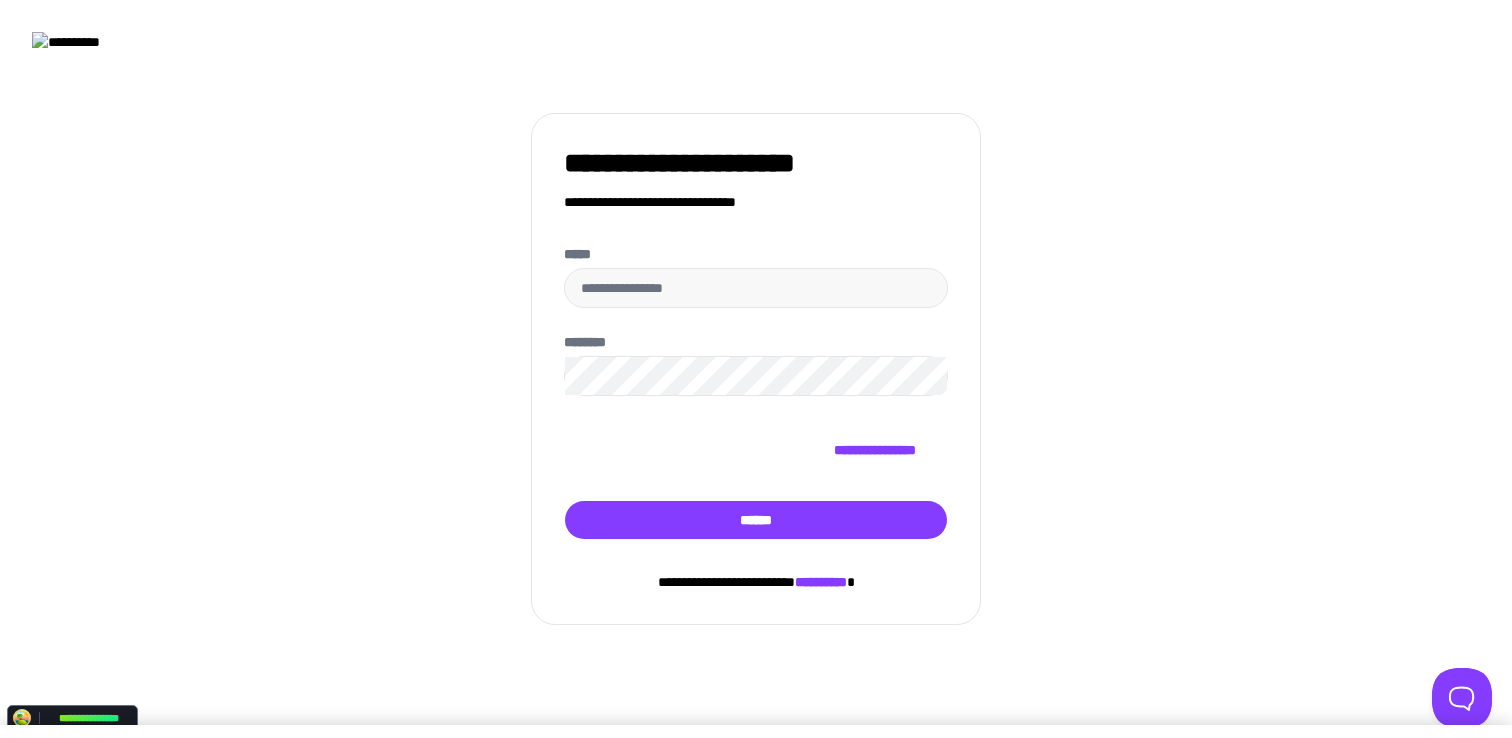 scroll, scrollTop: 0, scrollLeft: 0, axis: both 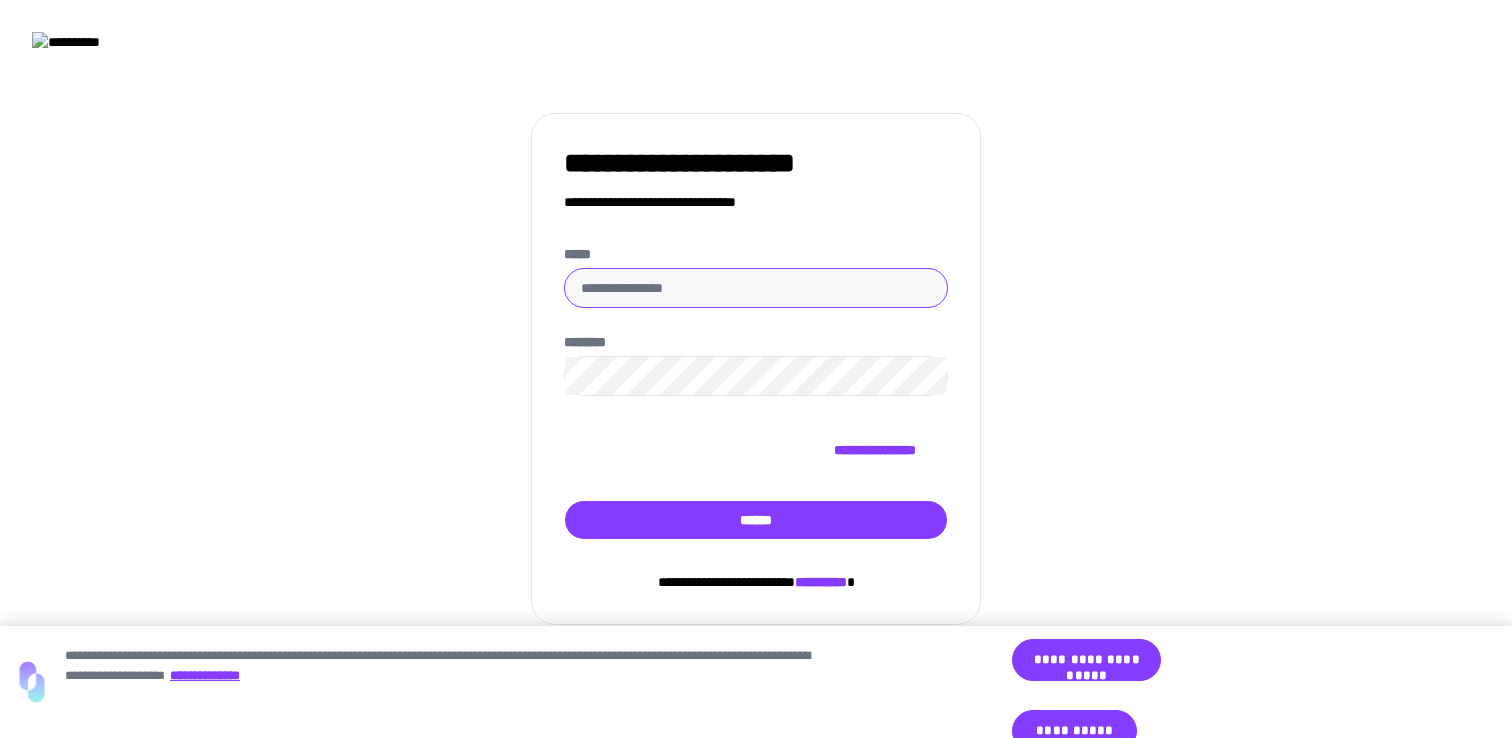 click on "*****" at bounding box center [756, 288] 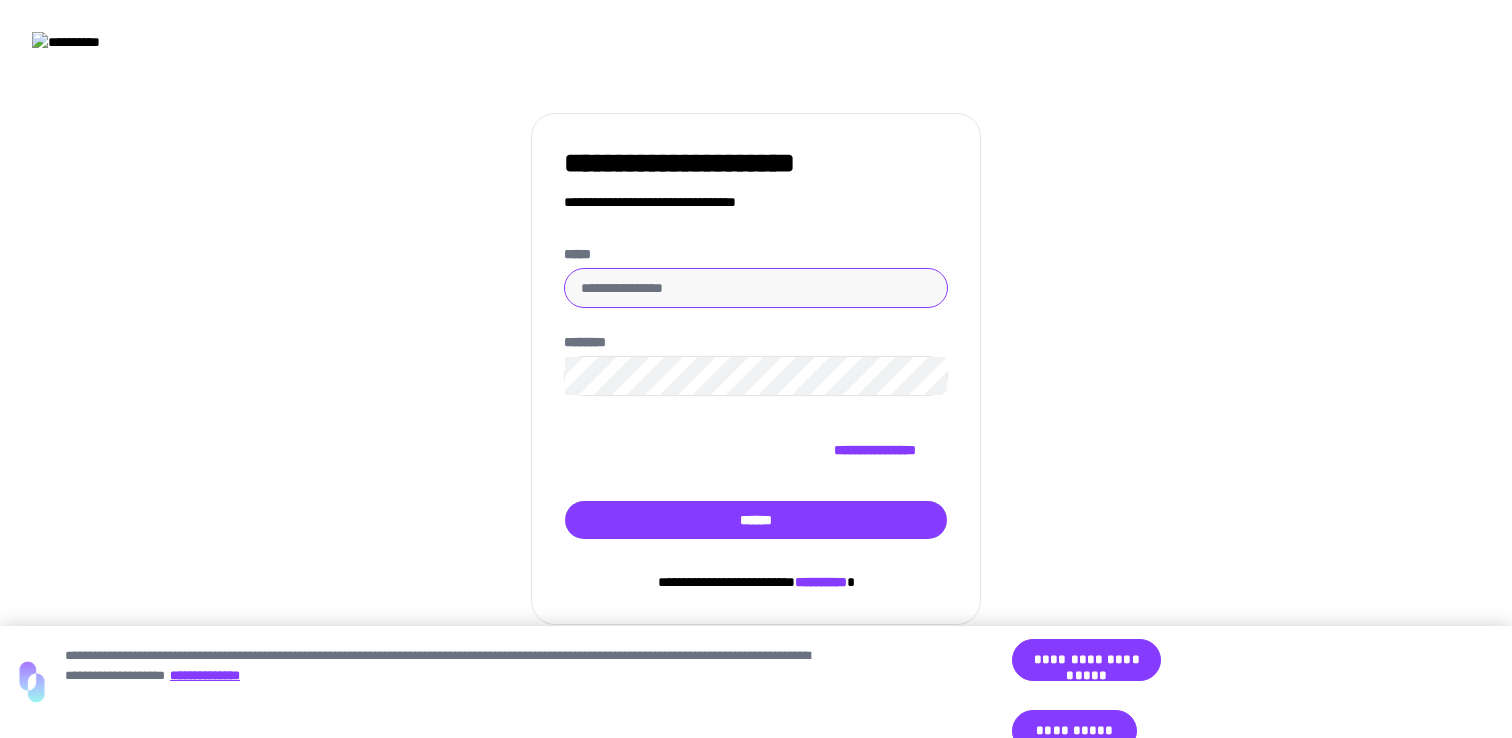 type on "**********" 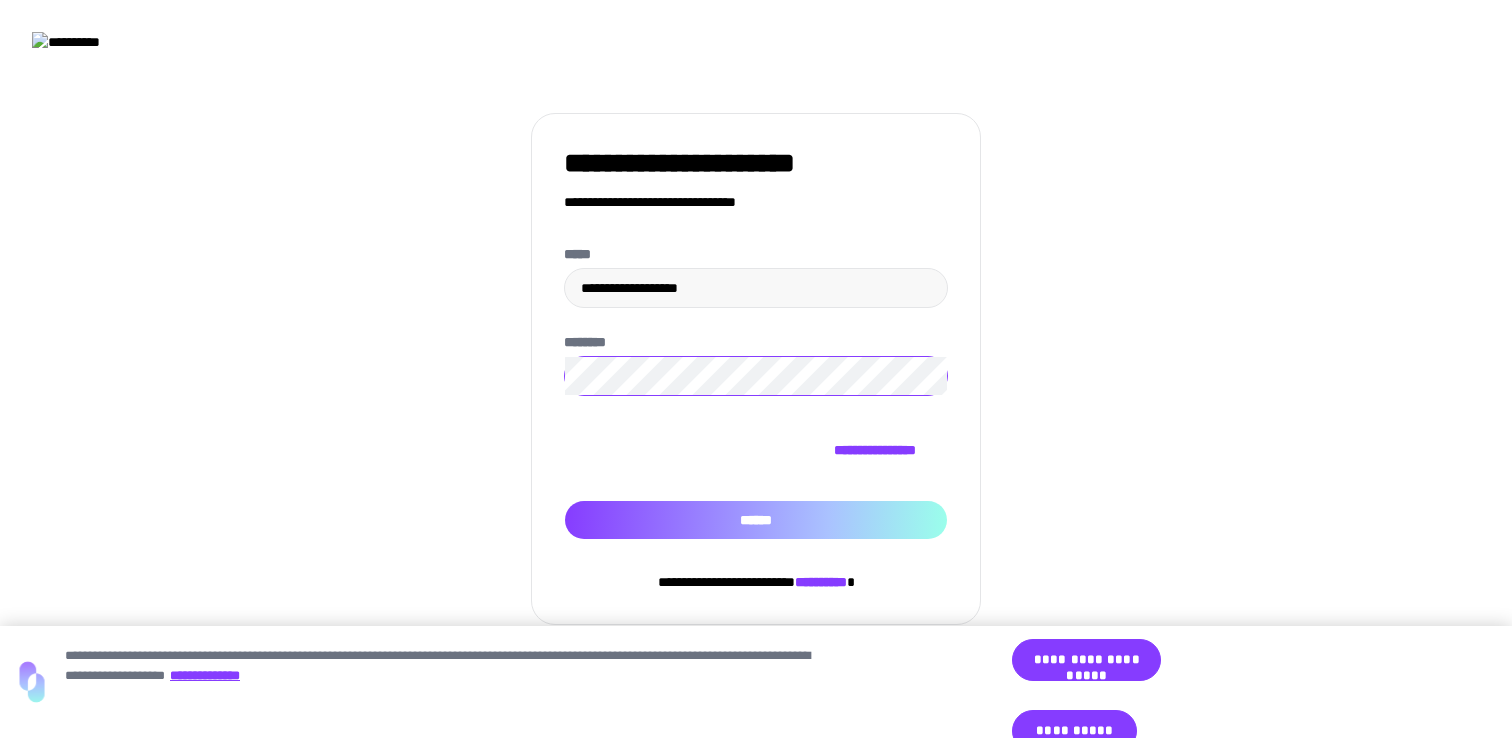 click on "******" at bounding box center [756, 520] 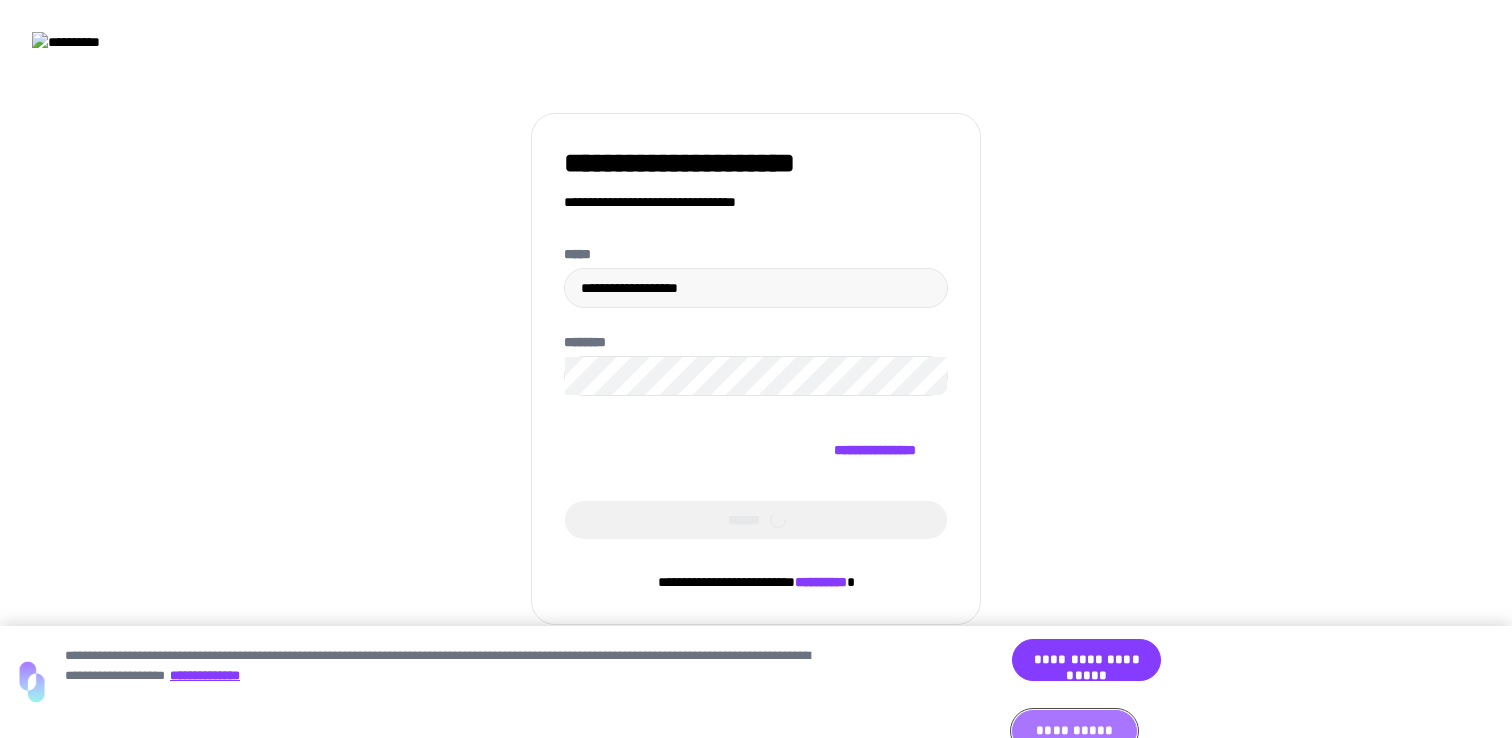 click on "**********" at bounding box center [1074, 731] 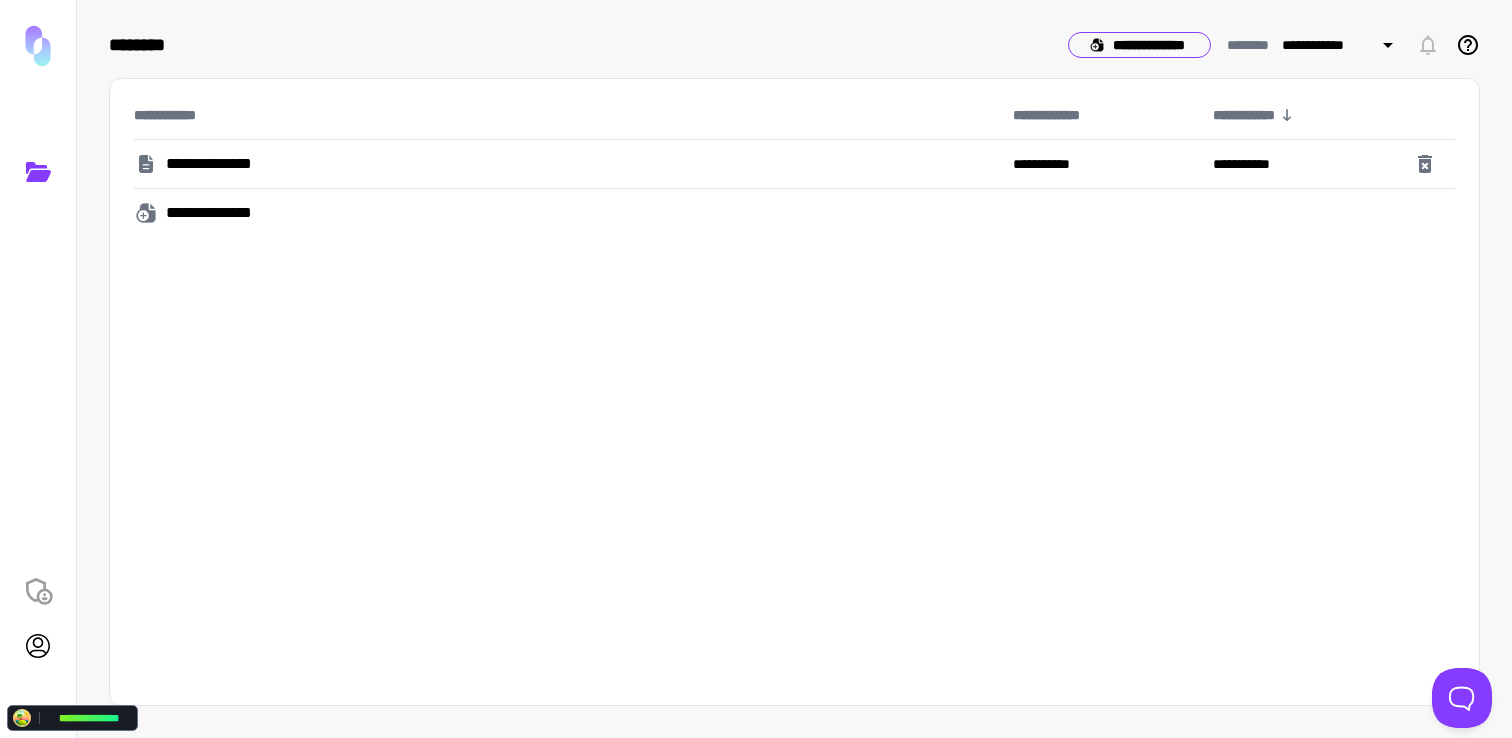 click on "**********" at bounding box center (1139, 45) 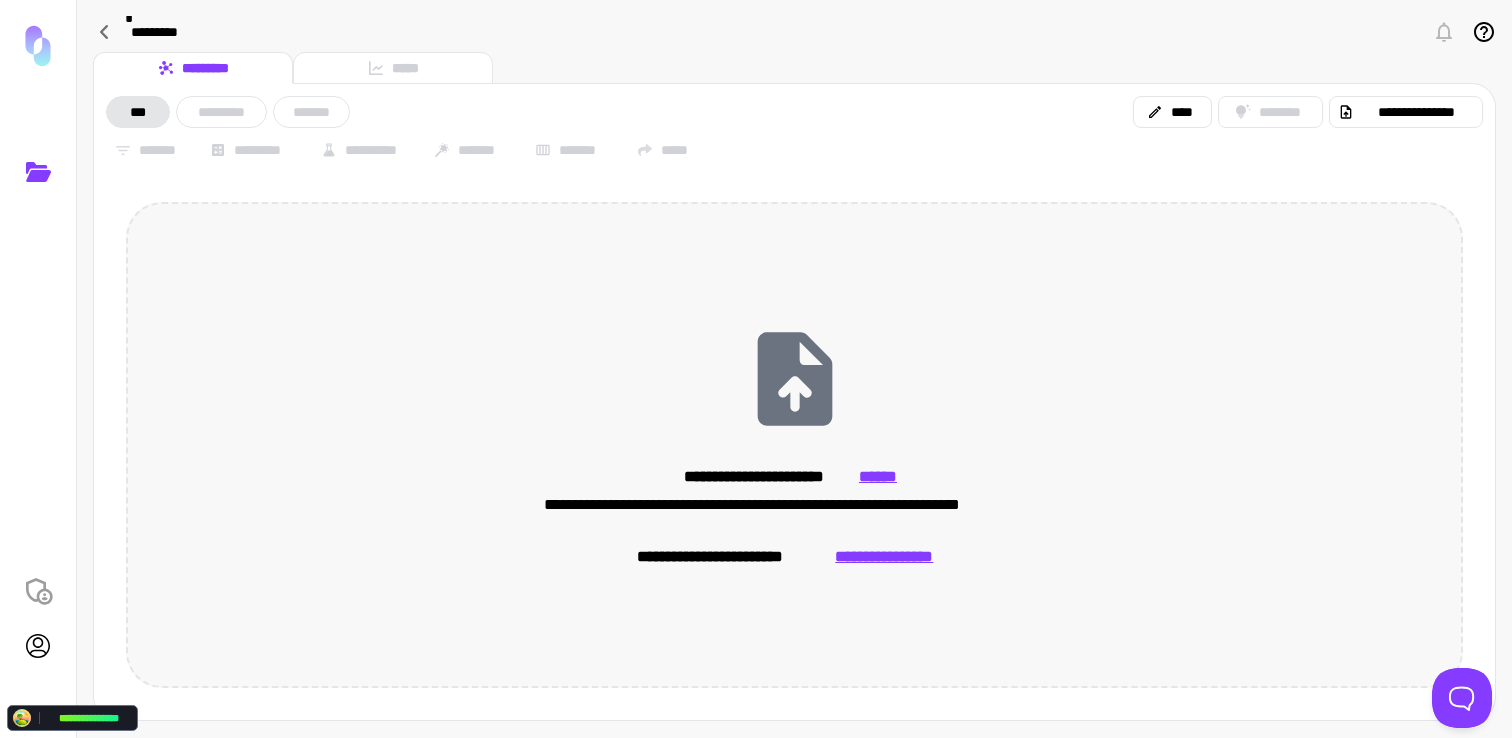click on "**********" at bounding box center (884, 557) 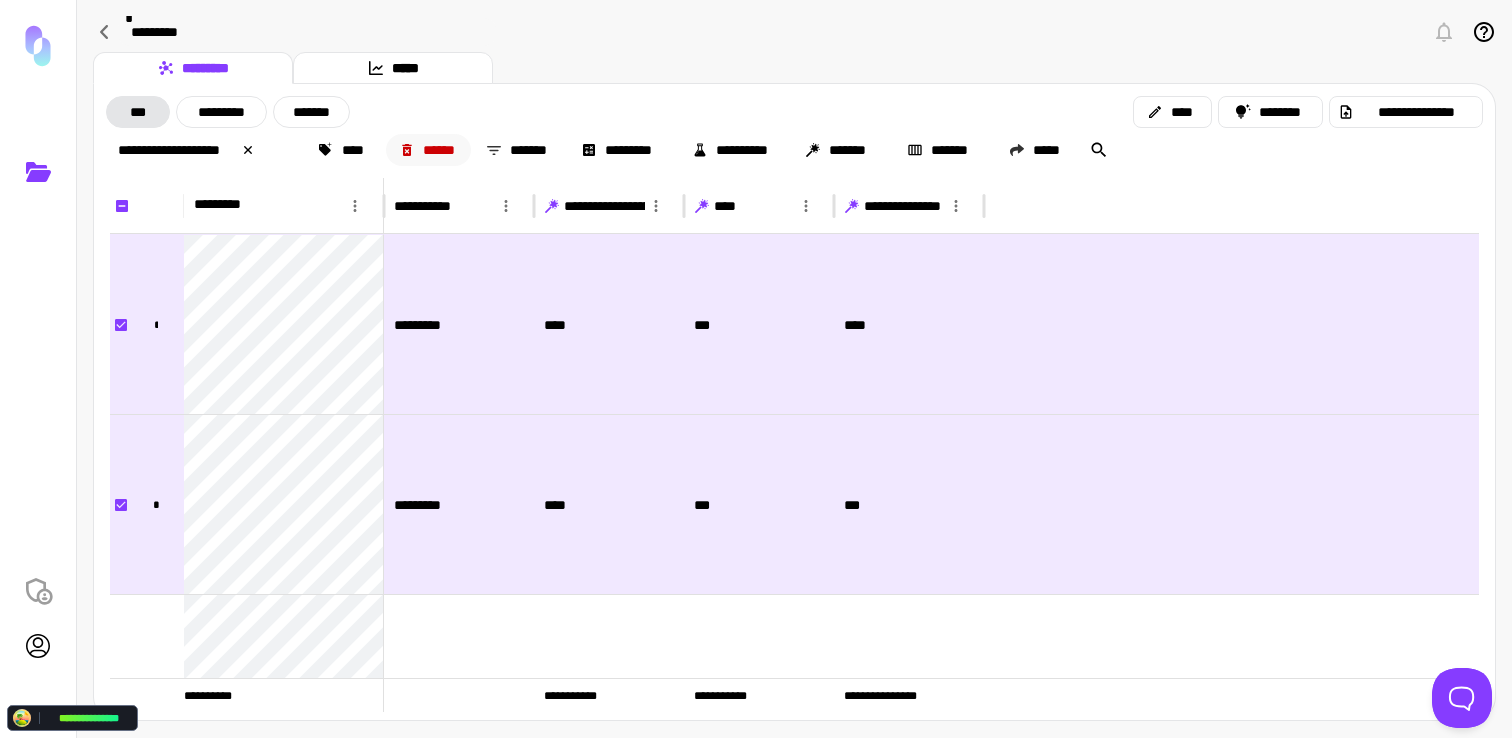 click on "******" at bounding box center (429, 150) 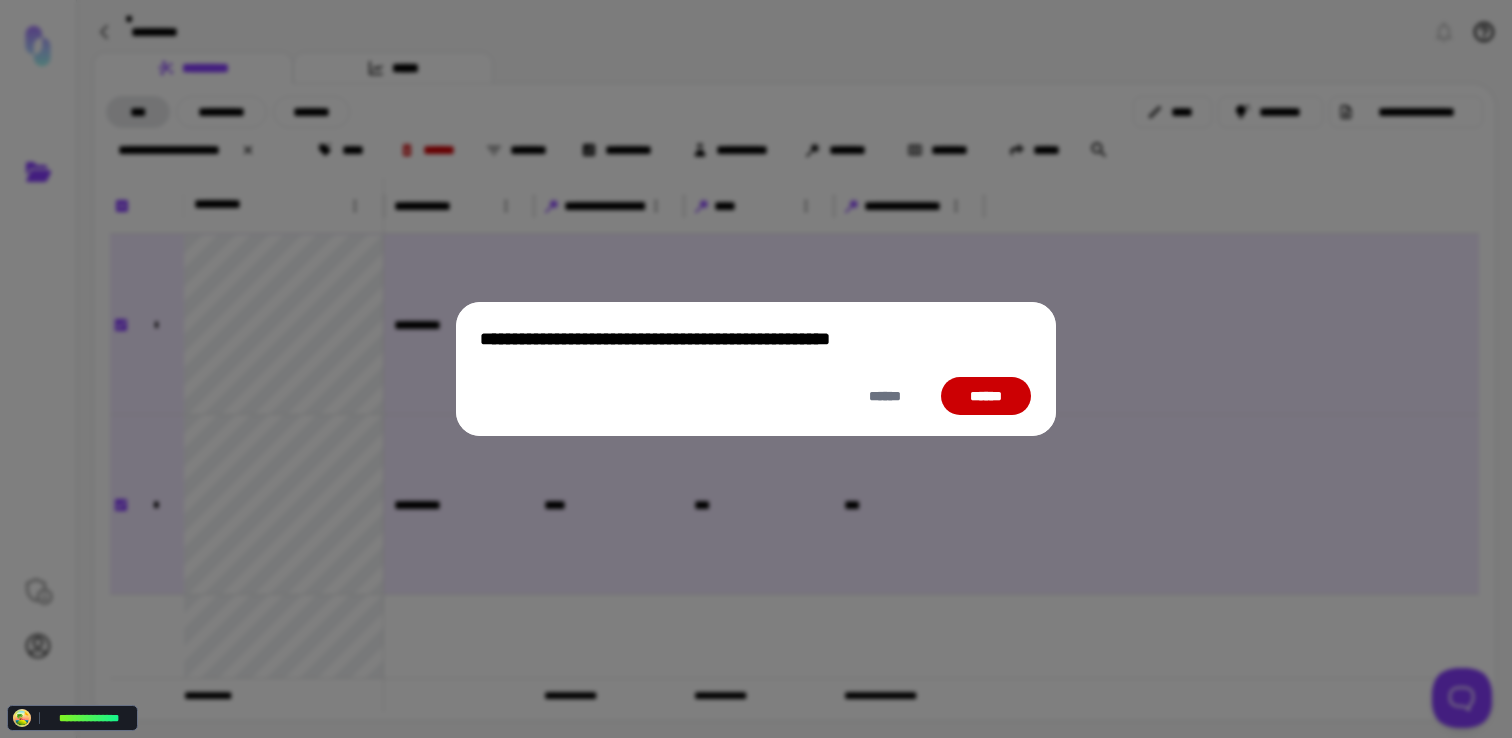 click on "******" at bounding box center (986, 396) 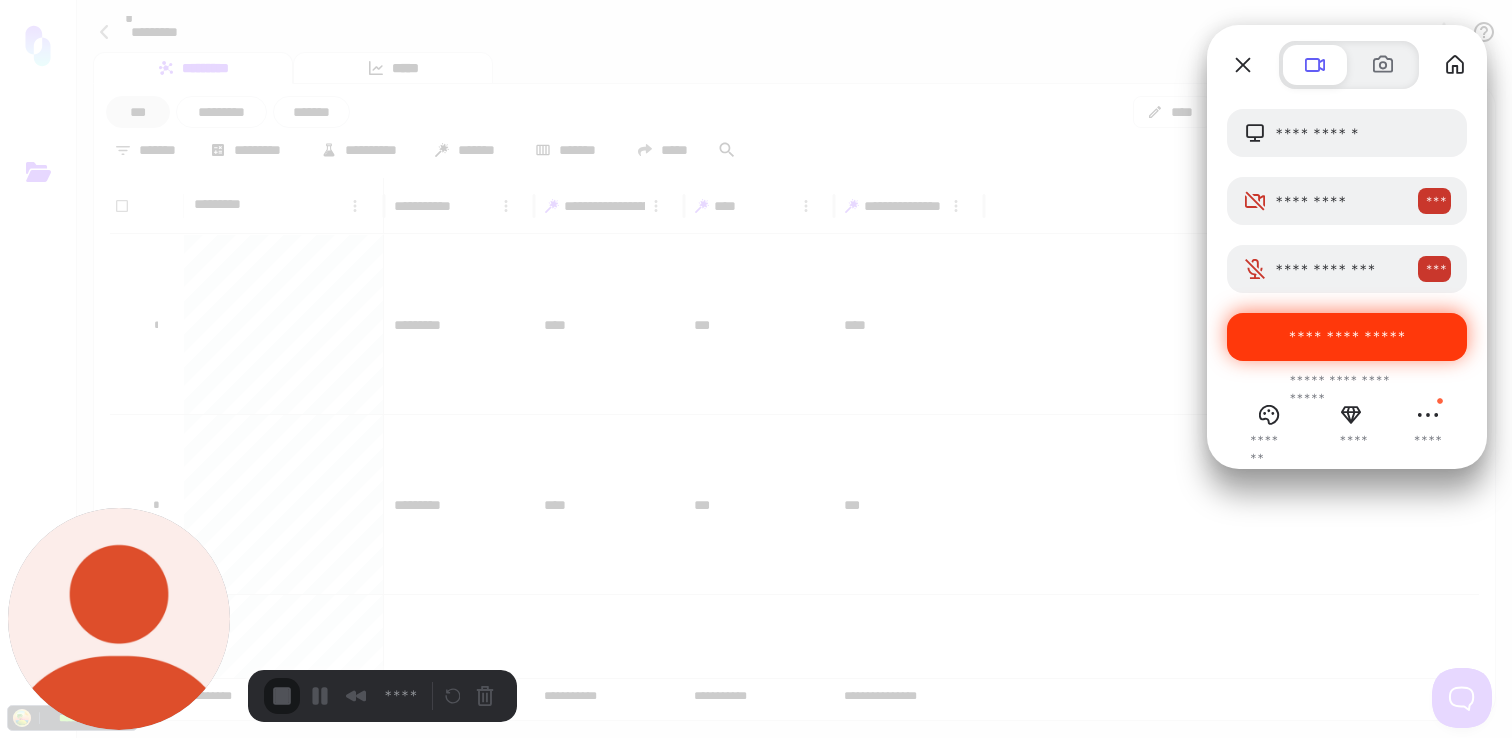 click on "**********" at bounding box center [1347, 337] 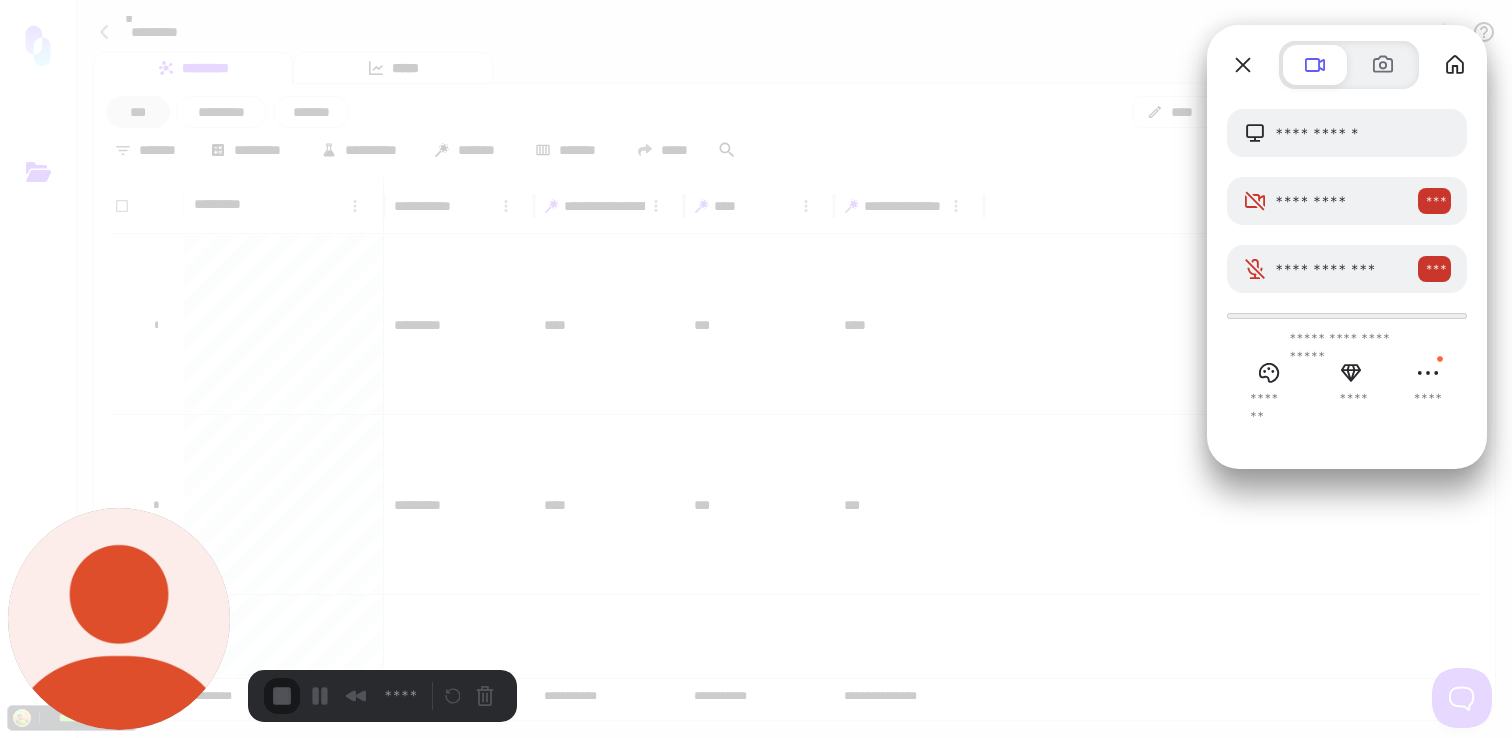 click on "**********" at bounding box center (352, 1648) 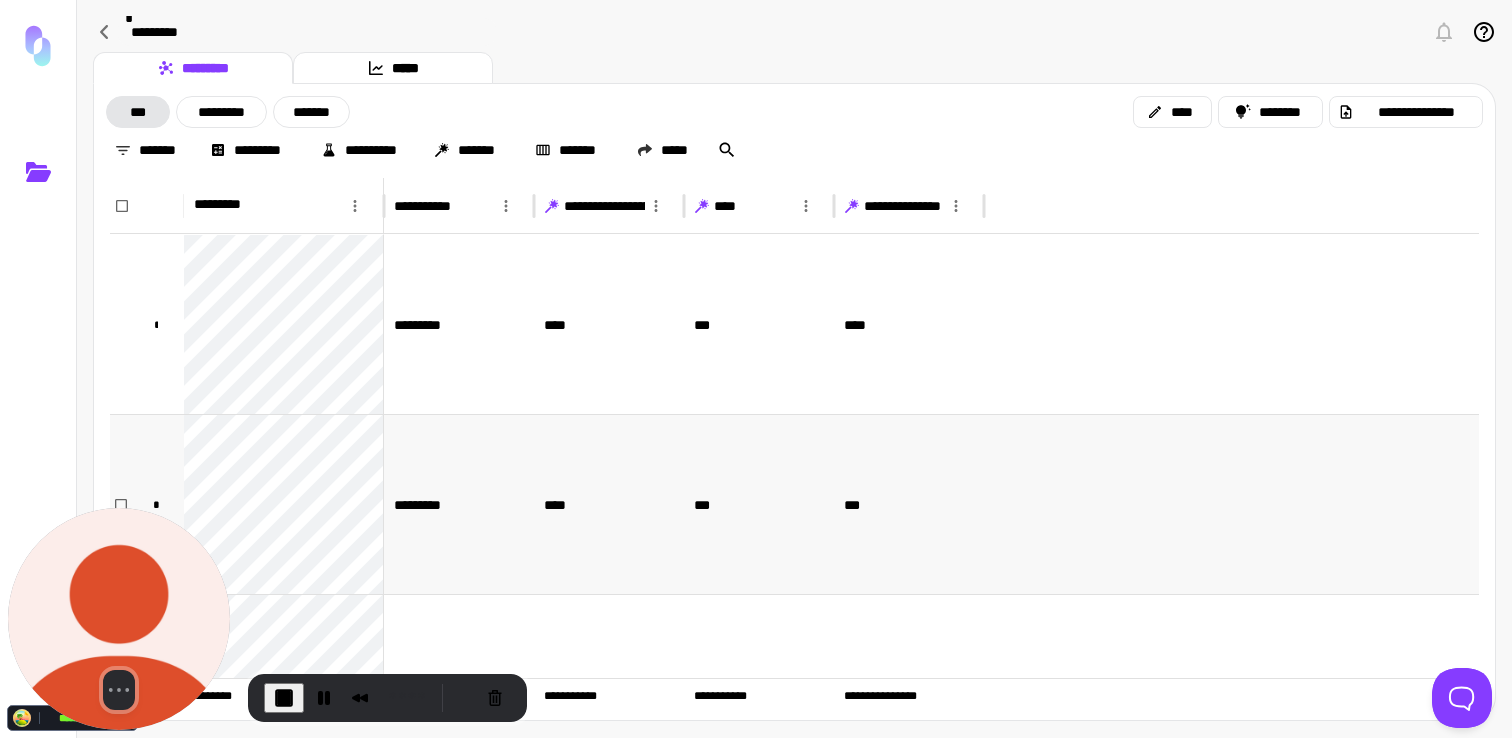 scroll, scrollTop: 449, scrollLeft: 0, axis: vertical 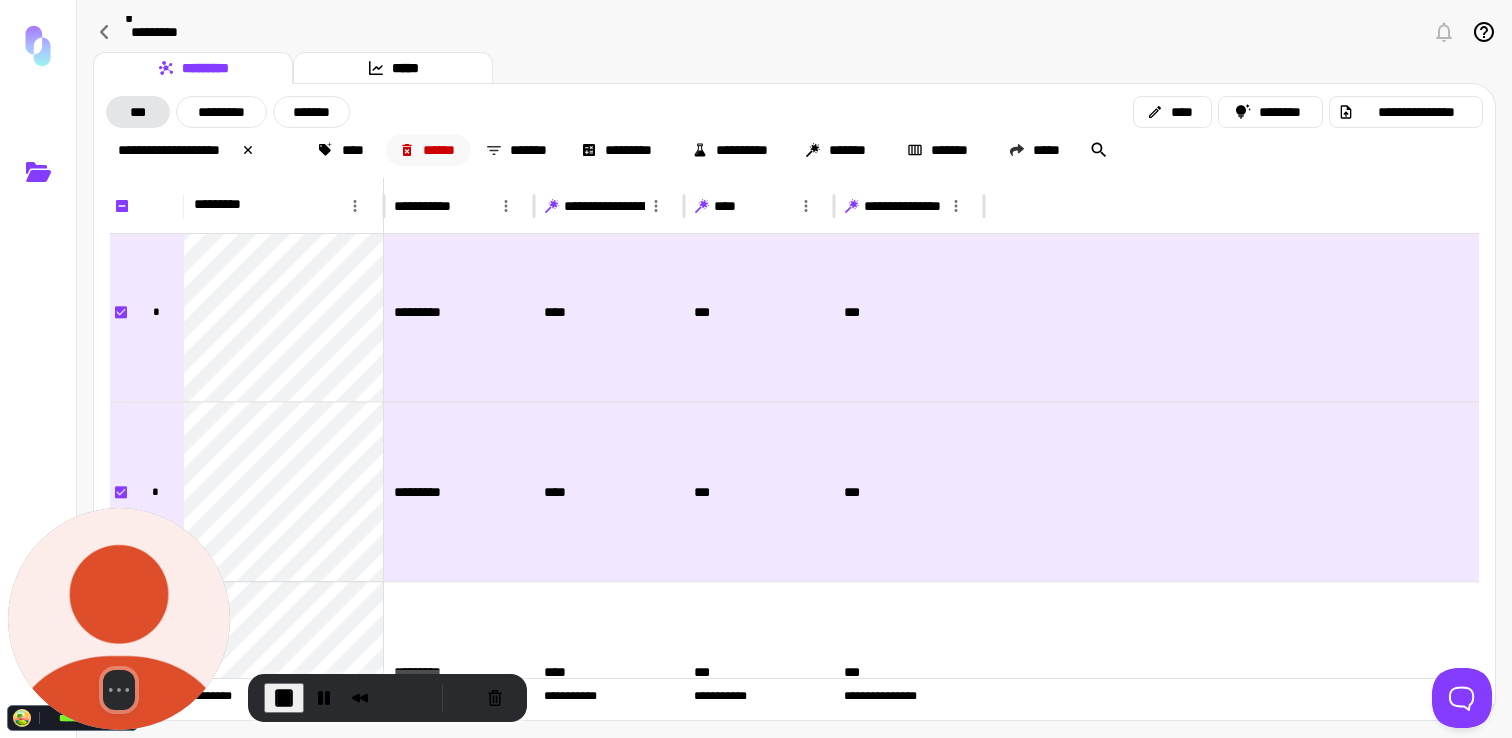 click on "******" at bounding box center [429, 150] 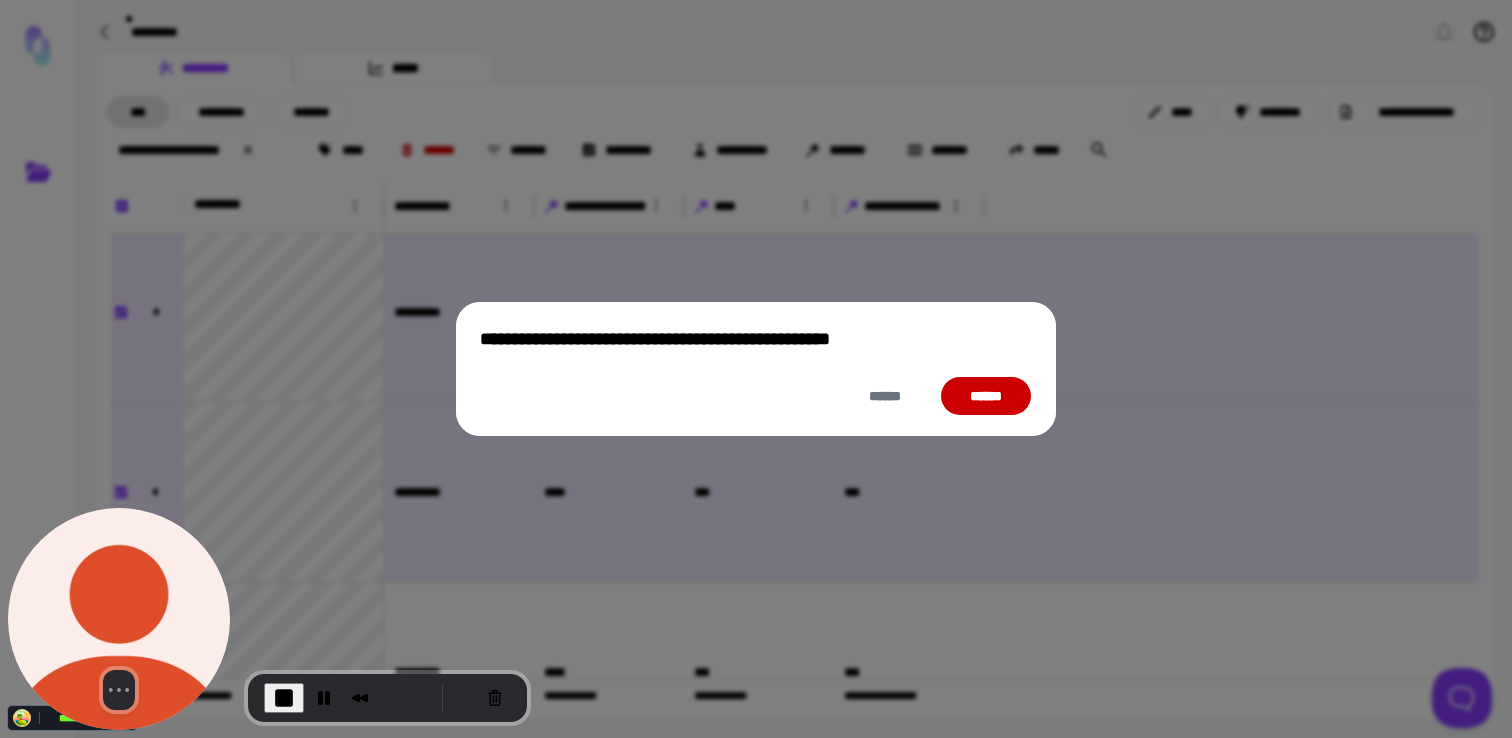 click on "******" at bounding box center (986, 396) 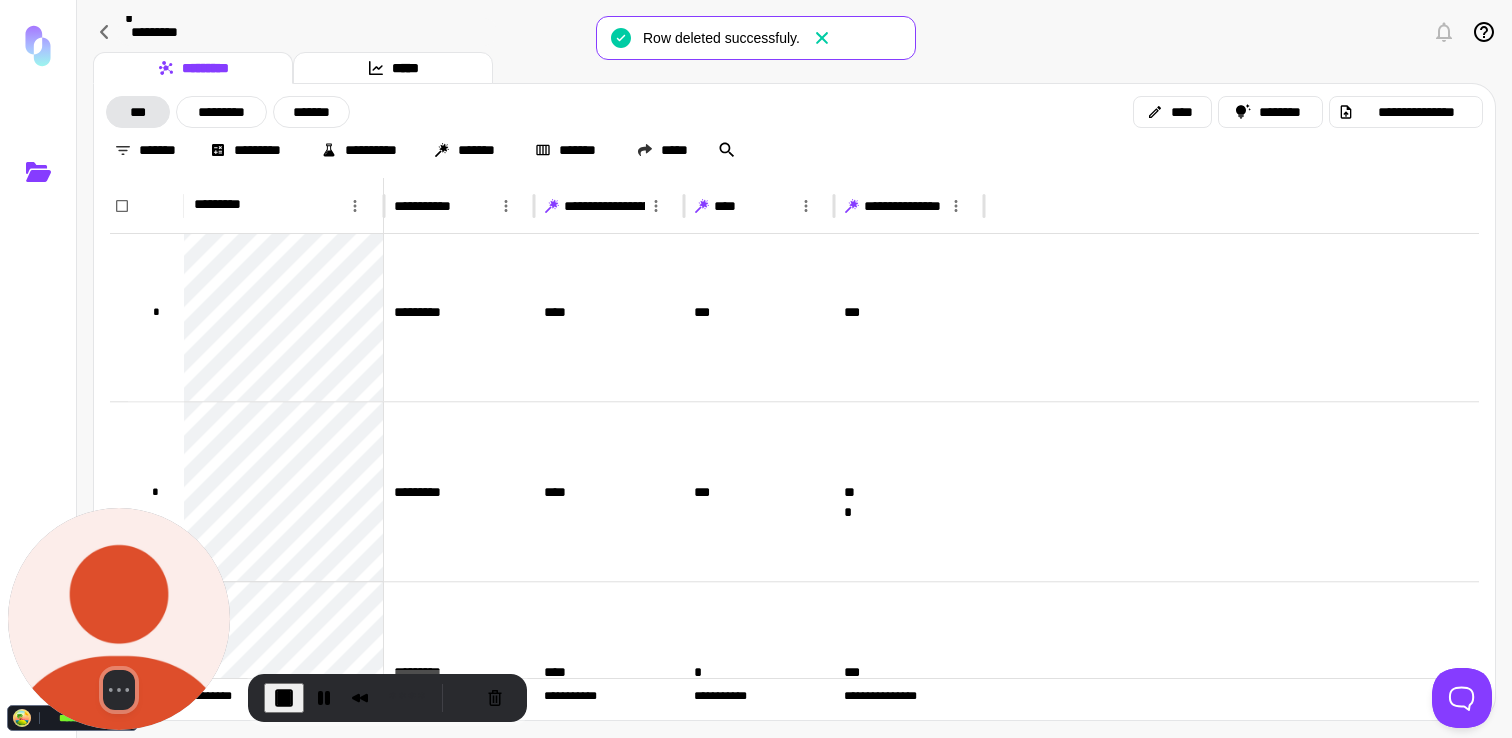 click 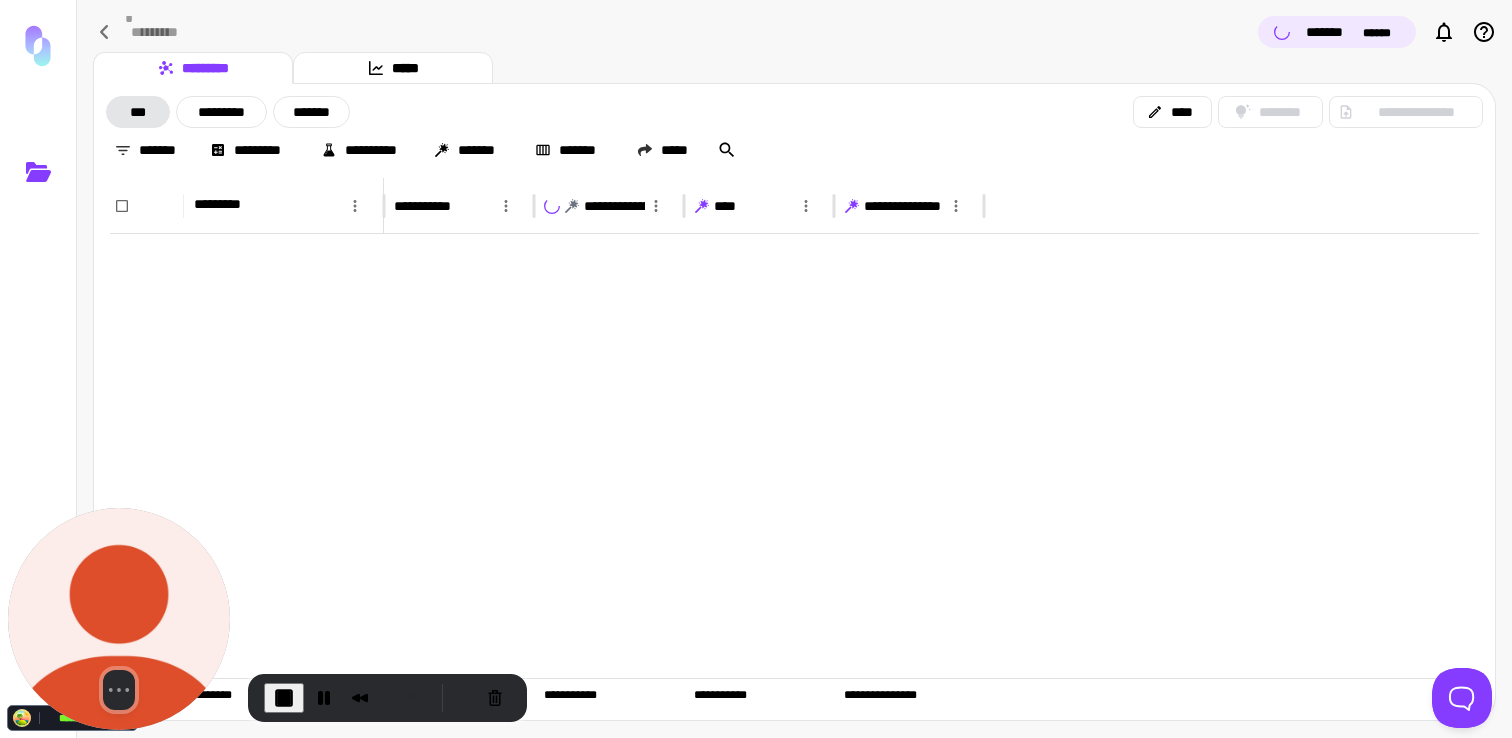 scroll, scrollTop: 2118, scrollLeft: 0, axis: vertical 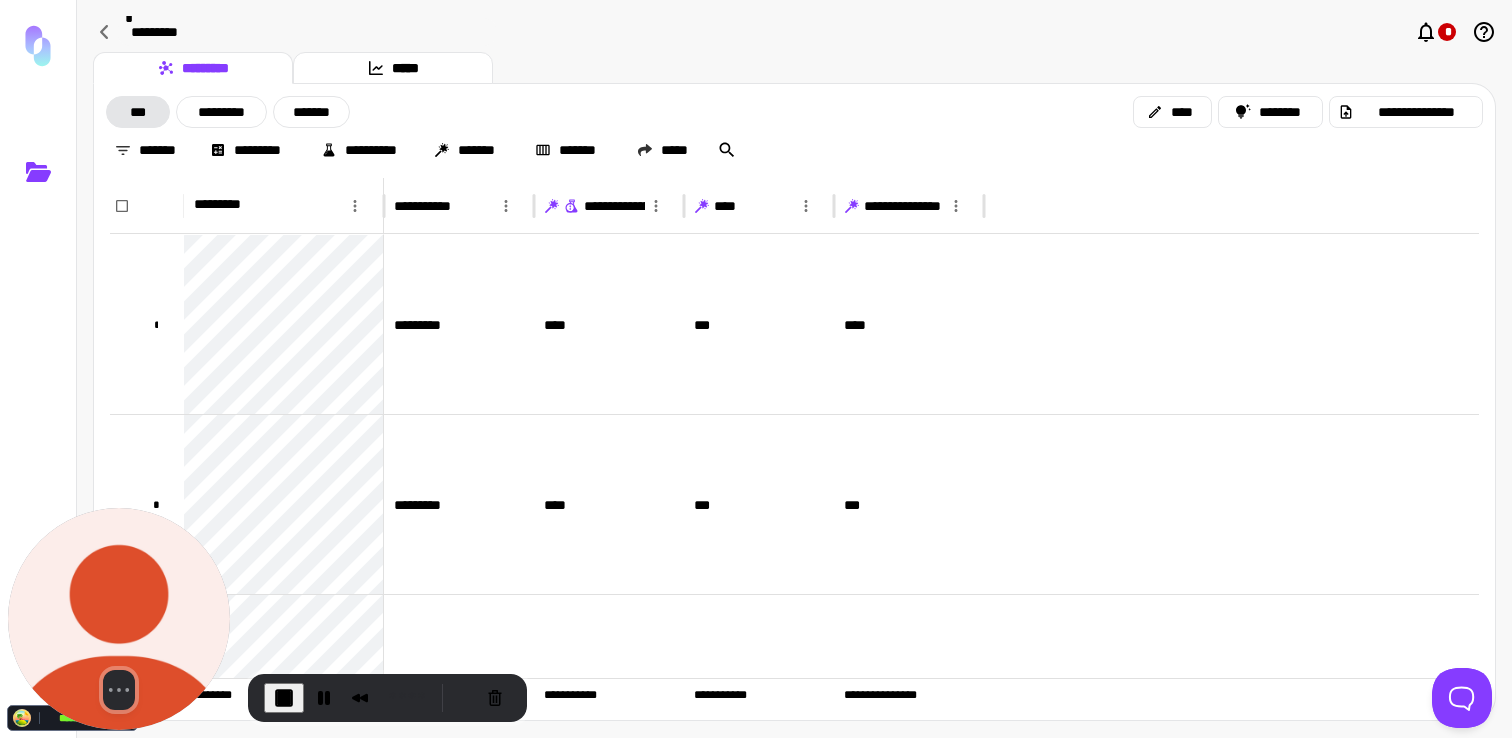 click 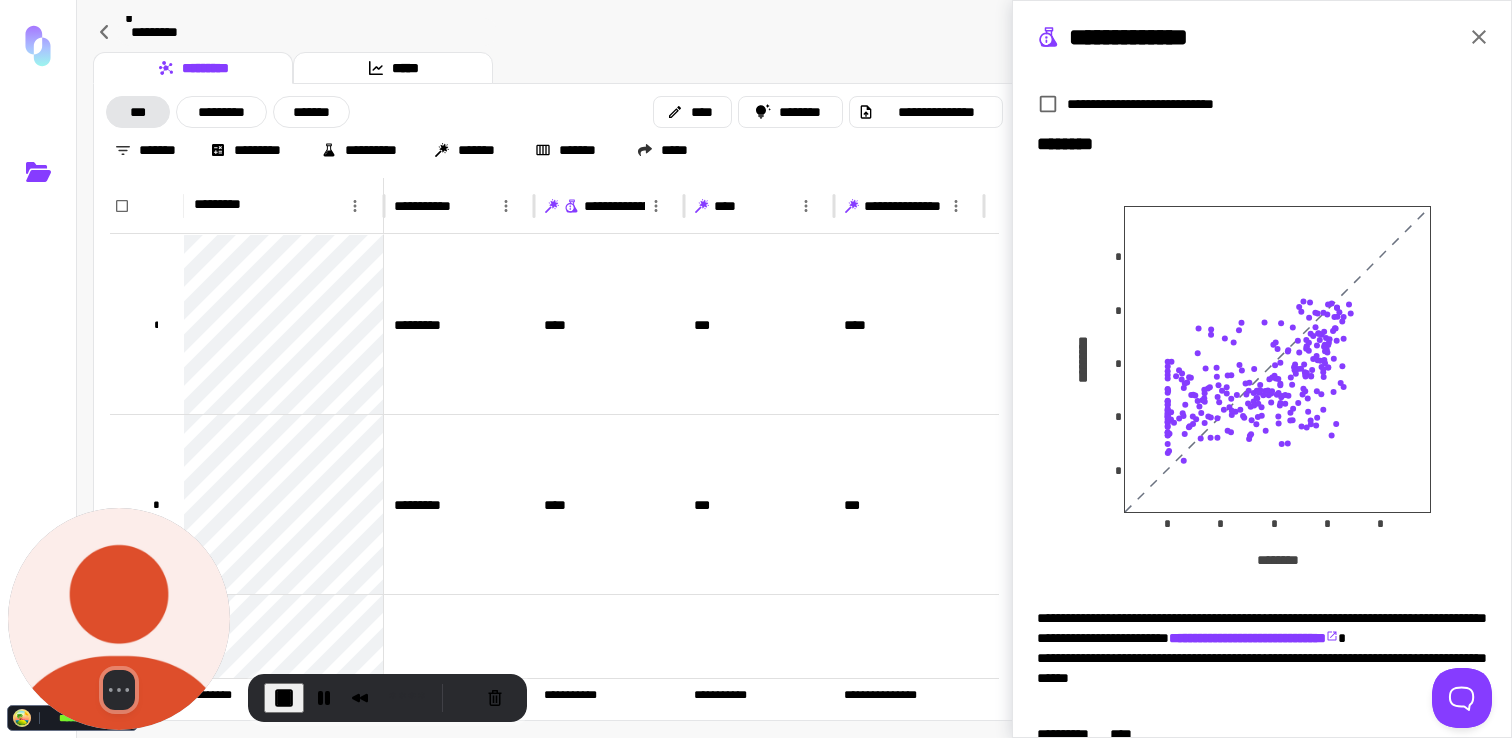 scroll, scrollTop: 273, scrollLeft: 0, axis: vertical 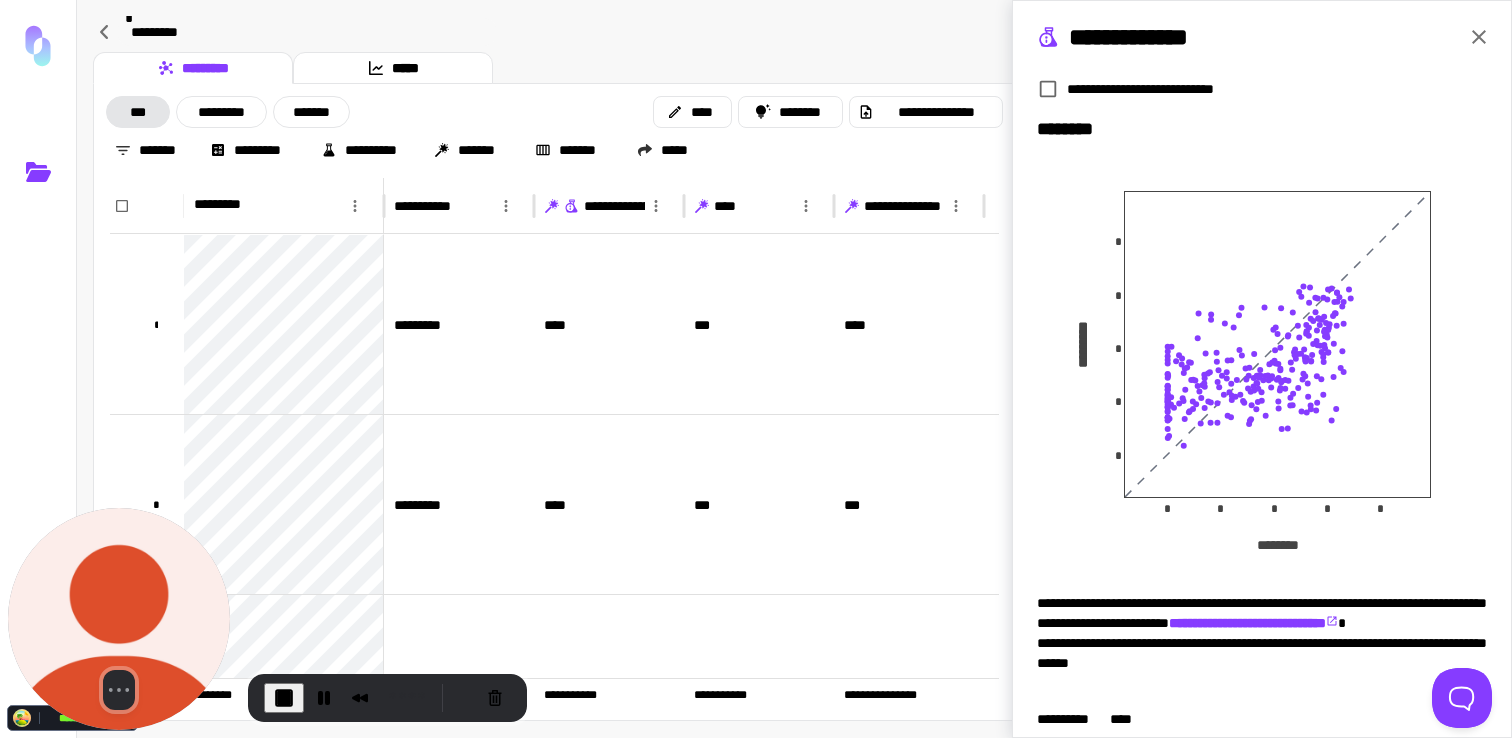click 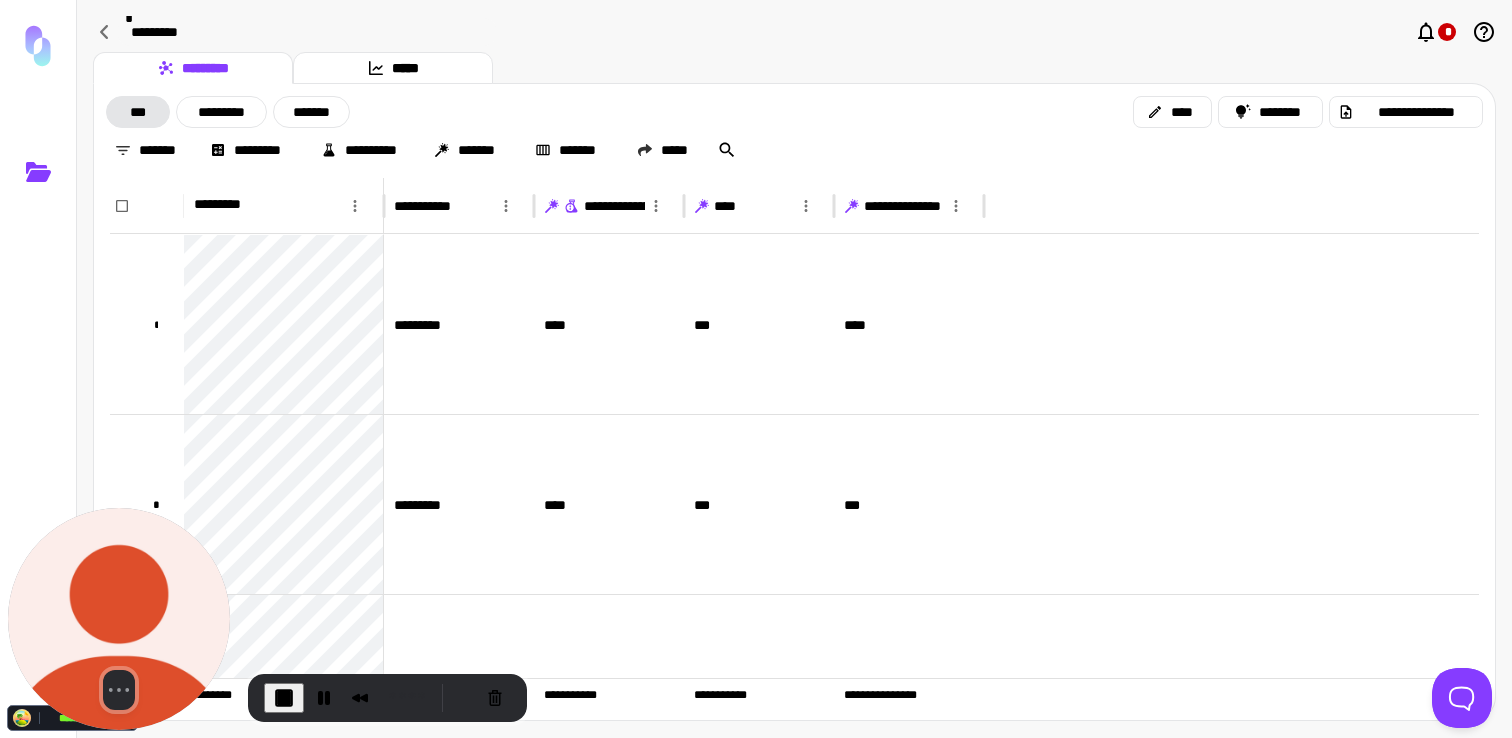 scroll, scrollTop: 0, scrollLeft: 0, axis: both 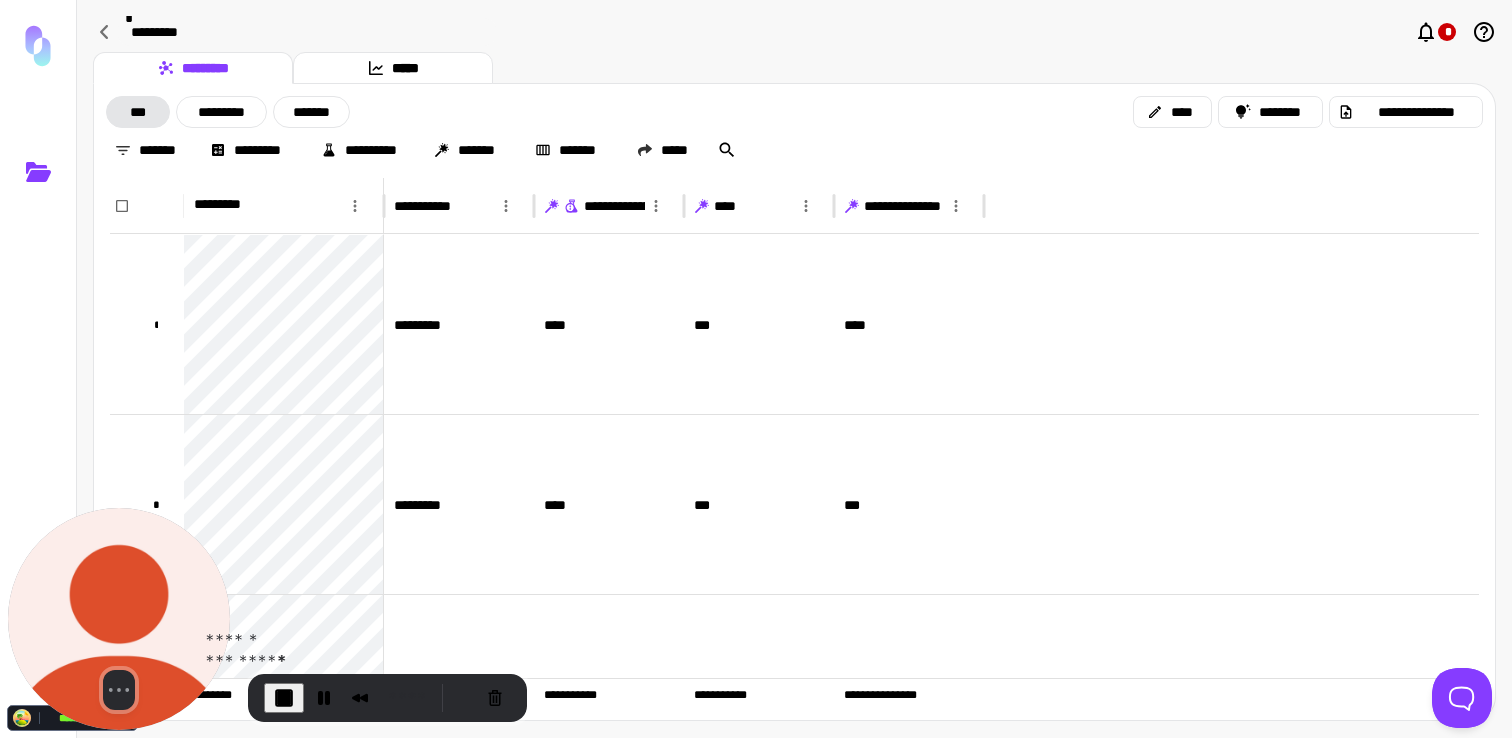 click at bounding box center (284, 698) 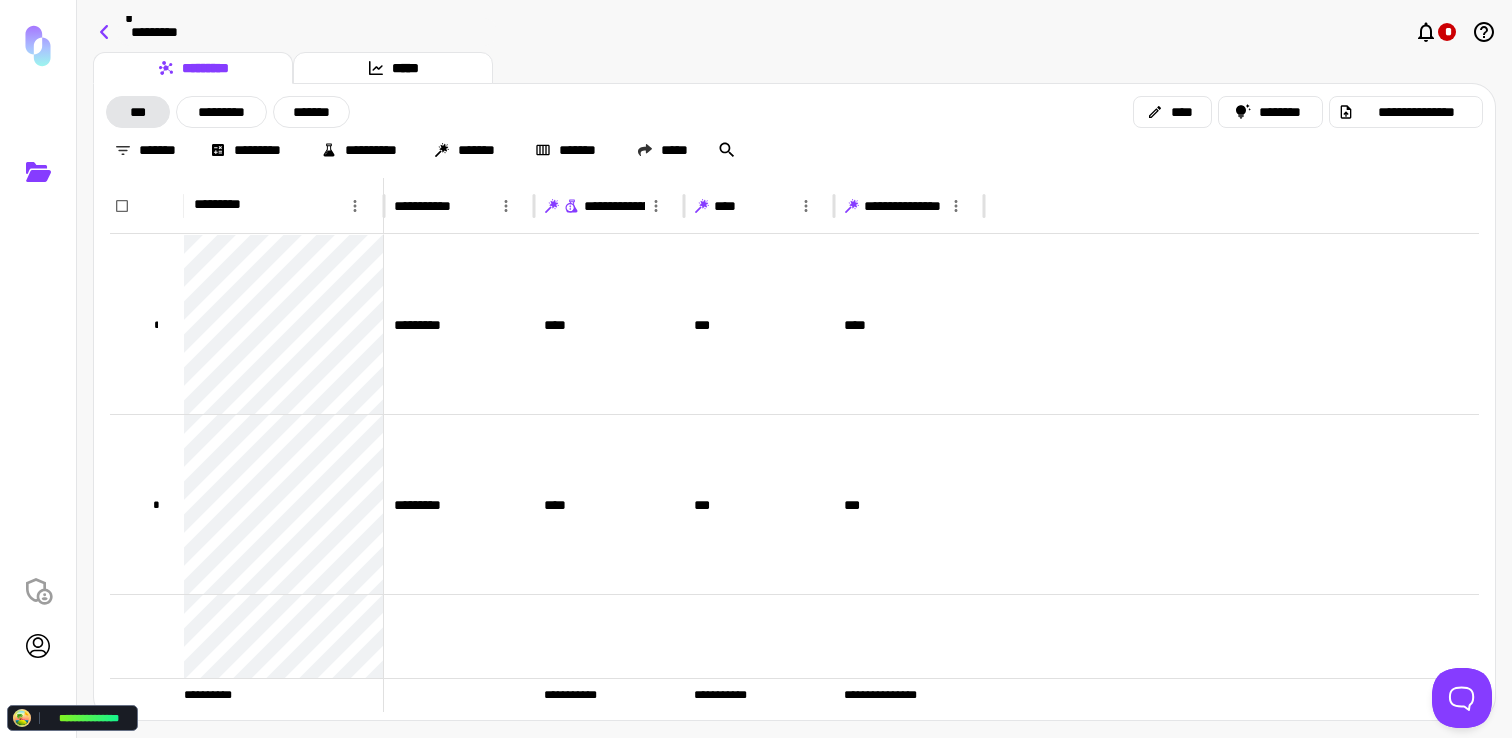 click 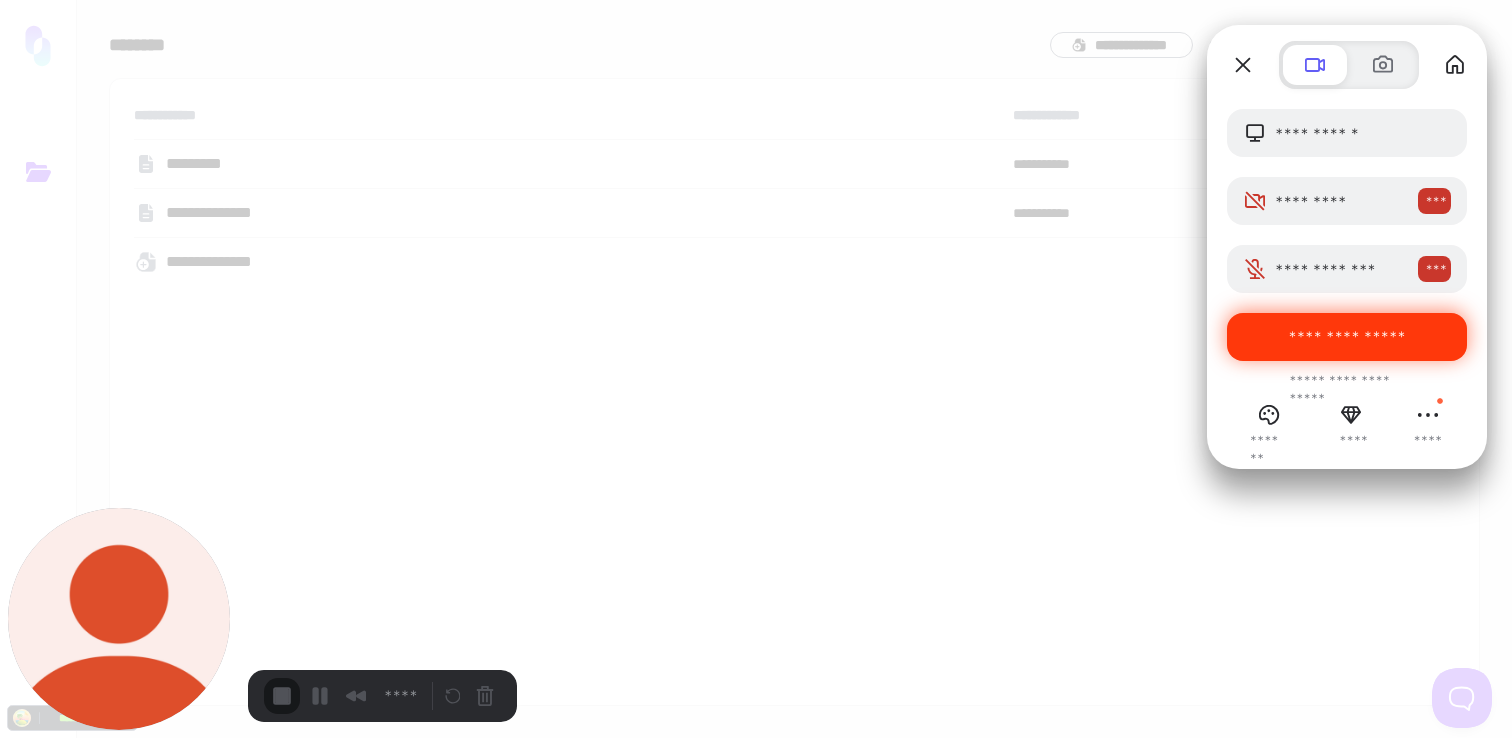 click on "**********" at bounding box center [1347, 337] 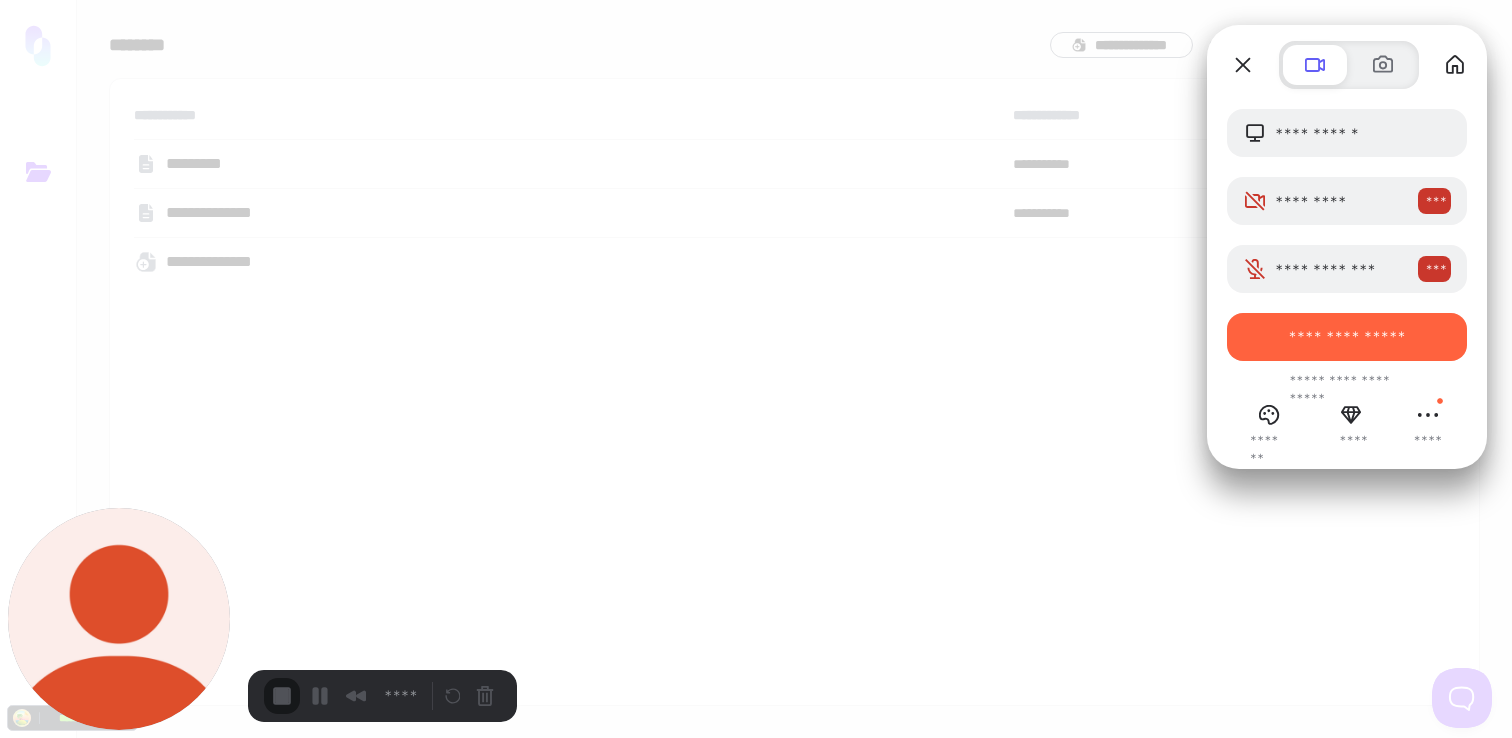 click on "**********" at bounding box center (352, 1648) 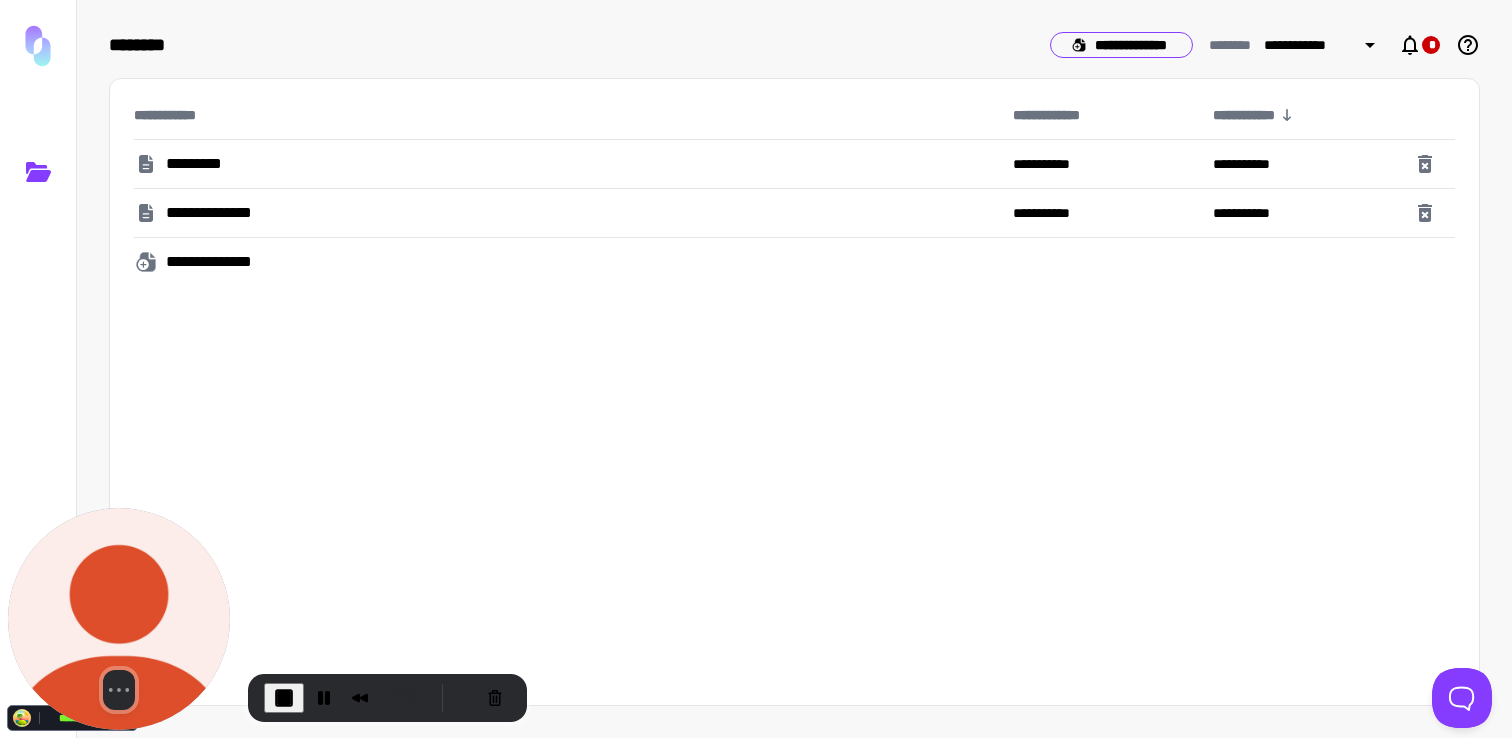click on "**********" at bounding box center (1121, 45) 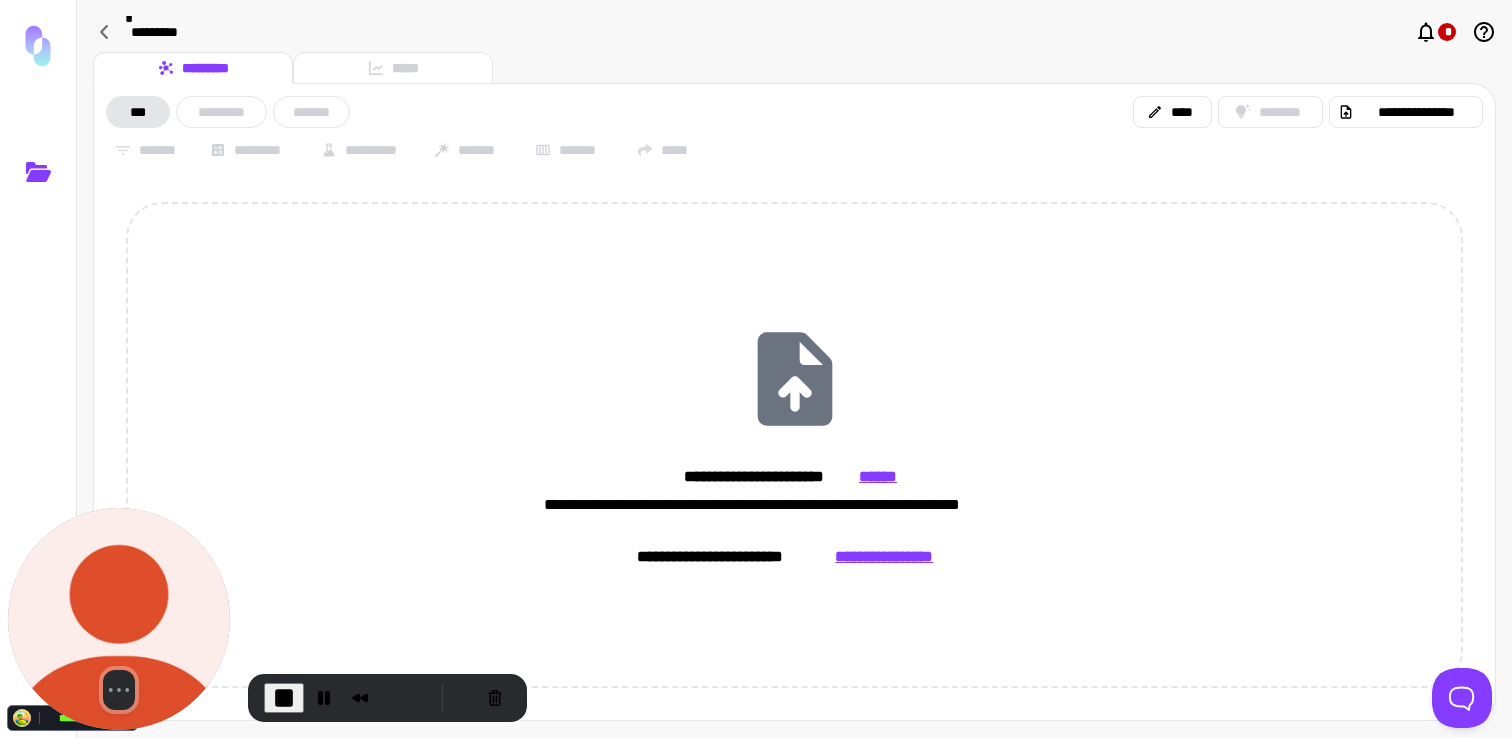 click on "**********" at bounding box center [794, 445] 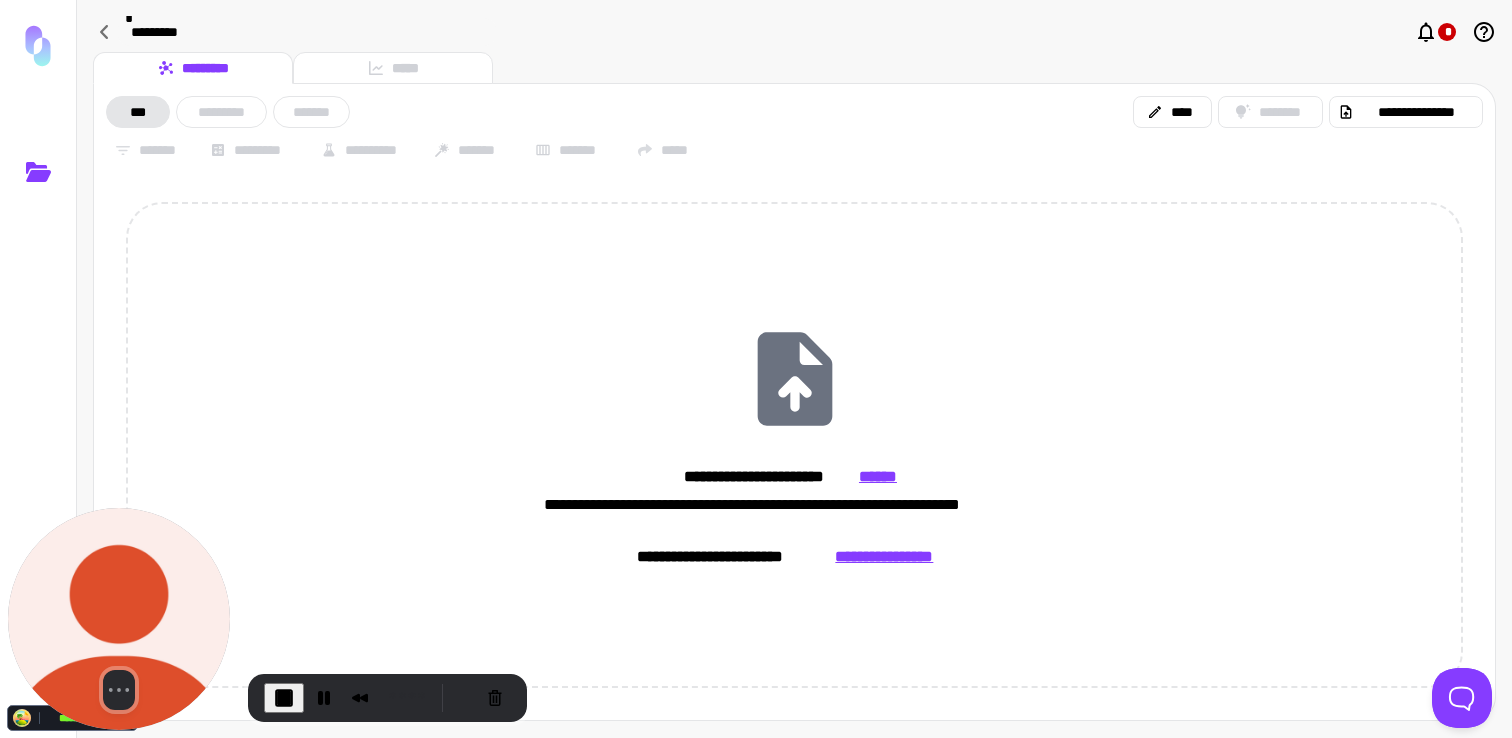 type on "**********" 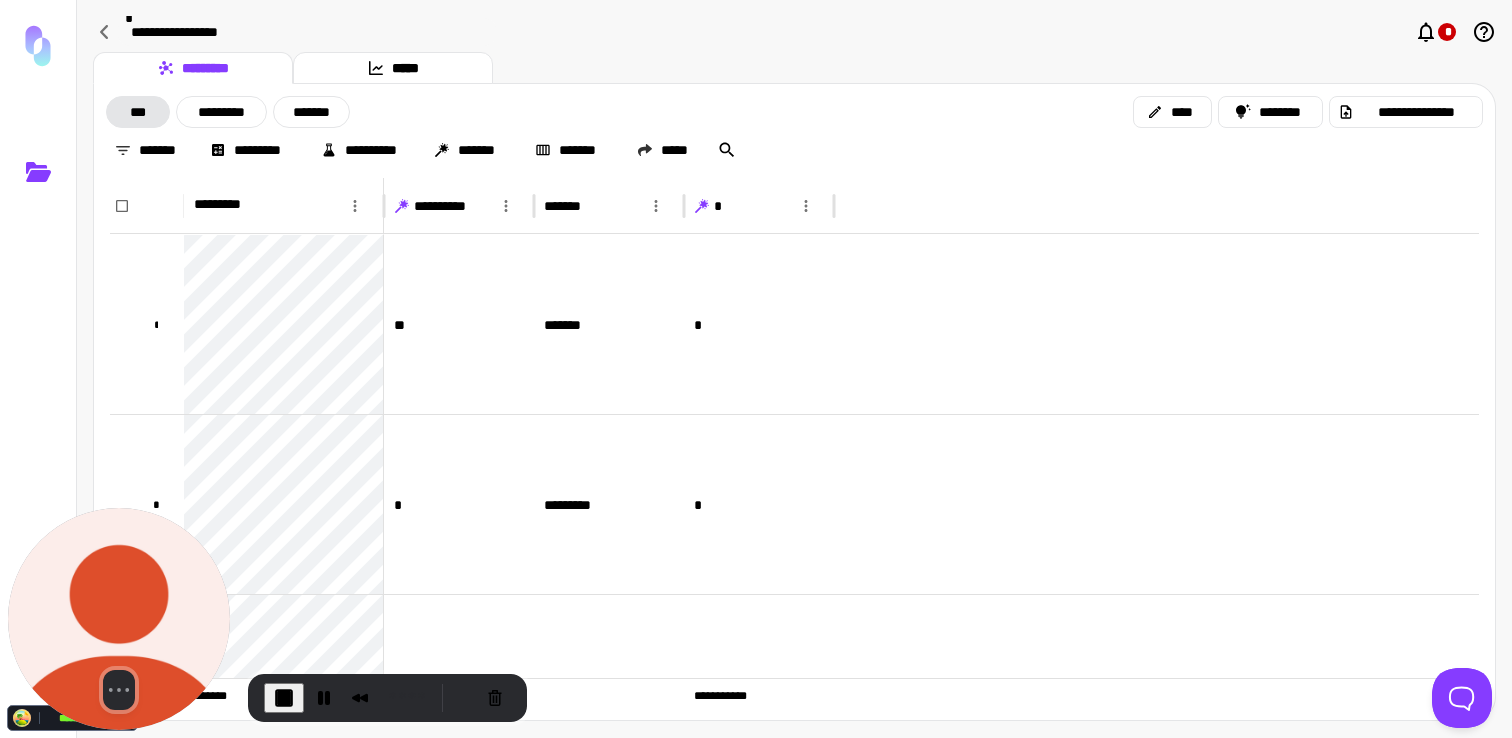 click 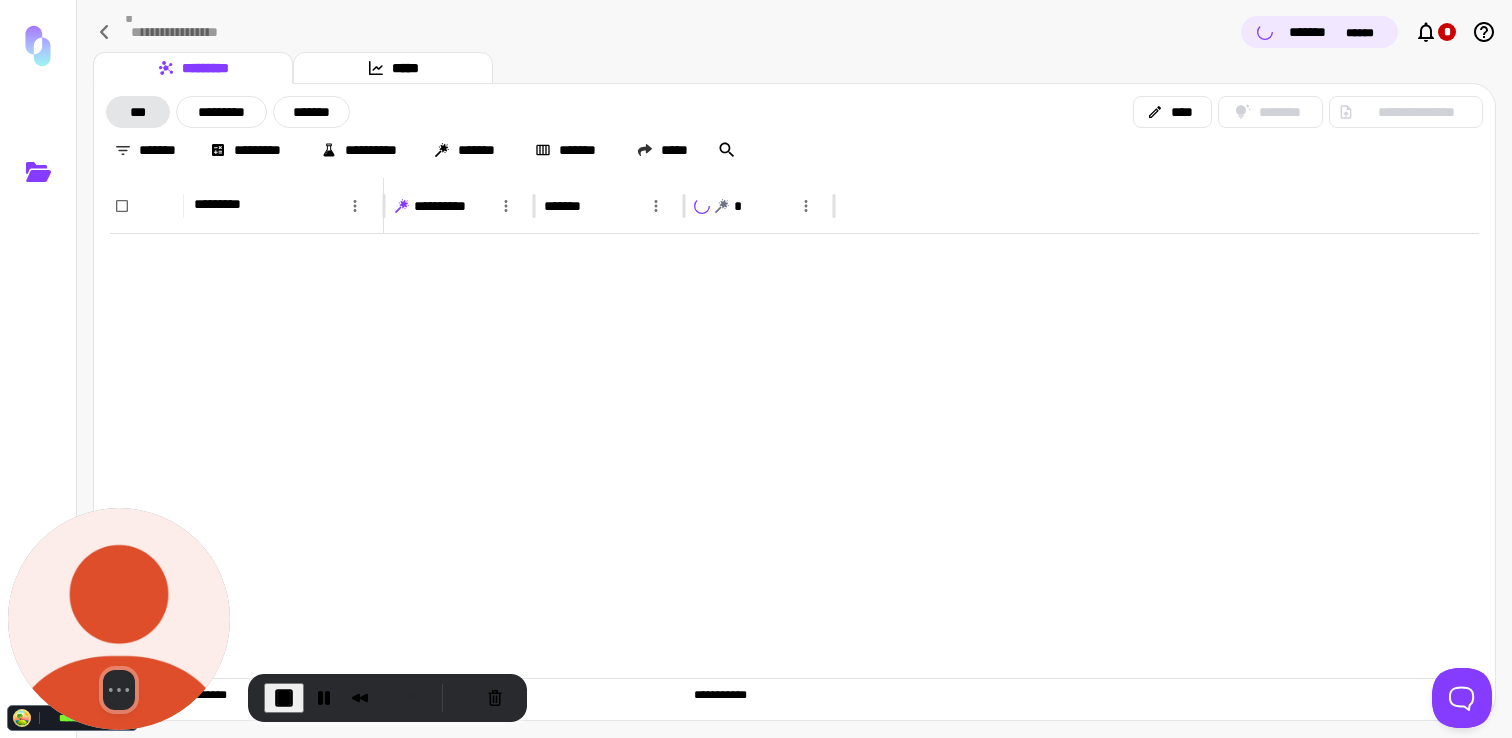 scroll, scrollTop: 2434, scrollLeft: 0, axis: vertical 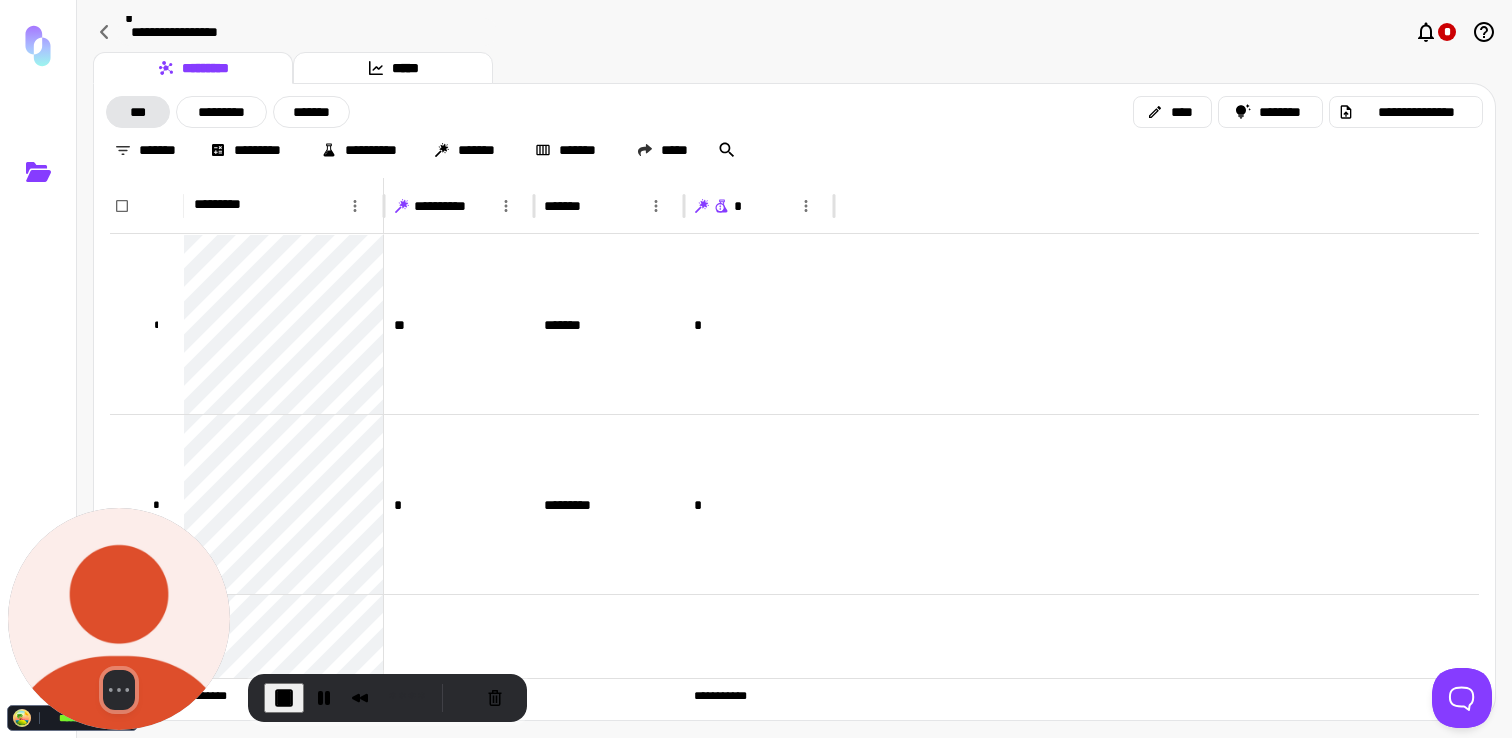 click 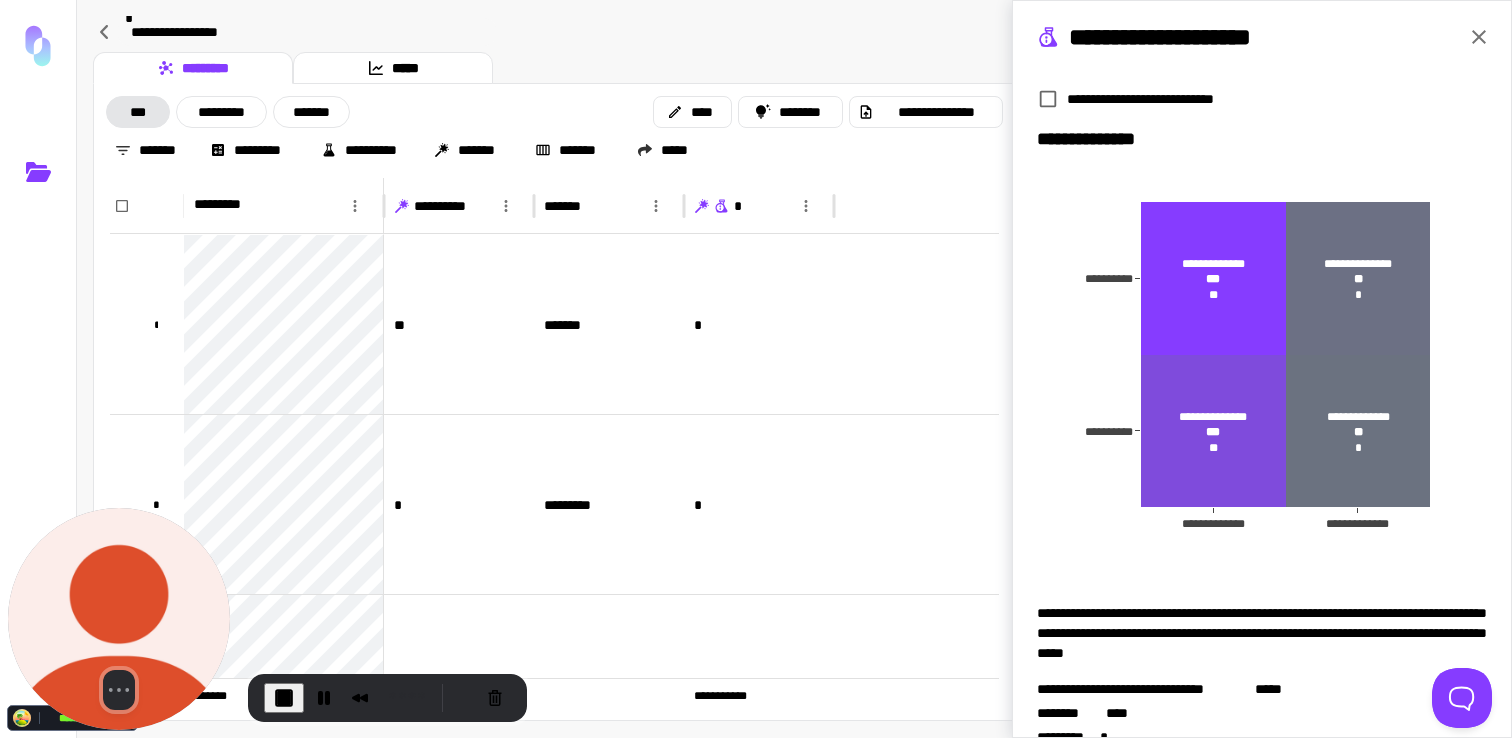 scroll, scrollTop: 184, scrollLeft: 0, axis: vertical 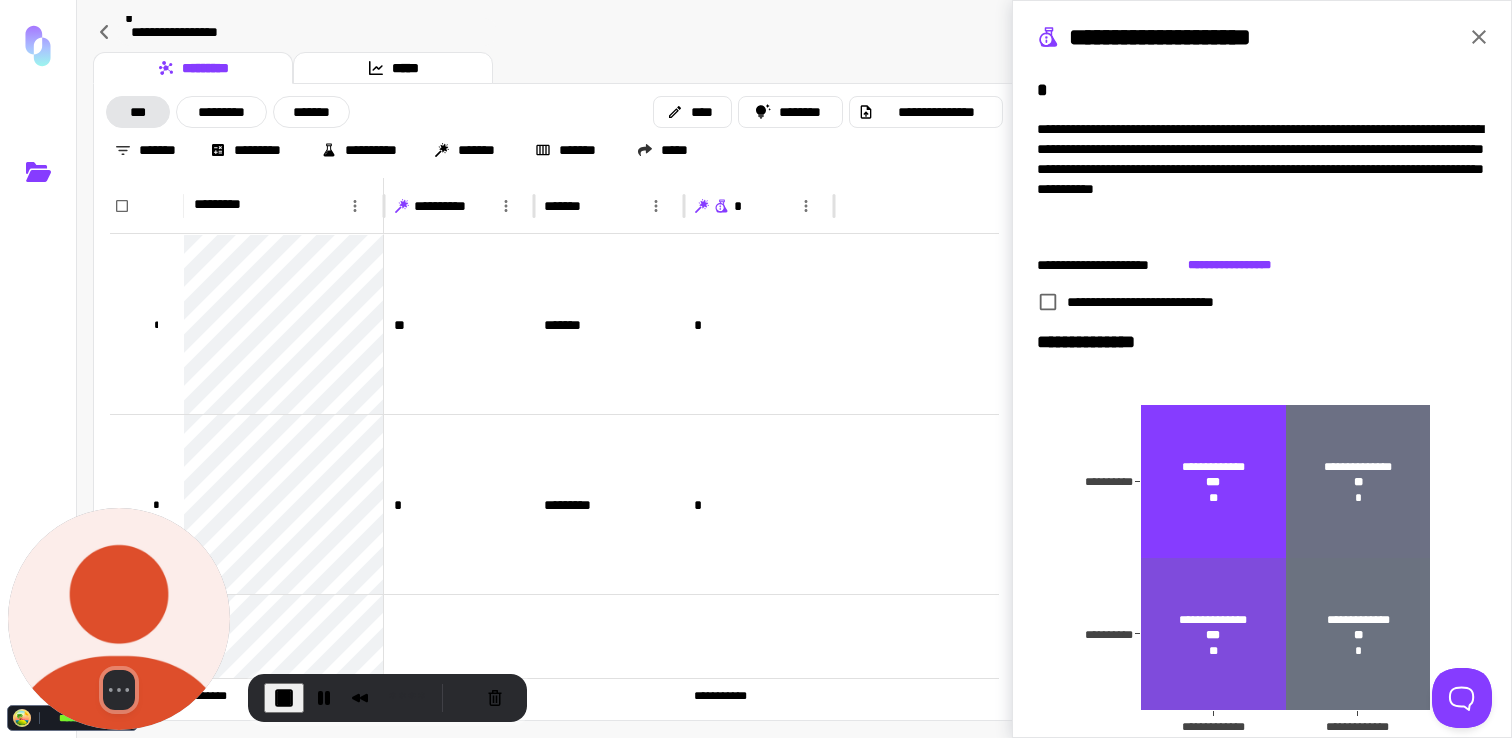 click 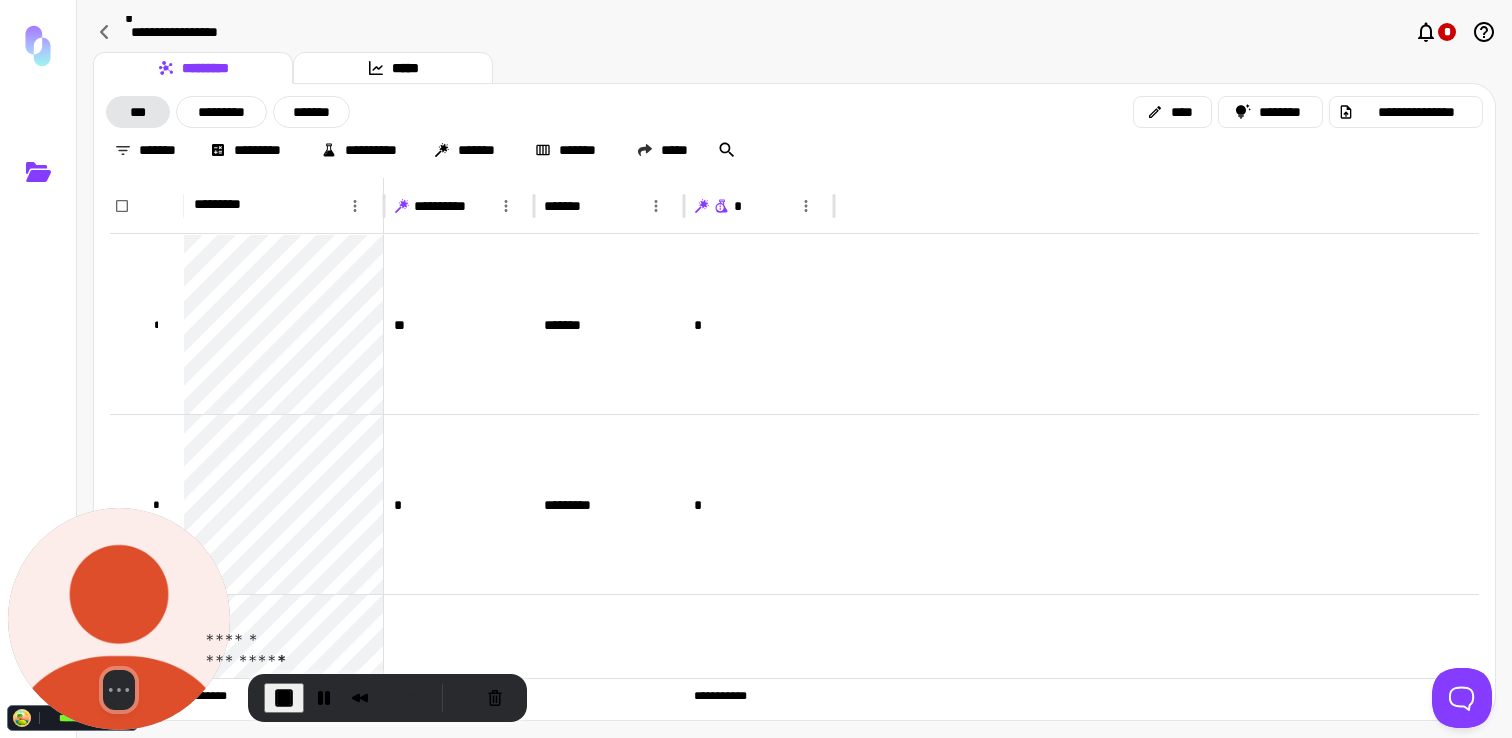 click at bounding box center (284, 698) 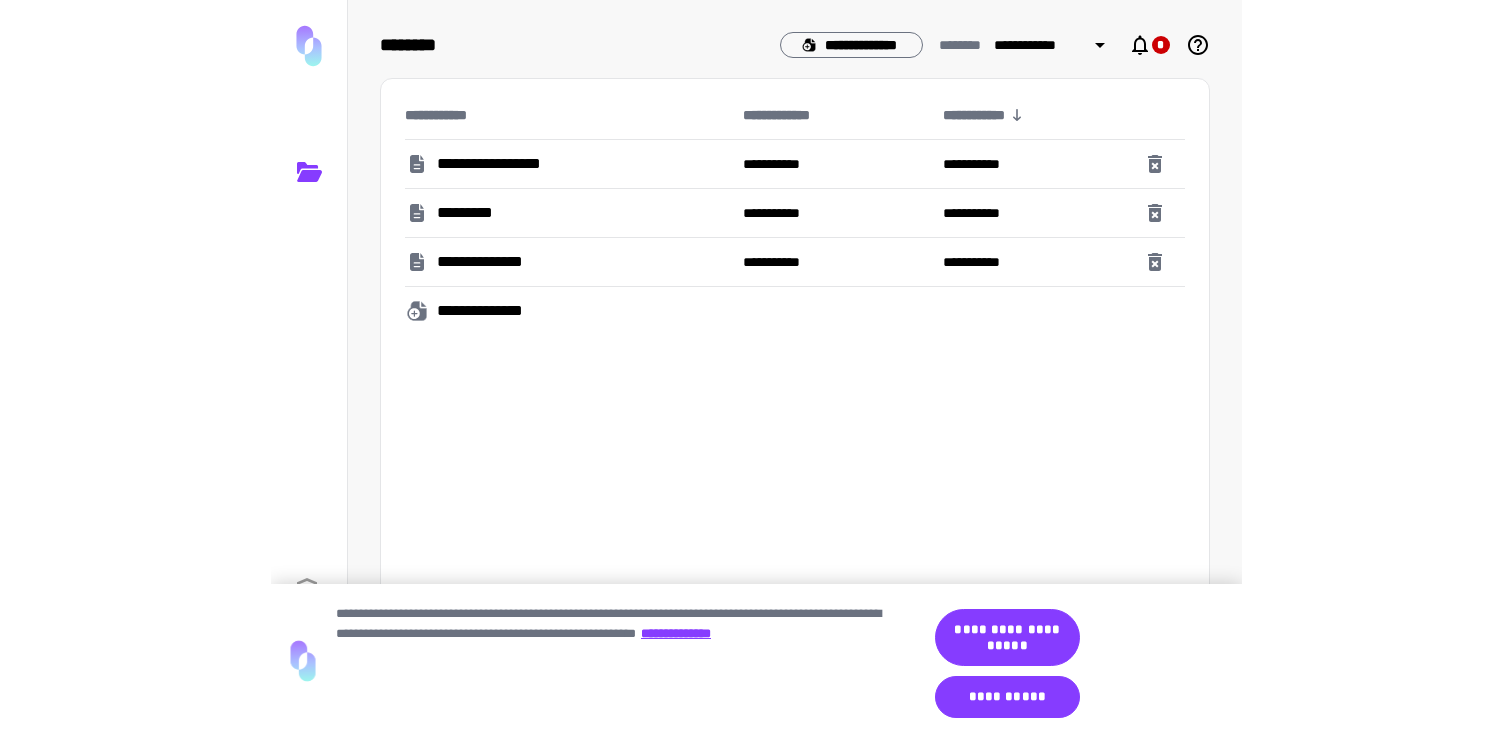 scroll, scrollTop: 0, scrollLeft: 0, axis: both 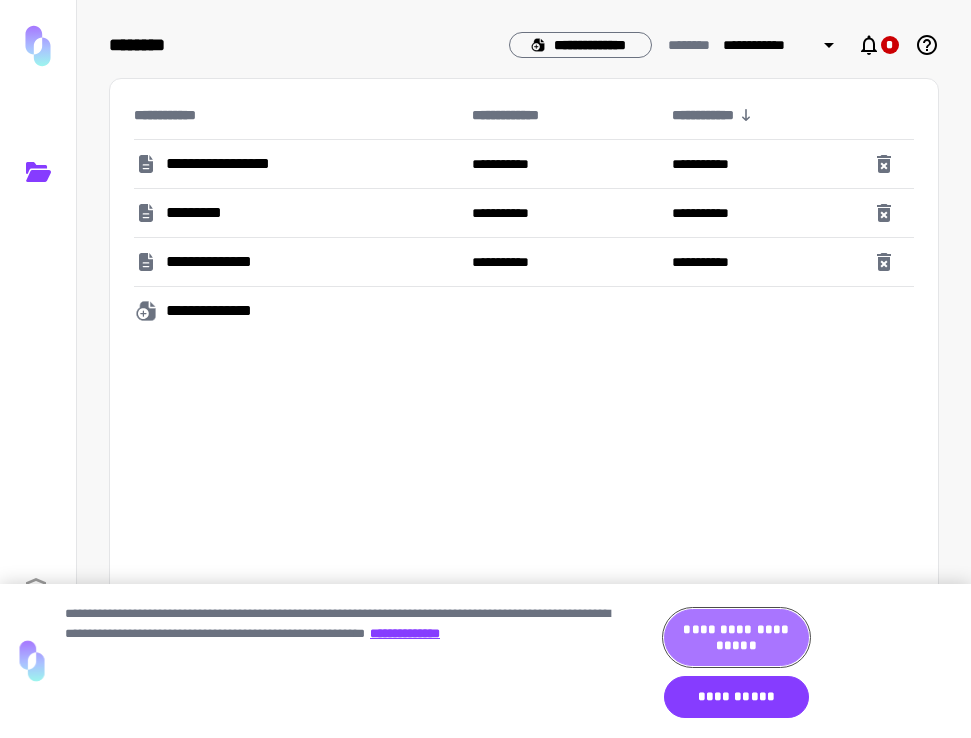 click on "**********" at bounding box center (737, 637) 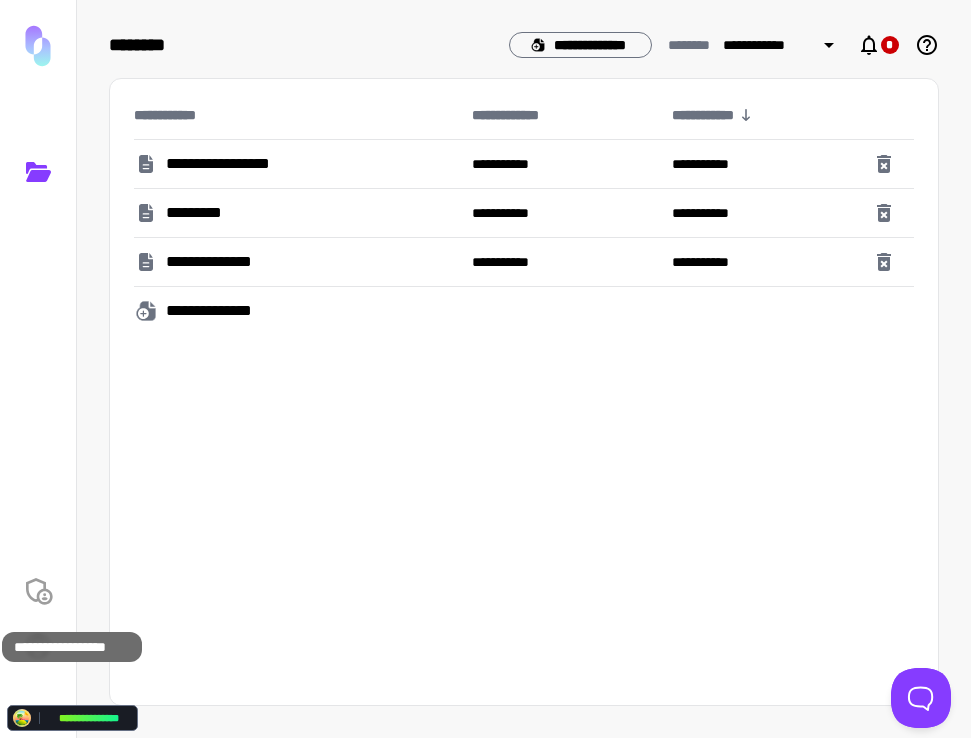 click at bounding box center [38, 590] 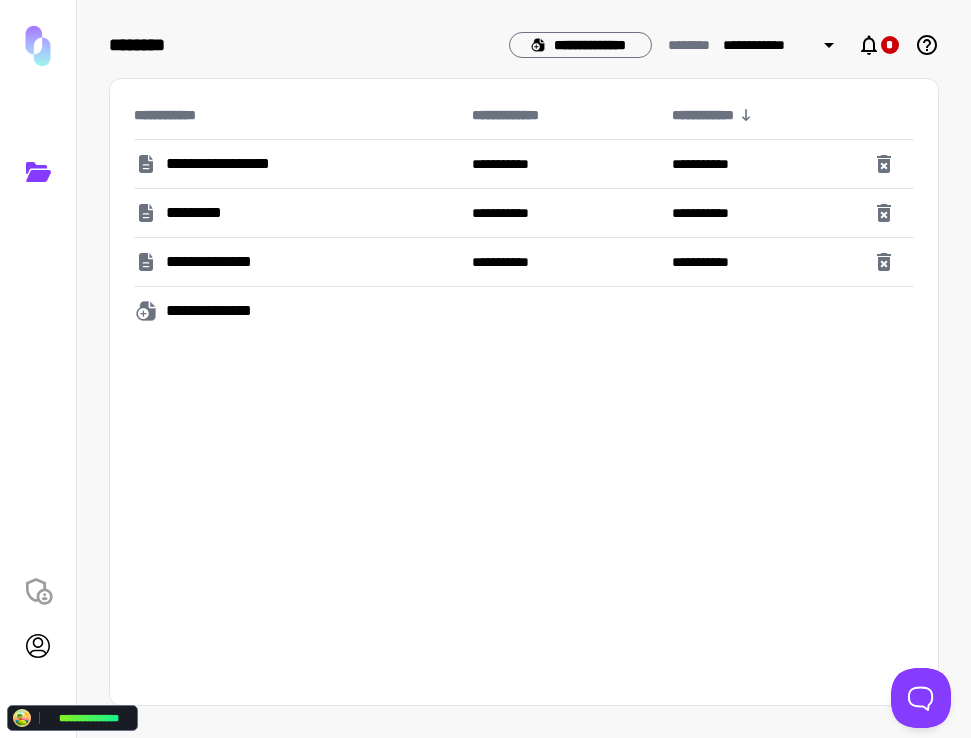 click 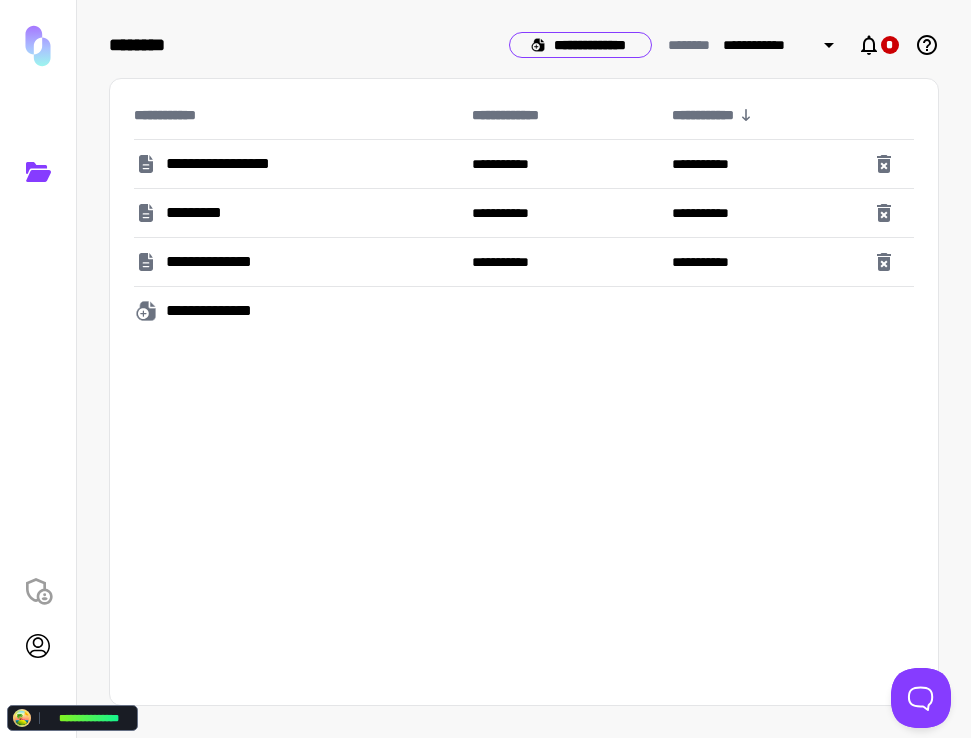 click on "**********" at bounding box center (580, 45) 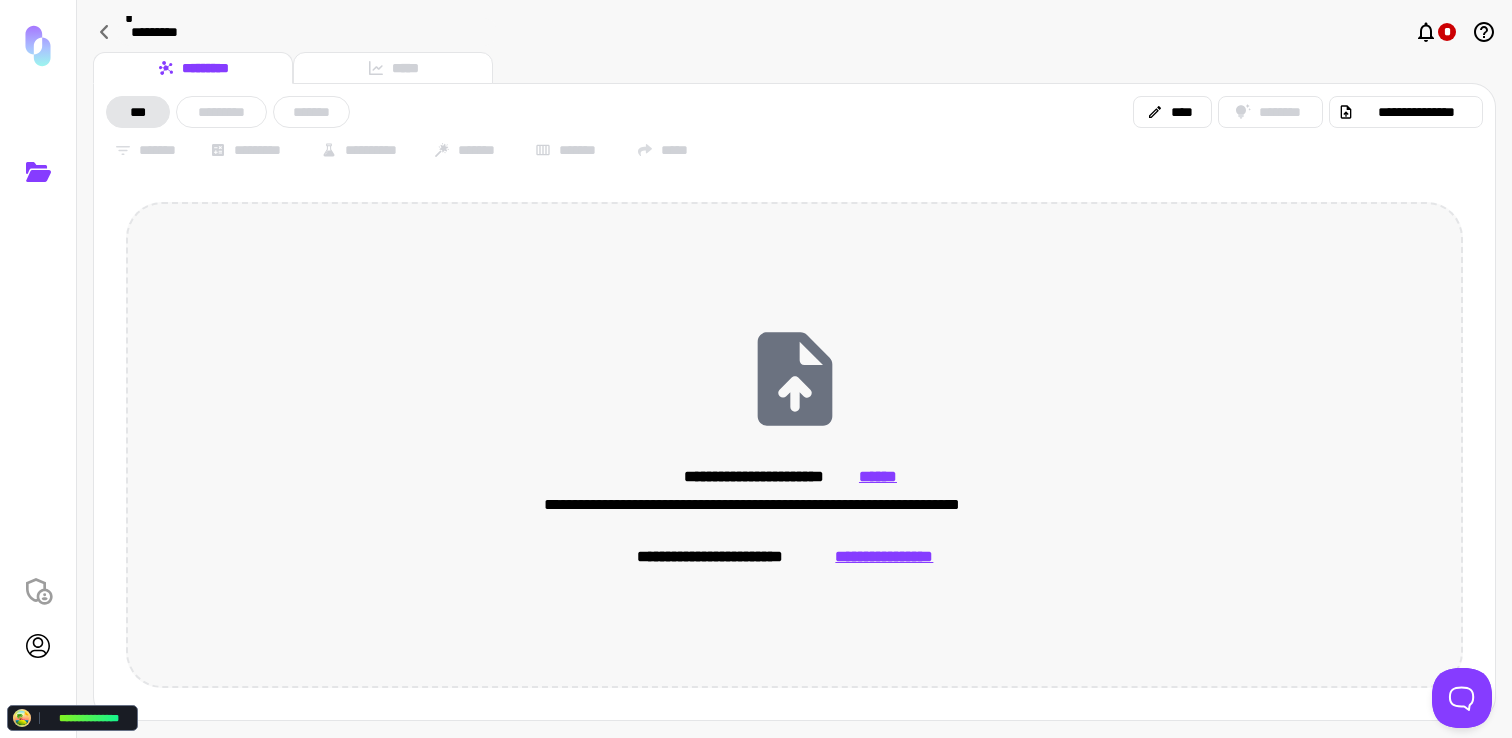 click on "**********" at bounding box center (884, 557) 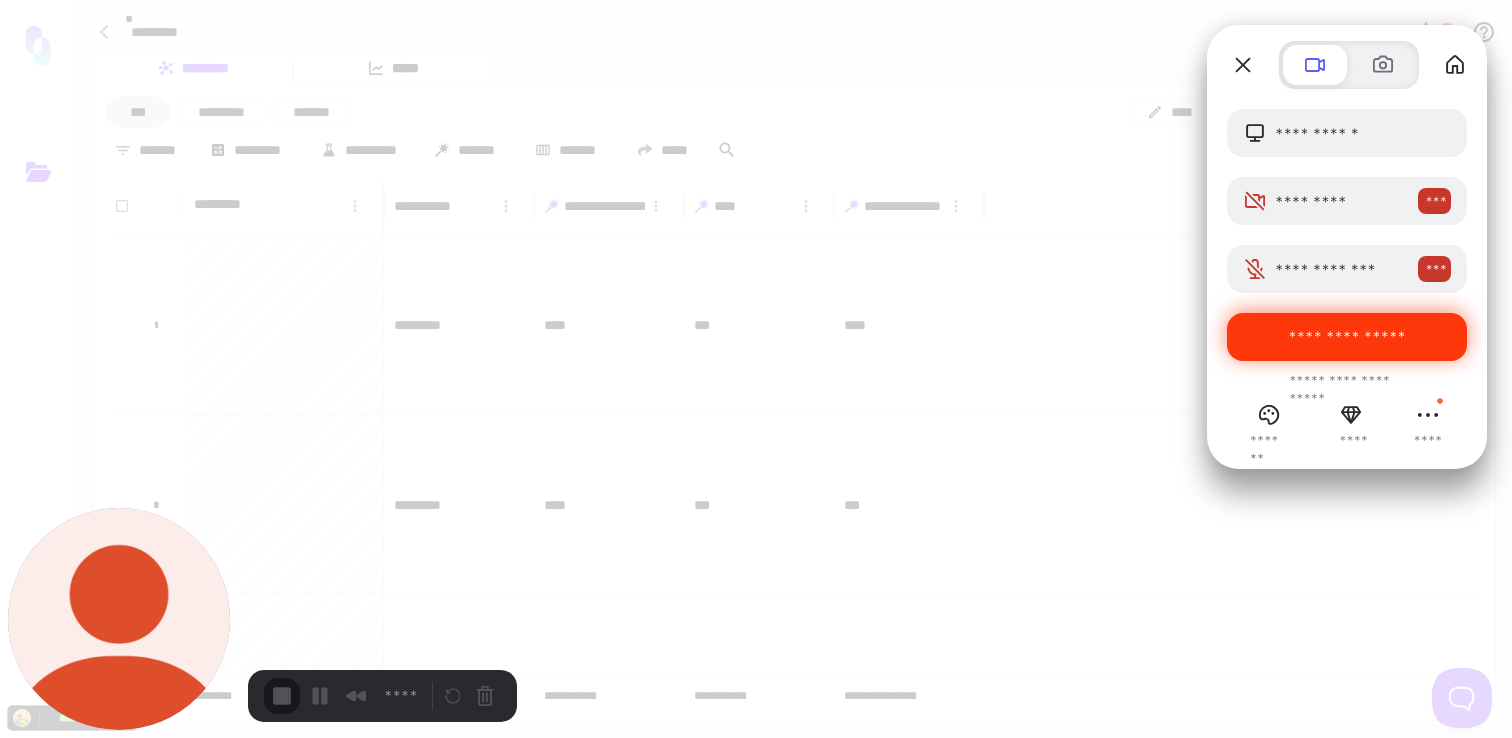 click on "**********" at bounding box center (1347, 336) 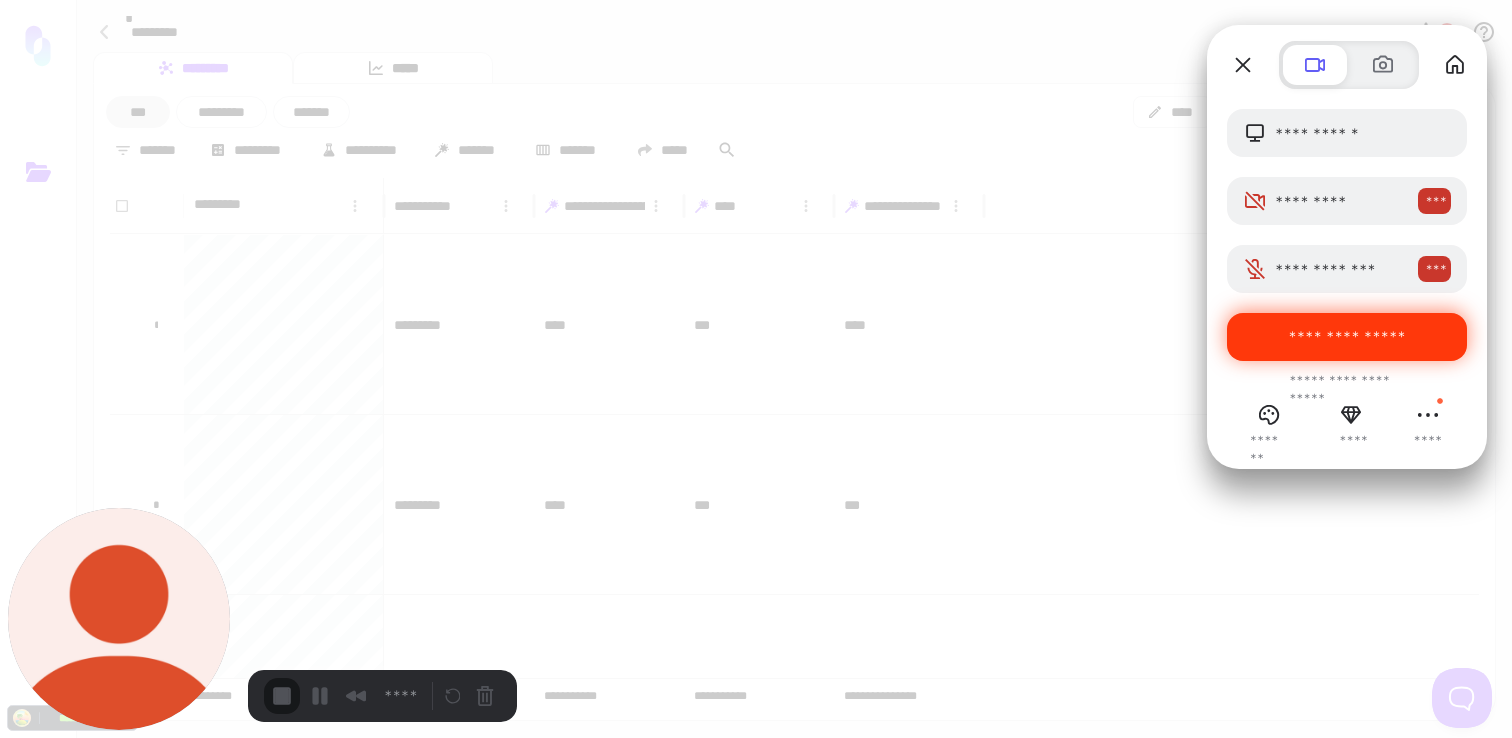 click on "**********" at bounding box center (352, 1648) 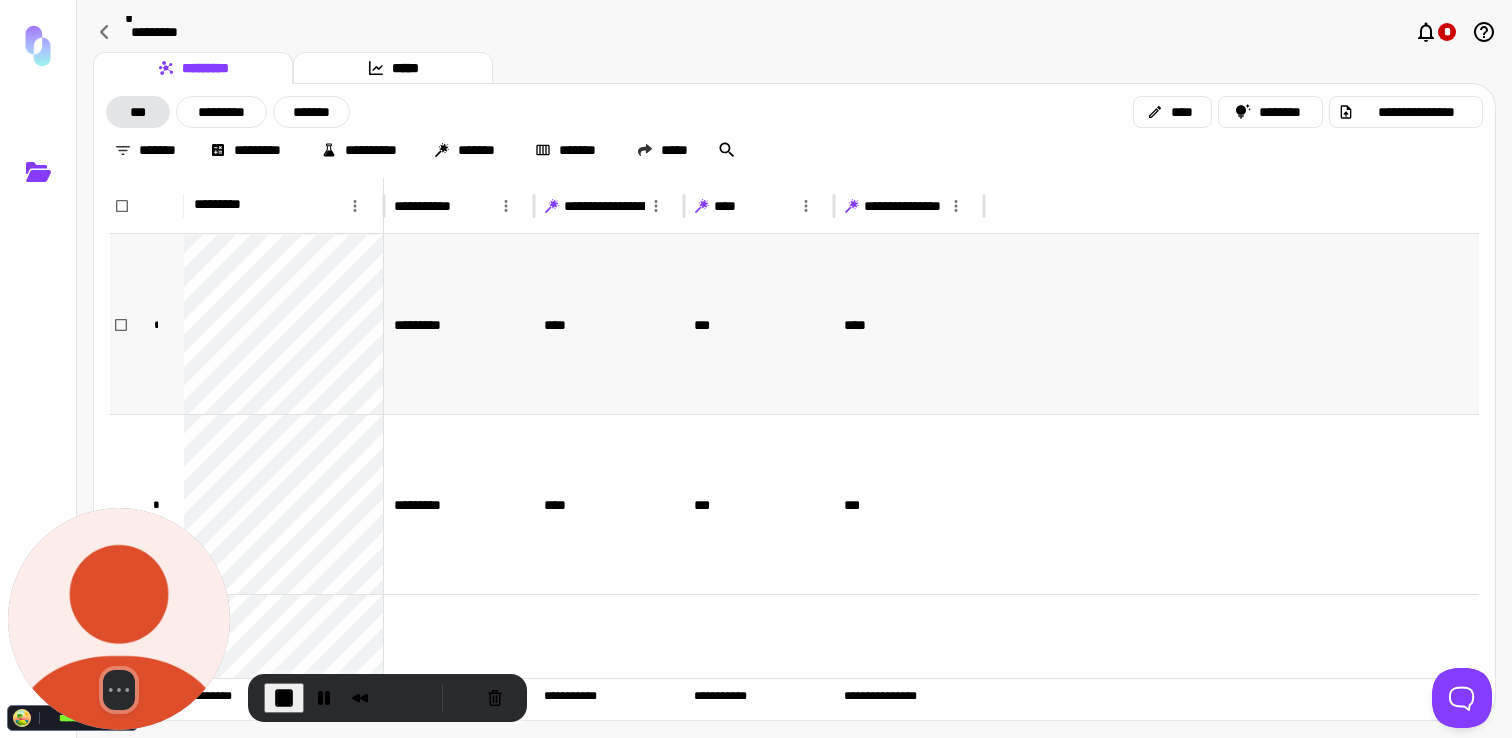 scroll, scrollTop: 180, scrollLeft: 0, axis: vertical 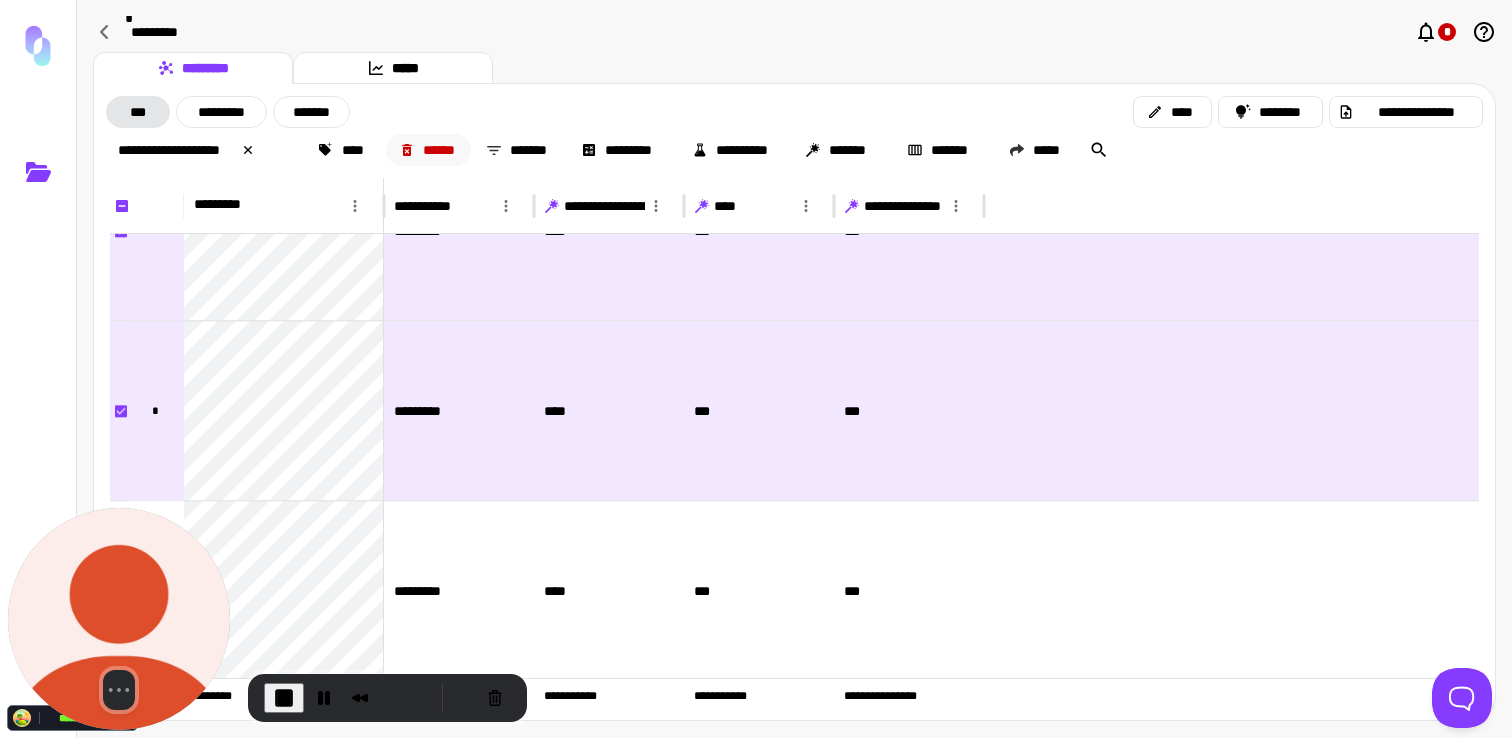 click on "******" at bounding box center [429, 150] 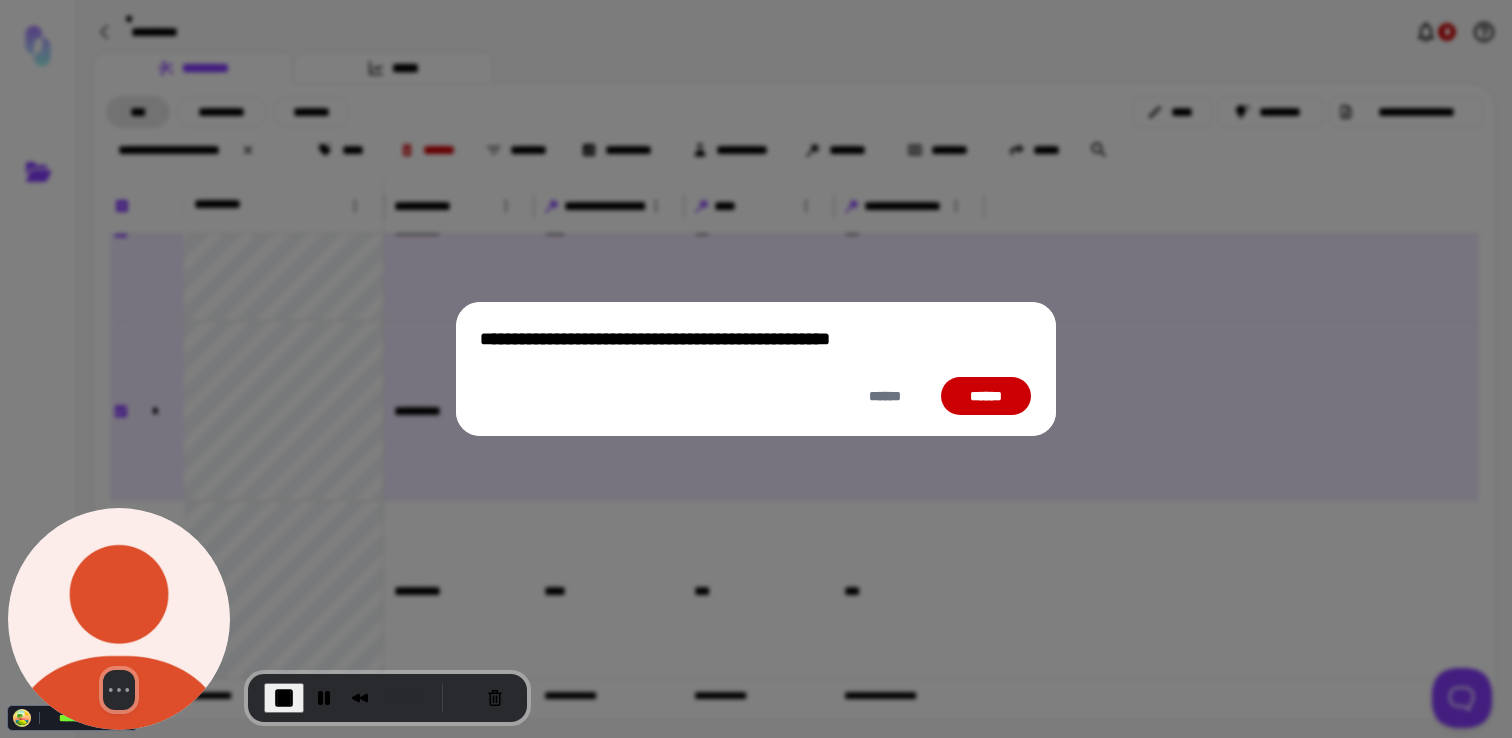 click on "******" at bounding box center [986, 396] 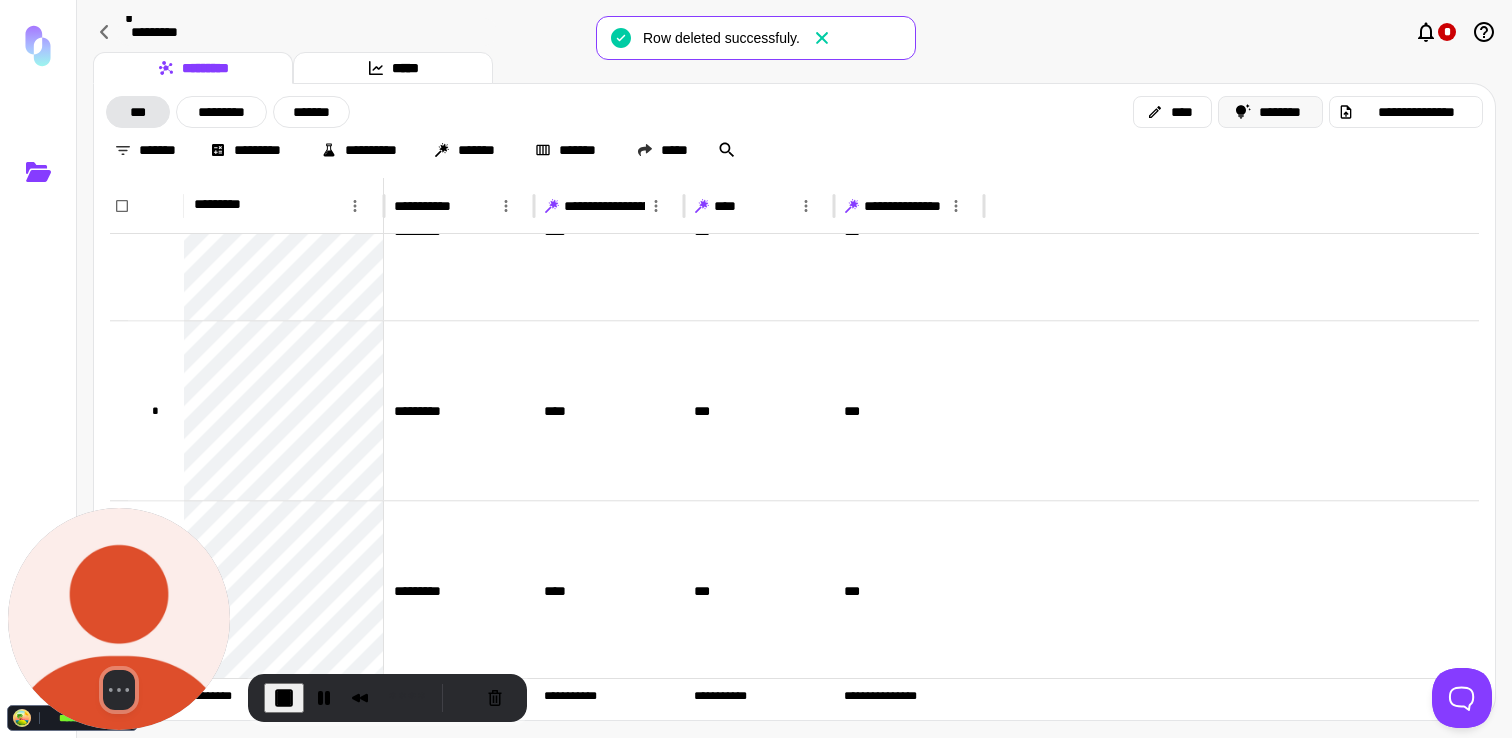 click on "********" at bounding box center (1271, 112) 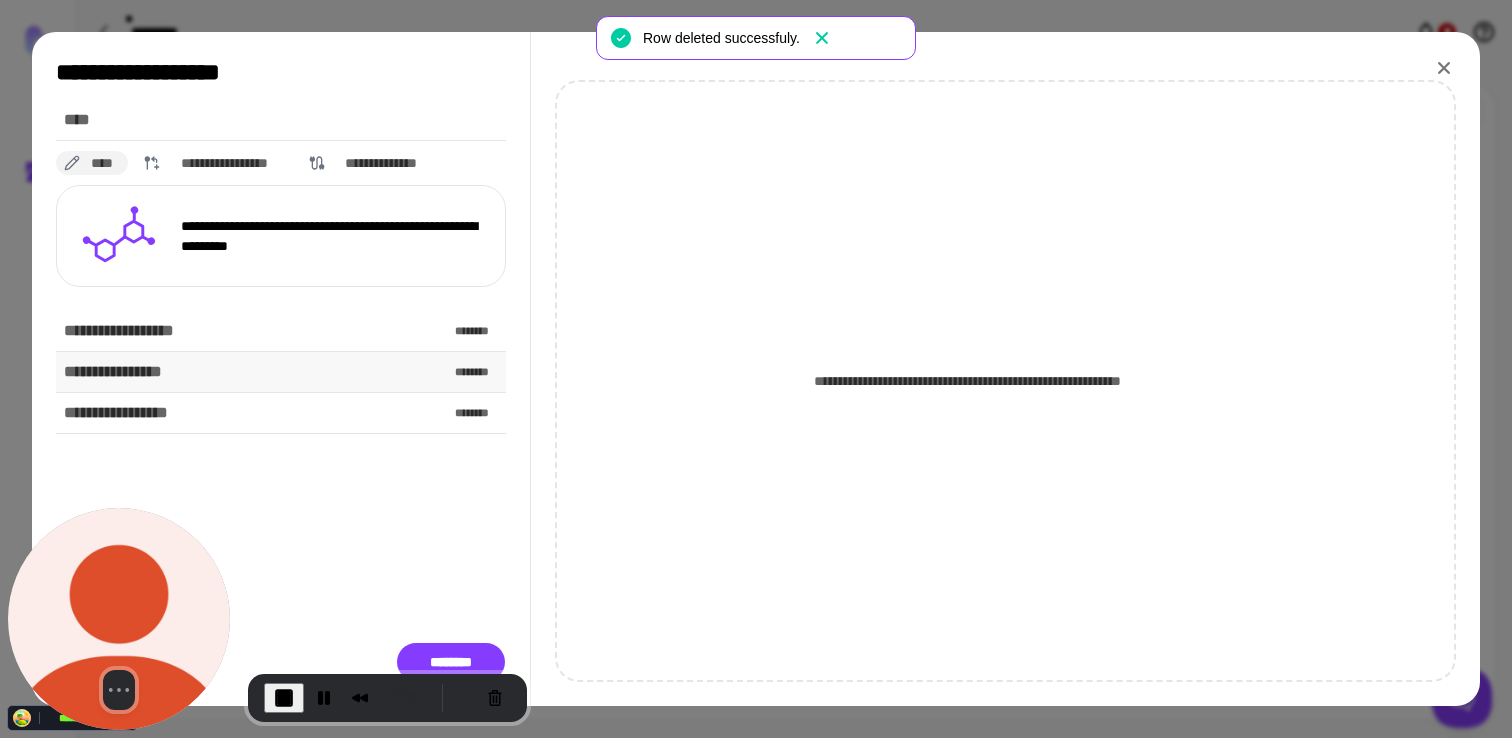 click on "**********" at bounding box center (281, 372) 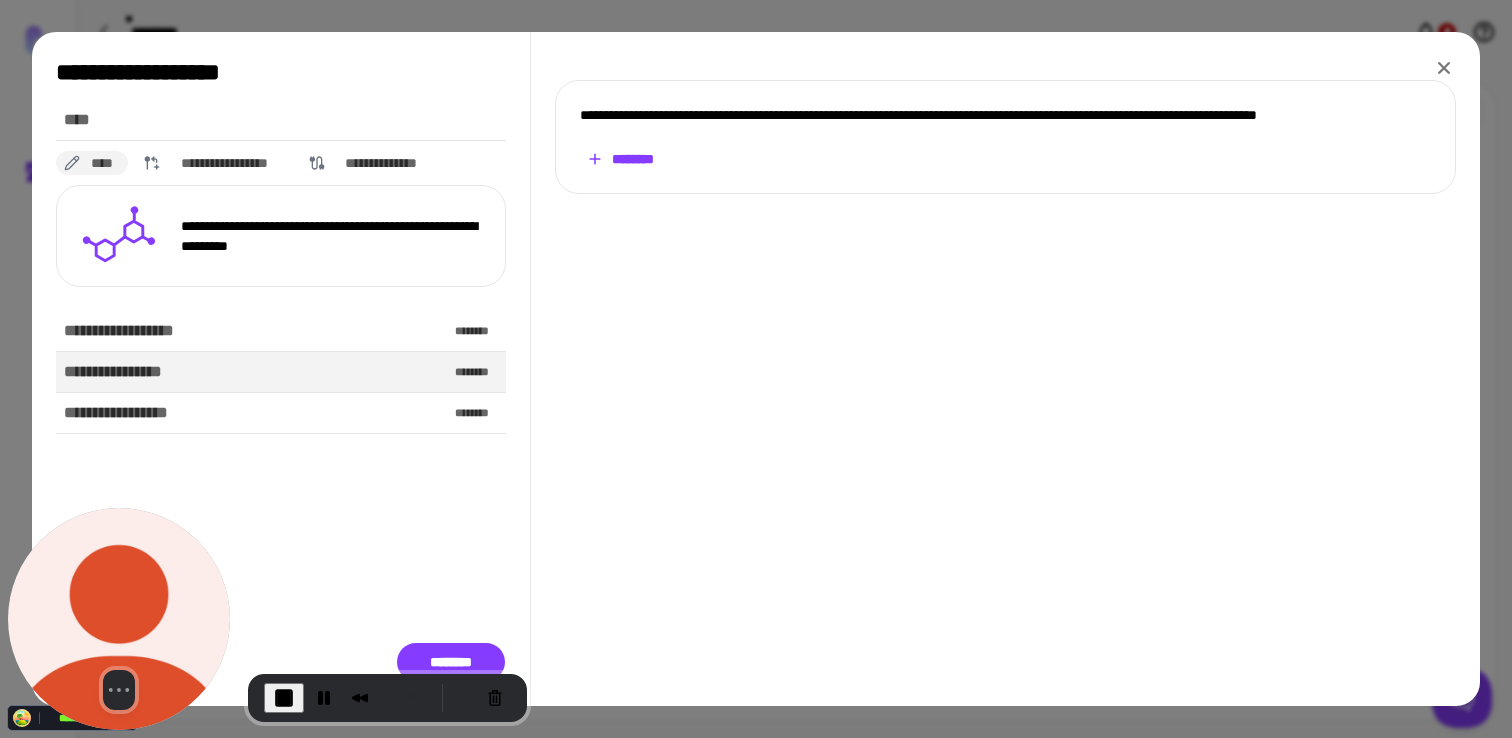 click on "**********" at bounding box center (1005, 137) 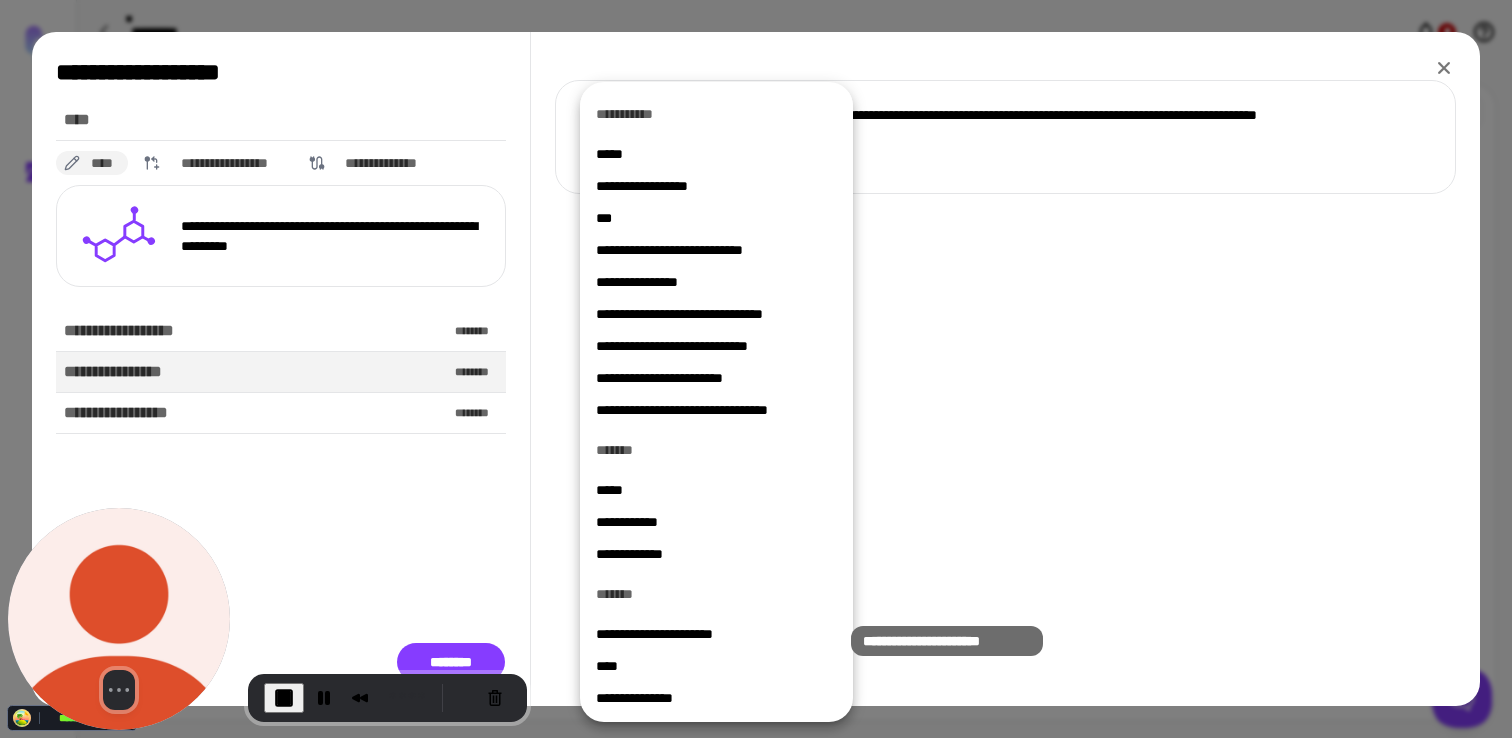 click on "**********" at bounding box center (716, 634) 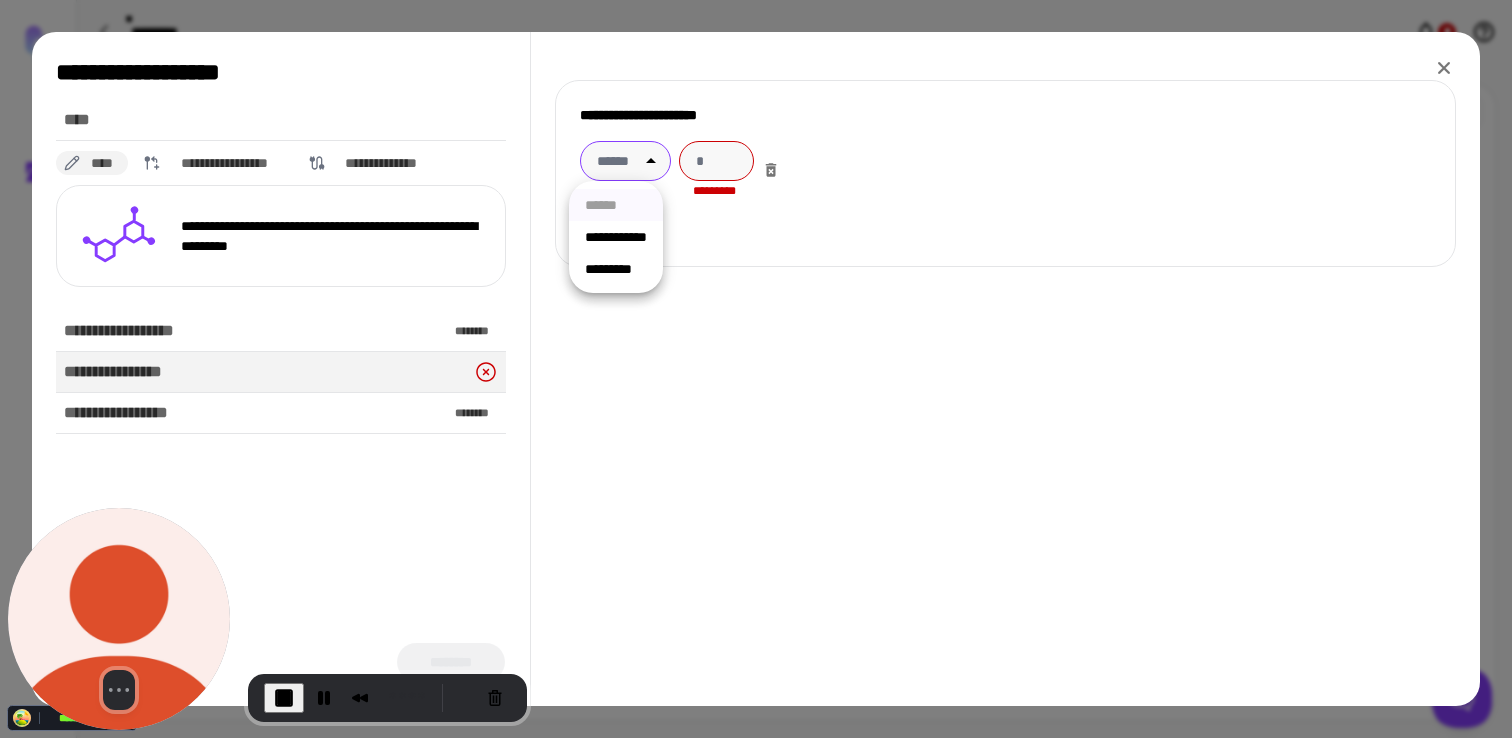 click on "**********" at bounding box center [756, 369] 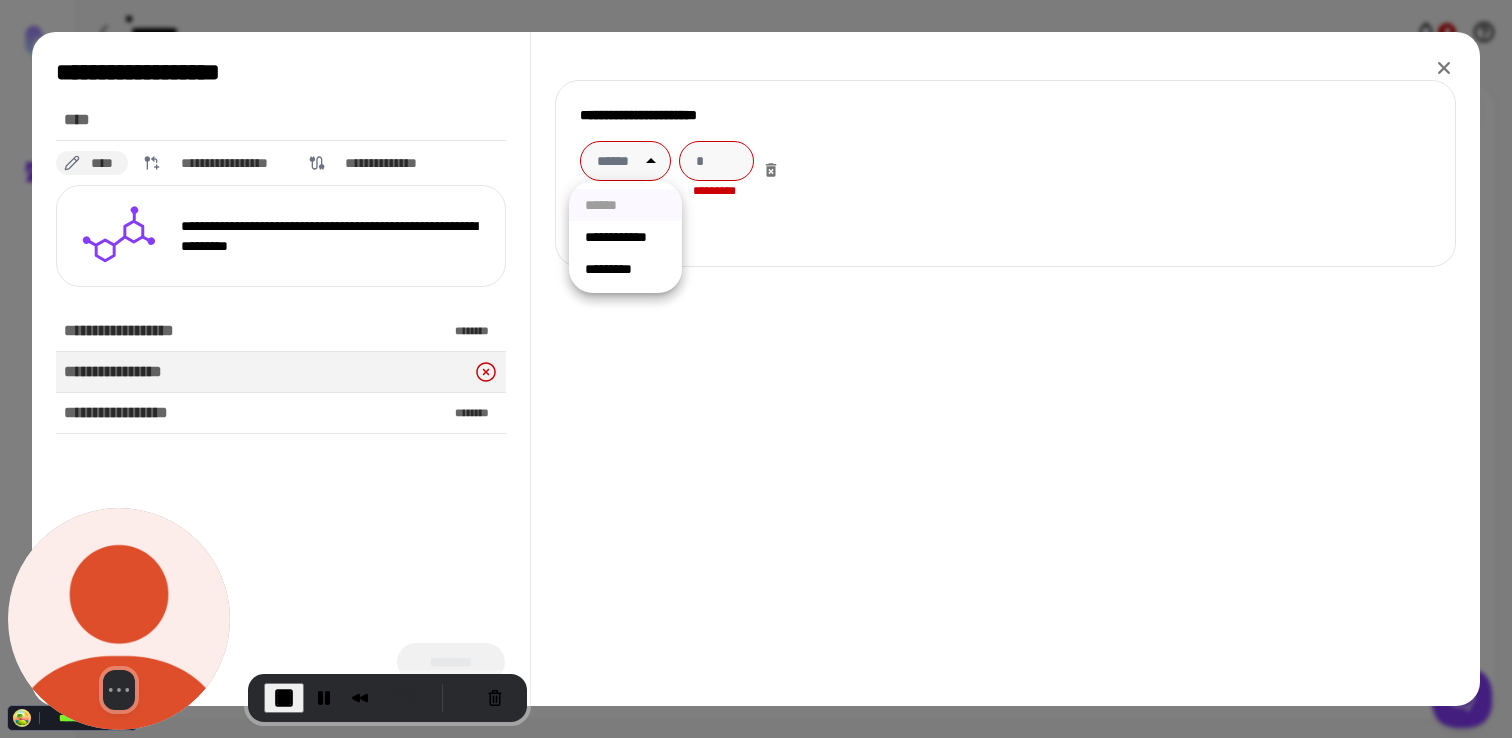 click on "**********" at bounding box center [625, 237] 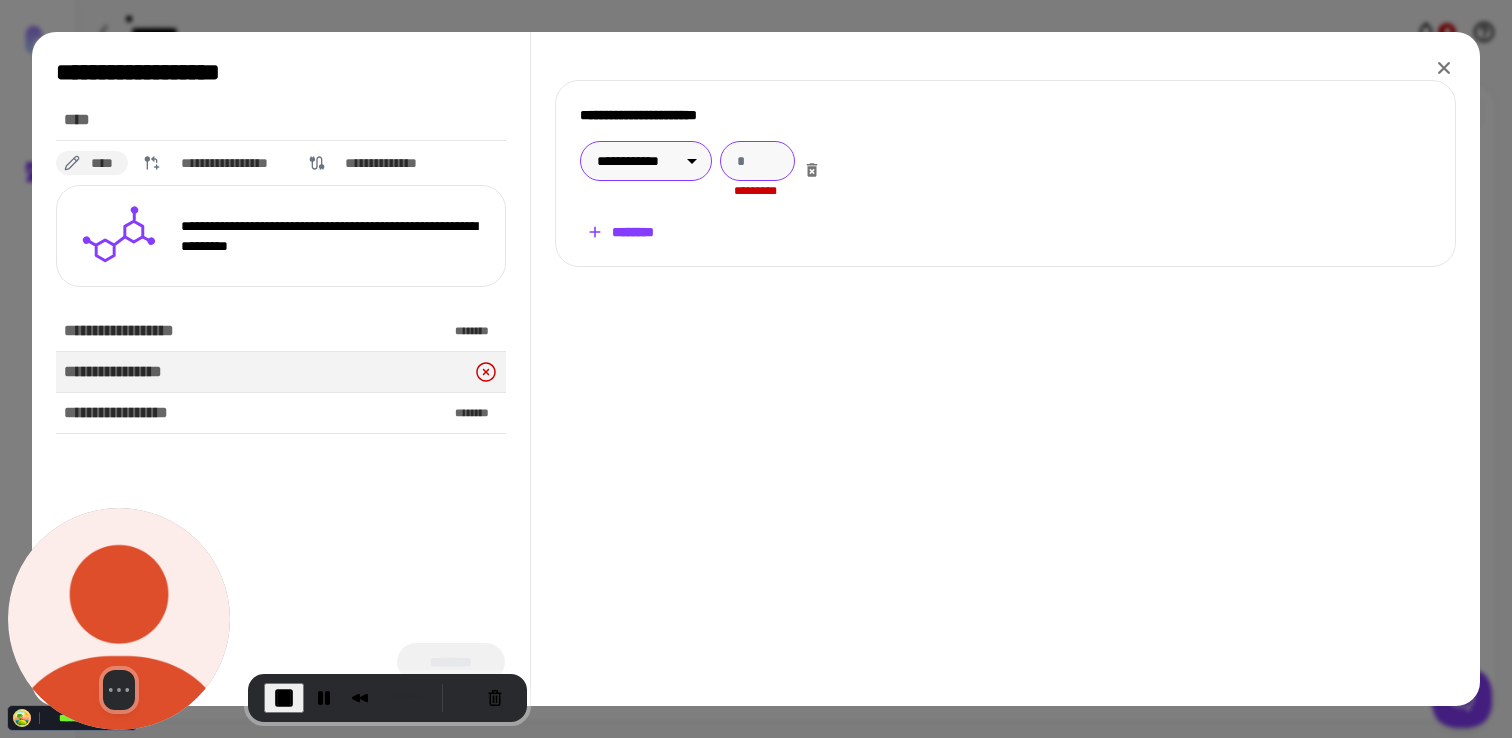 click at bounding box center [757, 161] 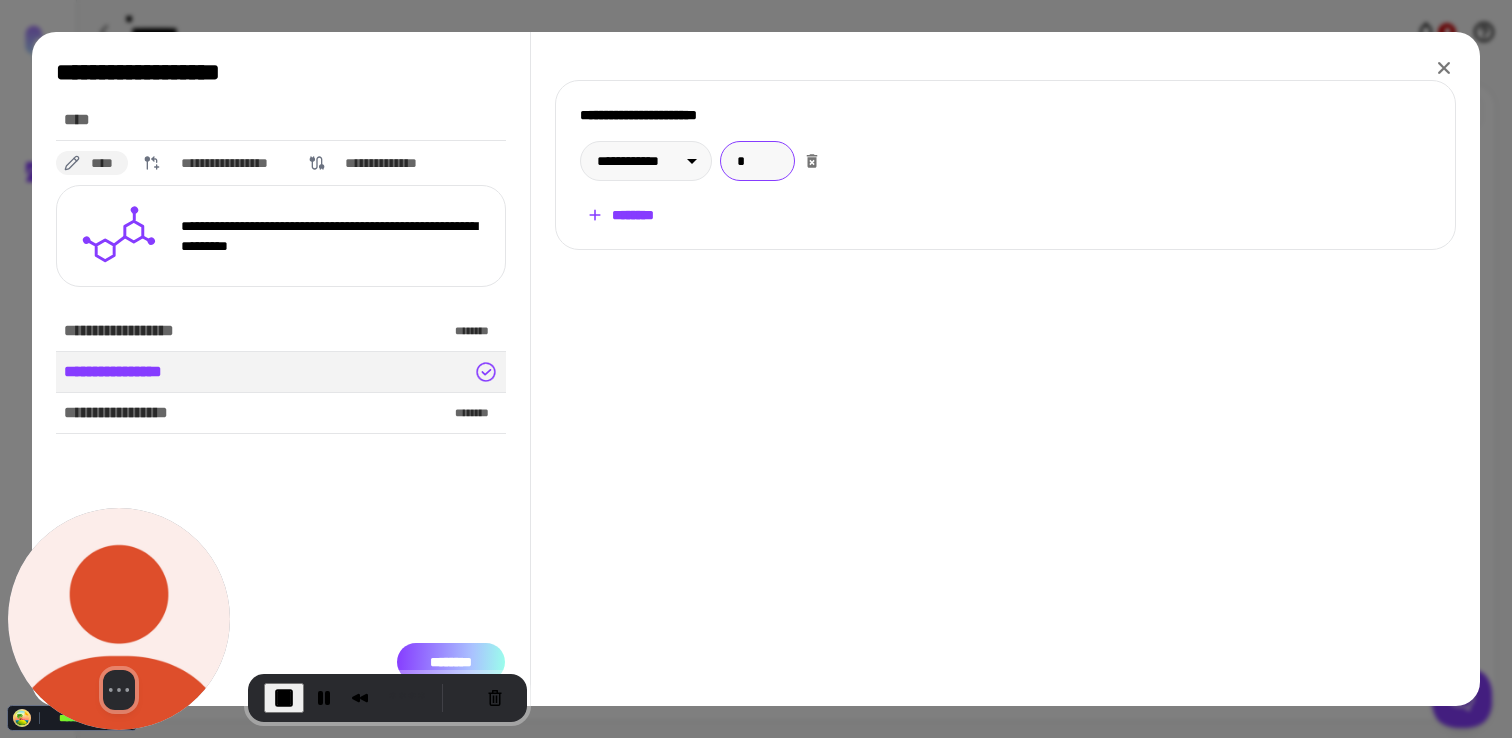 type on "*" 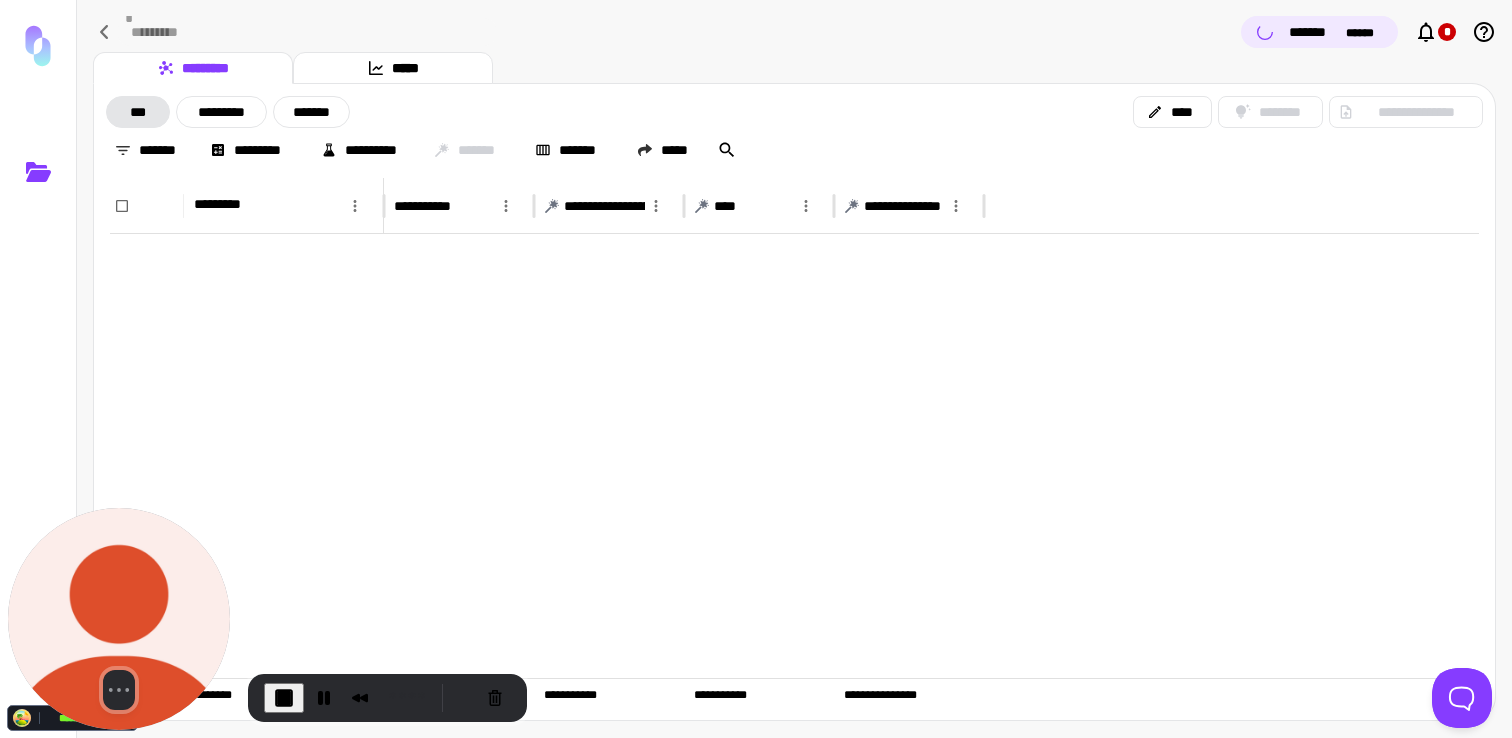 scroll, scrollTop: 2831, scrollLeft: 0, axis: vertical 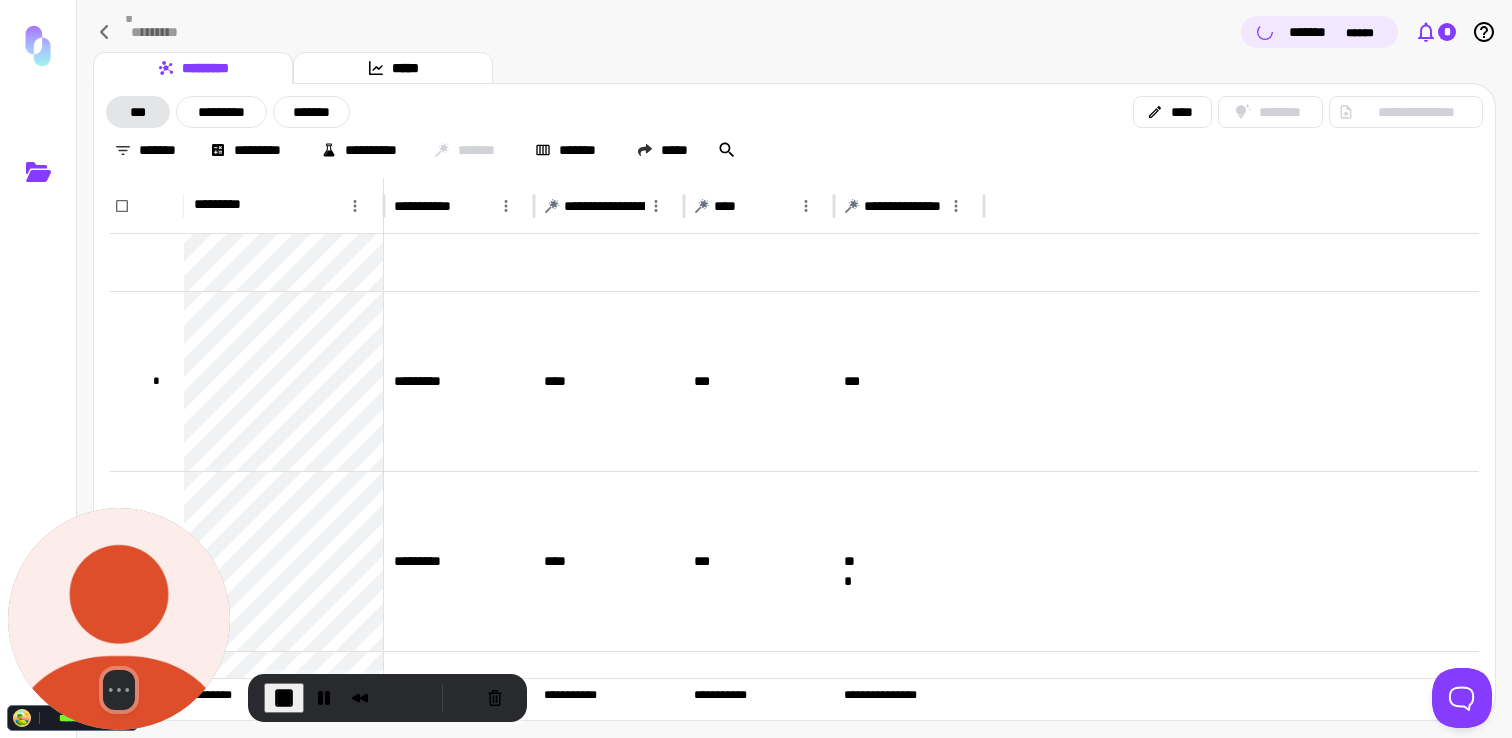 click 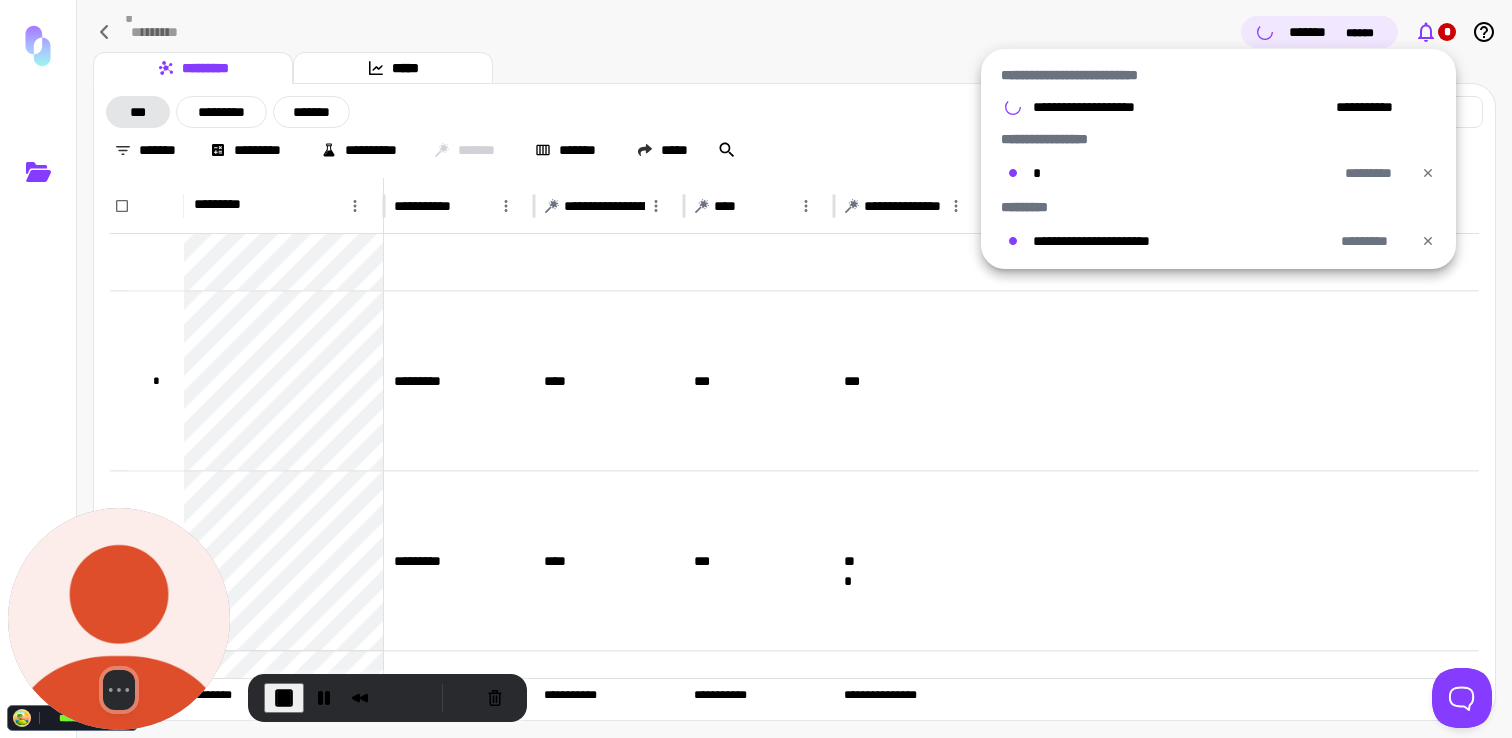 click at bounding box center [756, 369] 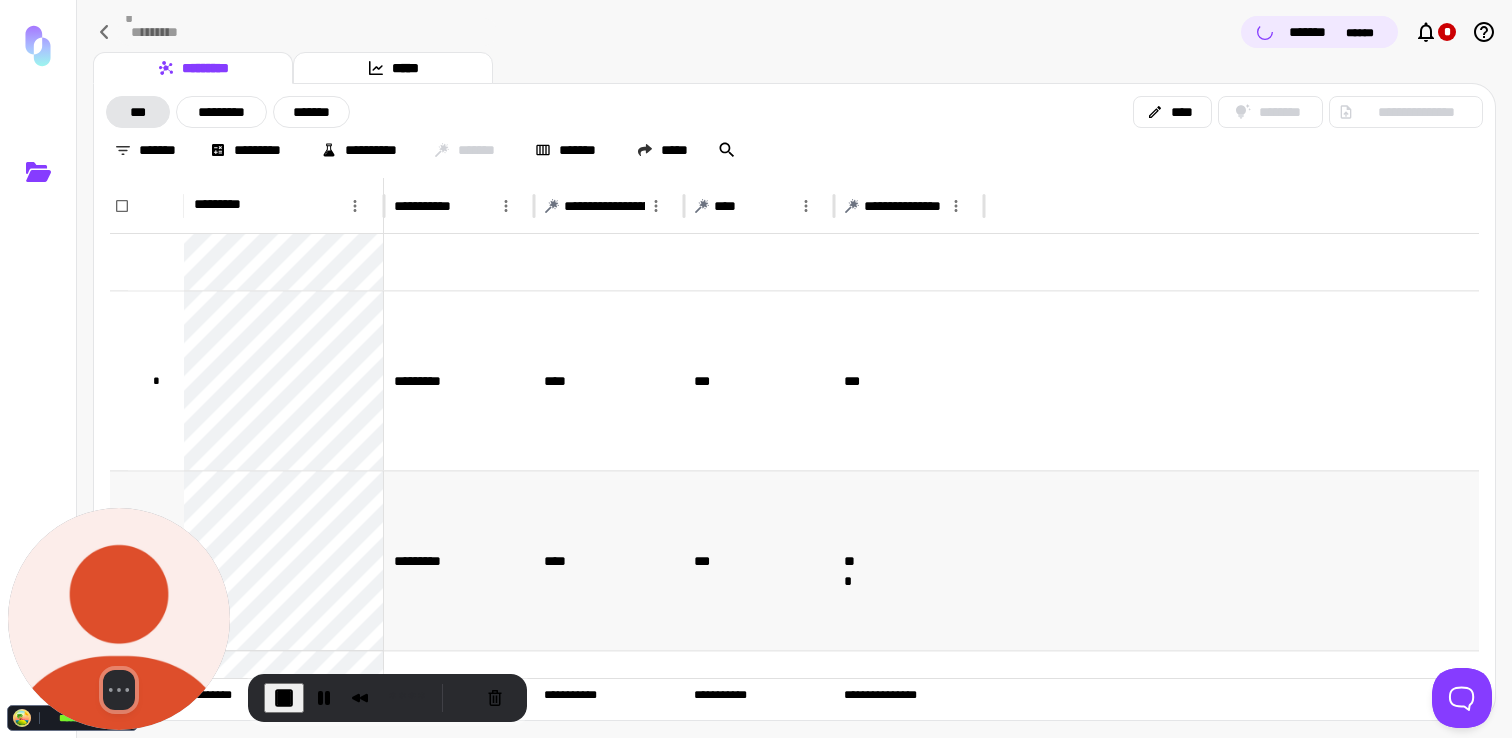 type 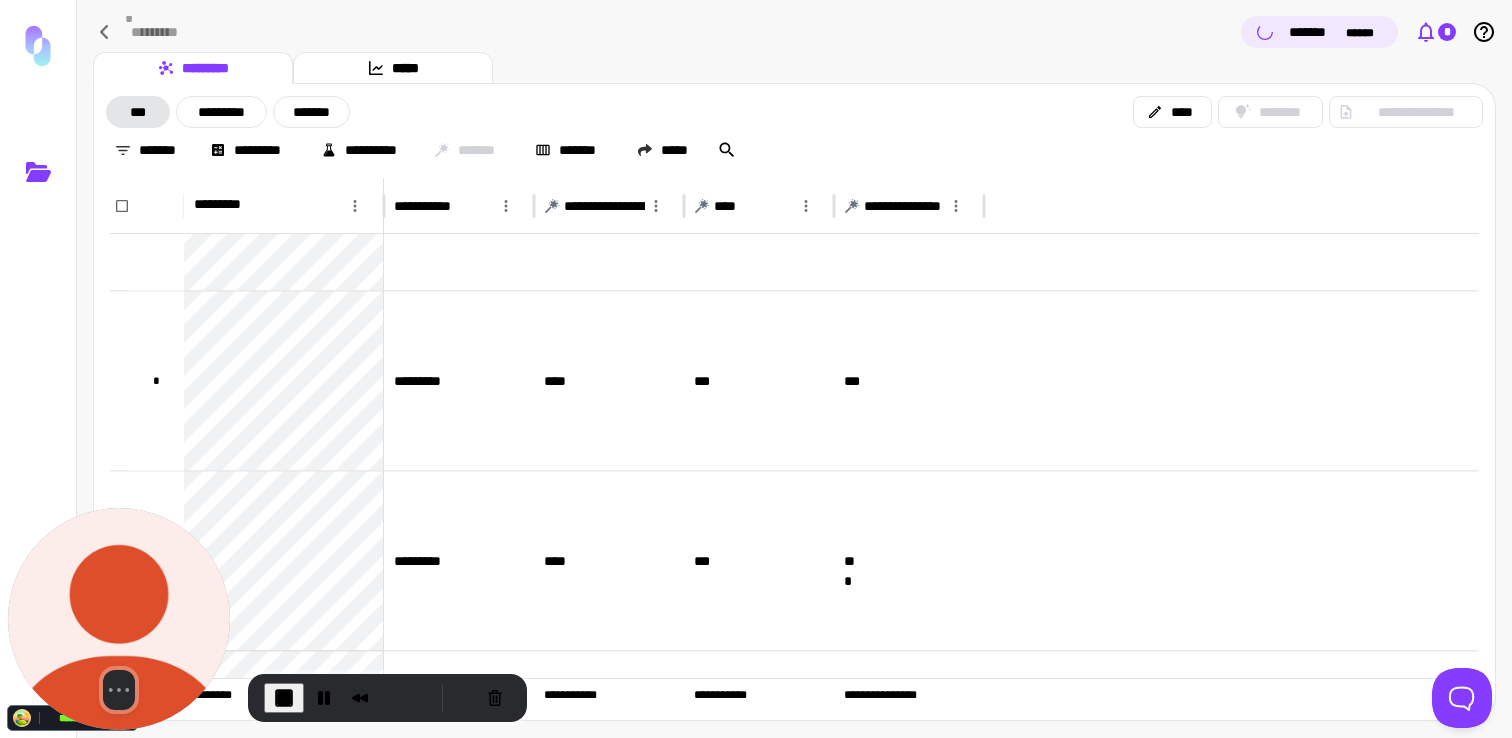 click 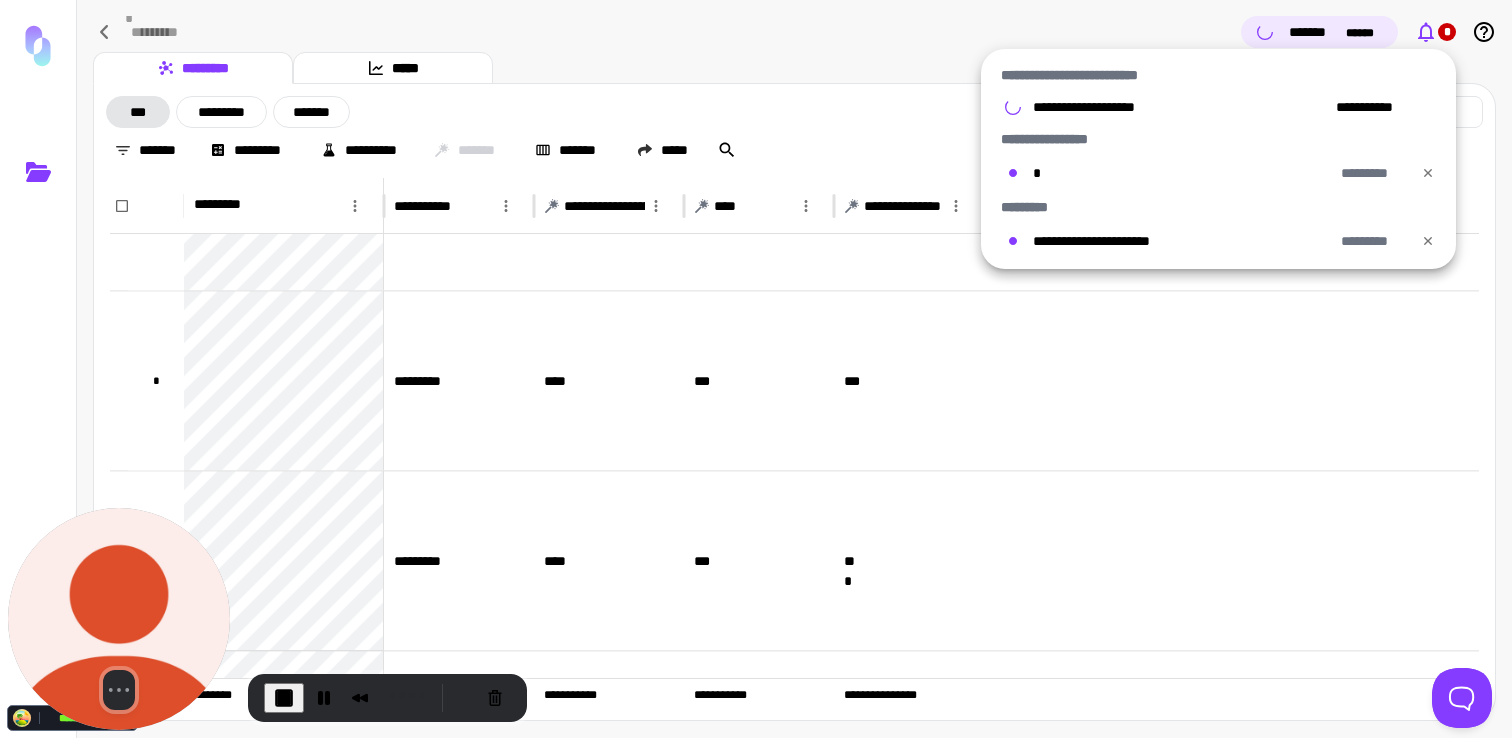 click at bounding box center (756, 369) 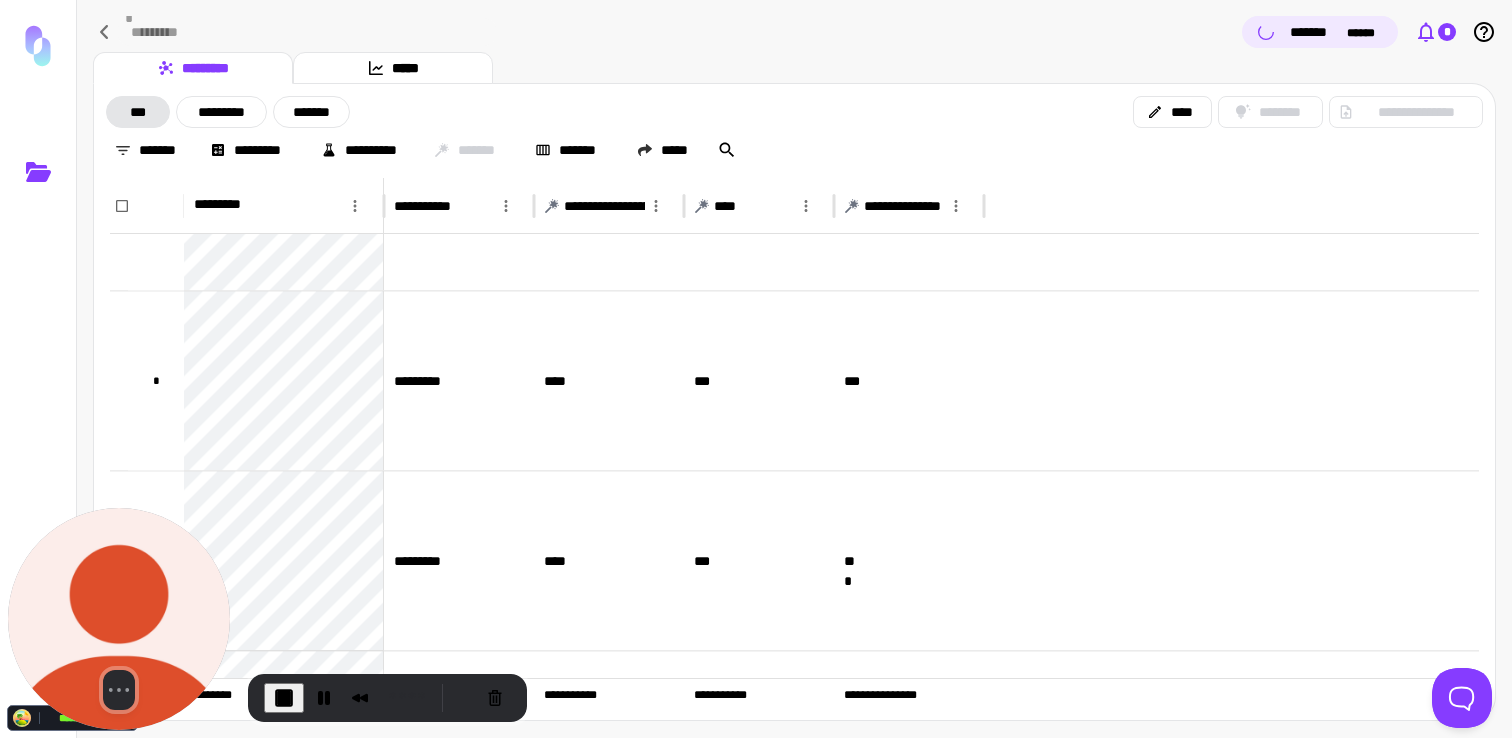 click on "*" at bounding box center [1447, 32] 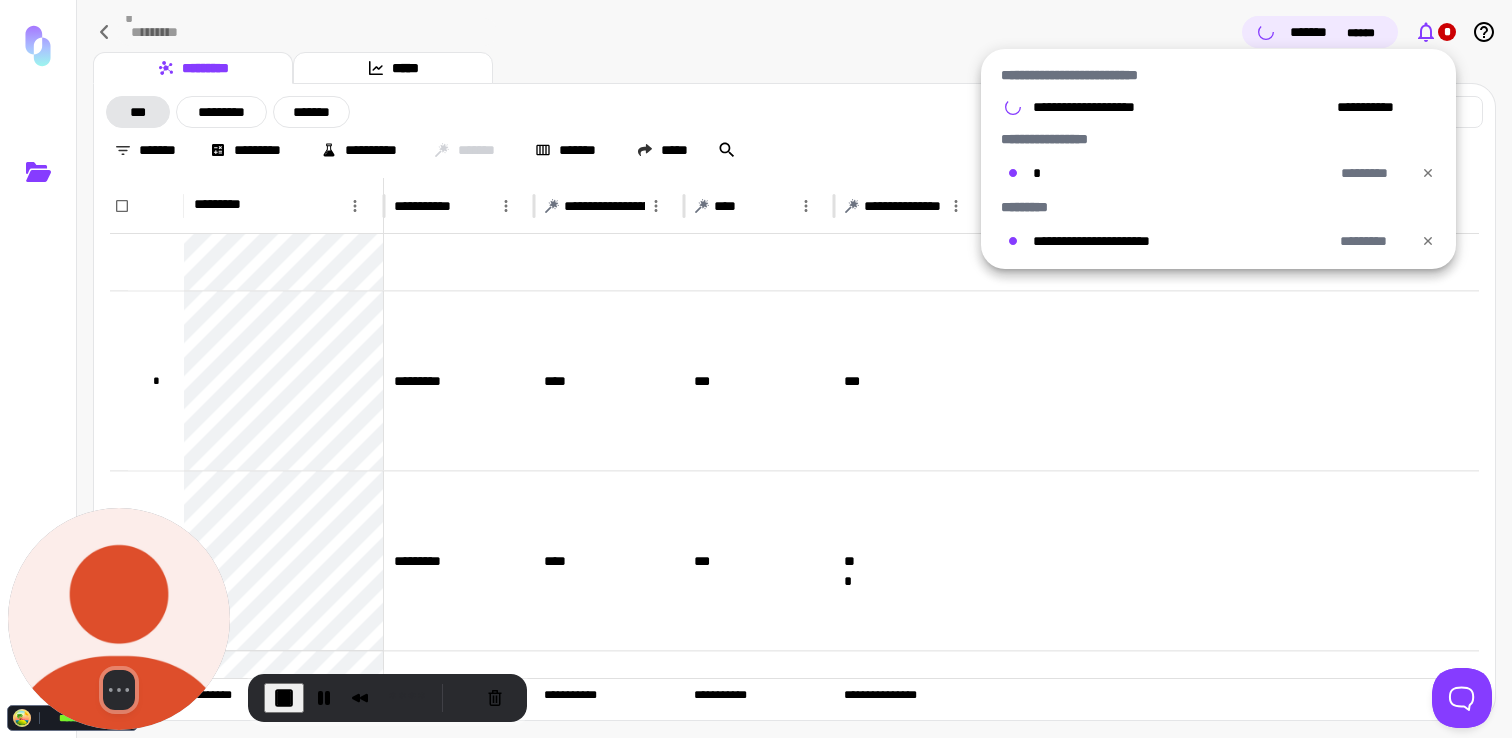 click at bounding box center [284, 698] 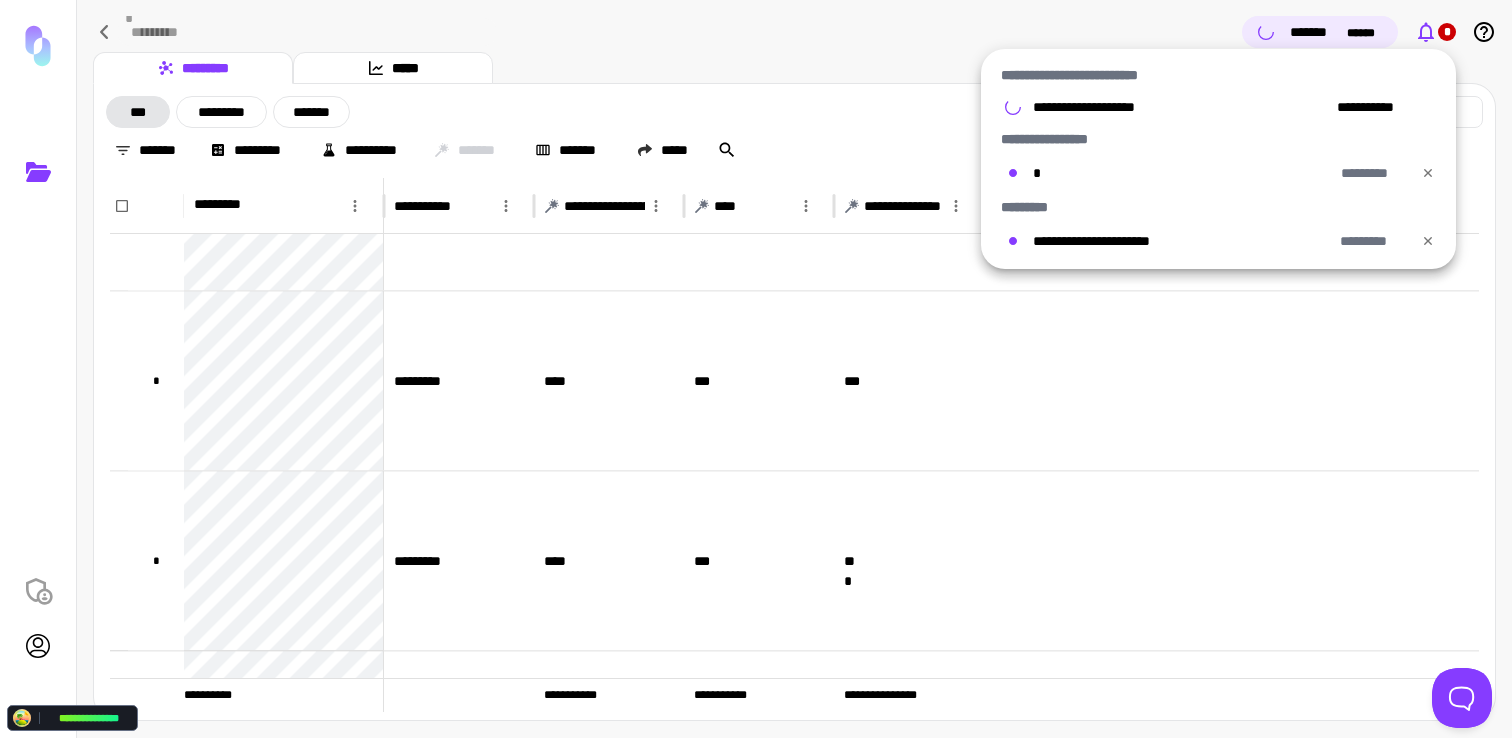 click at bounding box center [756, 369] 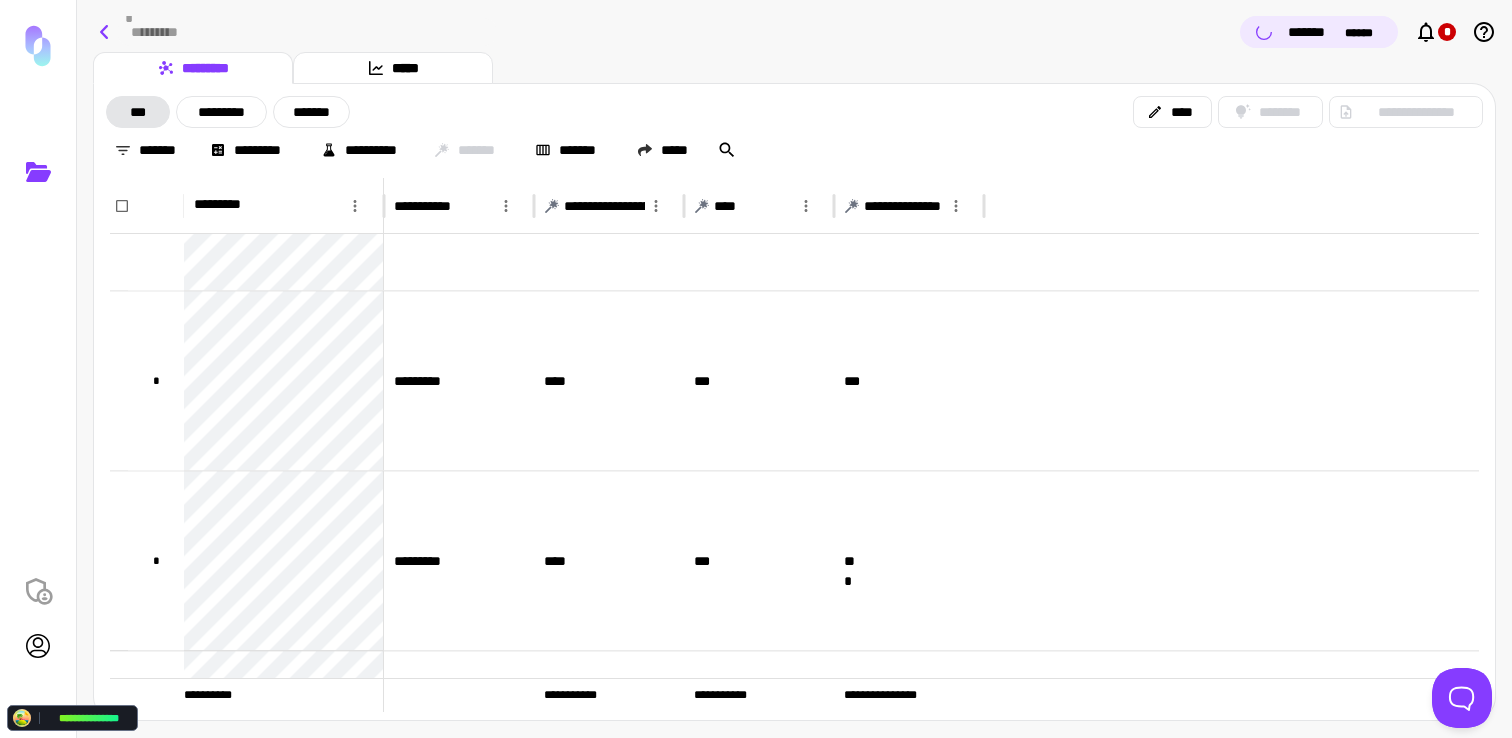 click 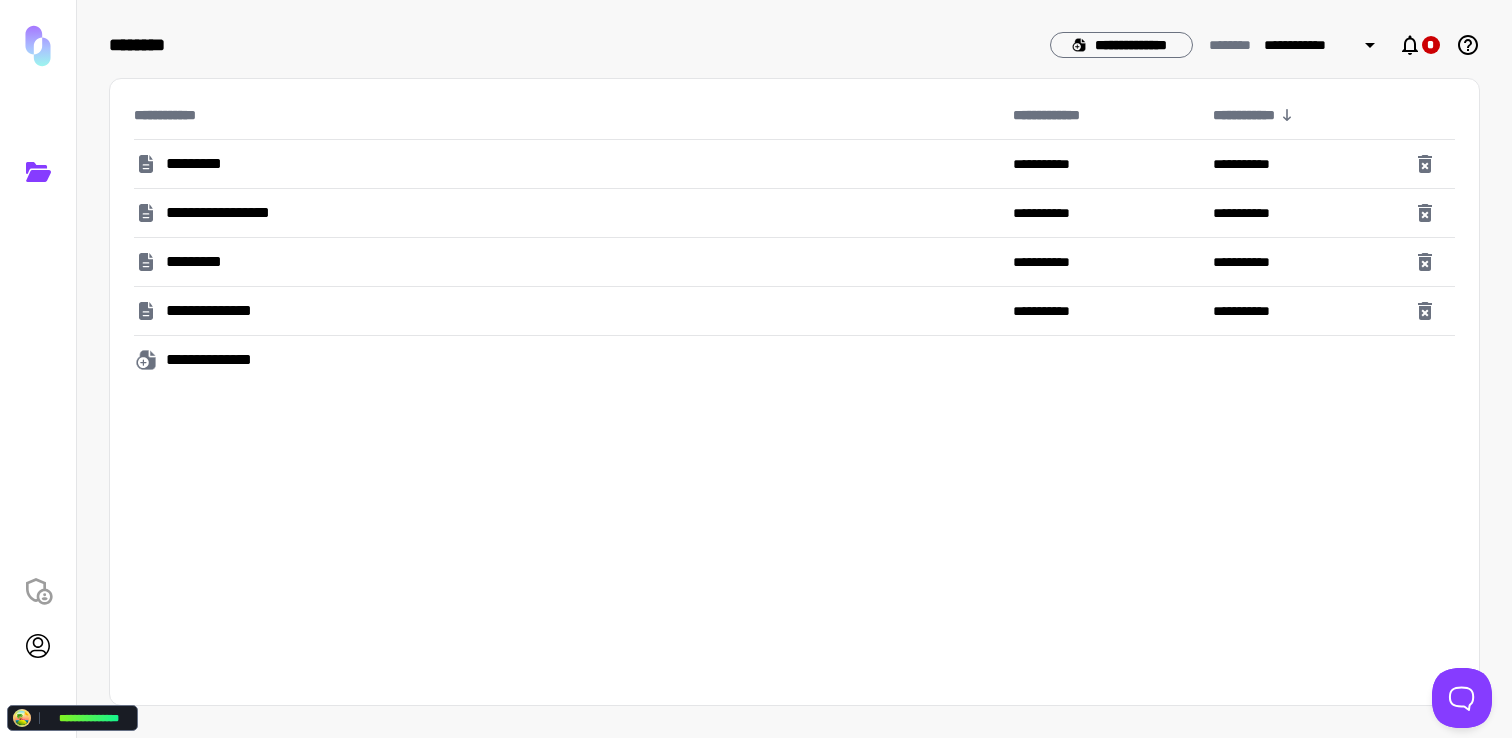 click on "**********" at bounding box center (228, 213) 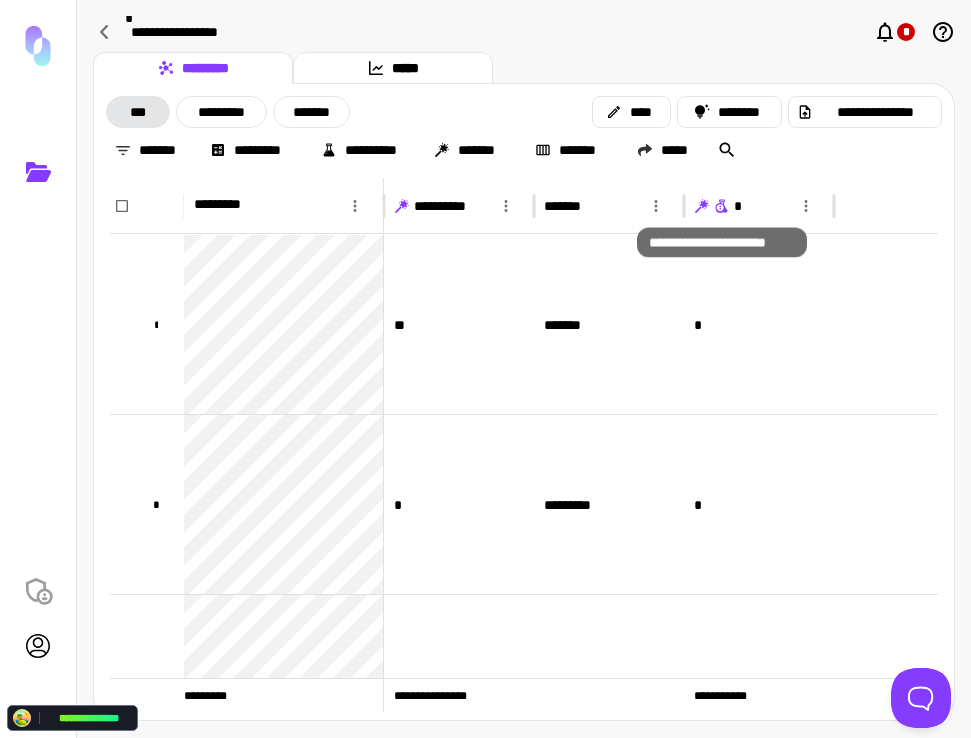 click 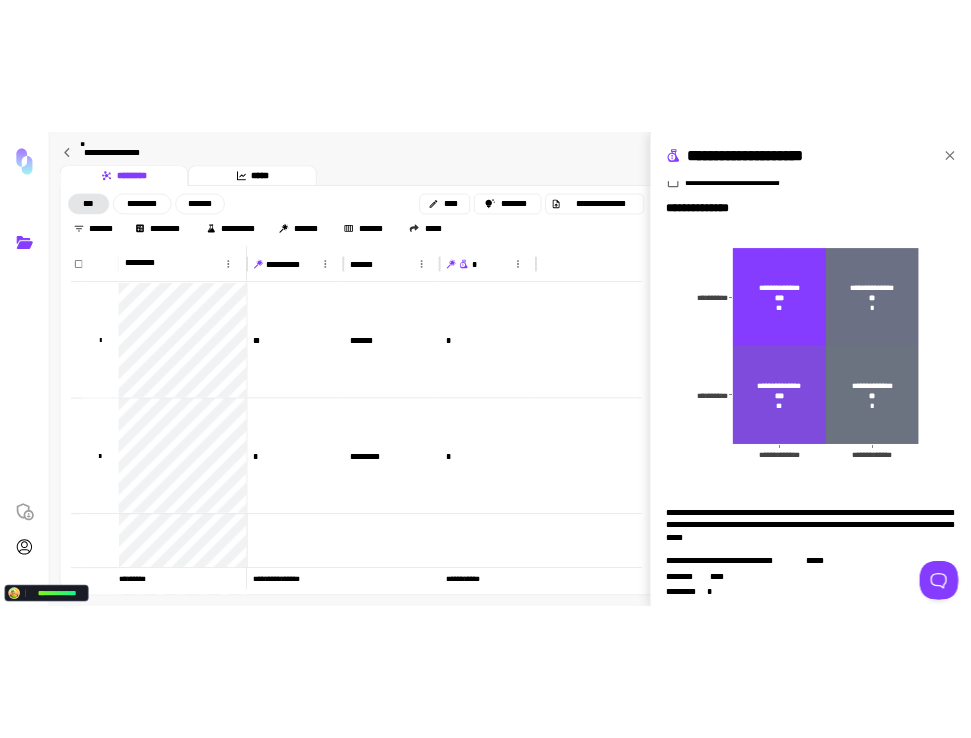 scroll, scrollTop: 241, scrollLeft: 0, axis: vertical 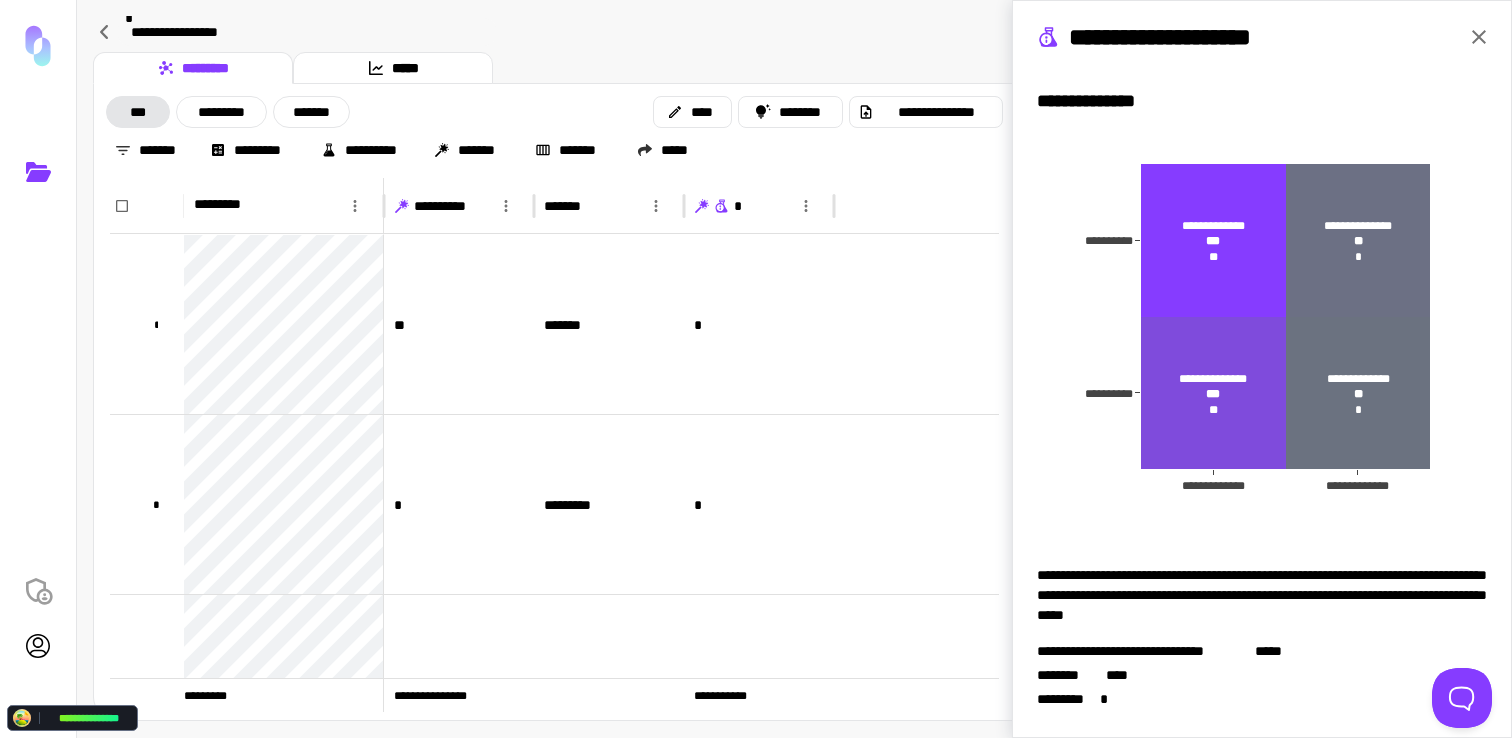 type 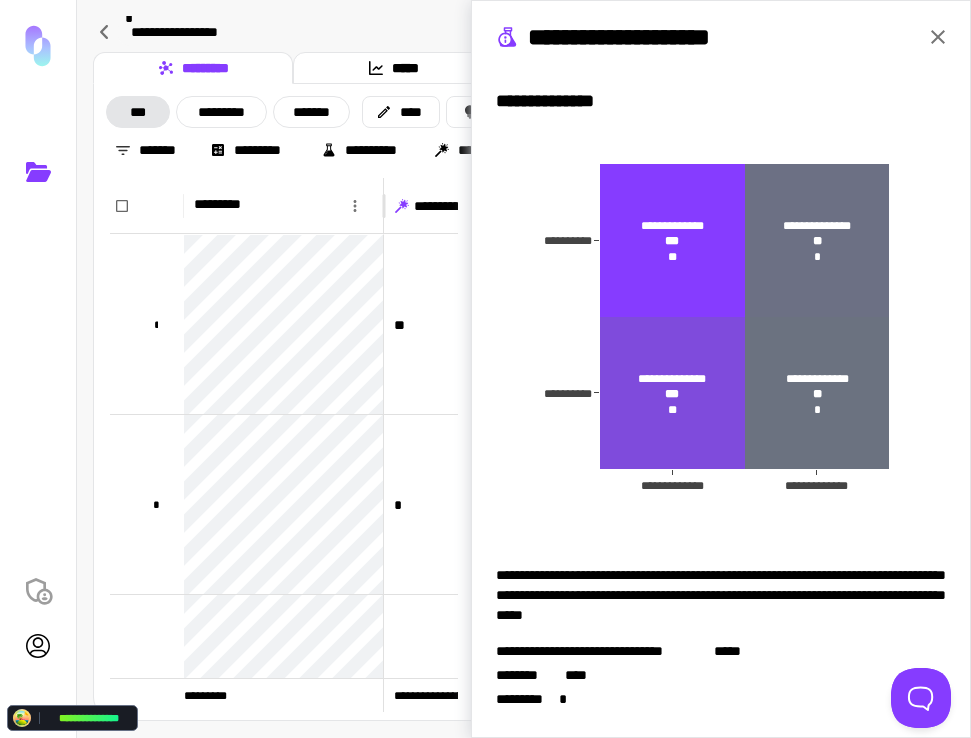 click 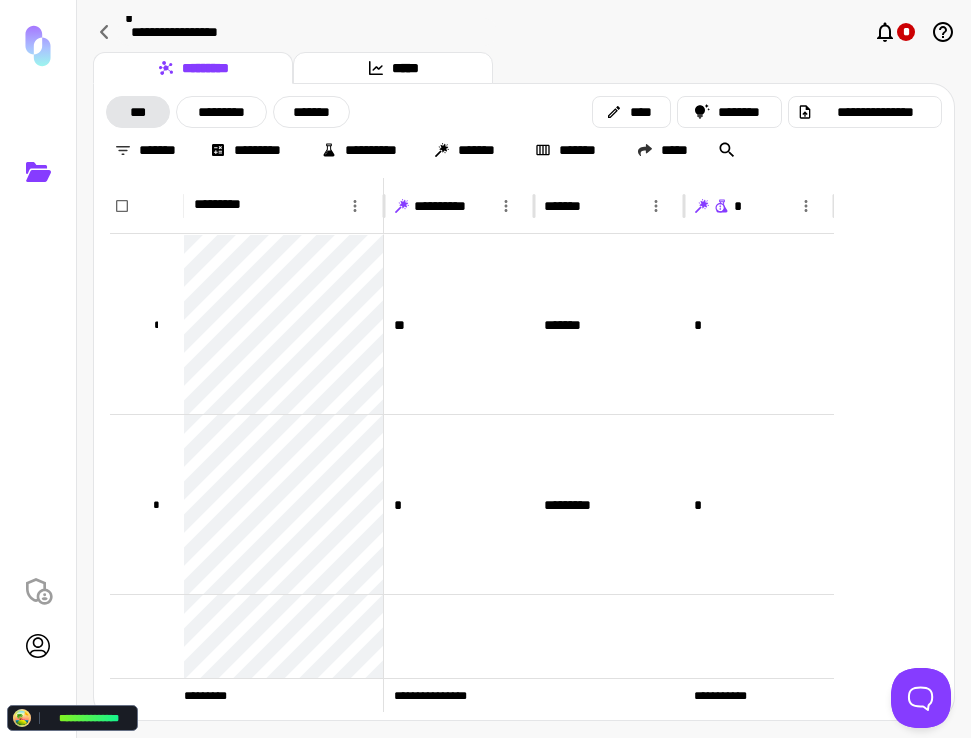 scroll, scrollTop: 0, scrollLeft: 0, axis: both 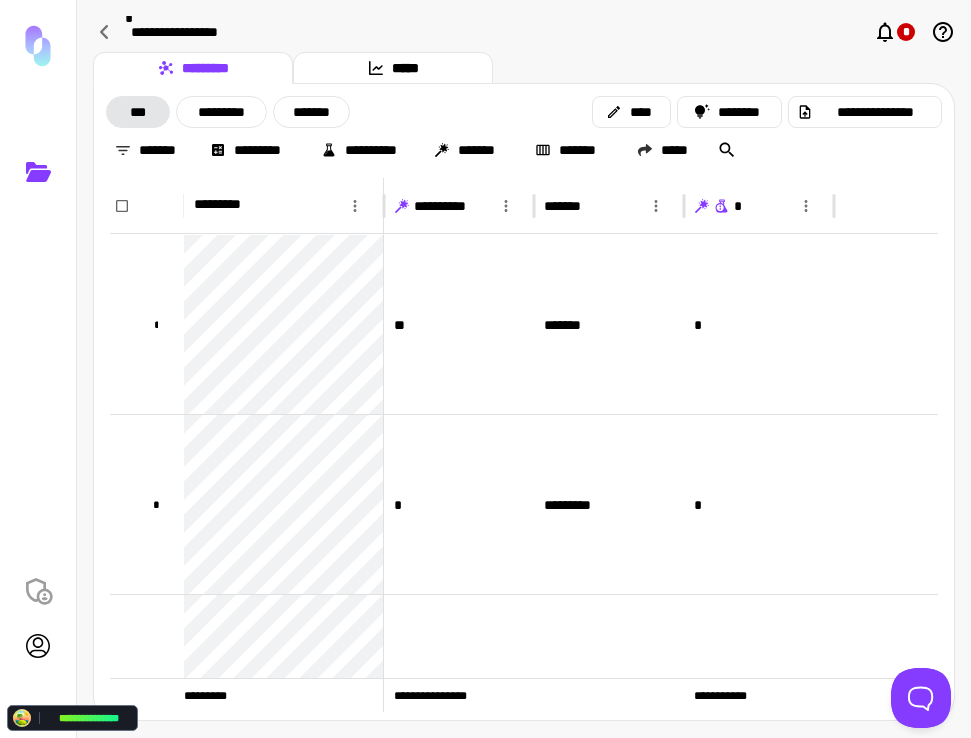 click 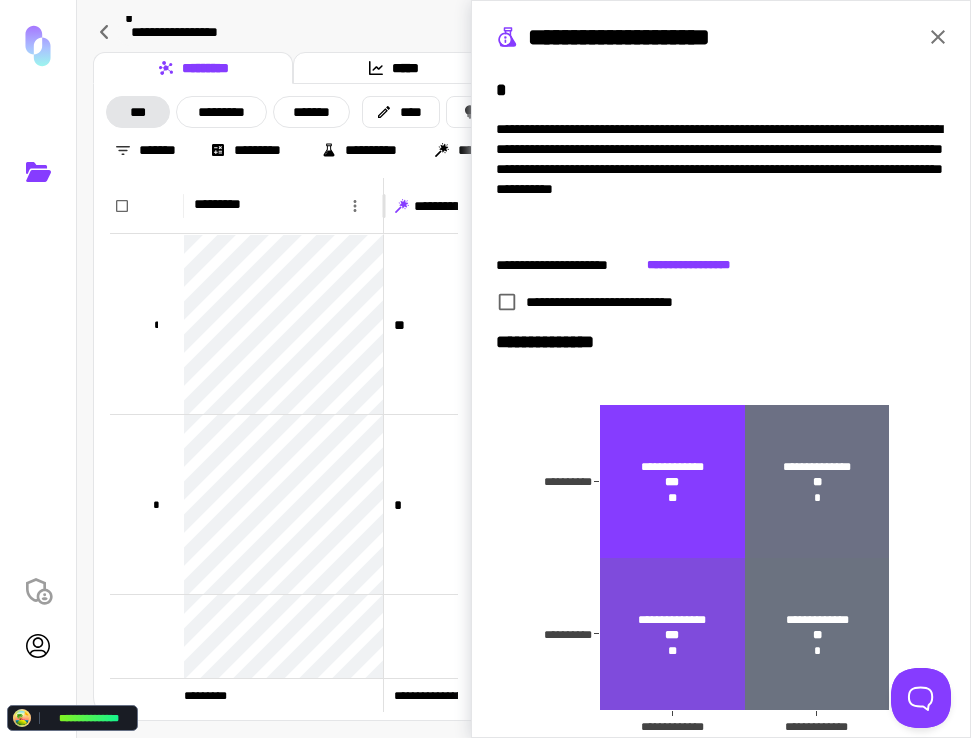 click 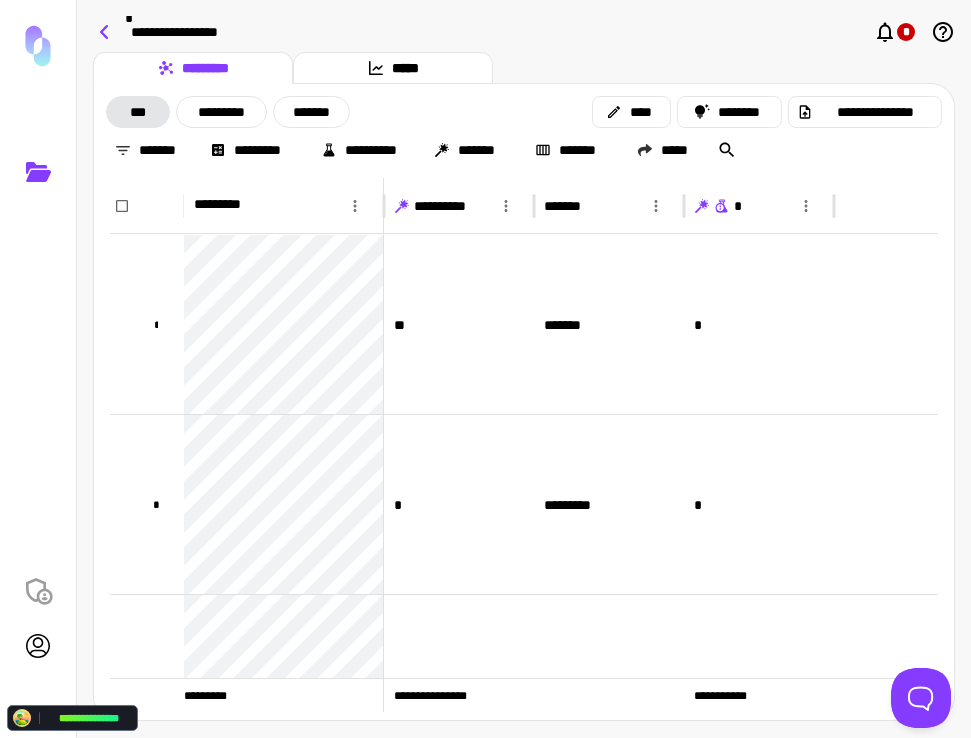 click 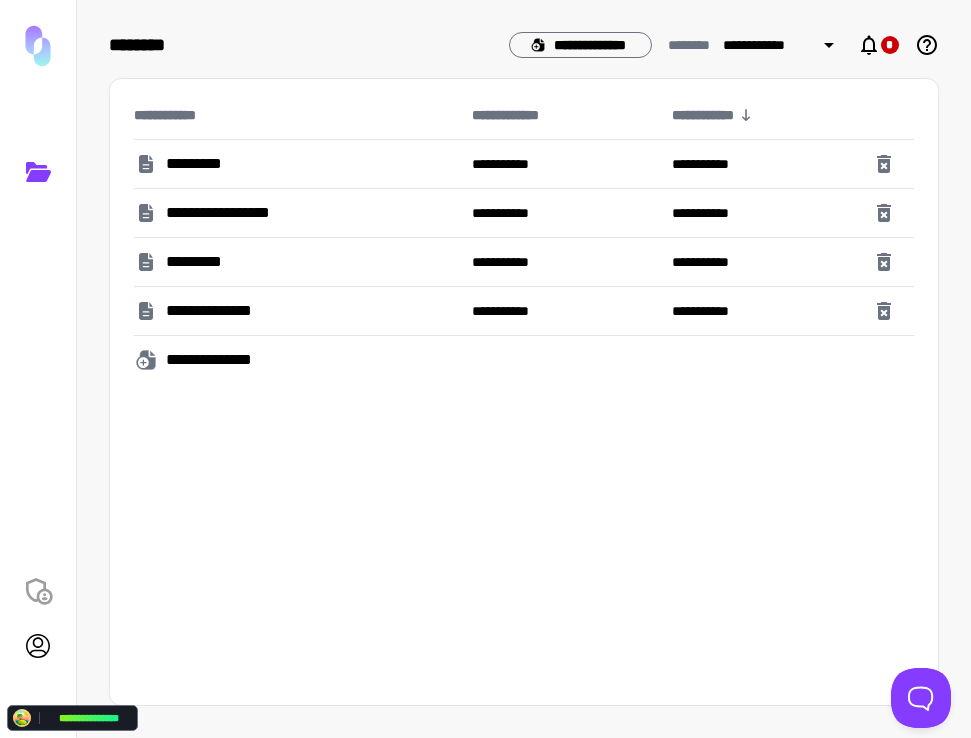 click on "*********" at bounding box center [295, 262] 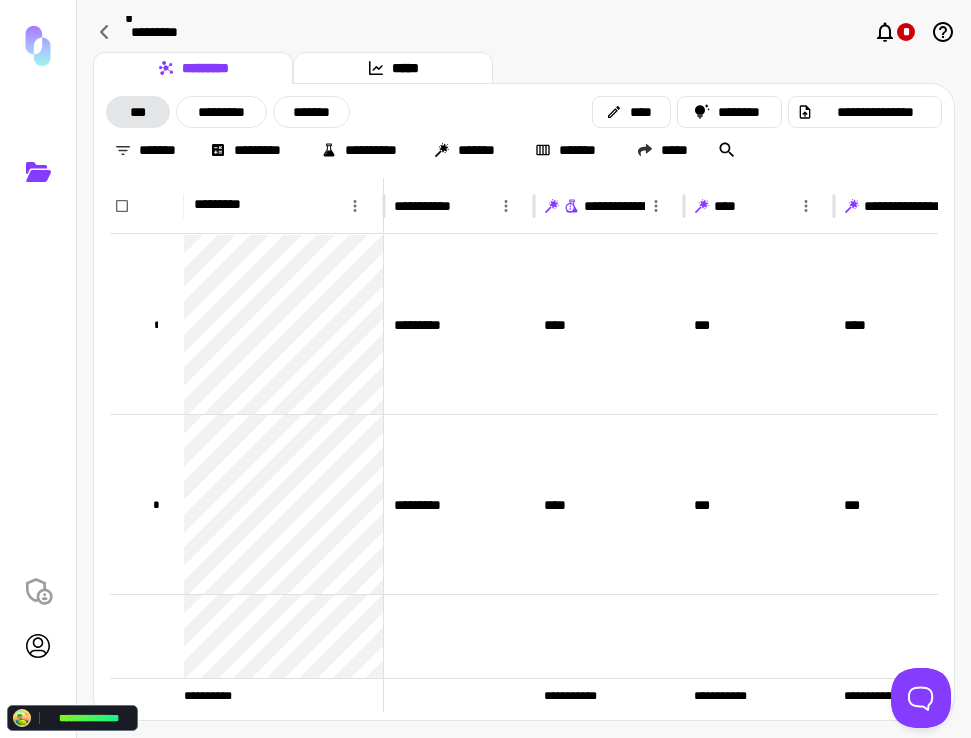 click 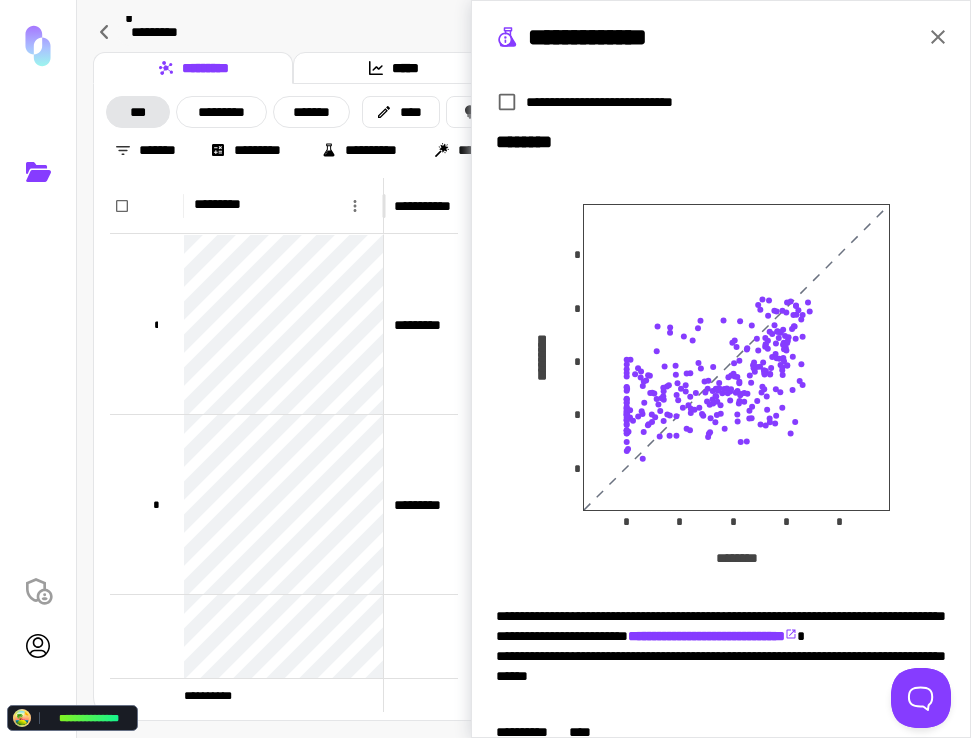 scroll, scrollTop: 291, scrollLeft: 0, axis: vertical 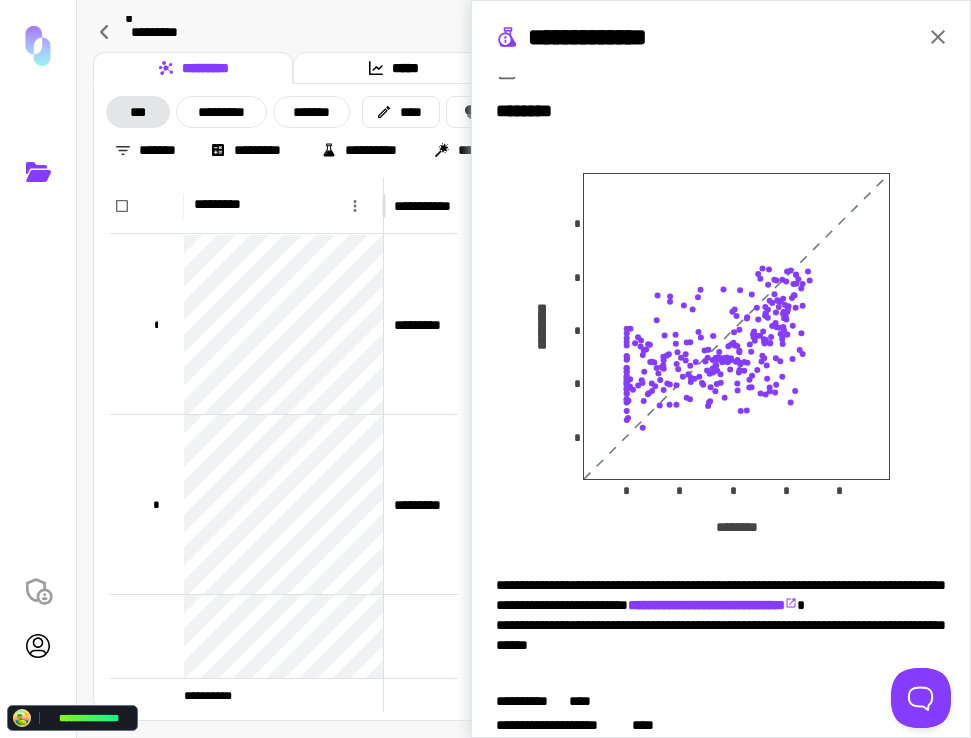 click 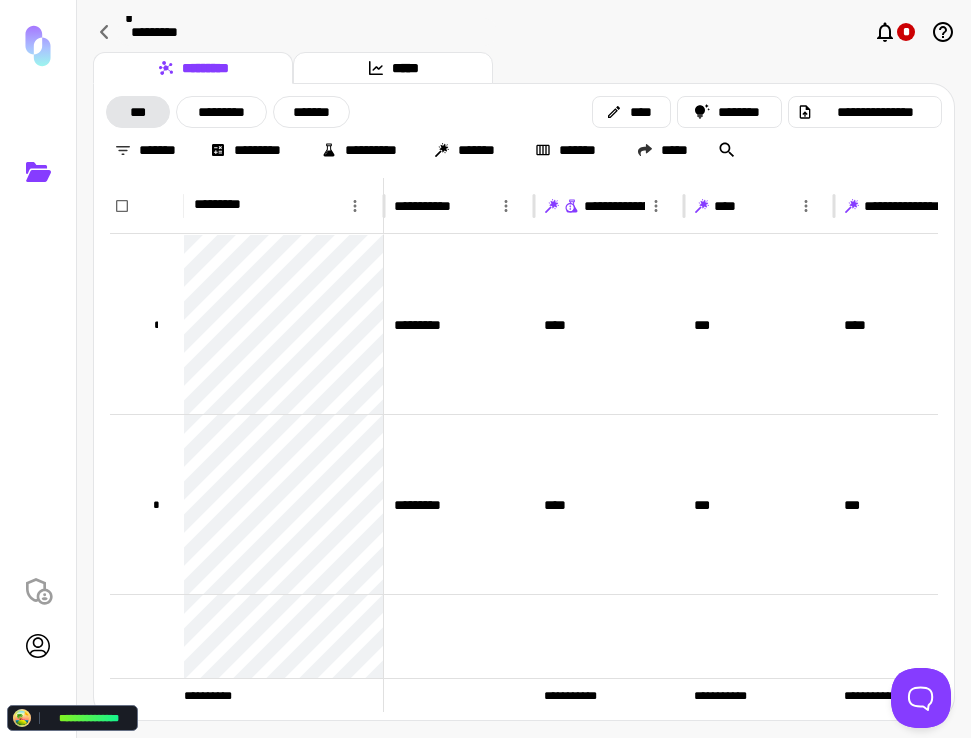 scroll, scrollTop: 0, scrollLeft: 0, axis: both 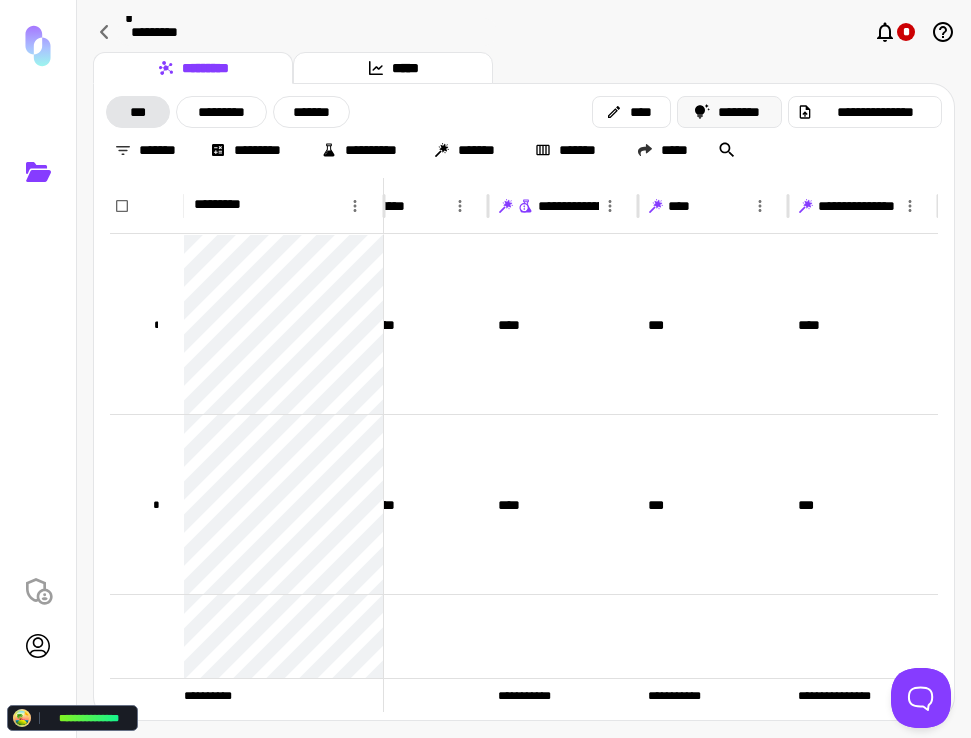 click on "********" at bounding box center (730, 112) 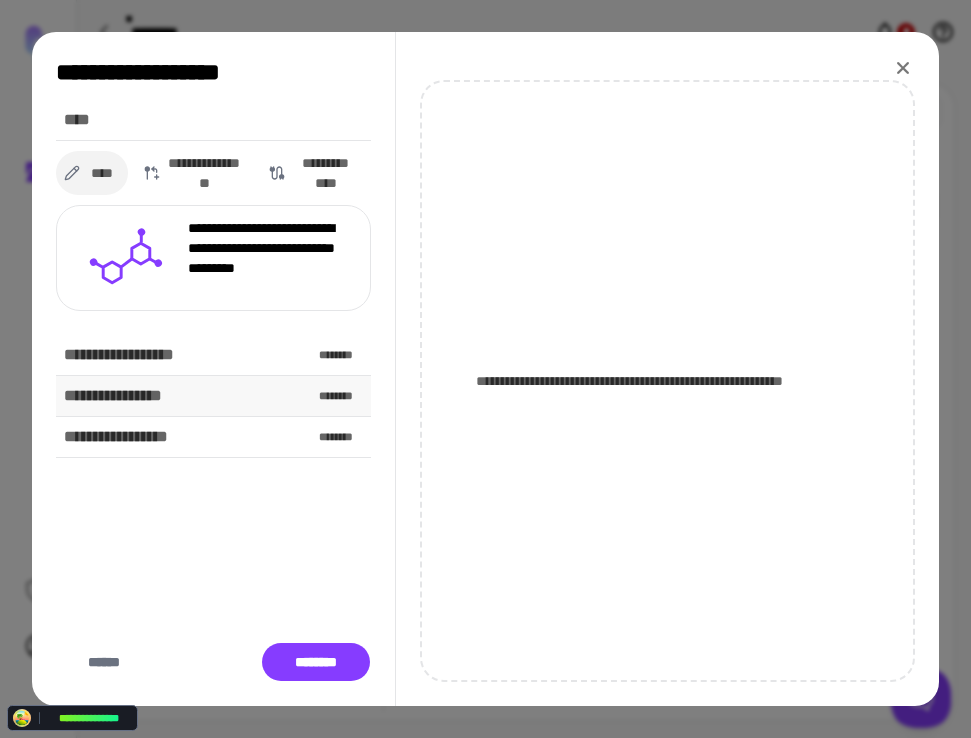 click on "**********" at bounding box center [213, 396] 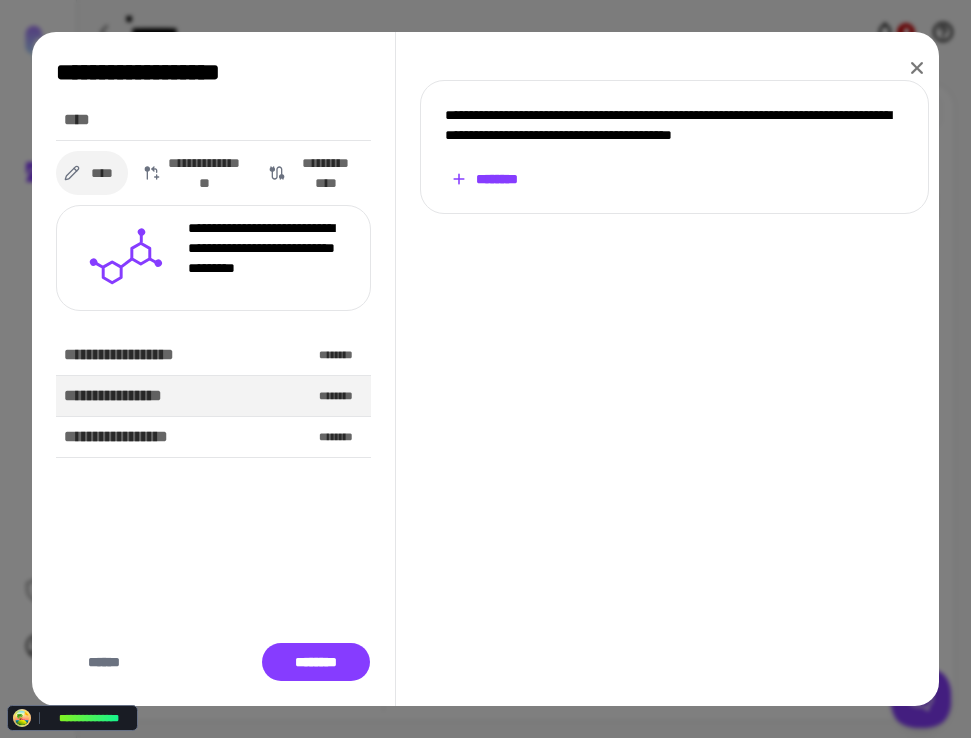 click on "********" at bounding box center (485, 179) 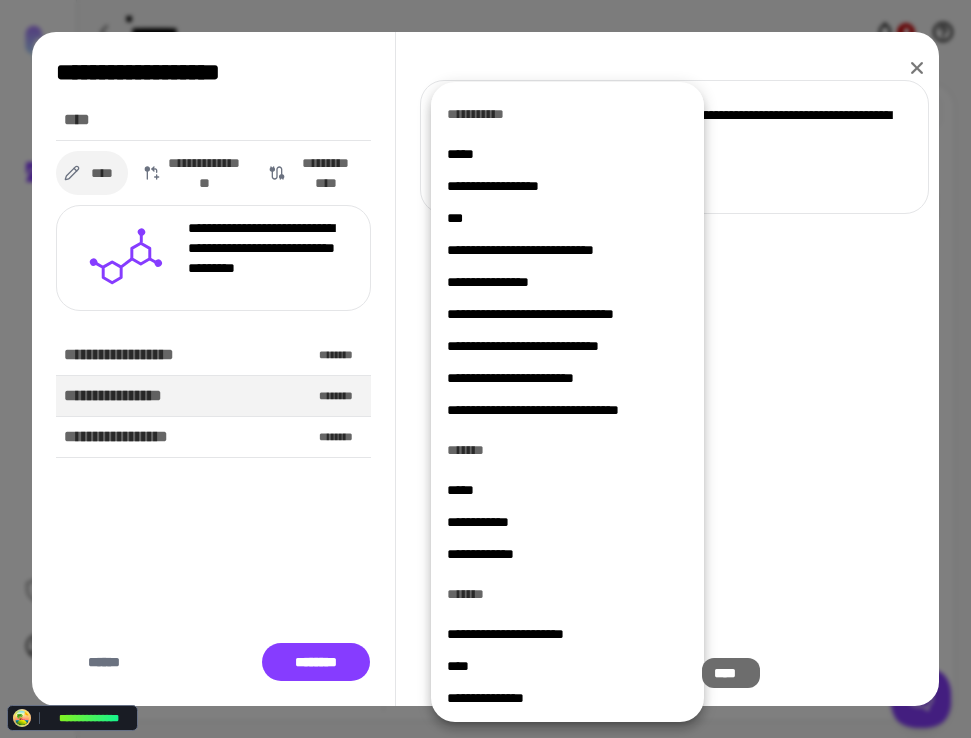 click on "****" at bounding box center (567, 666) 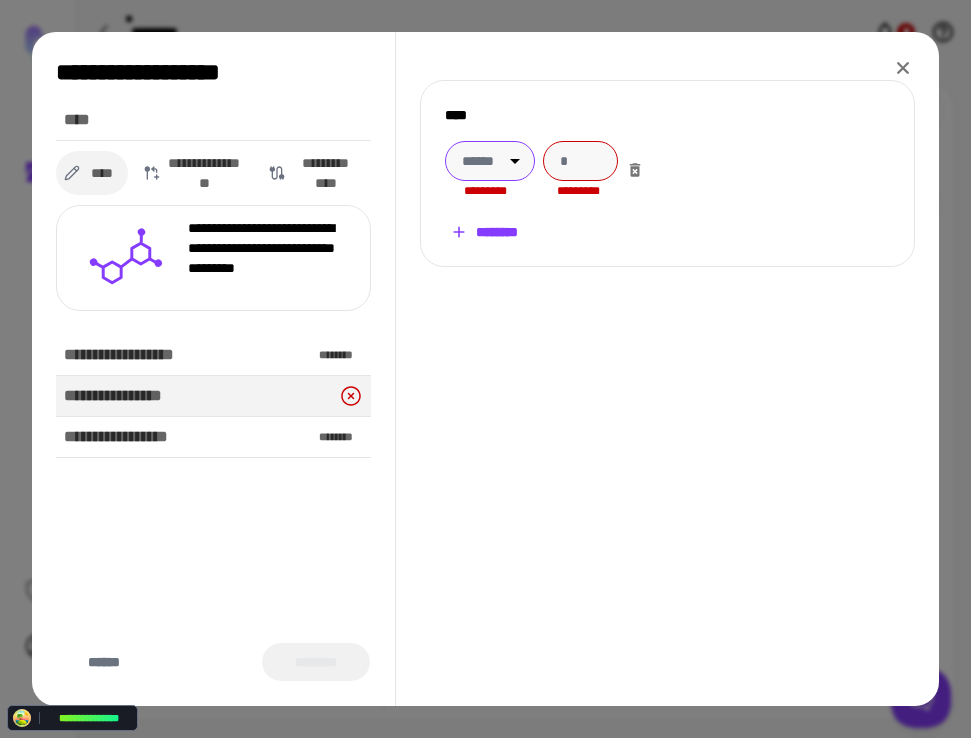 click on "**********" at bounding box center [485, 369] 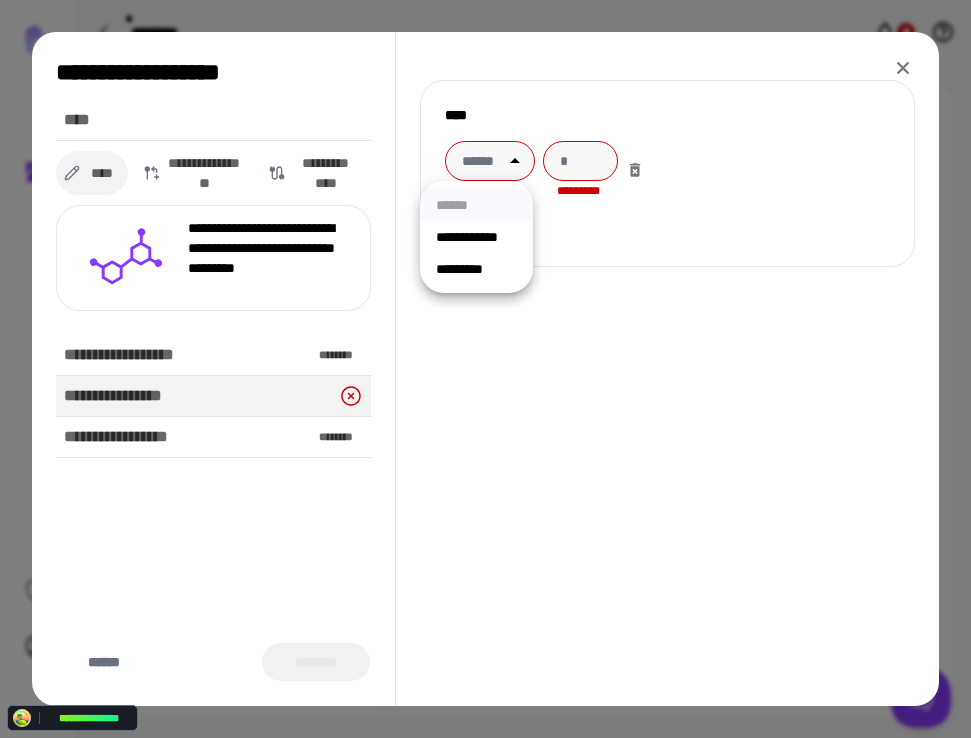 click on "**********" at bounding box center (476, 237) 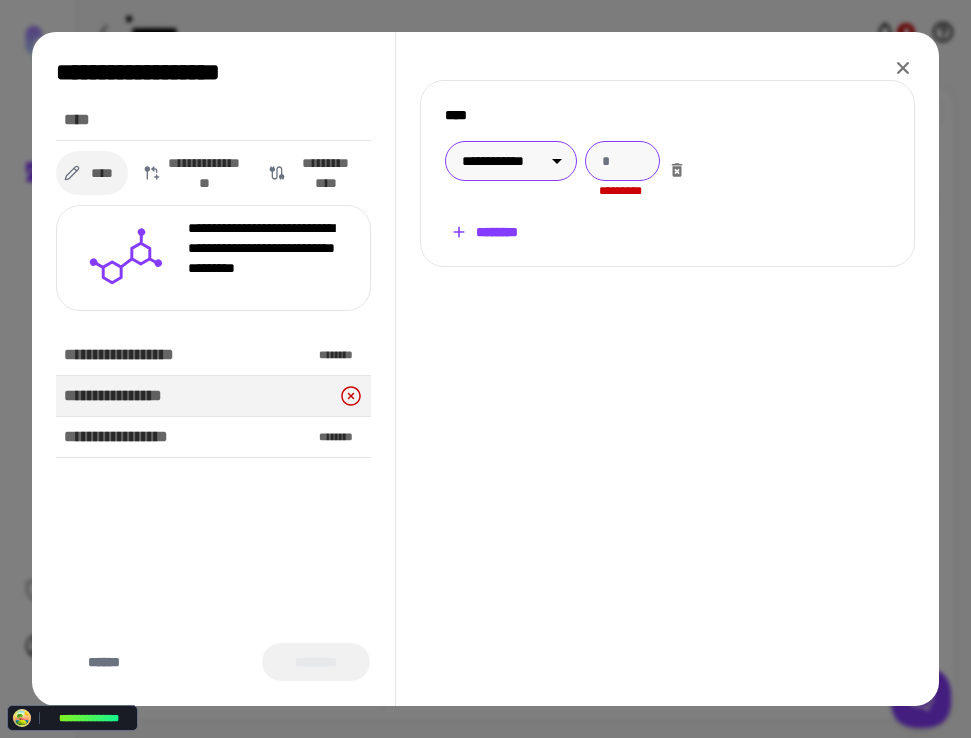 click at bounding box center (622, 161) 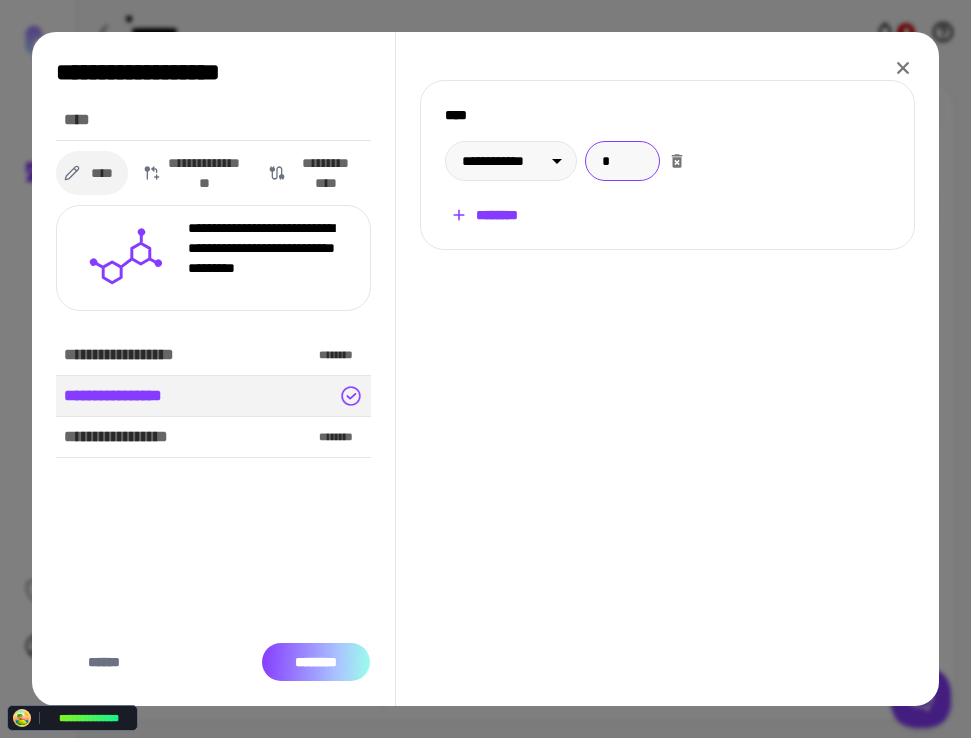 type on "*" 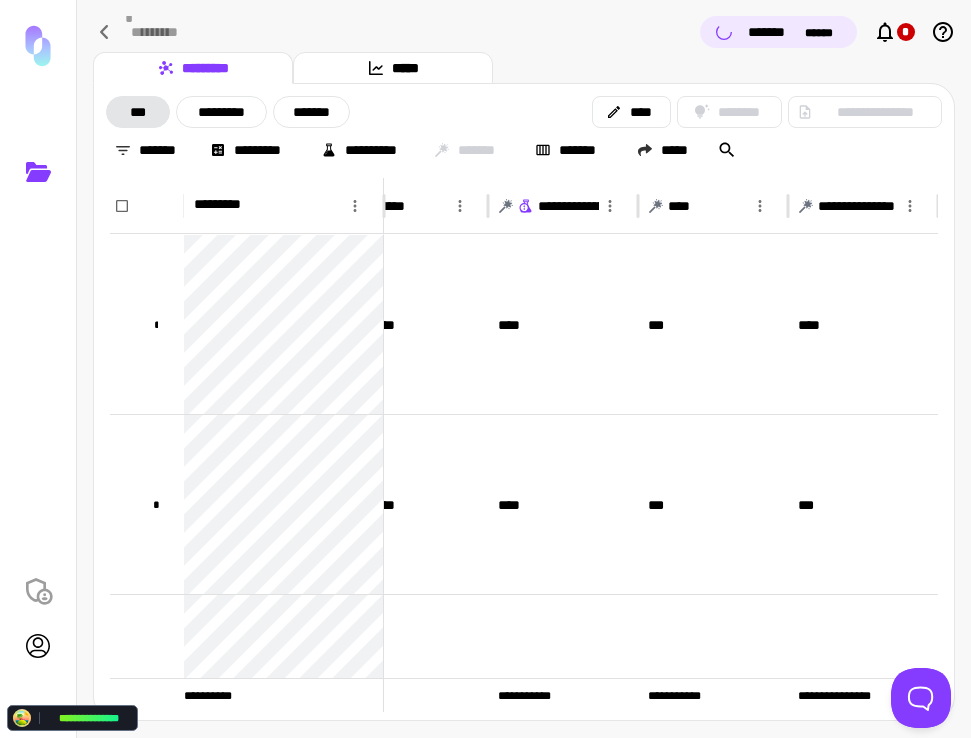 click on "********* *" at bounding box center [295, 32] 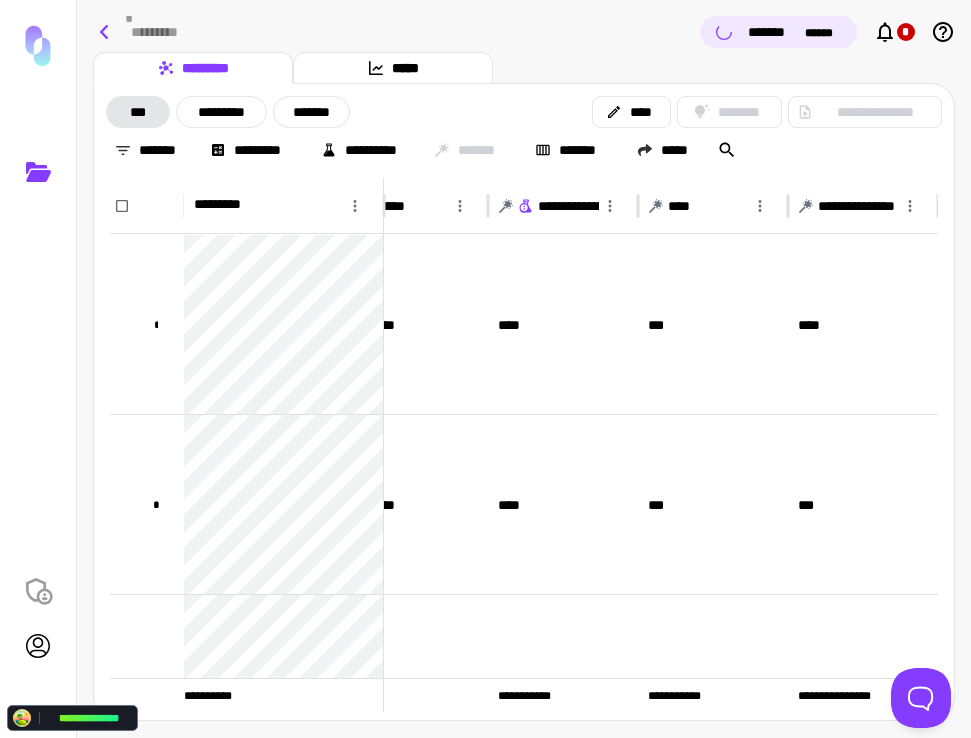 click 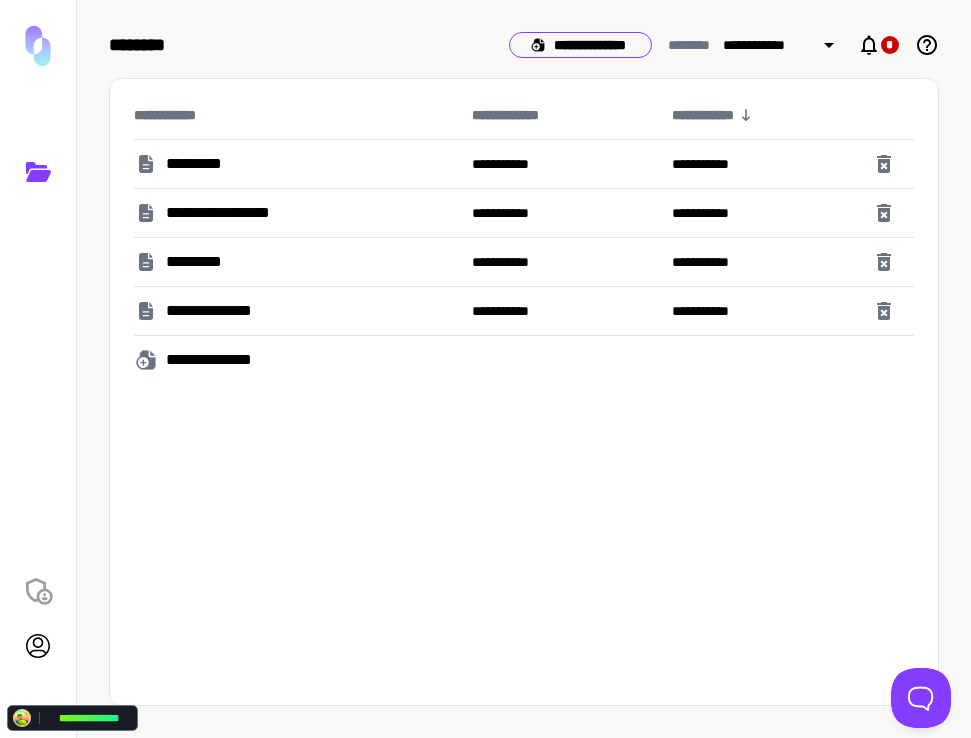 click on "**********" at bounding box center [580, 45] 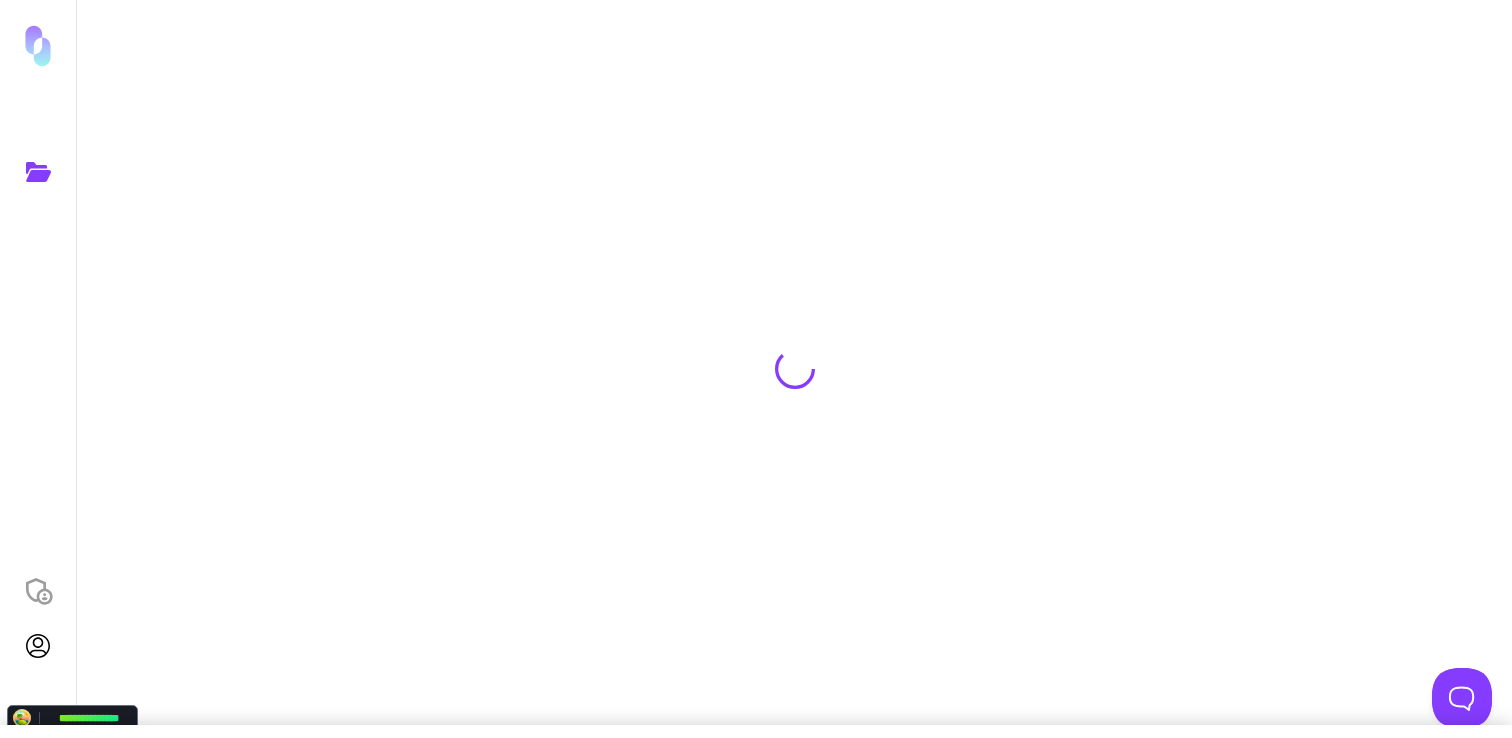 scroll, scrollTop: 0, scrollLeft: 0, axis: both 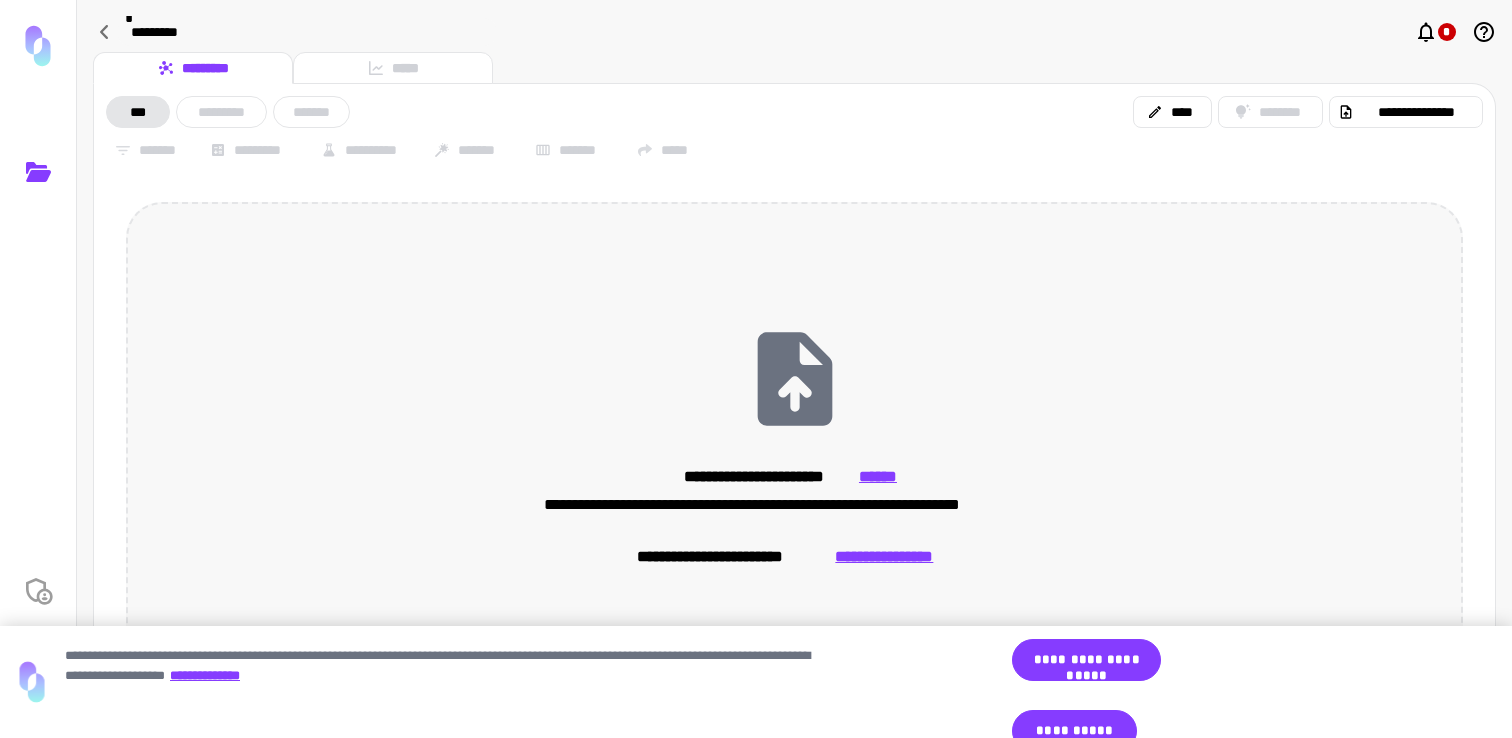 click on "**********" at bounding box center (884, 557) 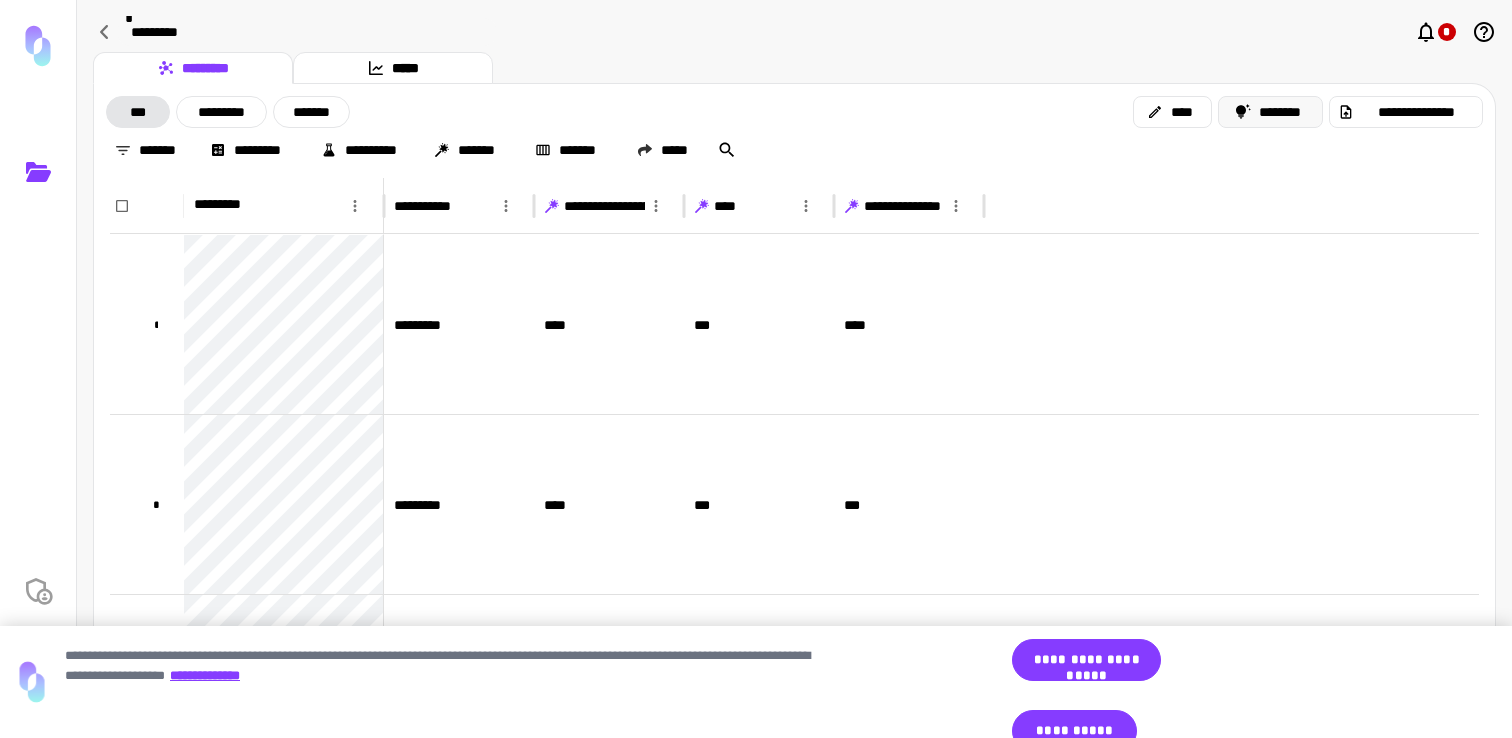 click on "********" at bounding box center [1271, 112] 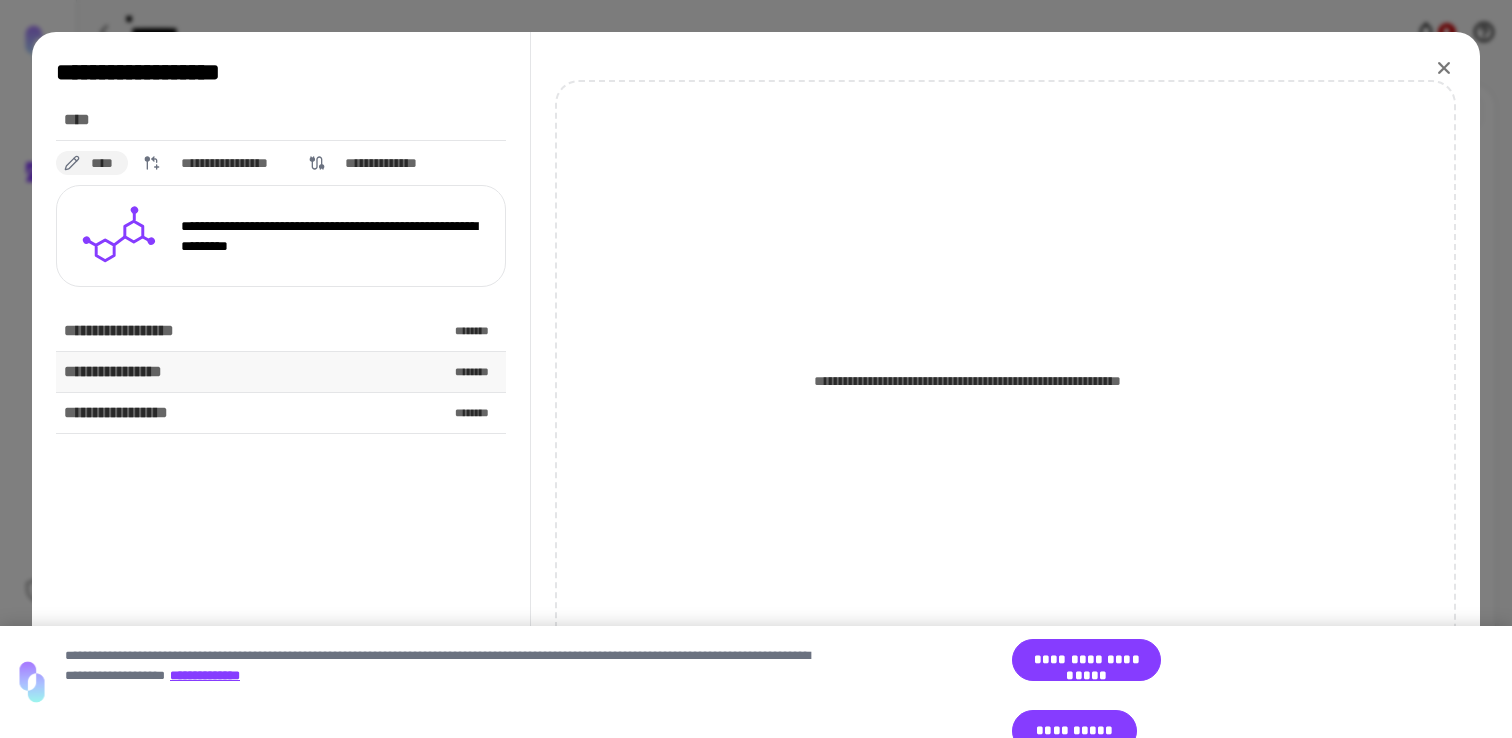 click on "**********" at bounding box center (118, 372) 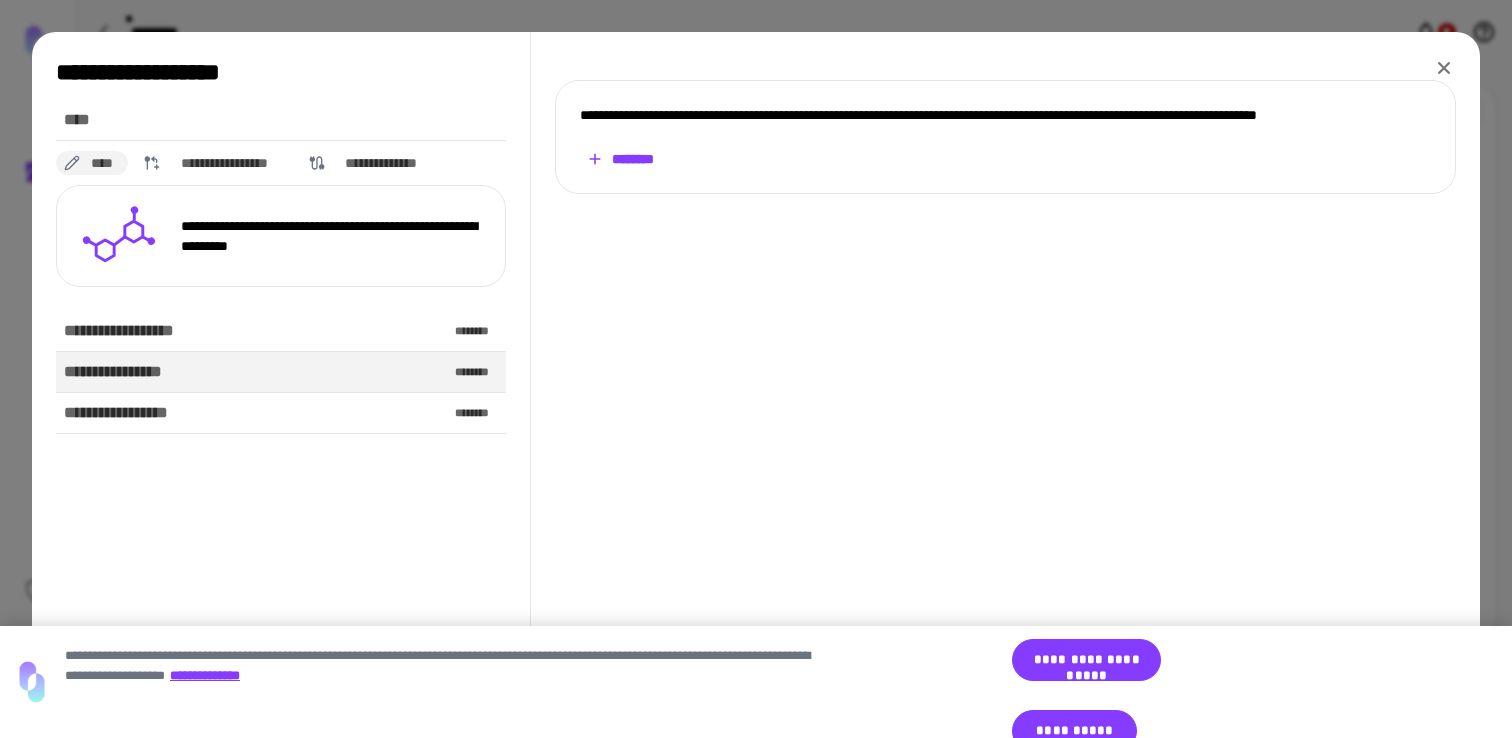 click on "********" at bounding box center (620, 159) 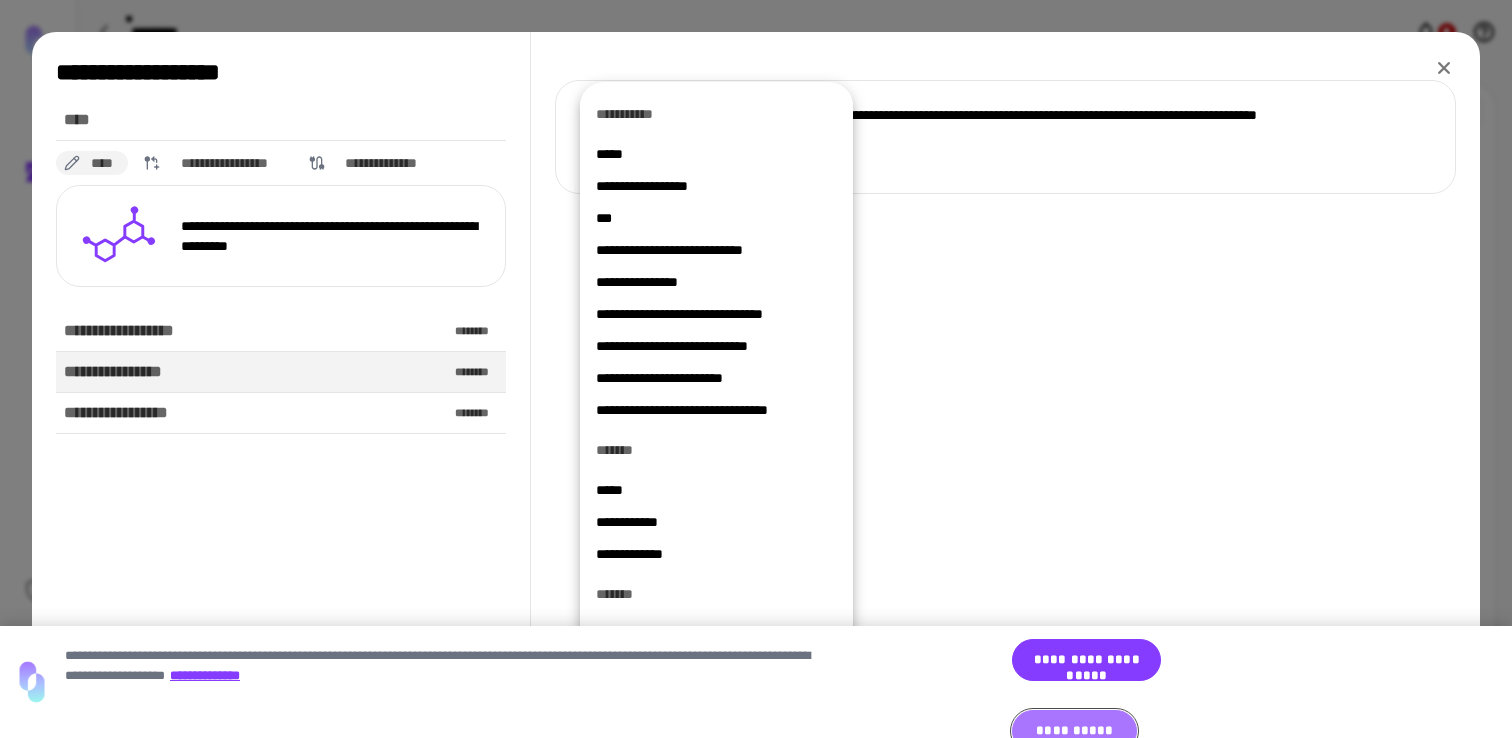 click on "**********" at bounding box center (1074, 731) 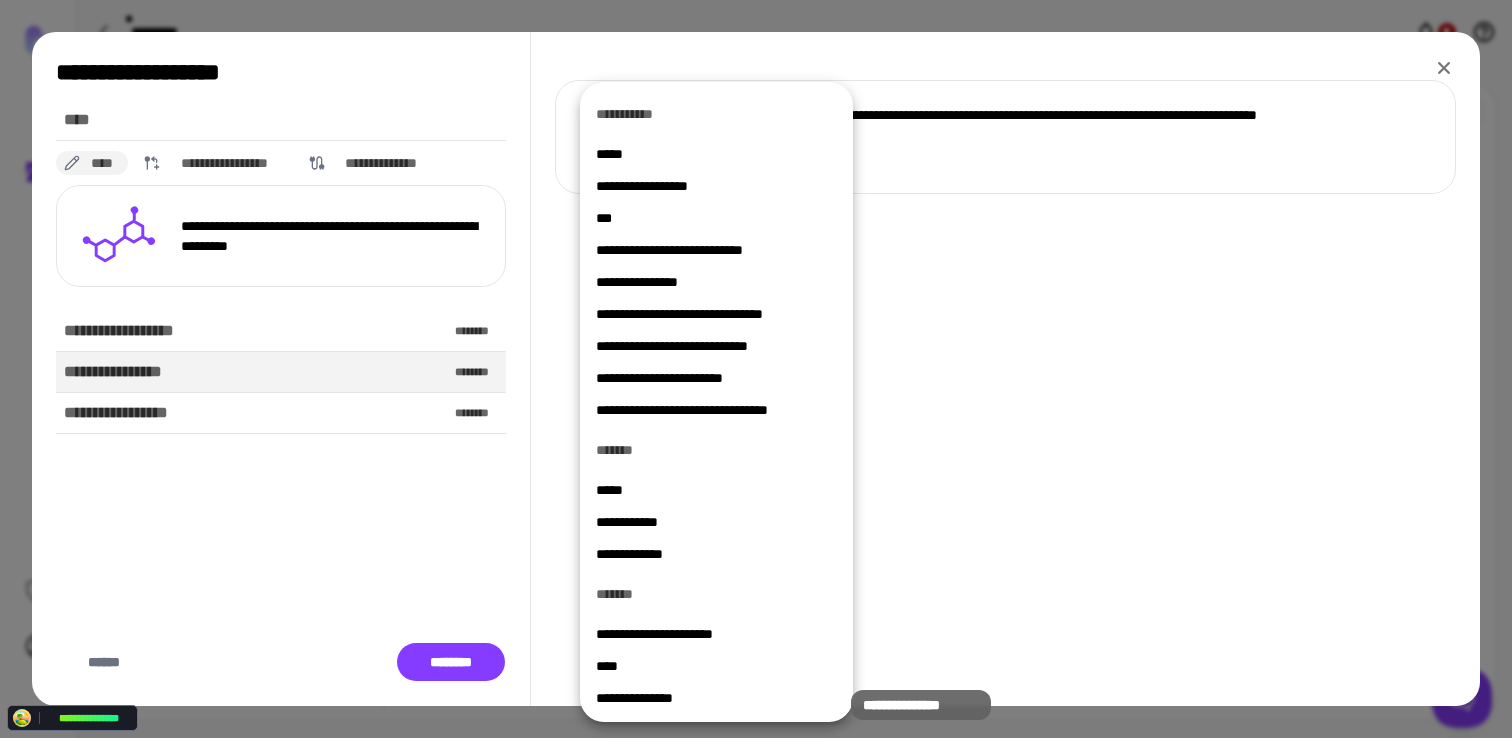 click on "**********" at bounding box center [716, 698] 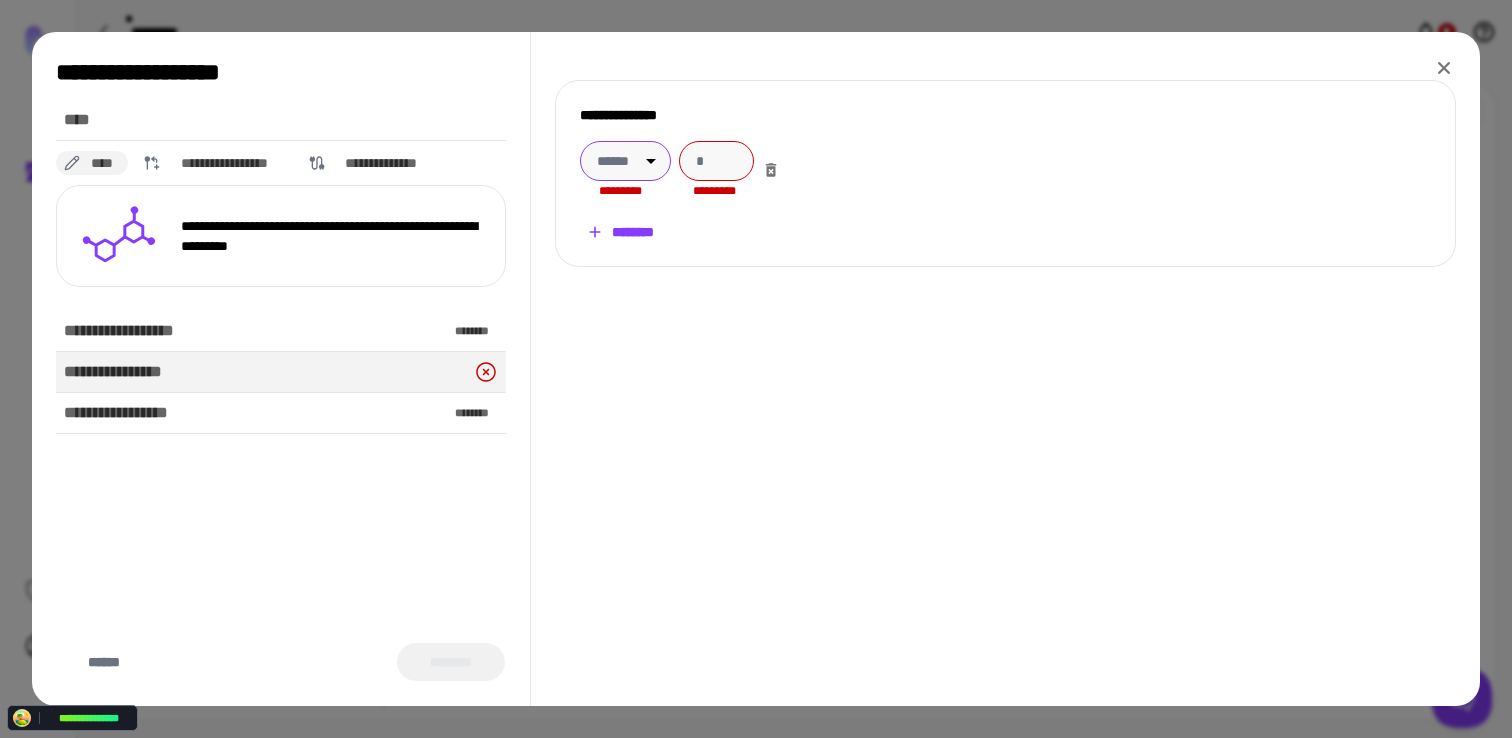 click on "**********" at bounding box center [756, 369] 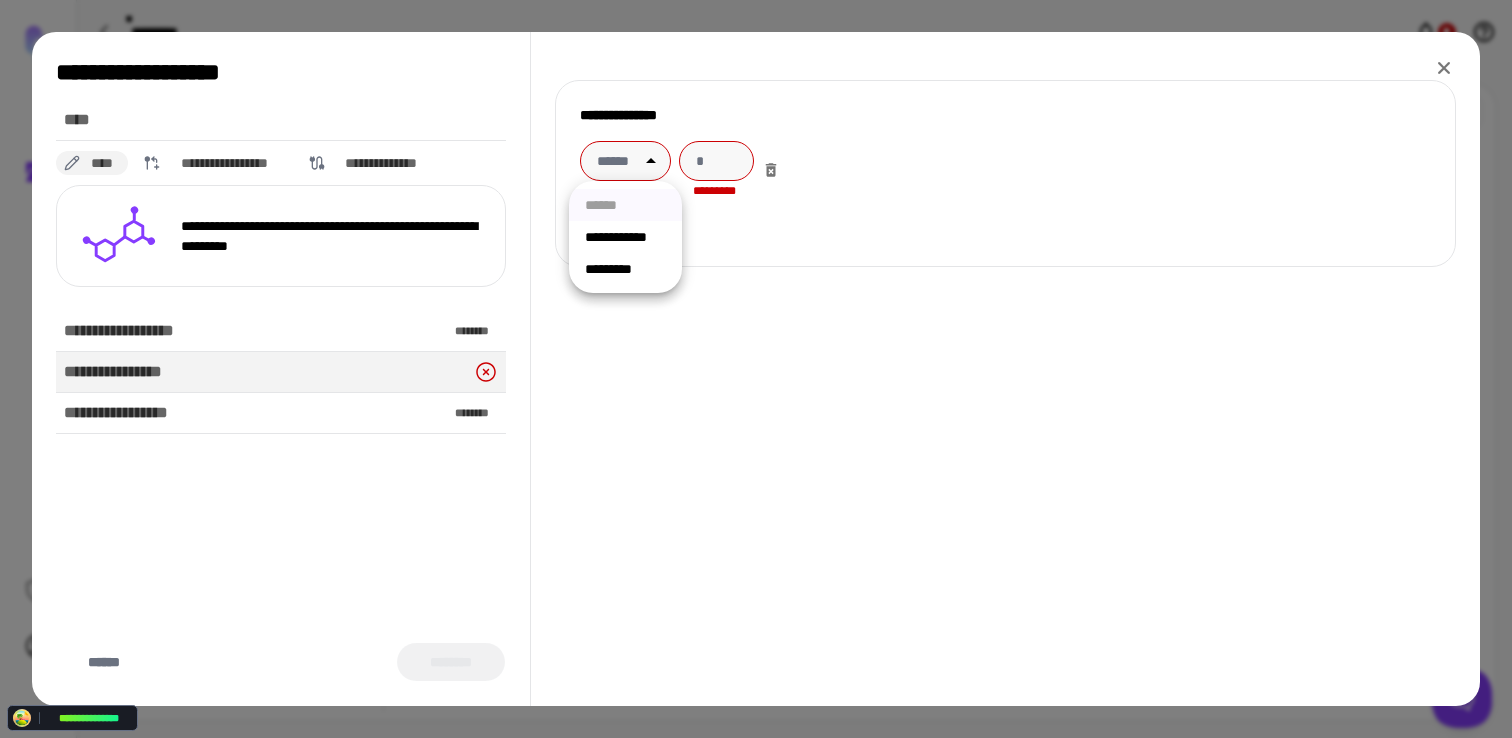 click on "**********" at bounding box center (625, 237) 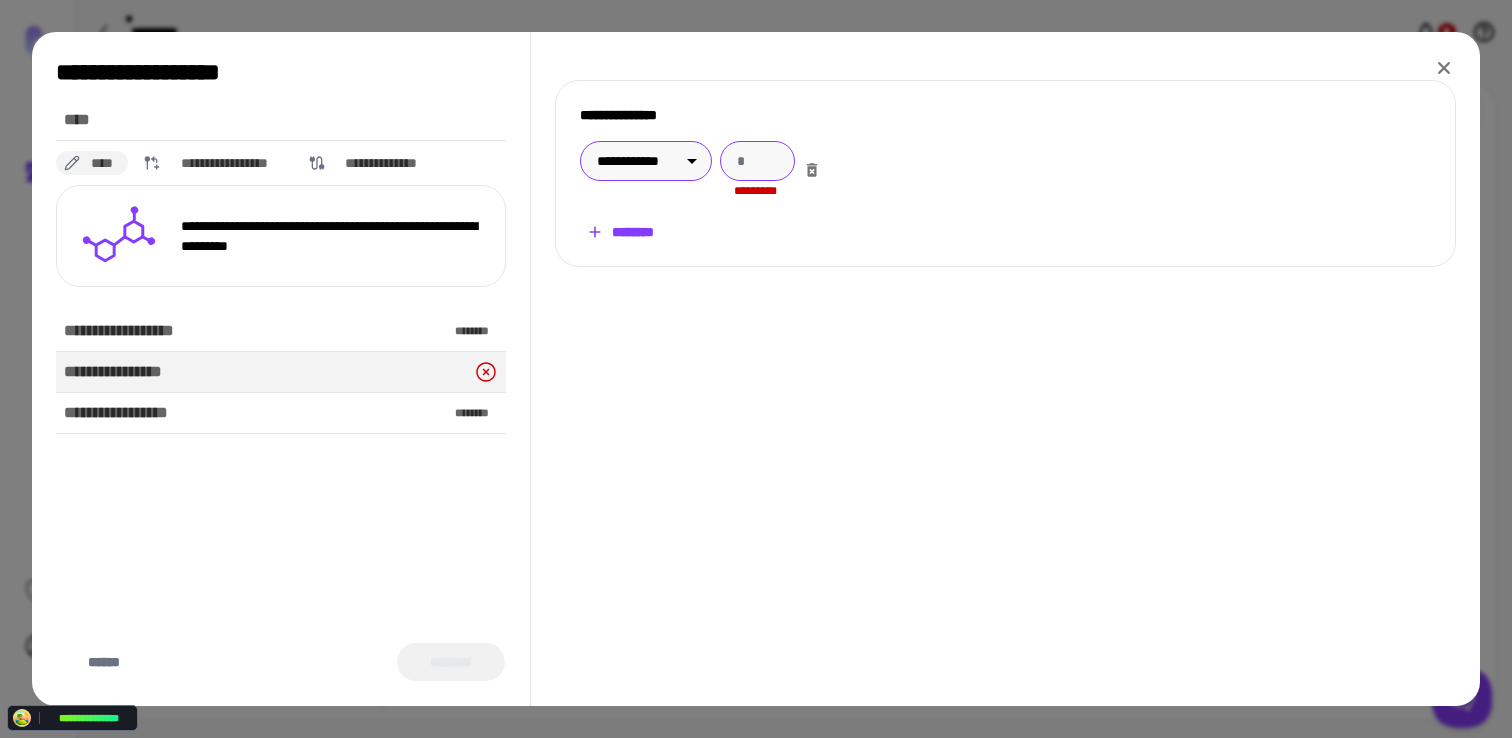 click at bounding box center [757, 161] 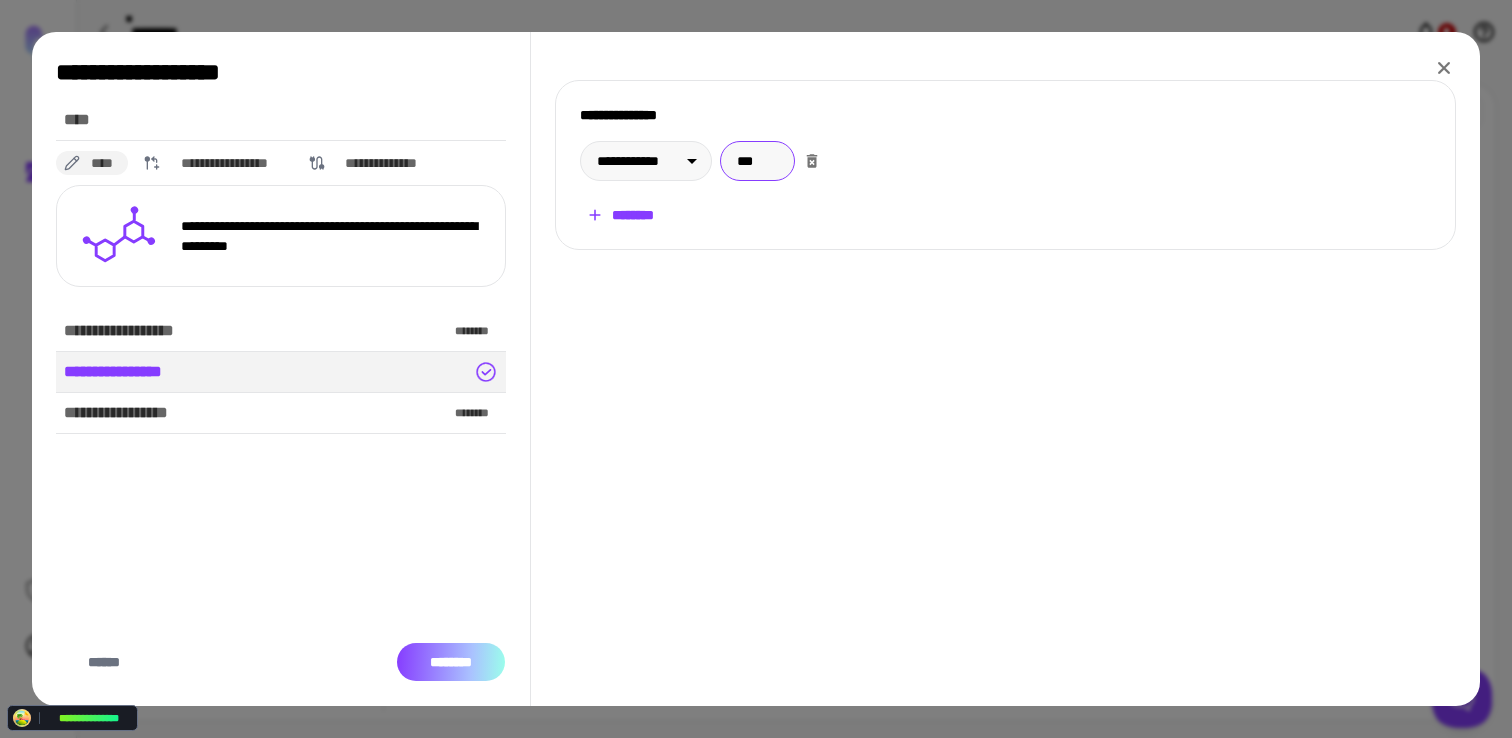 type on "***" 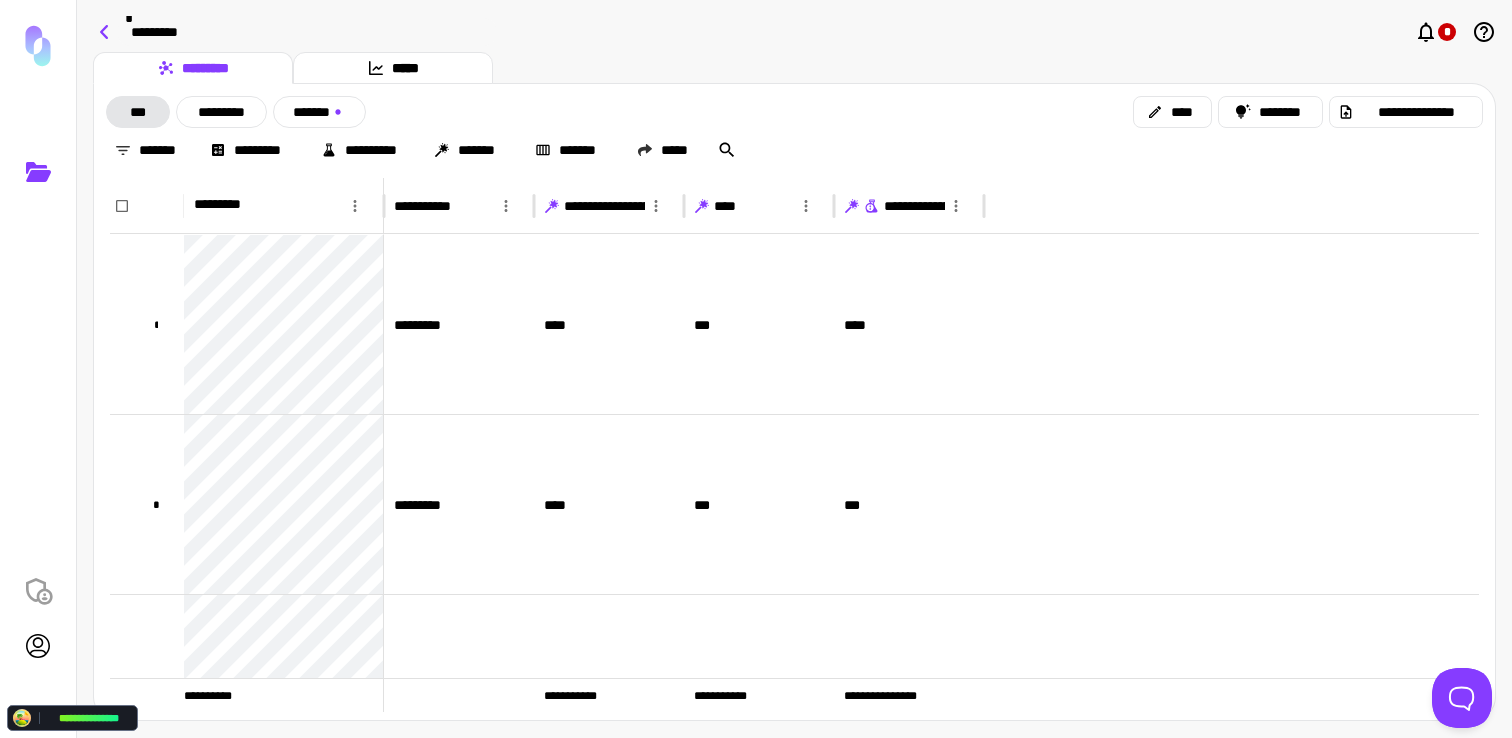 click 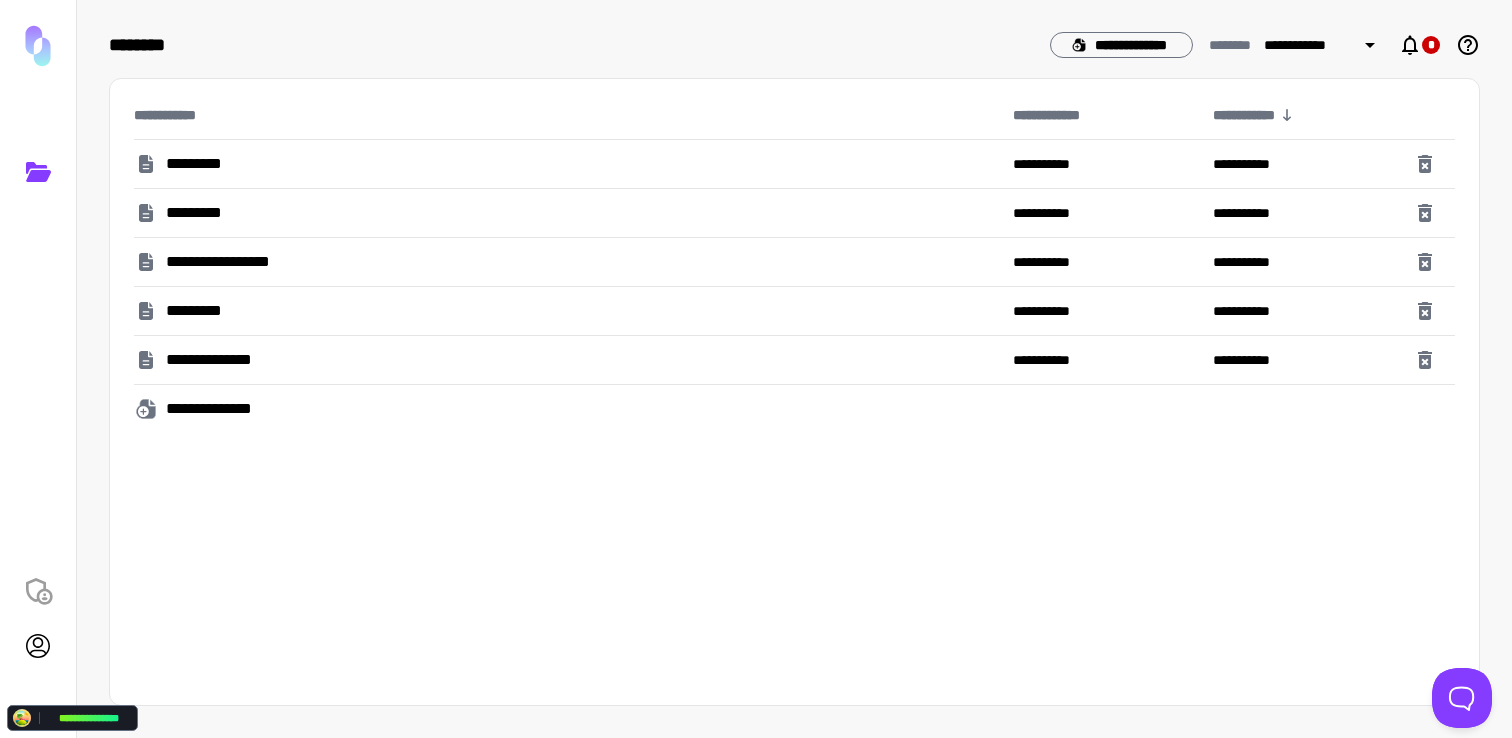 click on "**********" at bounding box center (565, 409) 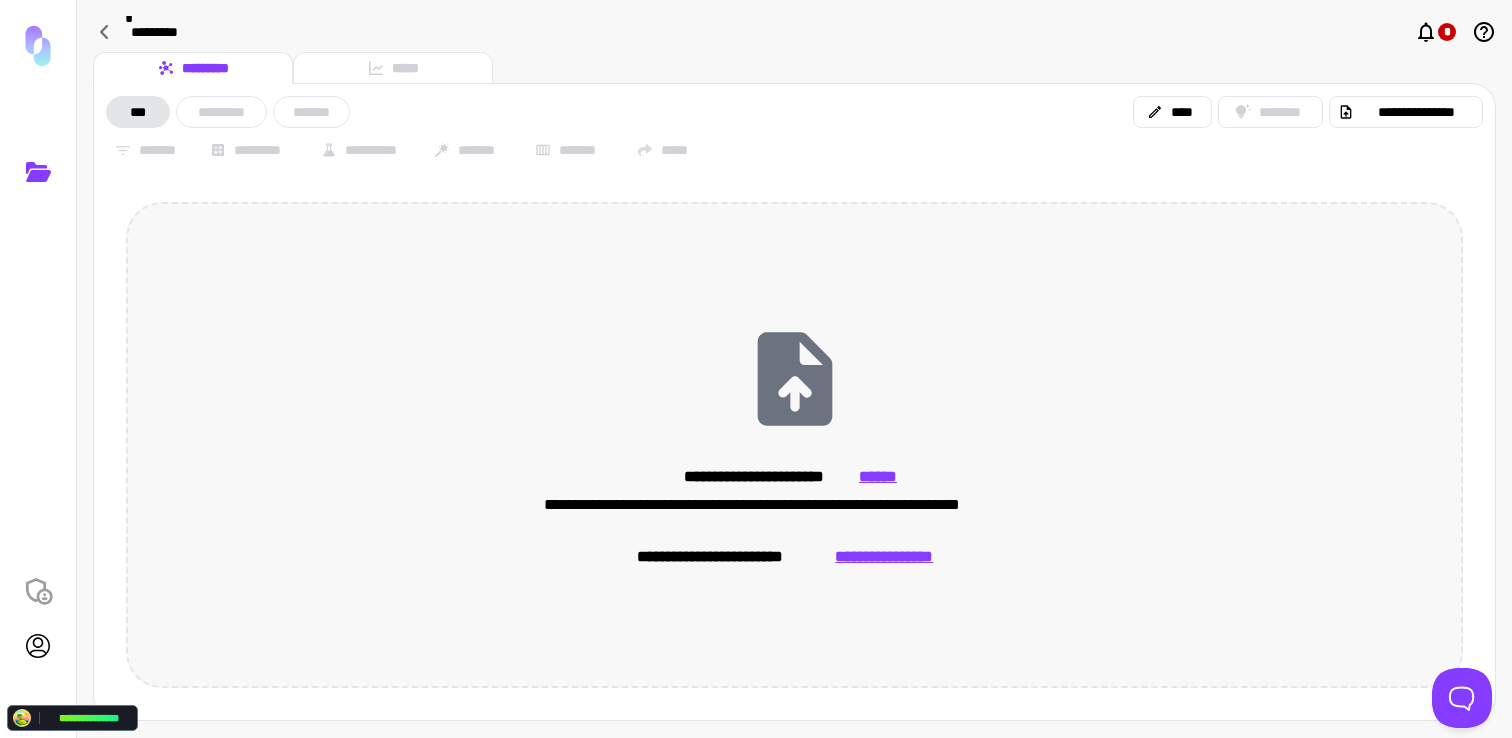click on "**********" at bounding box center (884, 557) 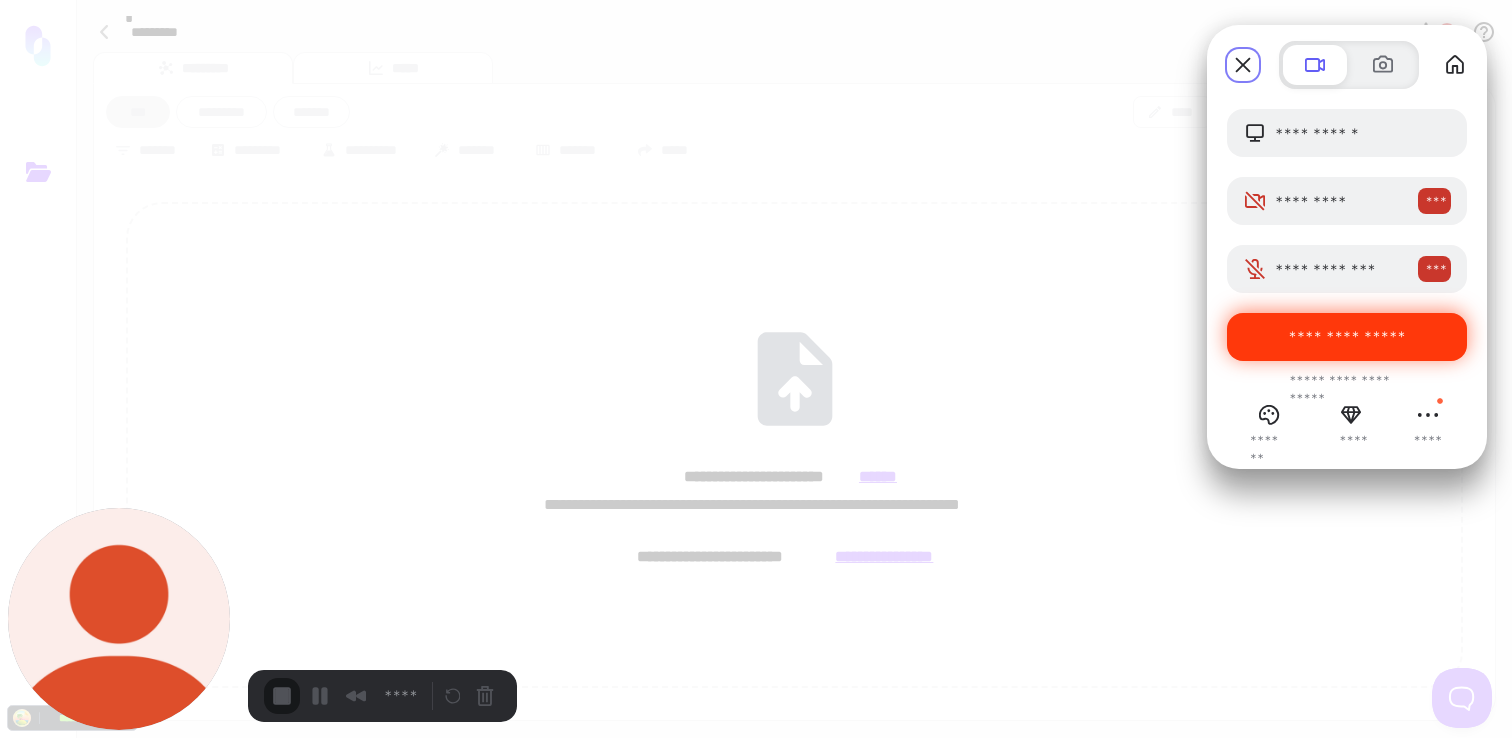click on "**********" at bounding box center (1347, 337) 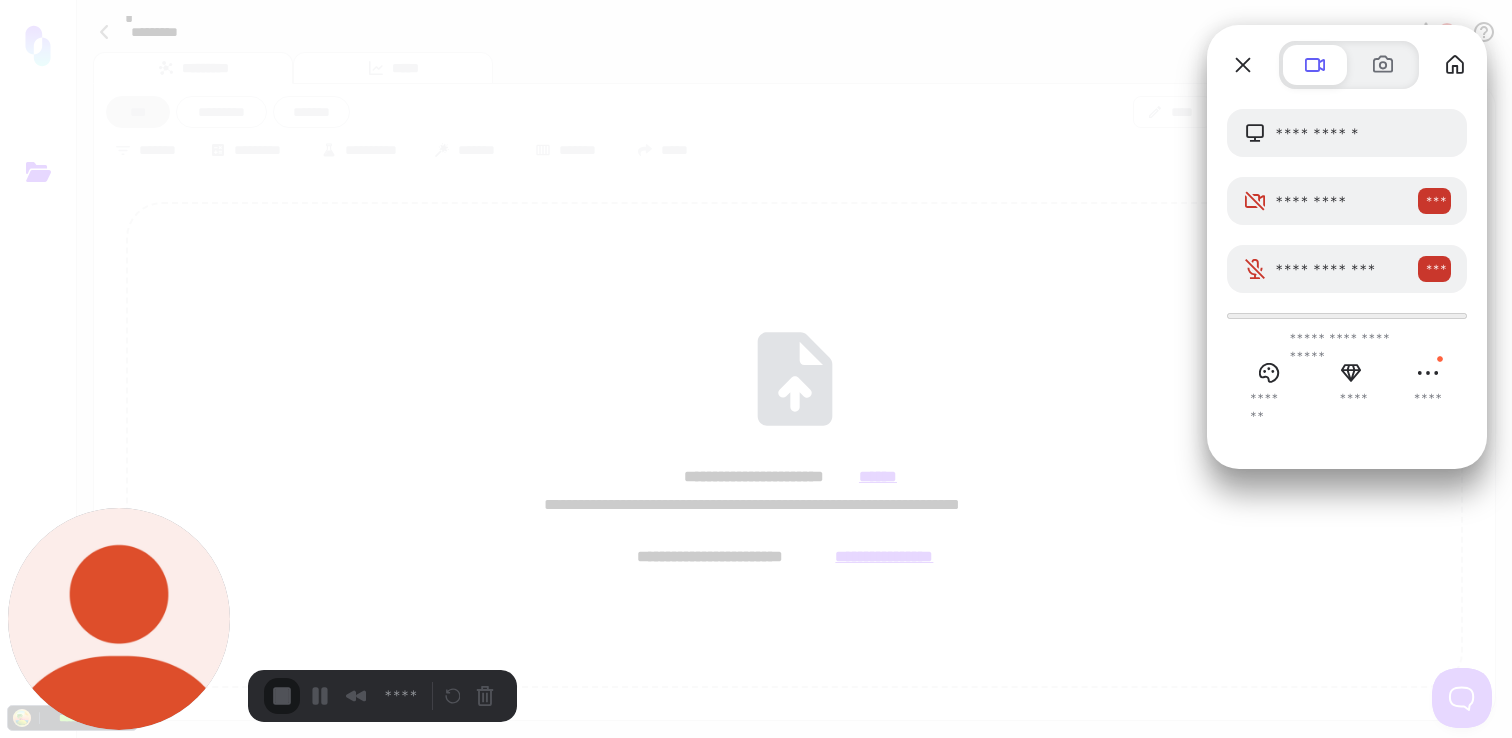 click on "**********" at bounding box center (352, 1648) 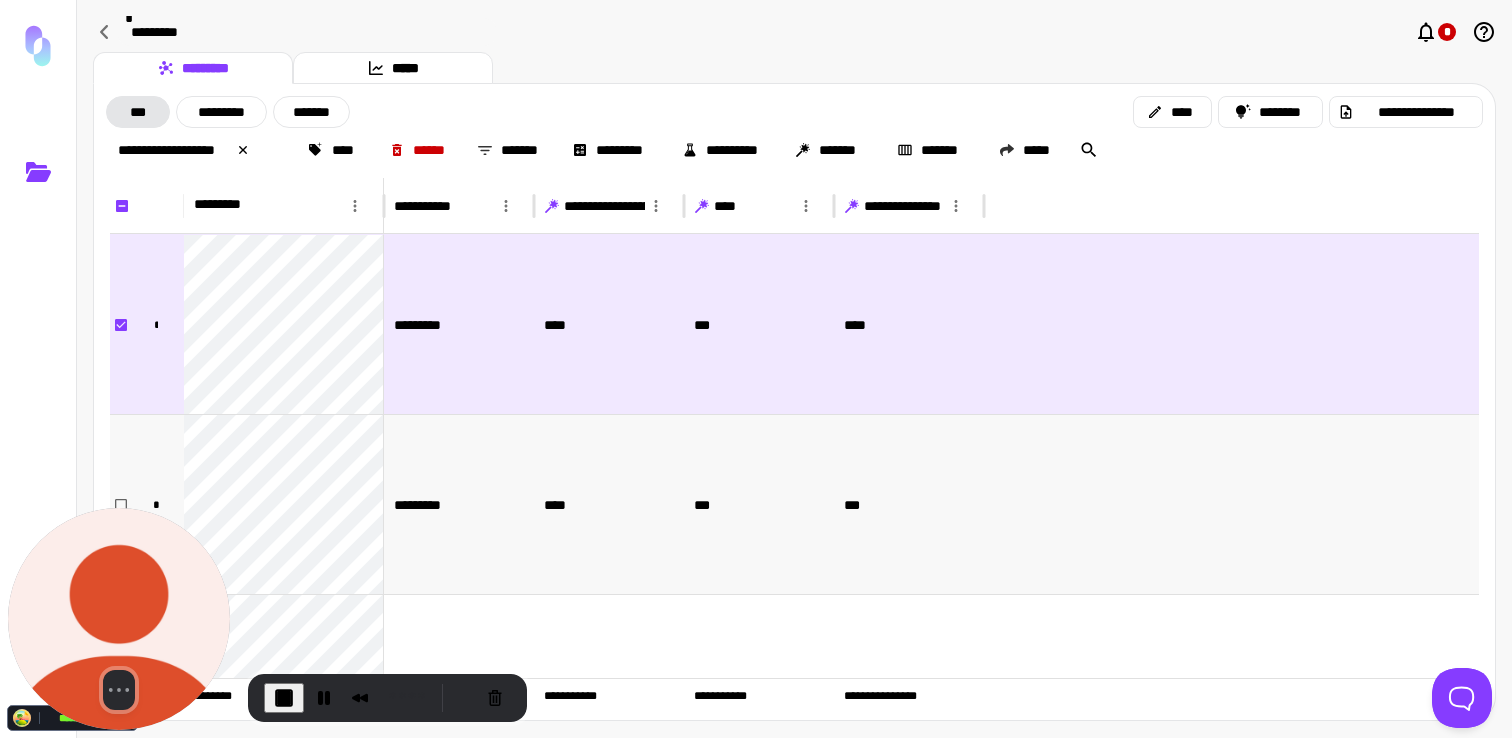 scroll, scrollTop: 67, scrollLeft: 0, axis: vertical 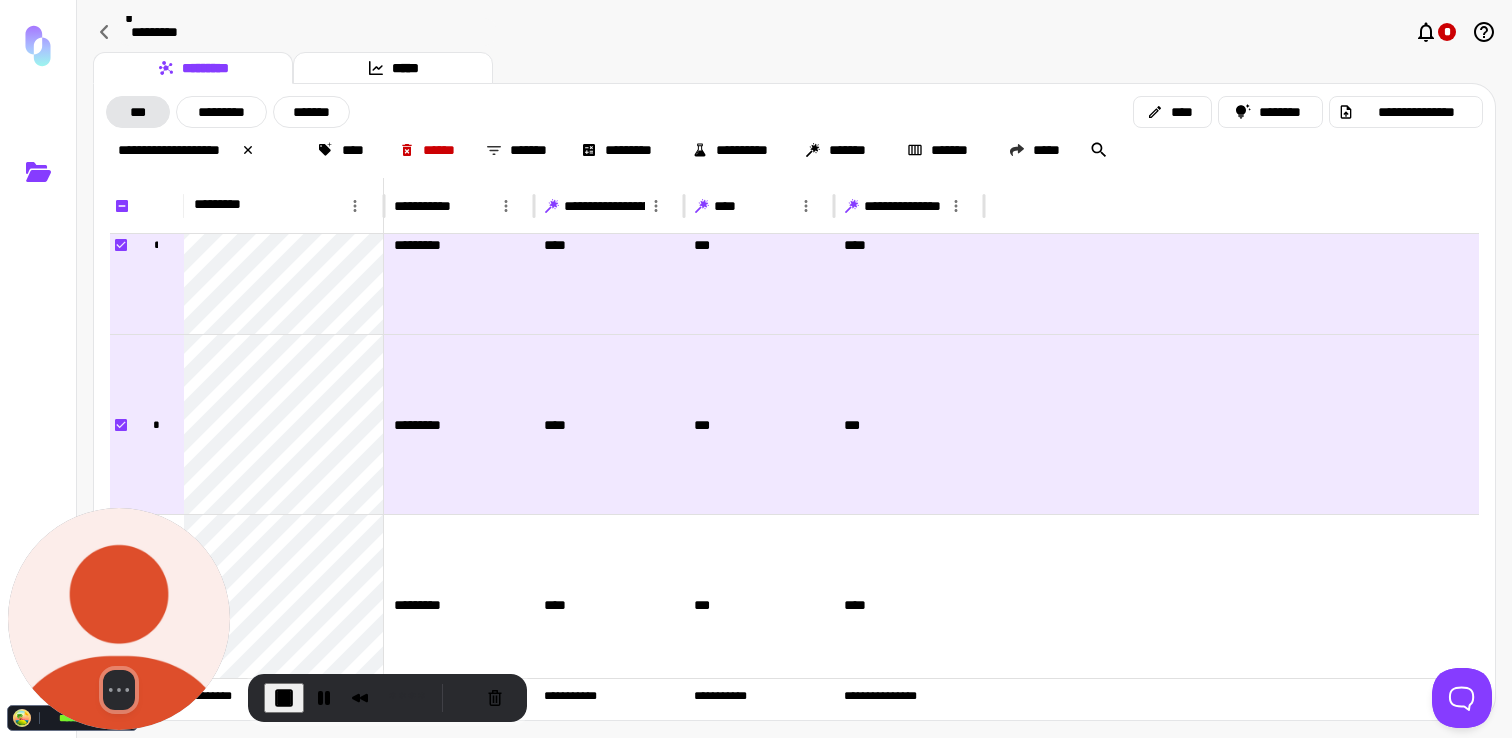 click on "**********" at bounding box center (794, 131) 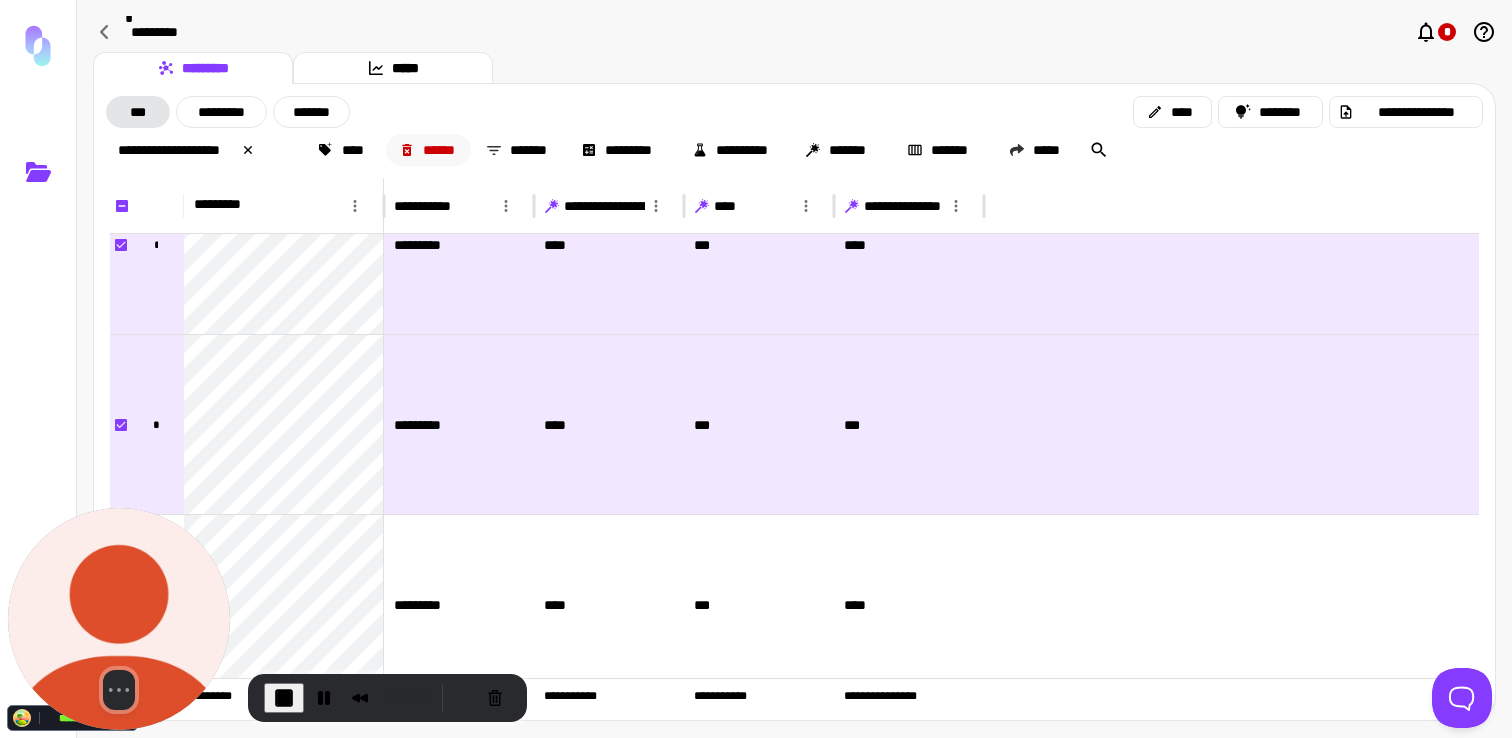 click on "******" at bounding box center [429, 150] 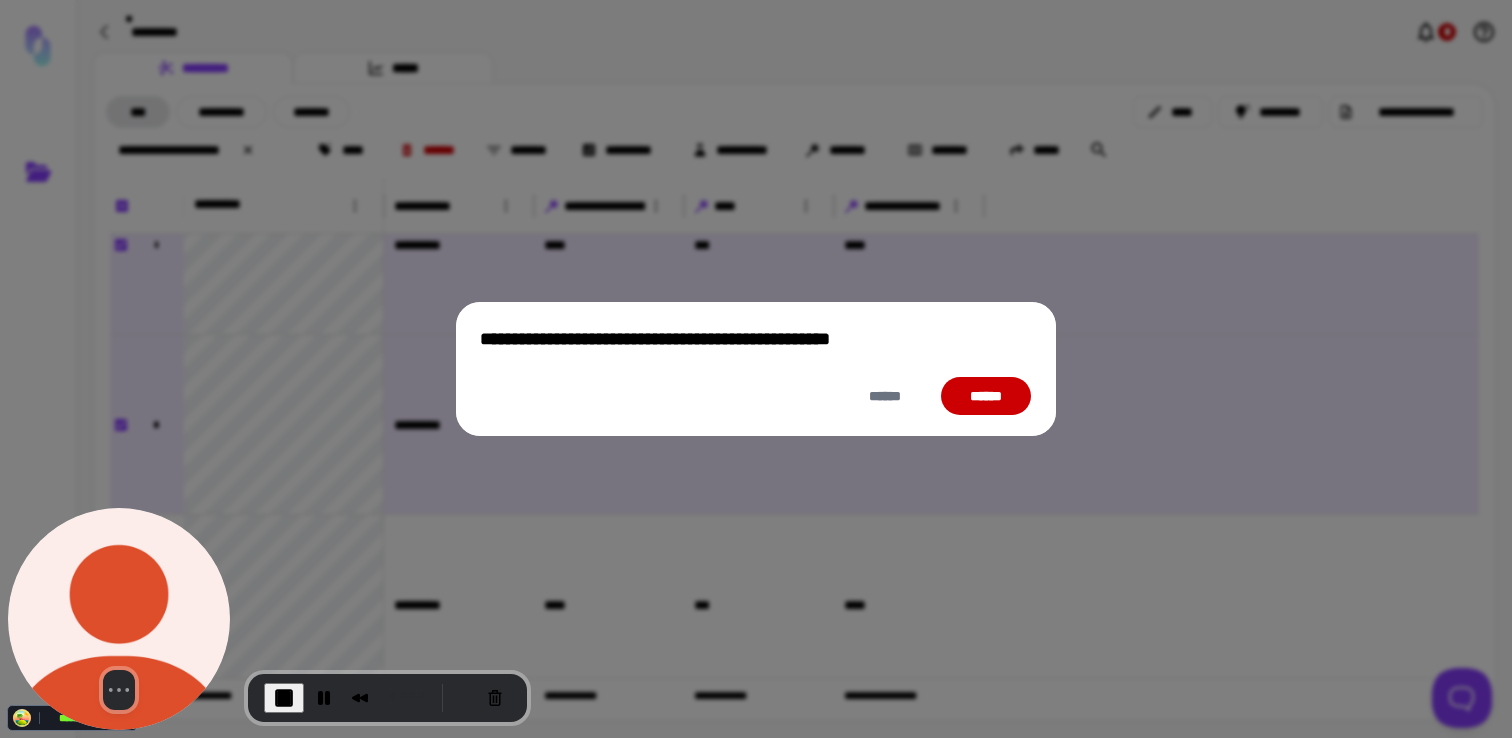 click on "******" at bounding box center (986, 396) 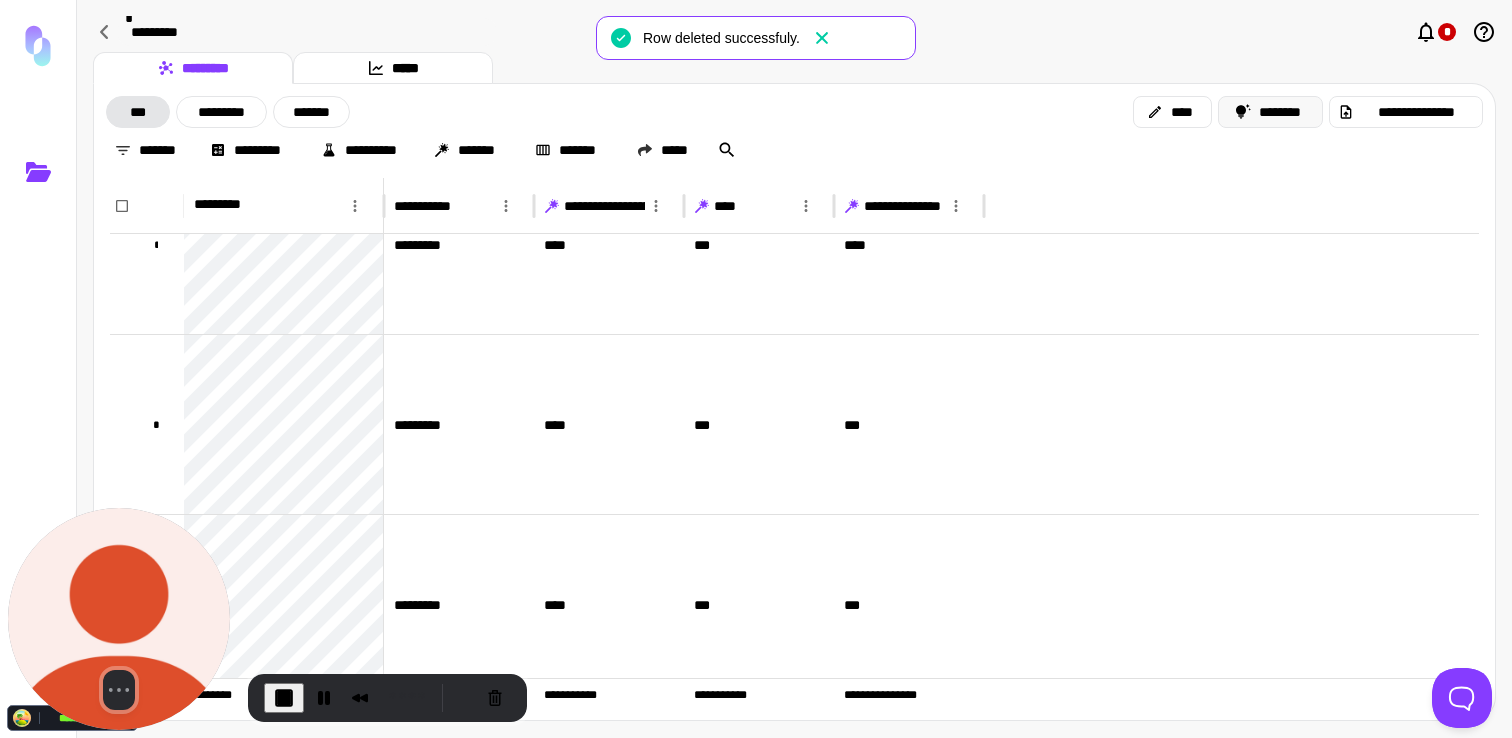 click on "********" at bounding box center [1271, 112] 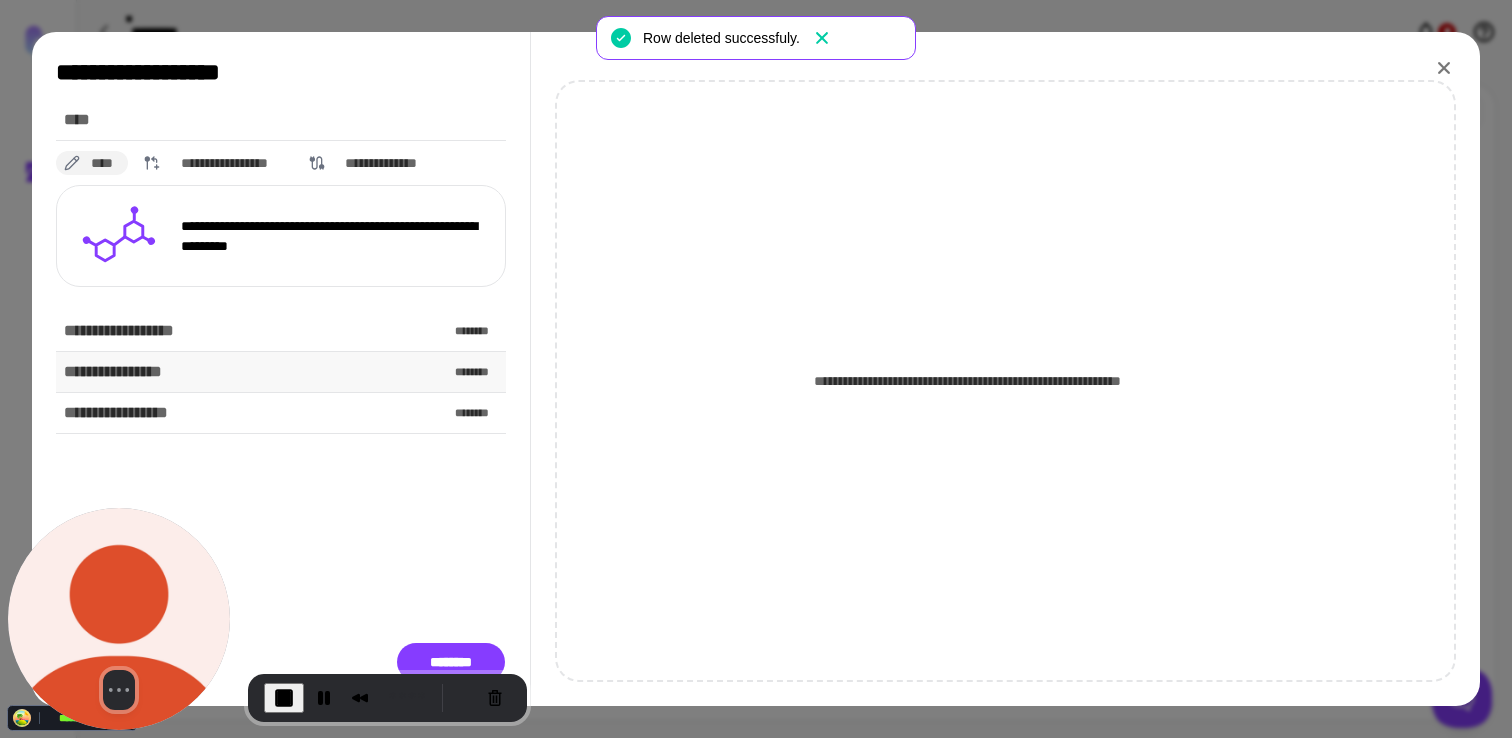 click on "**********" at bounding box center [281, 372] 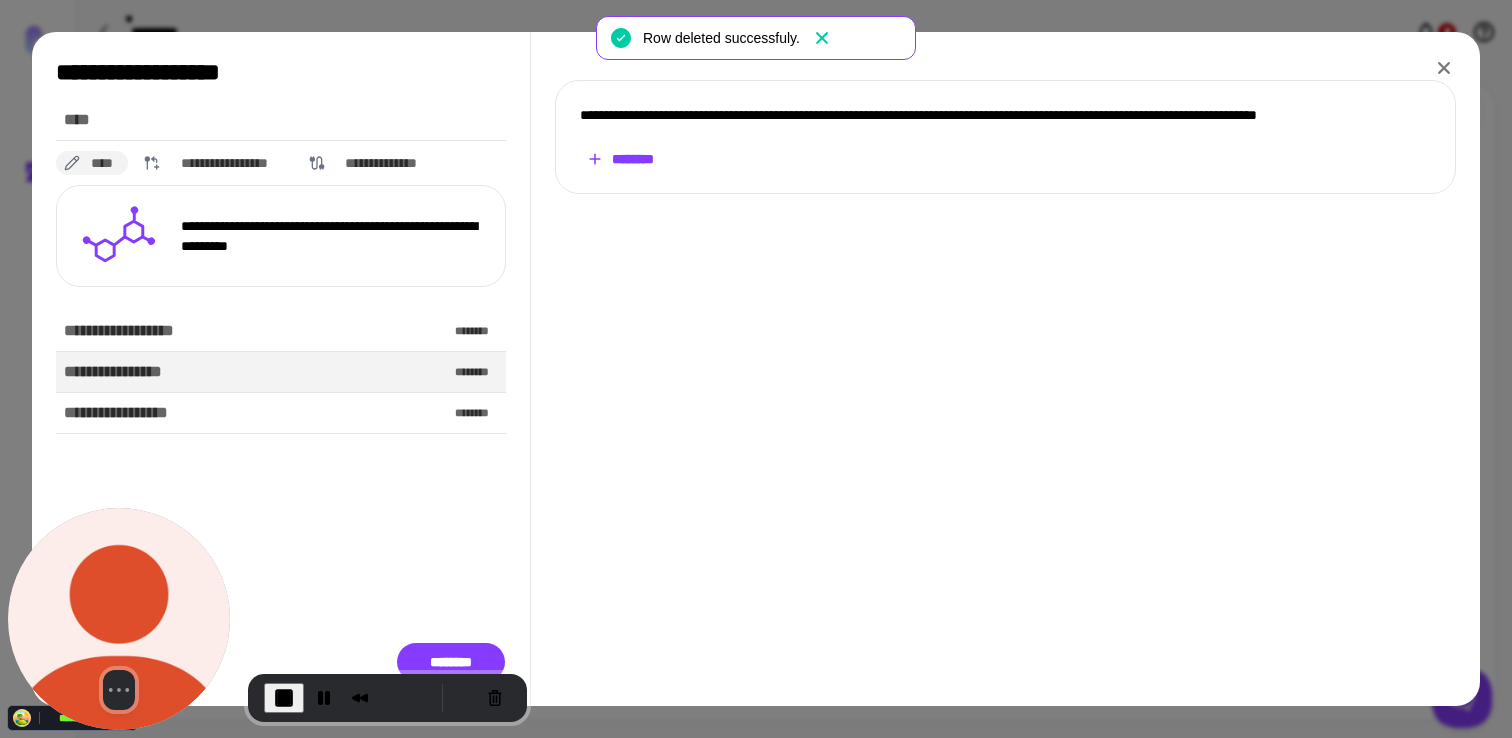 click on "********" at bounding box center (620, 159) 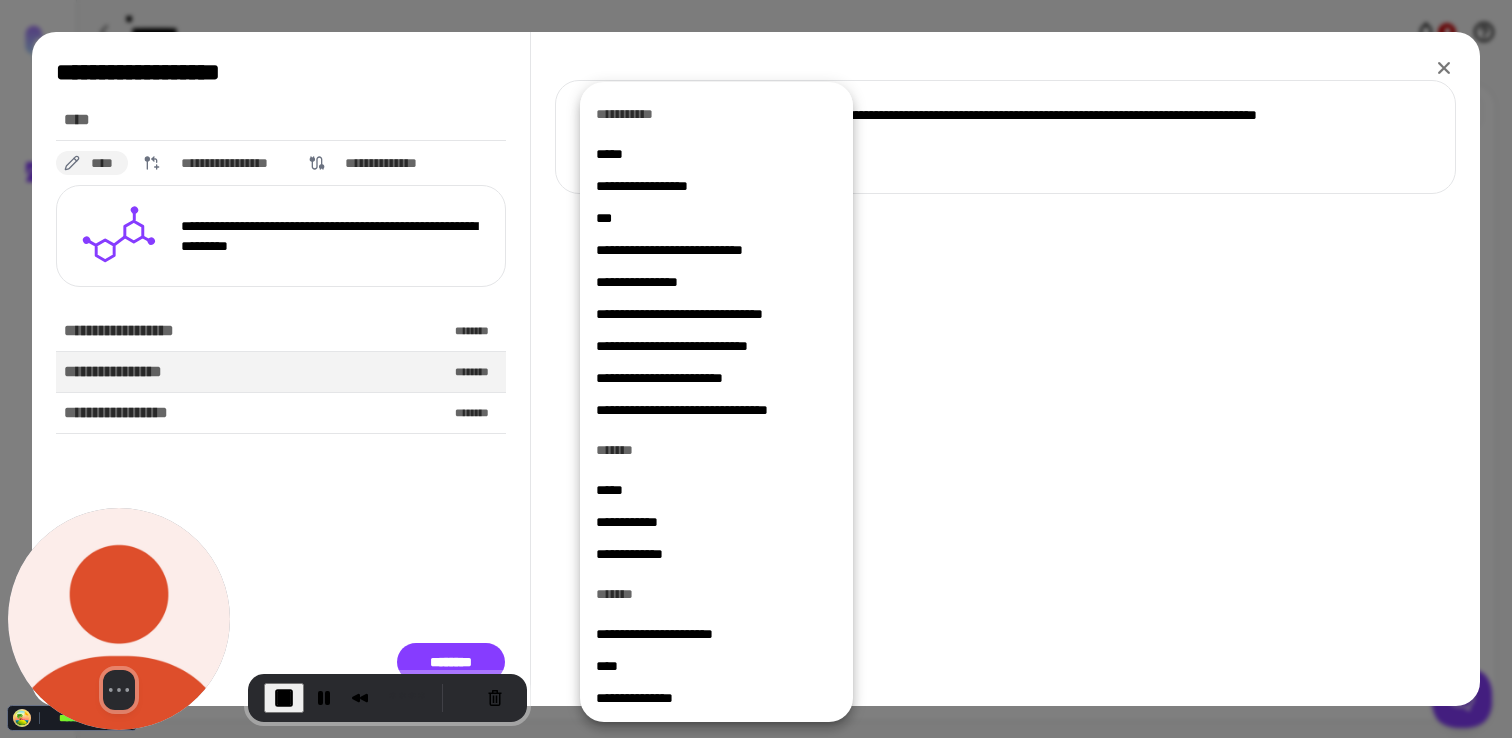 click on "**********" at bounding box center [716, 634] 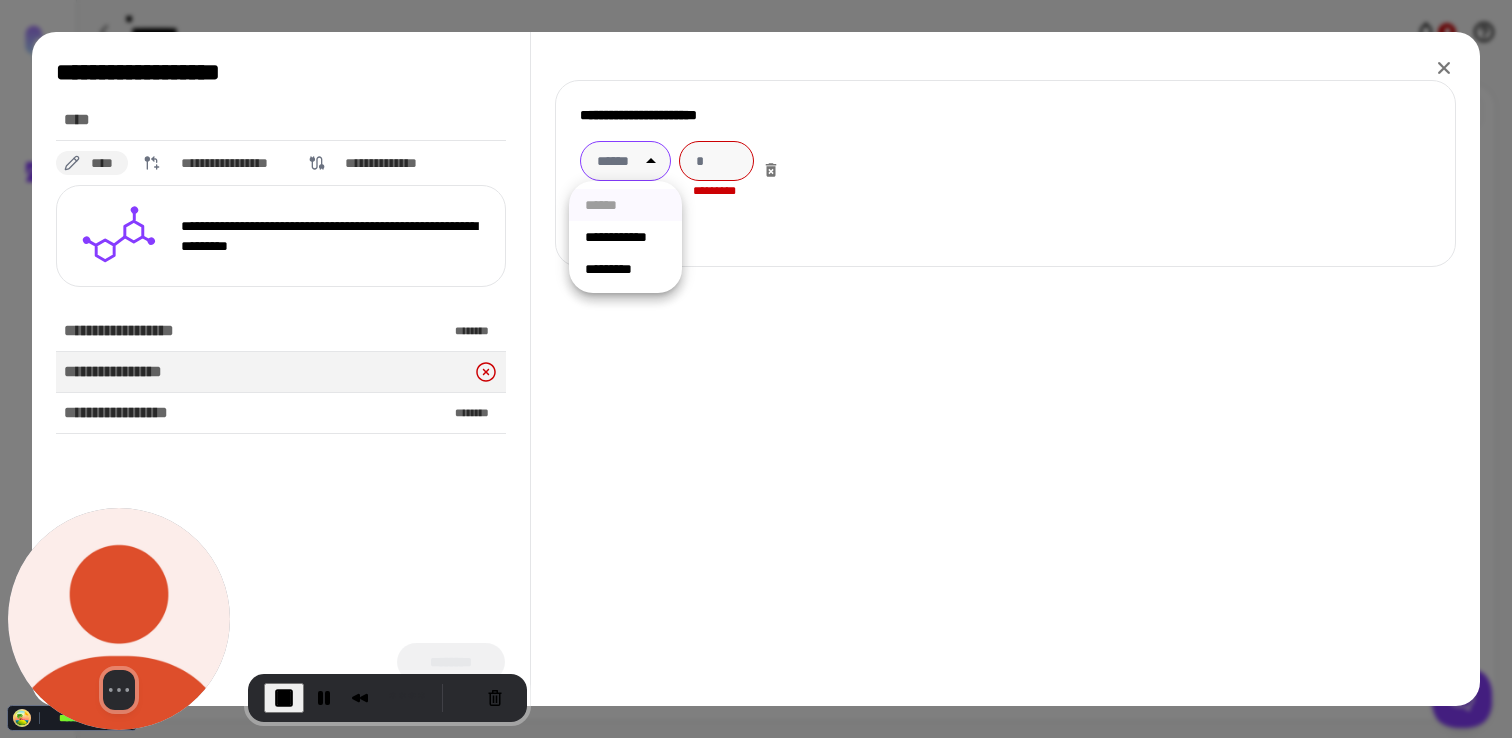 click on "**********" at bounding box center [756, 369] 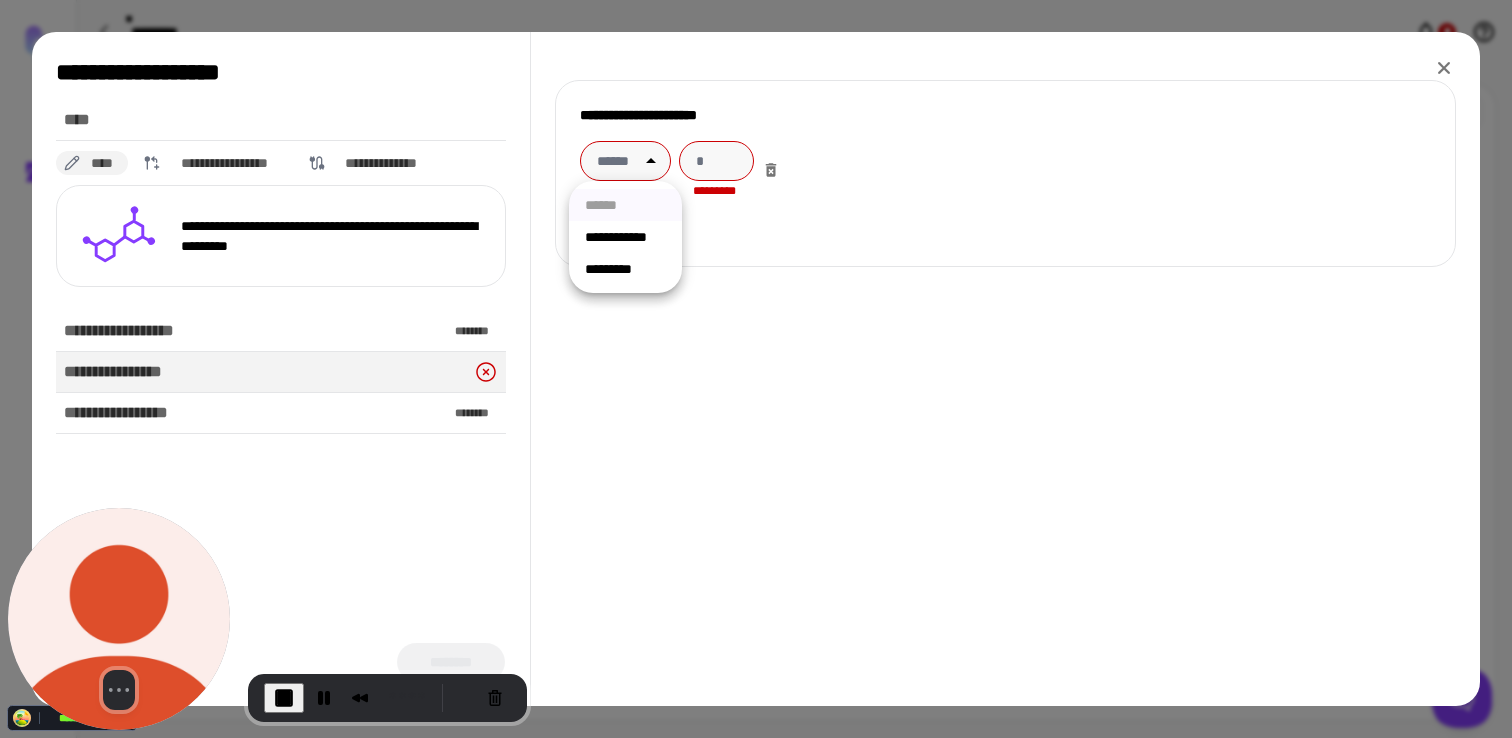 click on "**********" at bounding box center (625, 237) 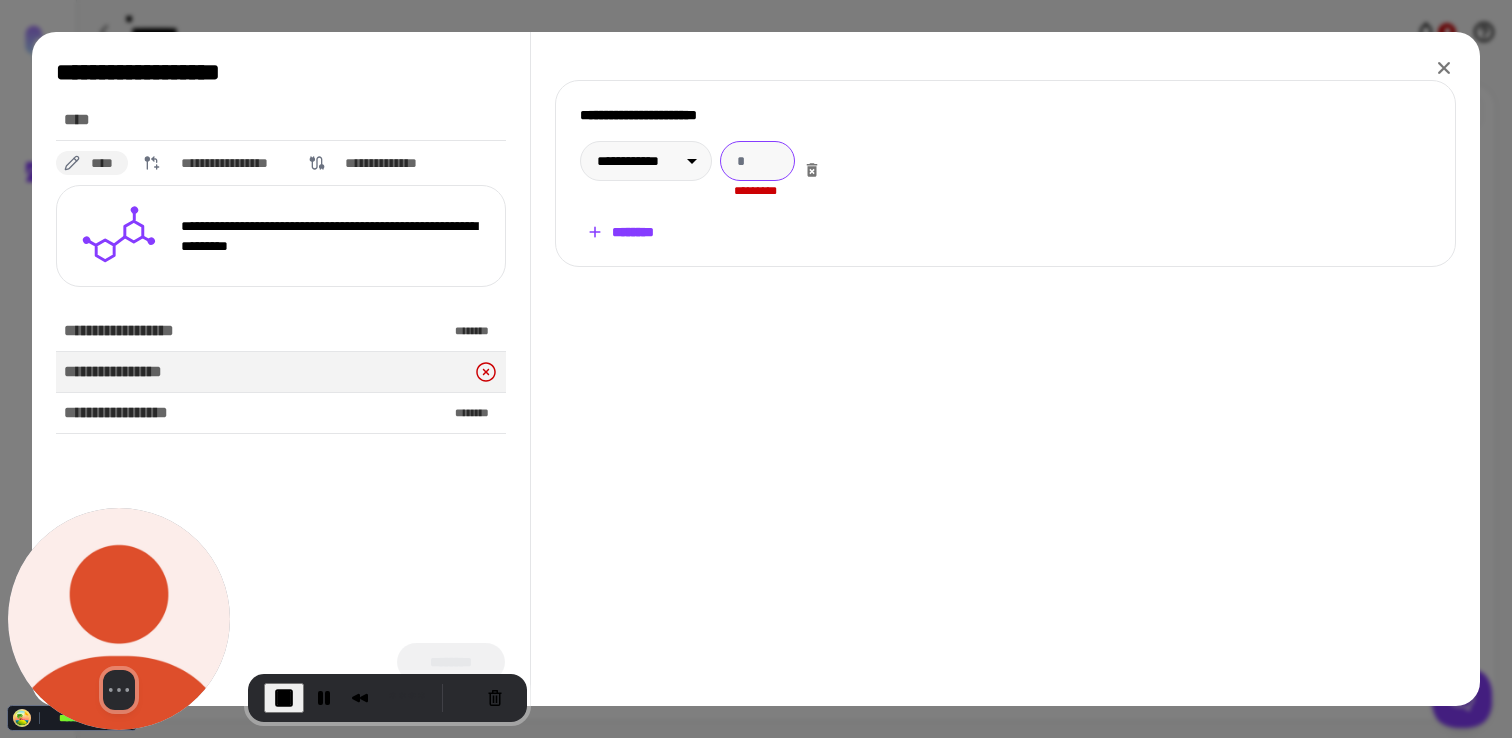 click at bounding box center (757, 161) 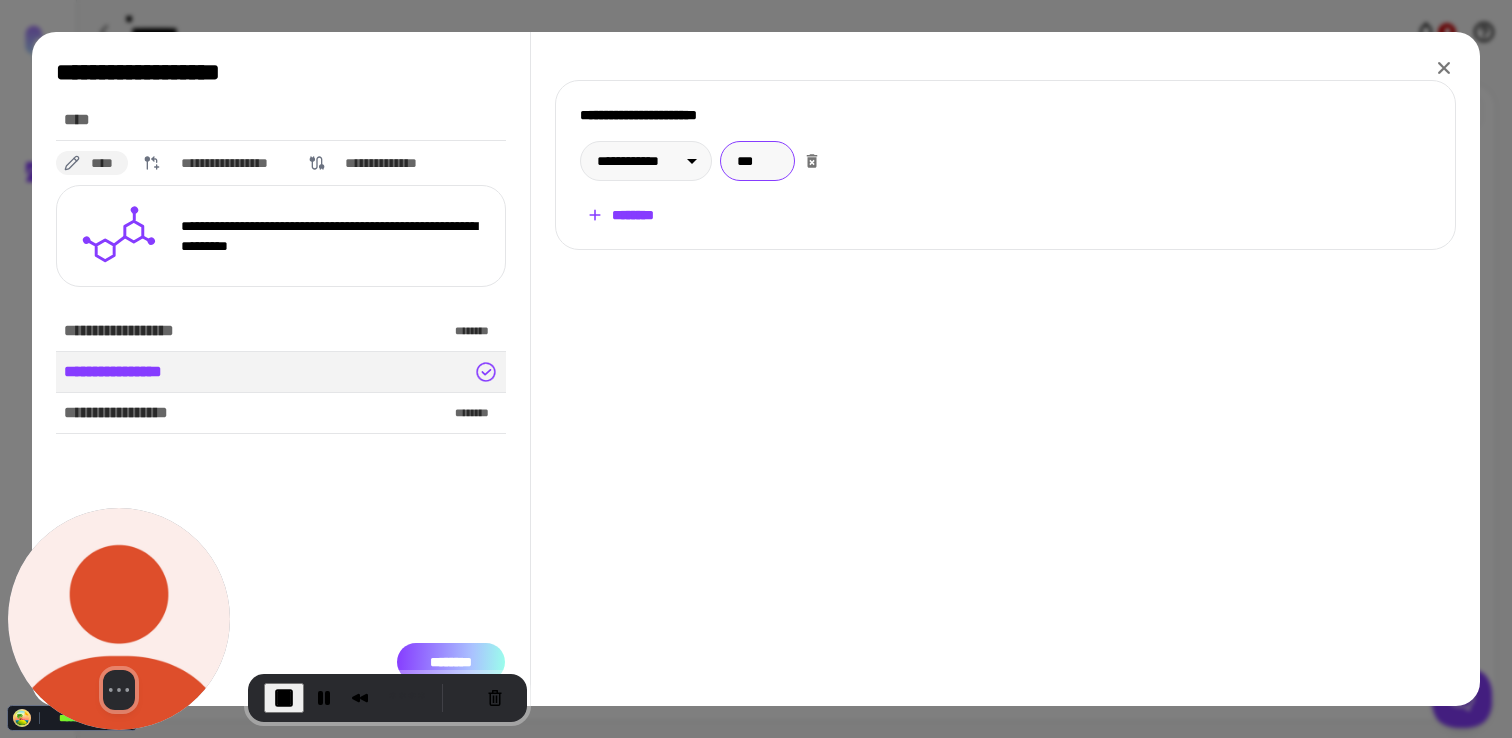 type on "***" 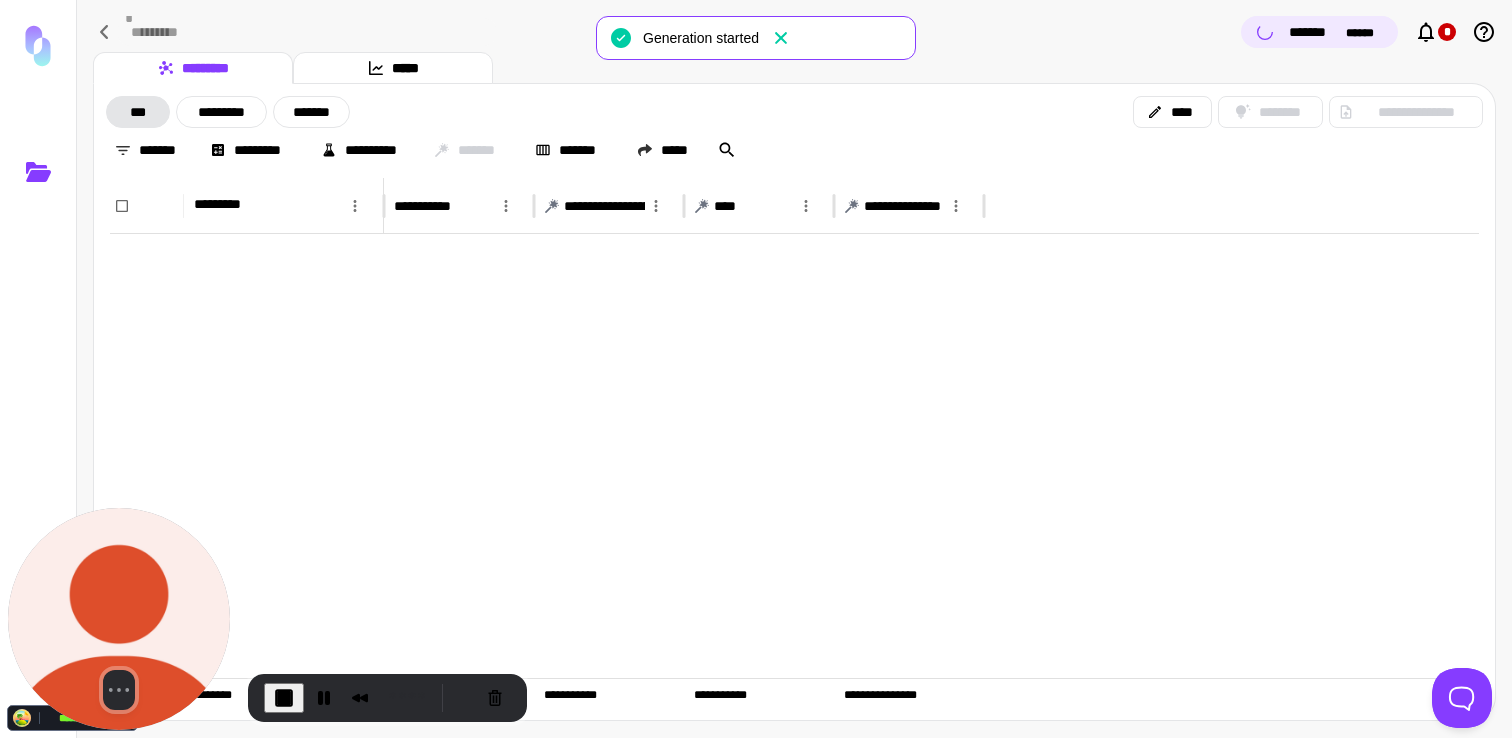 scroll, scrollTop: 3317, scrollLeft: 0, axis: vertical 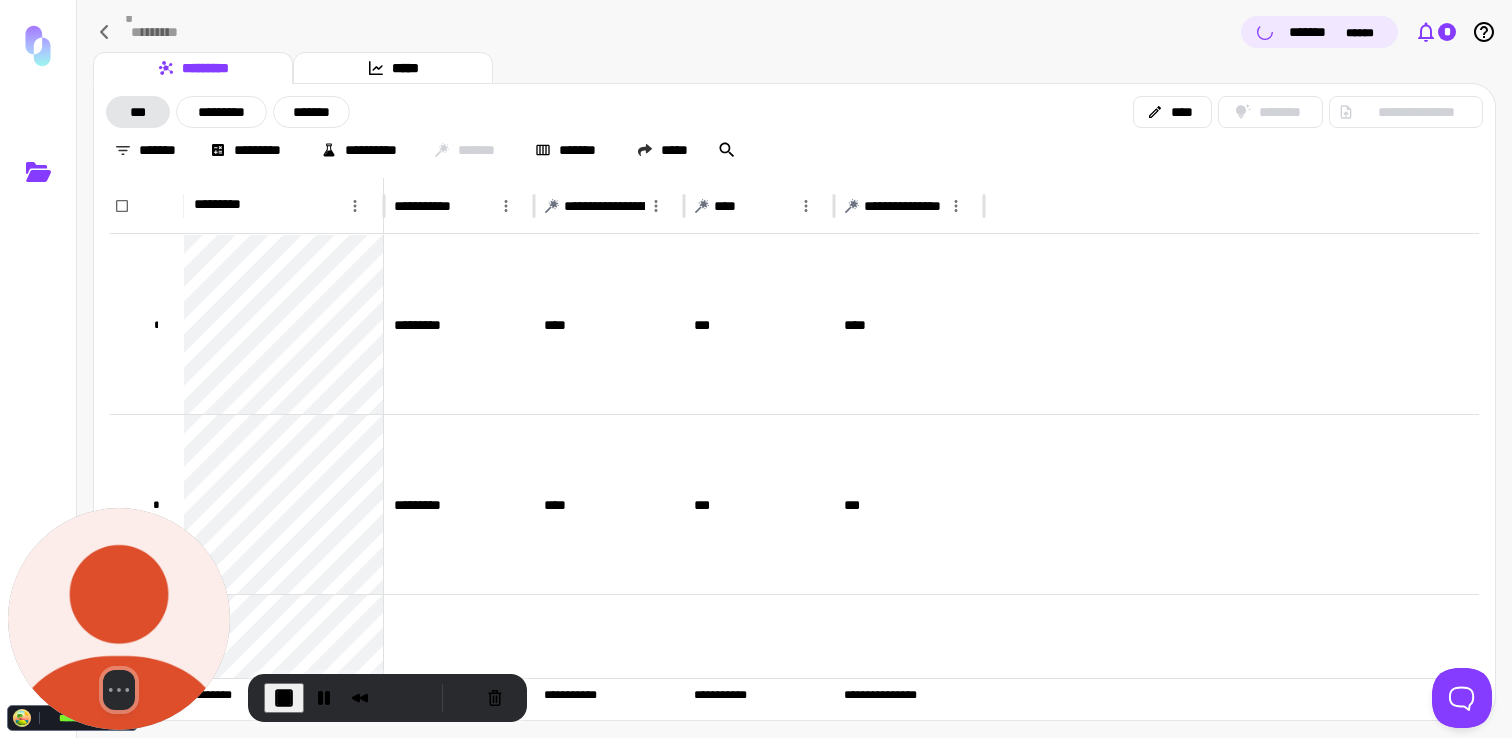 click 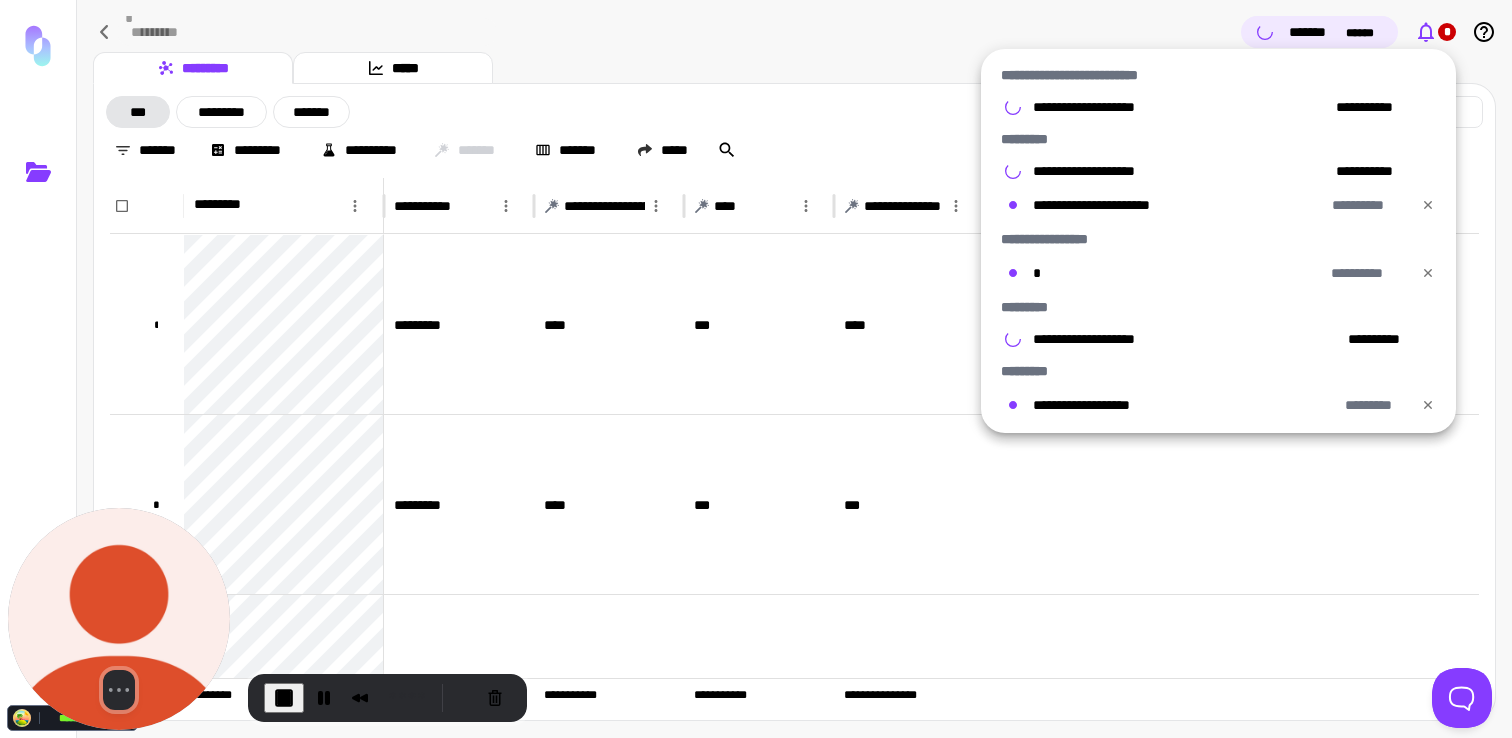 click at bounding box center (756, 369) 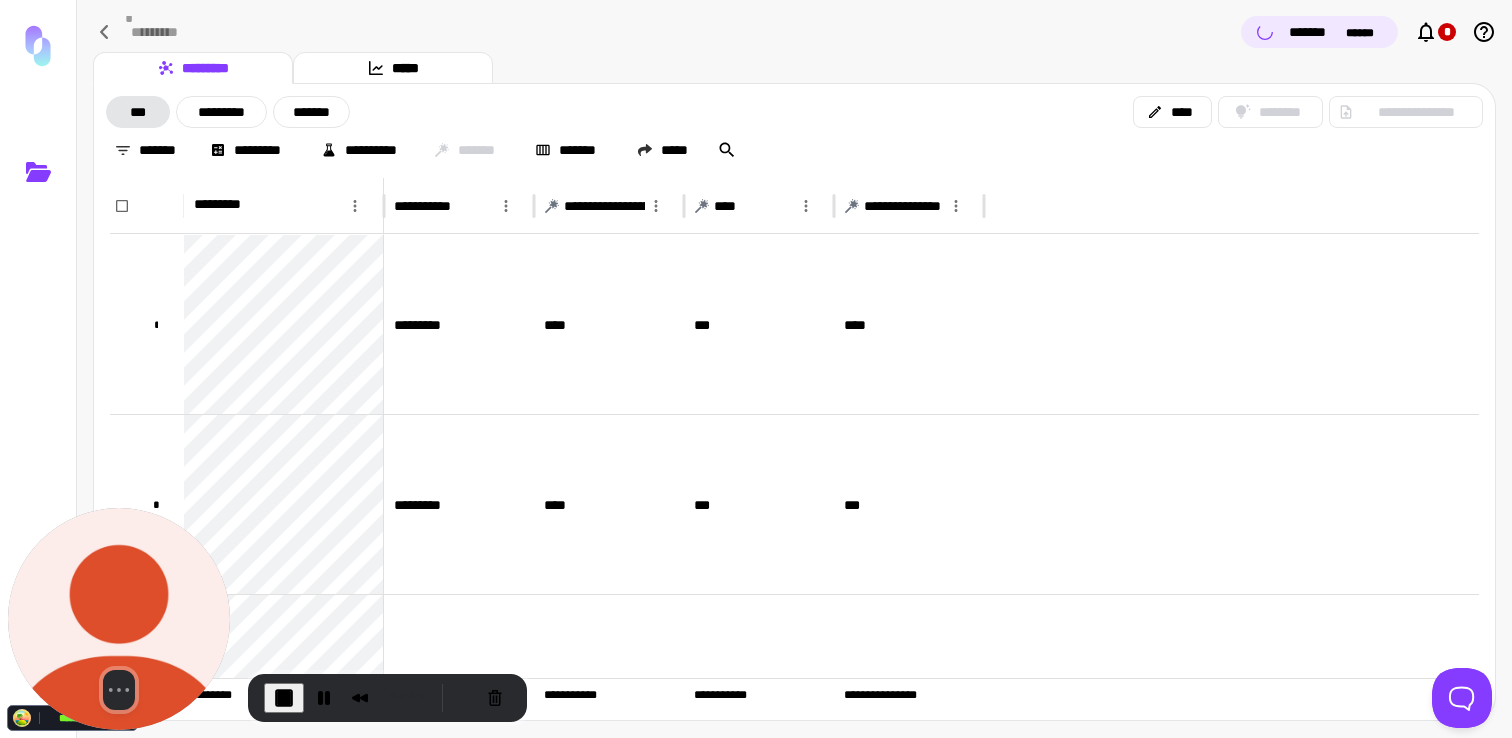 type 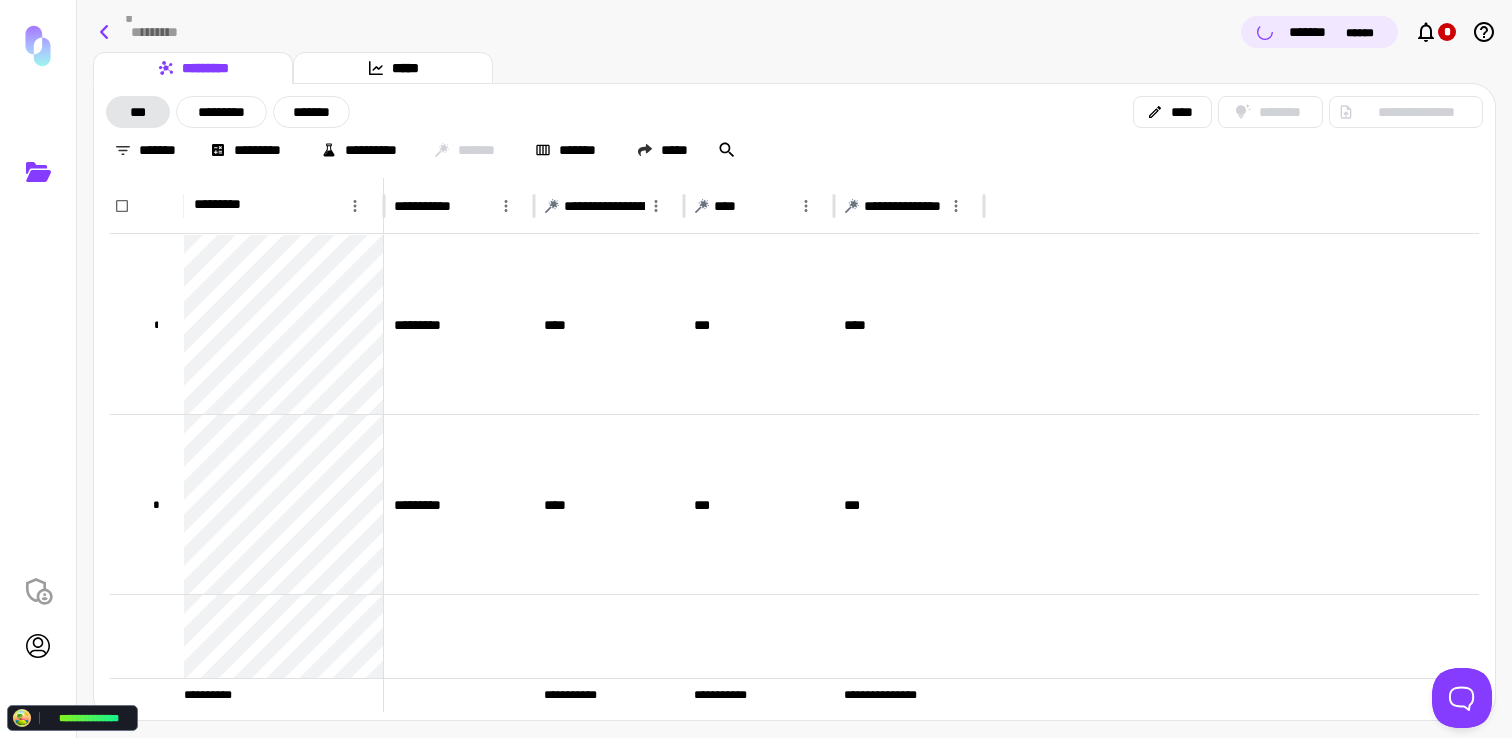 click 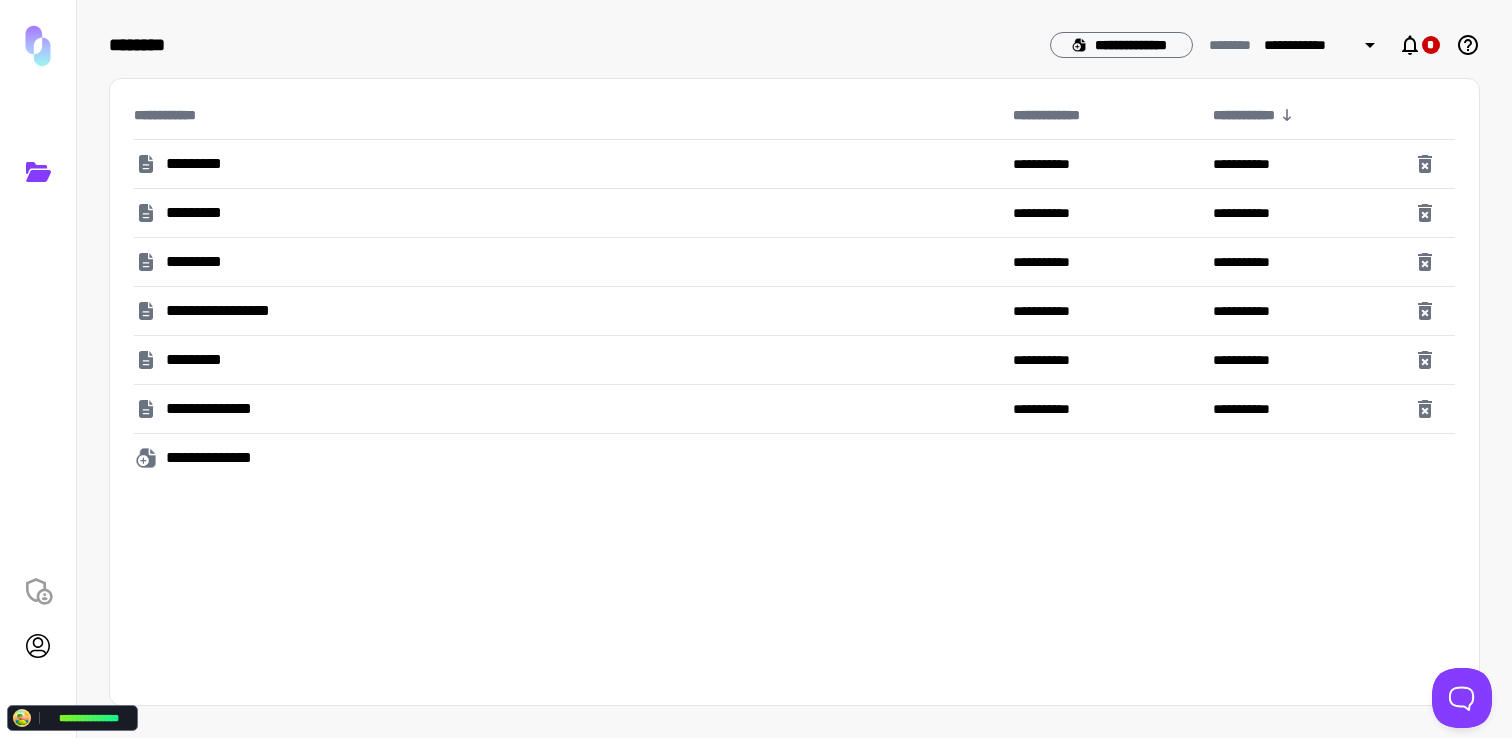 click on "*********" at bounding box center [565, 213] 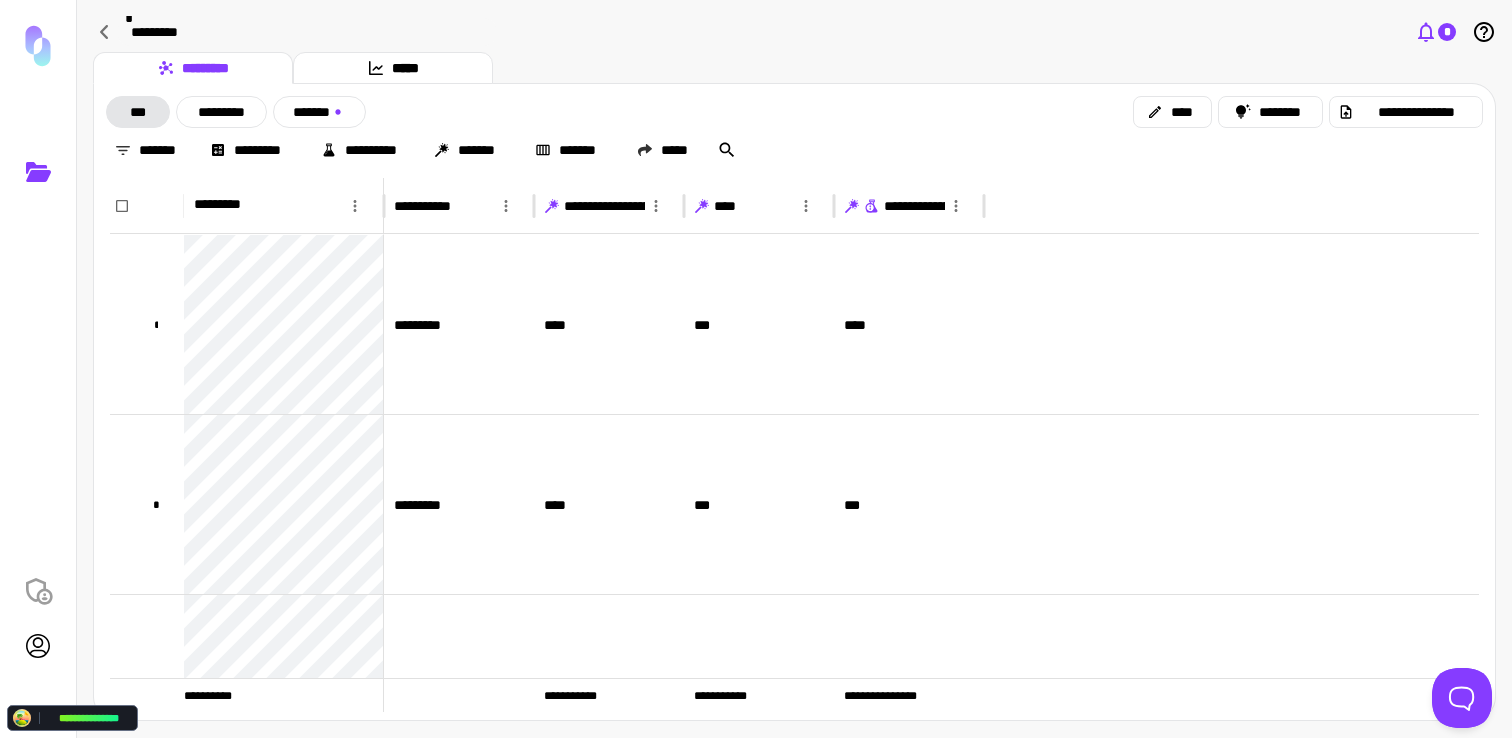 click 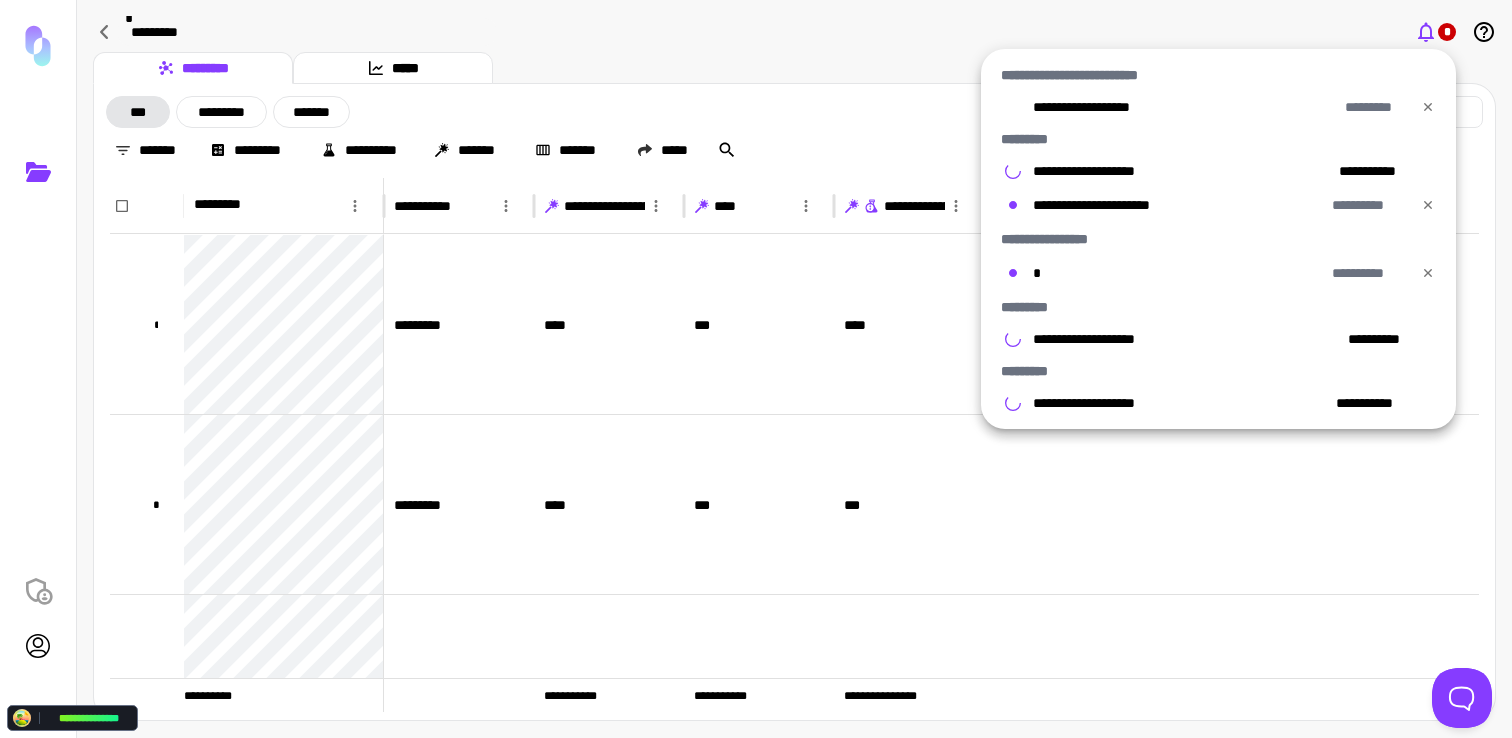 click on "**********" at bounding box center [1088, 75] 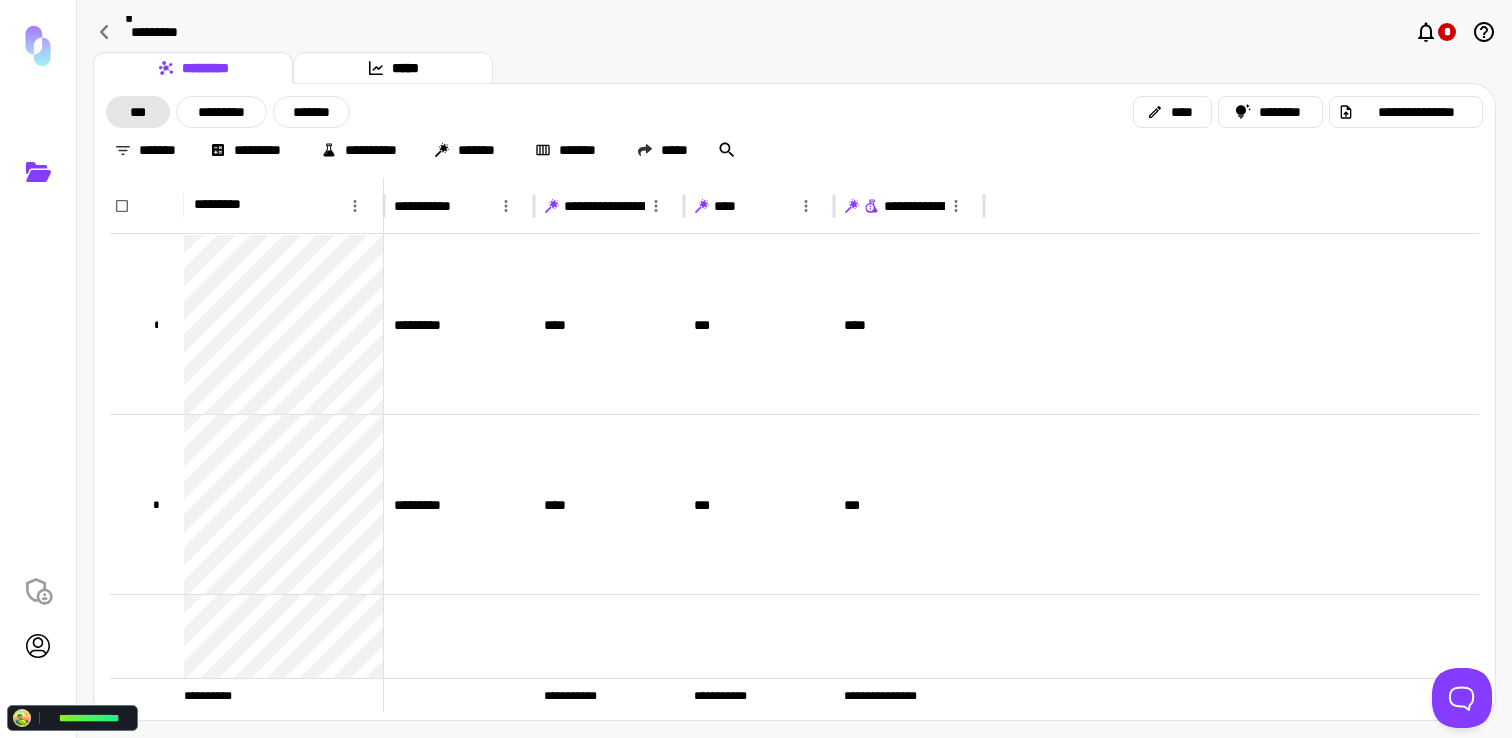 click 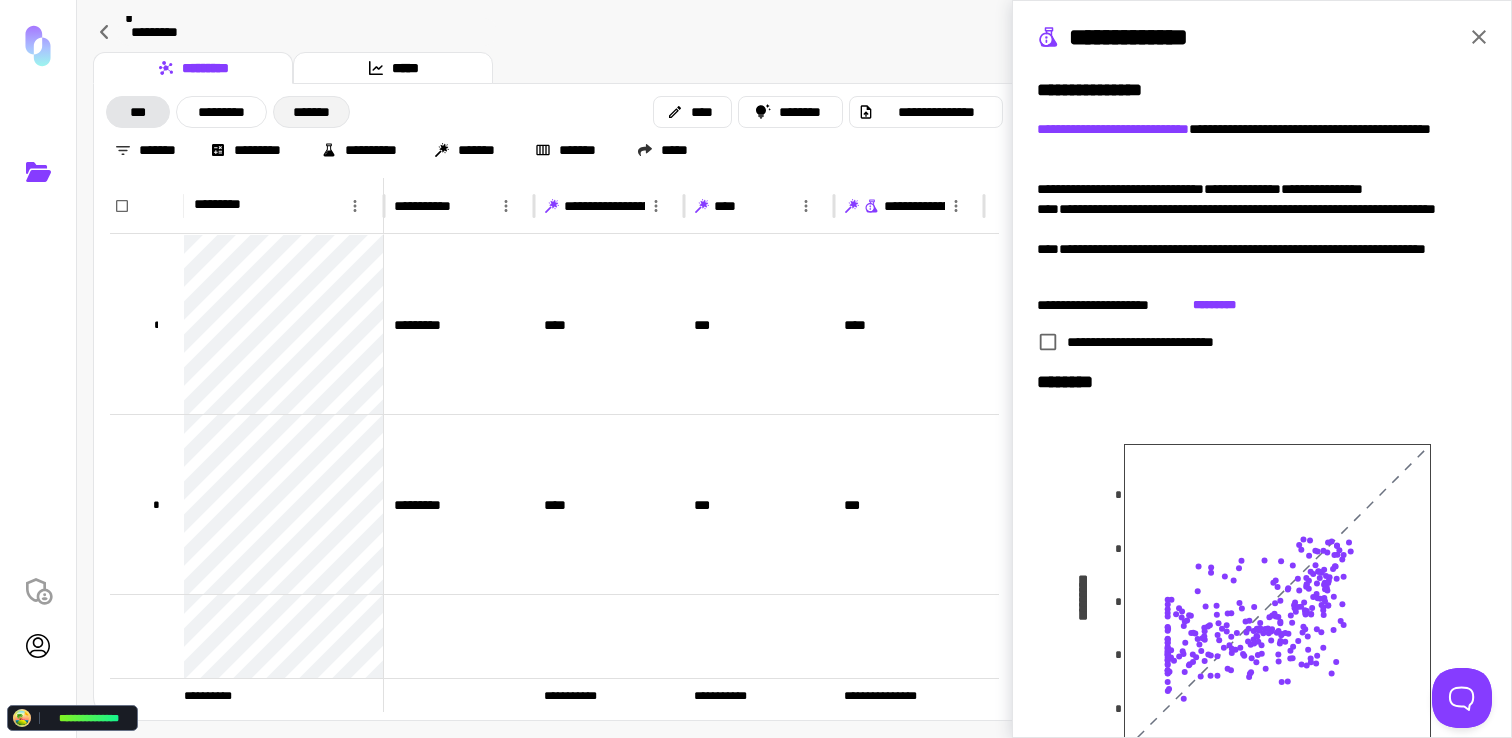 click on "*******" at bounding box center (311, 112) 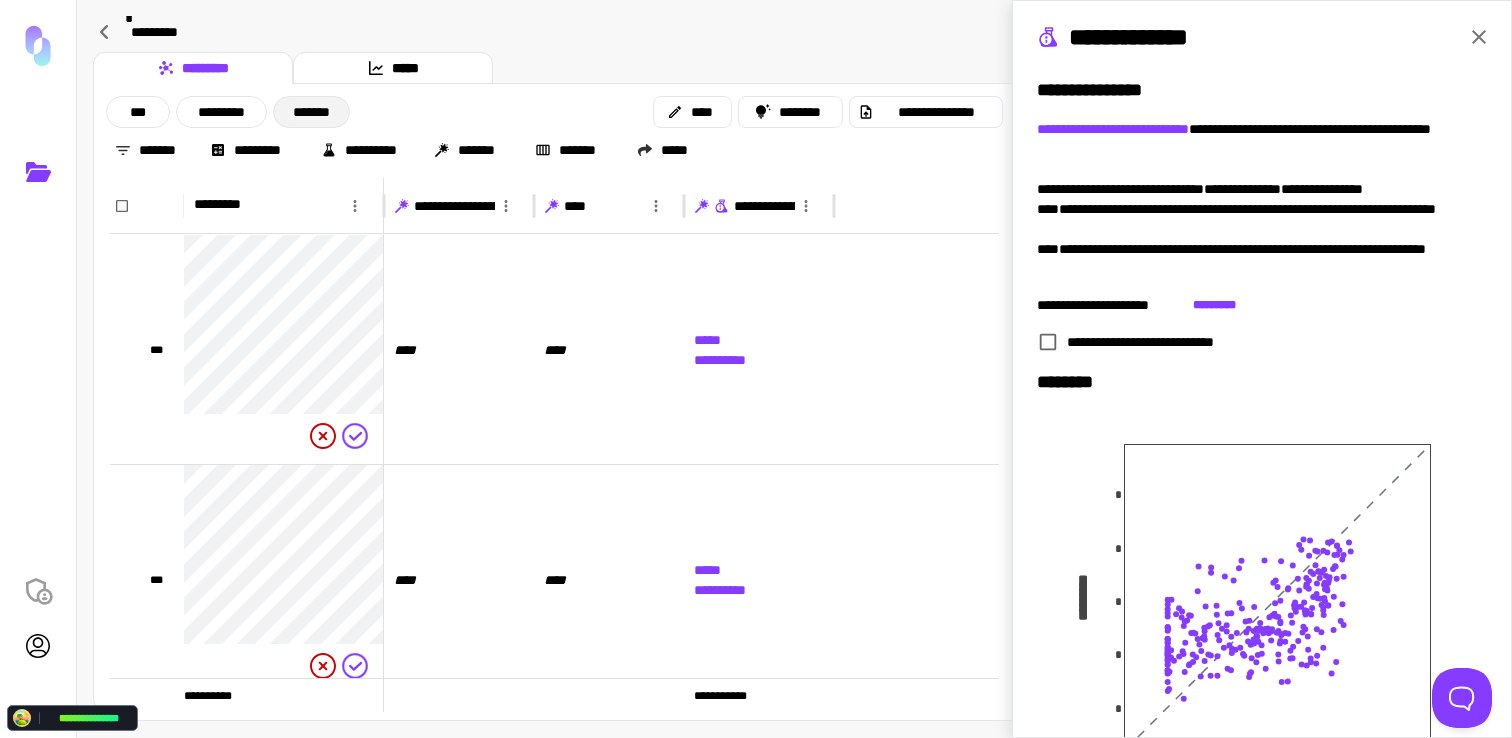 click on "*******" at bounding box center [311, 112] 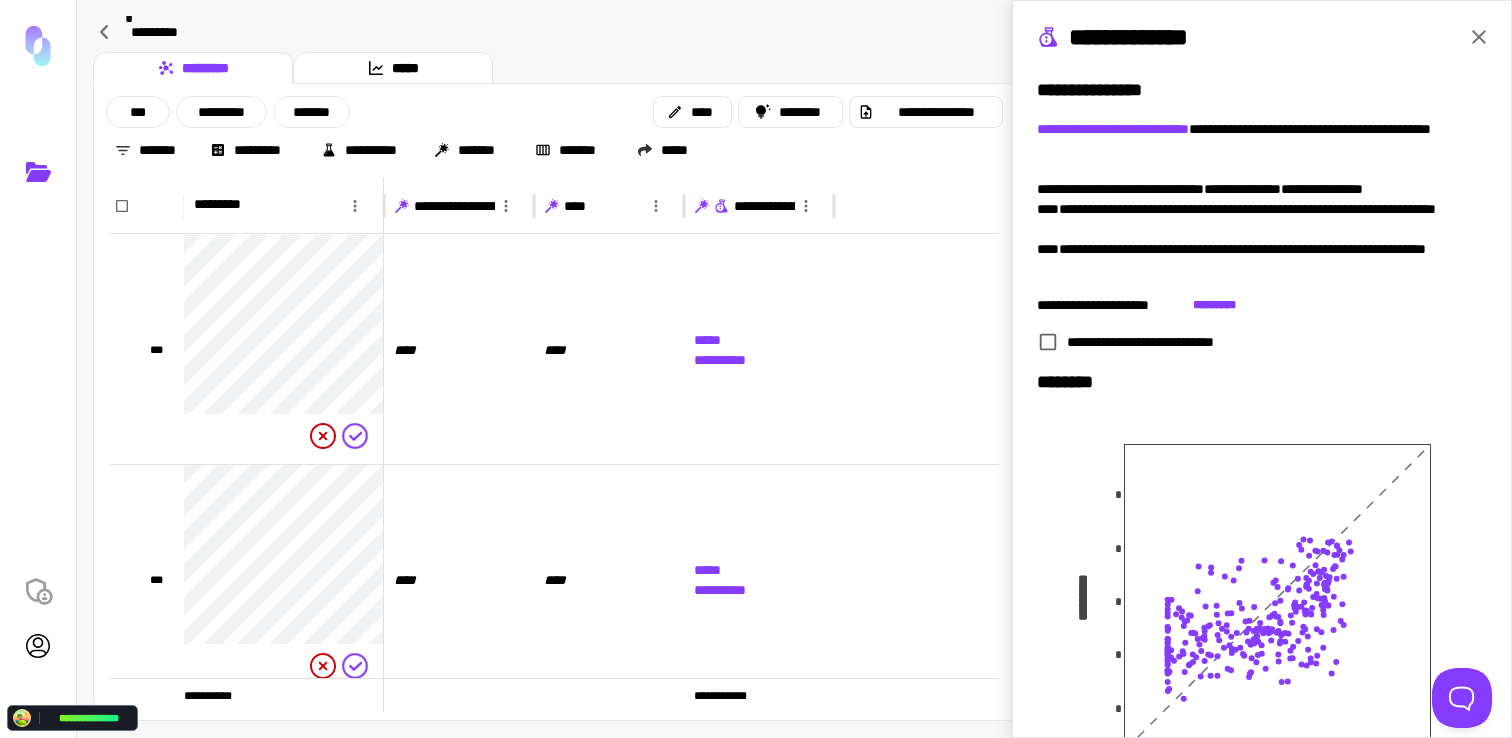 click 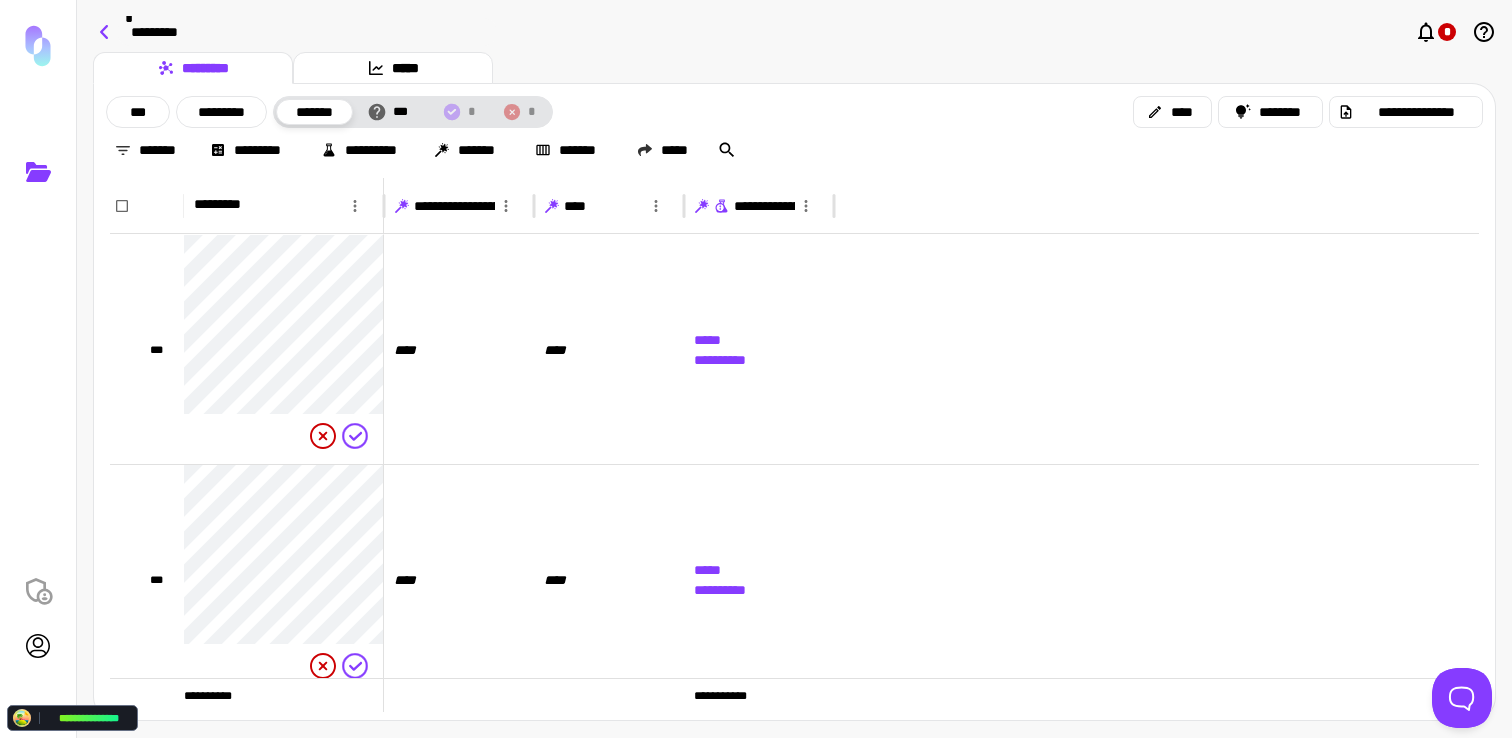 click 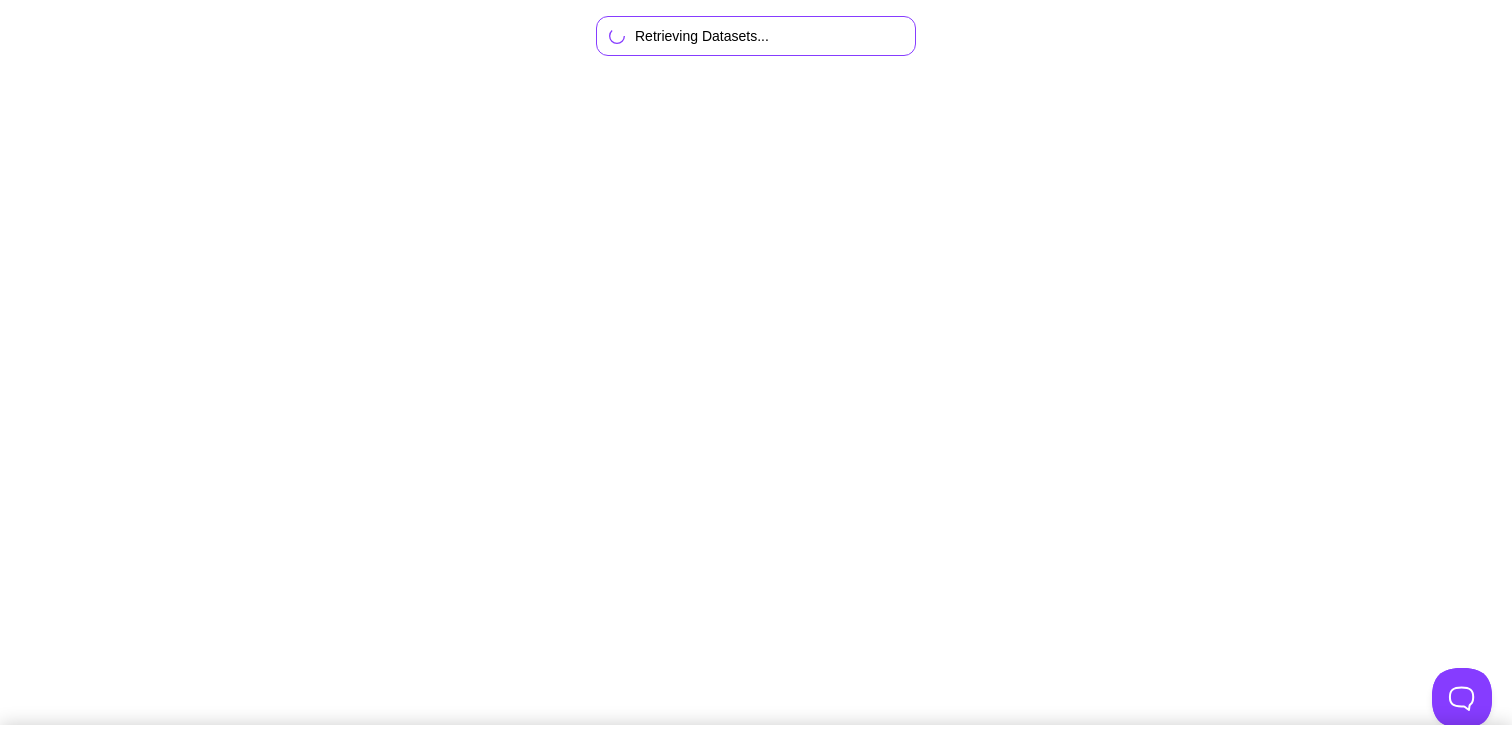 scroll, scrollTop: 0, scrollLeft: 0, axis: both 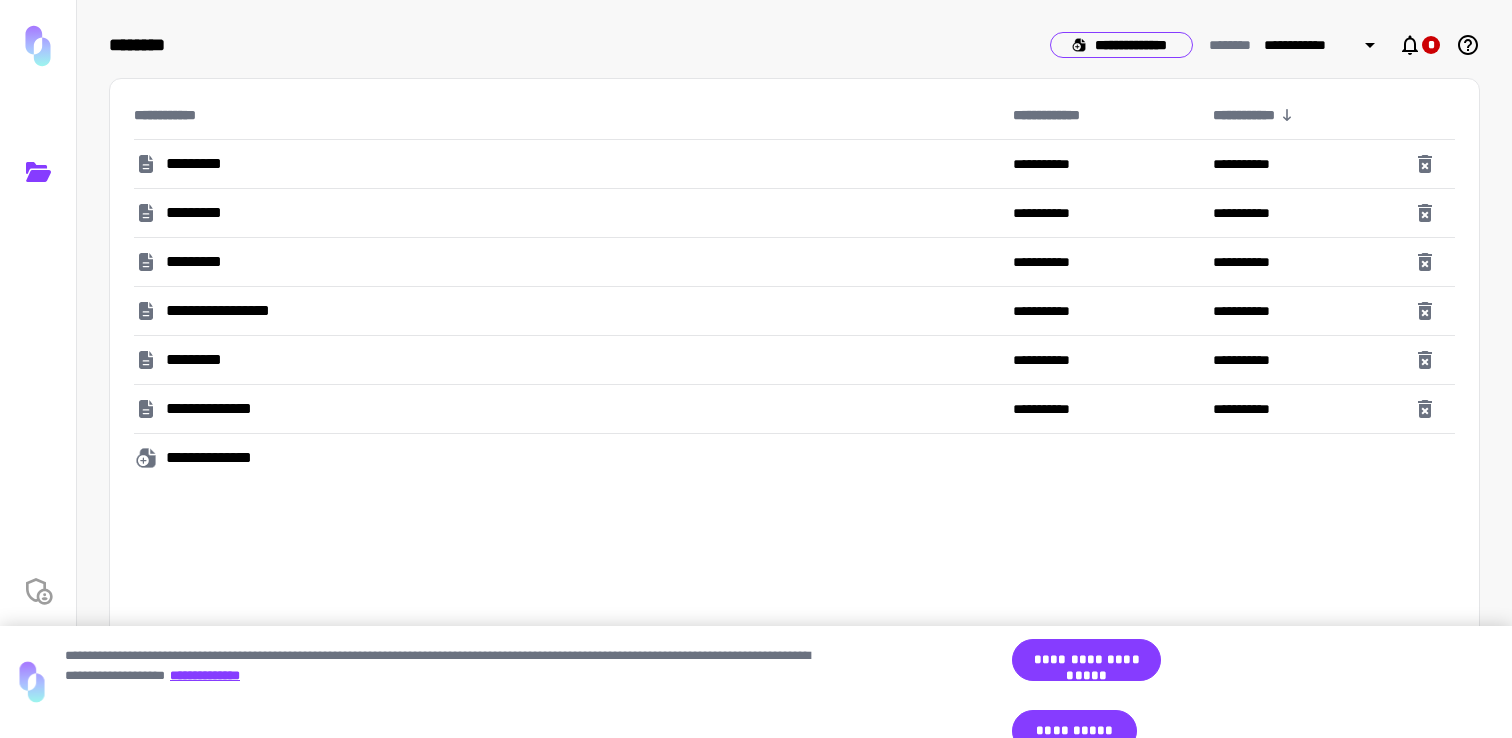 click on "**********" at bounding box center (1121, 45) 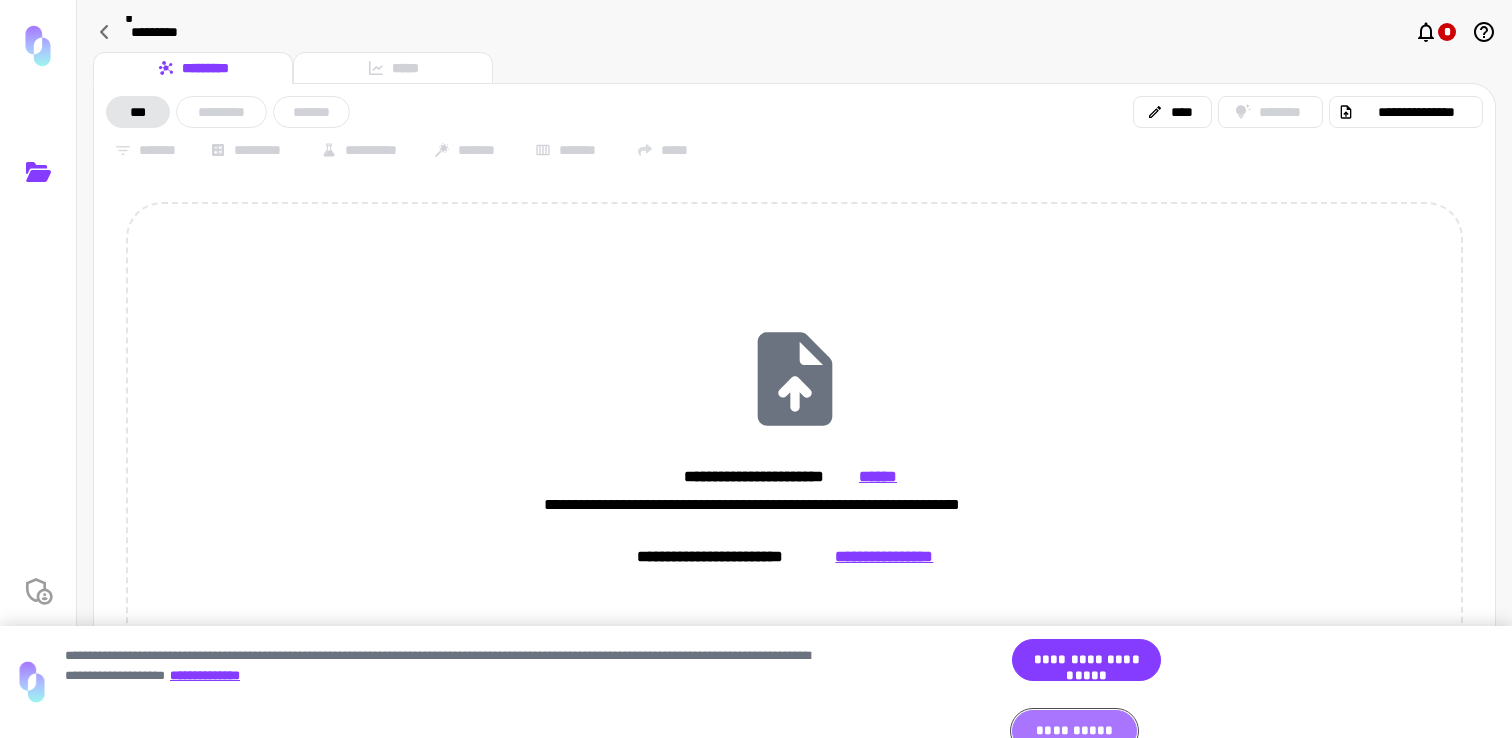 click on "**********" at bounding box center [1074, 731] 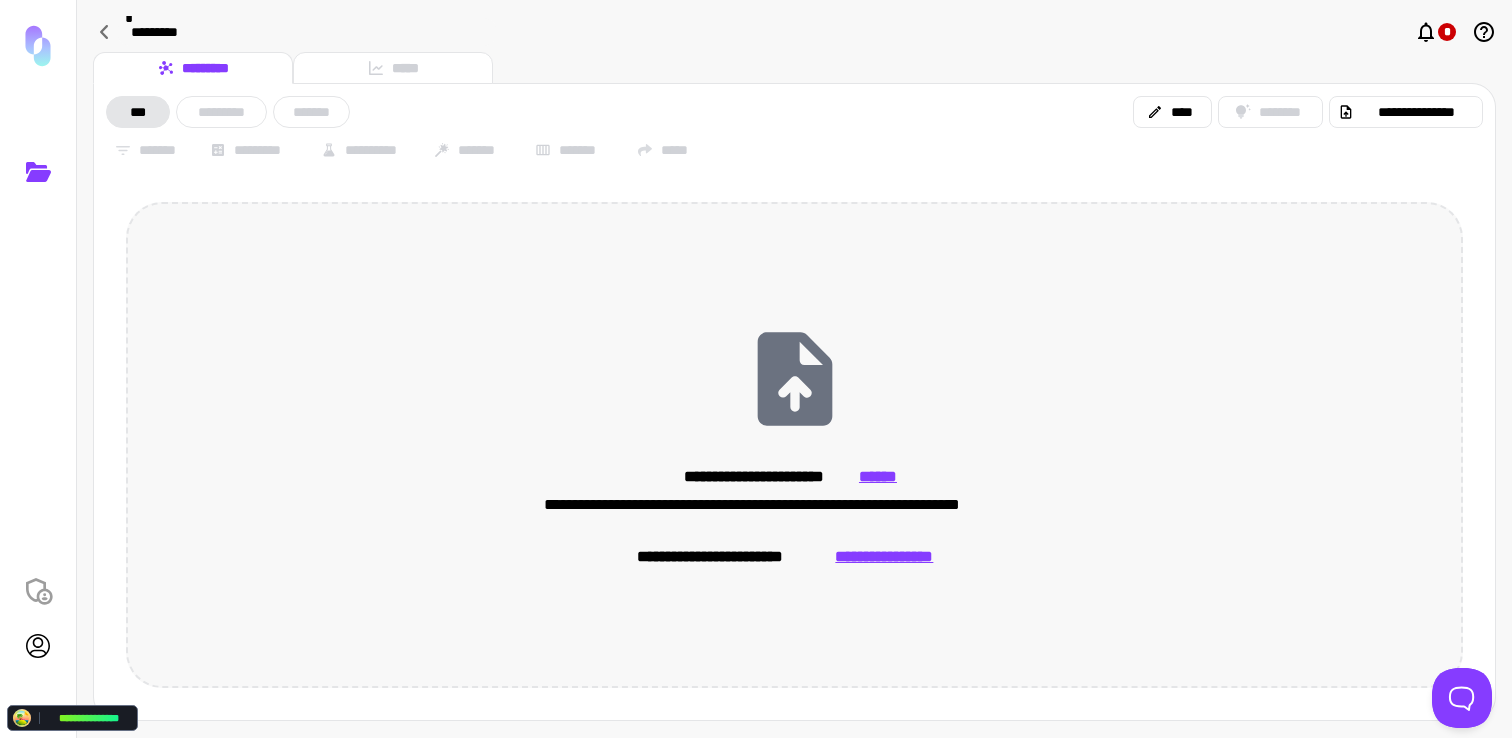 click on "**********" at bounding box center [884, 557] 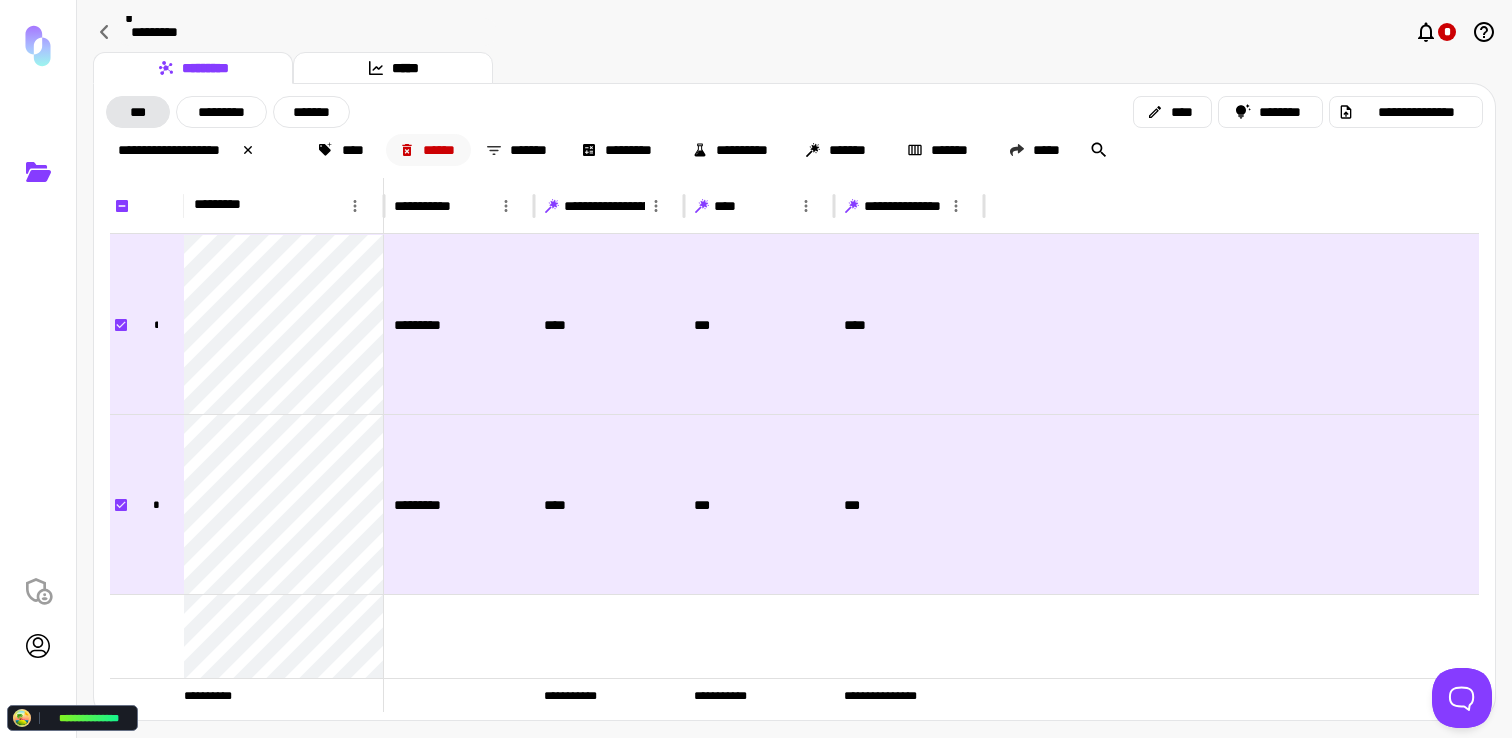 click on "******" at bounding box center [429, 150] 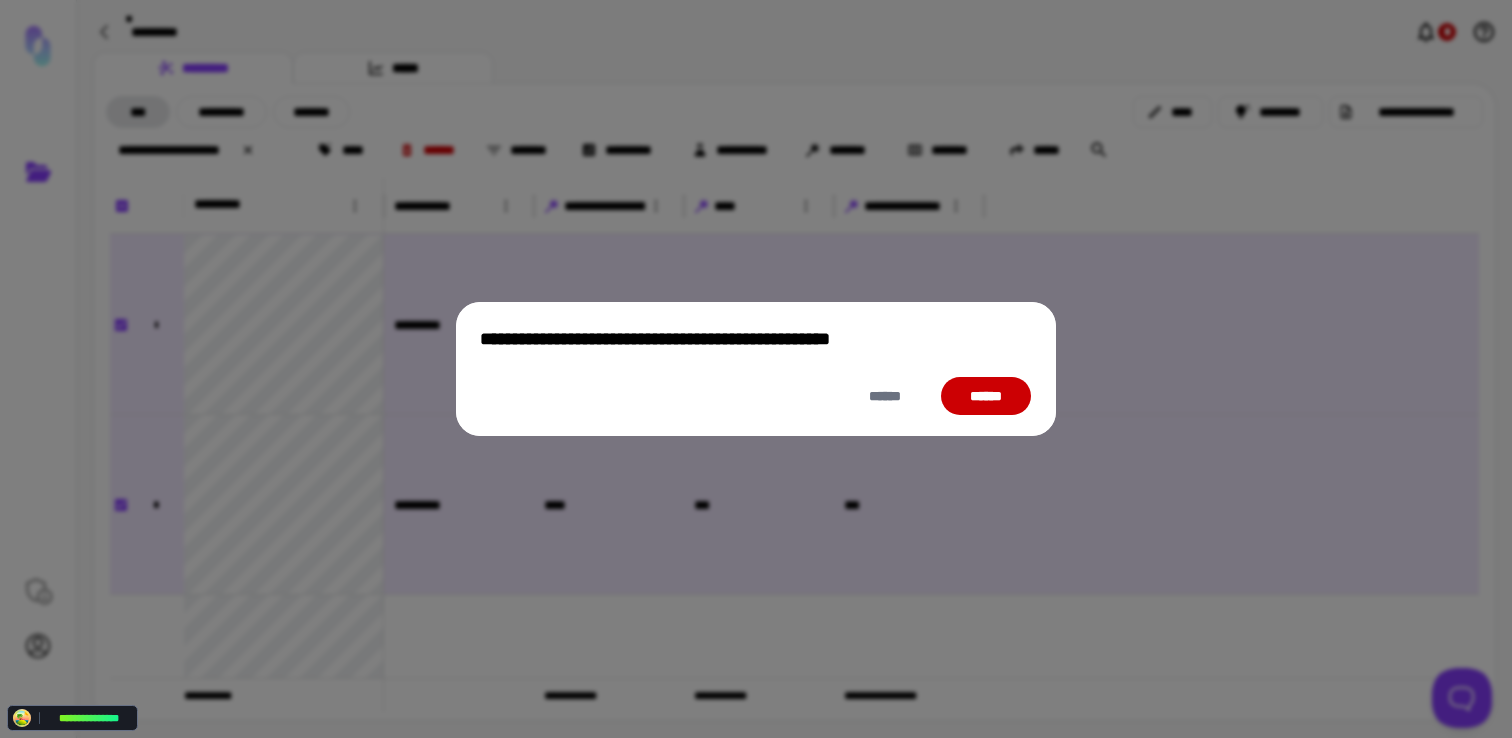 click on "******" at bounding box center [986, 396] 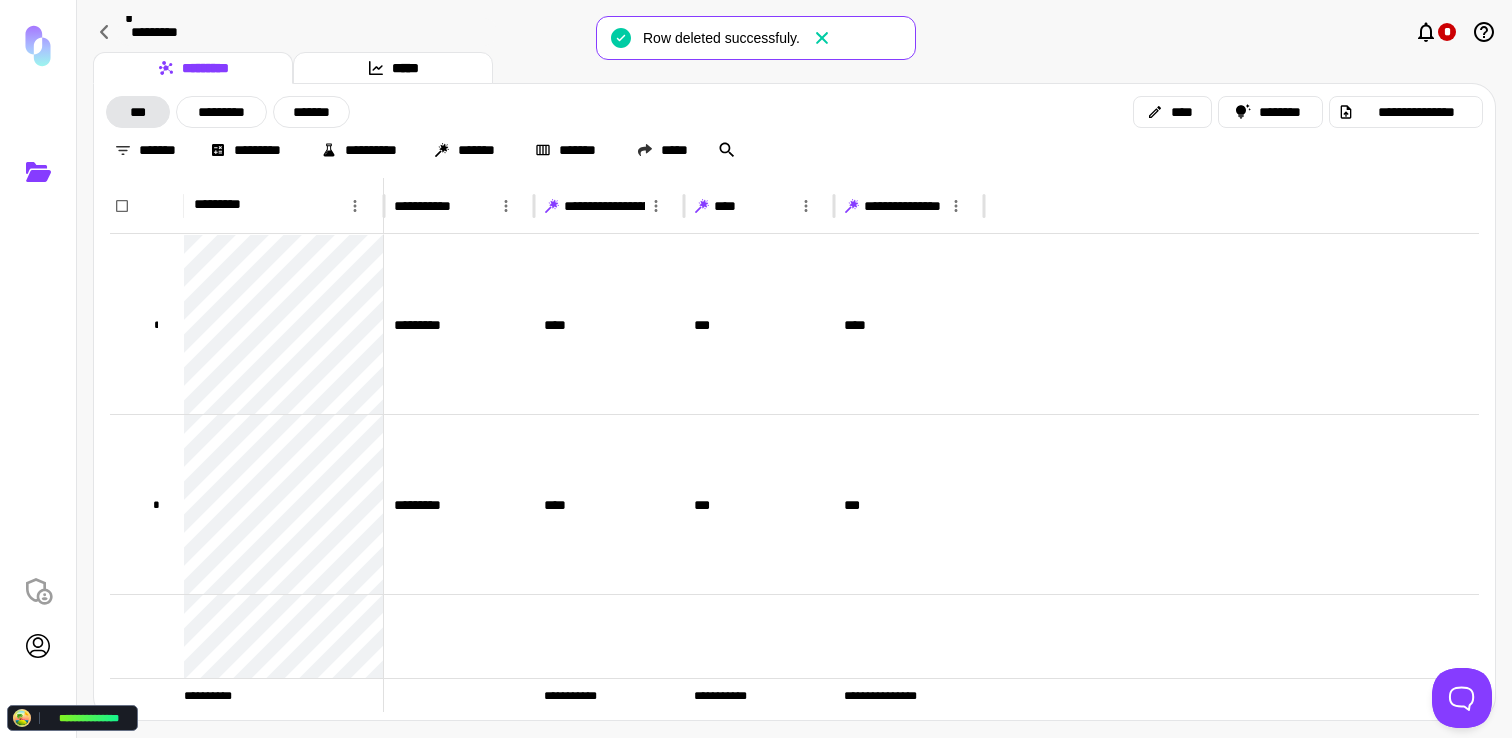 click 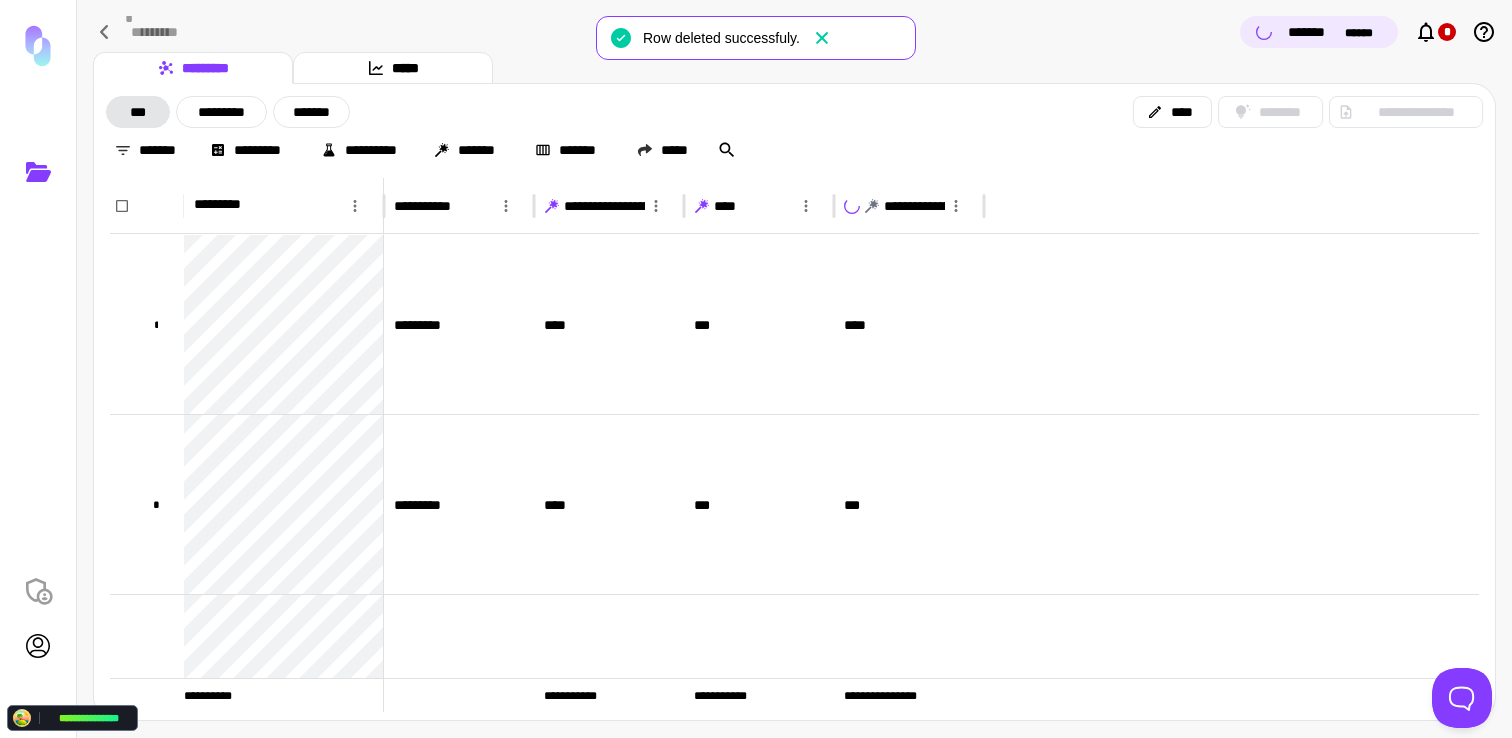 type 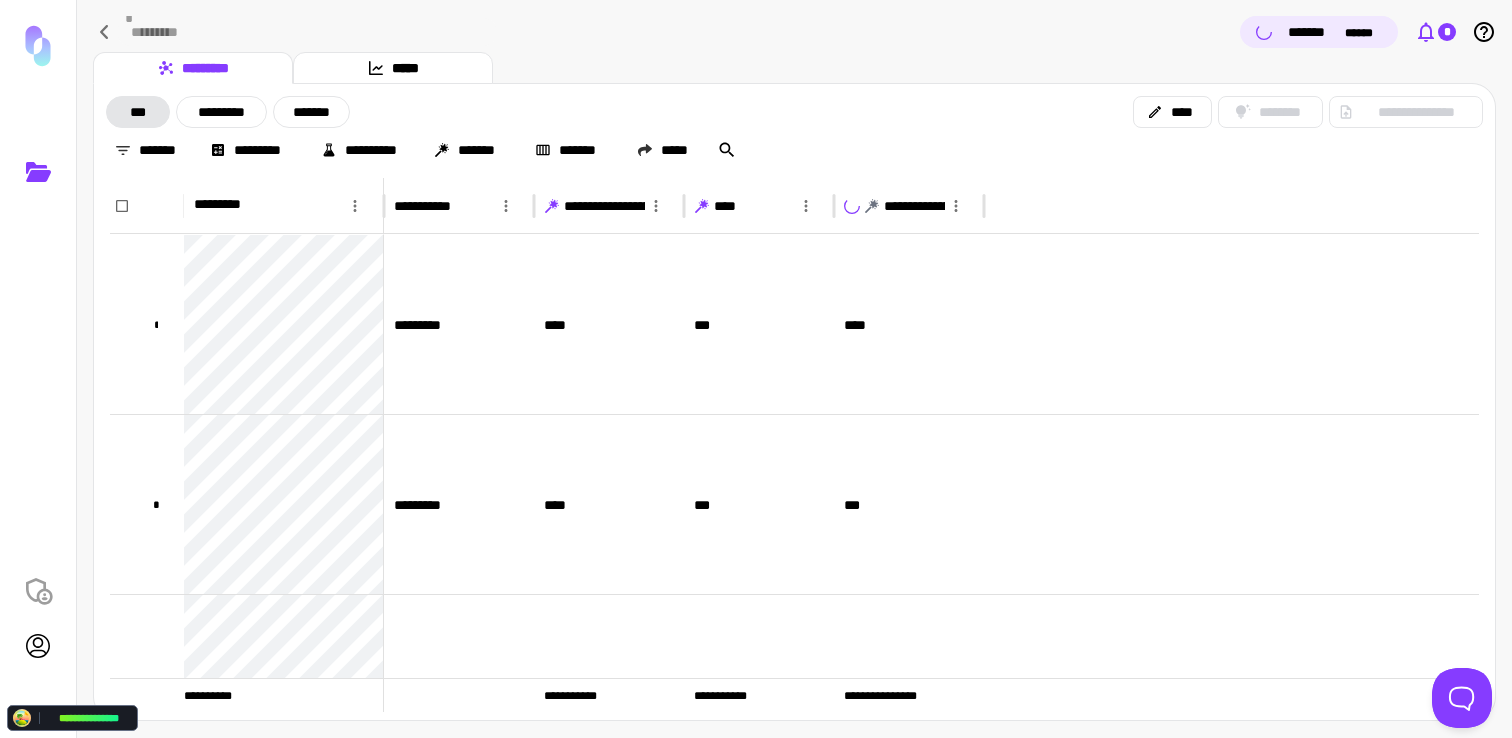 click 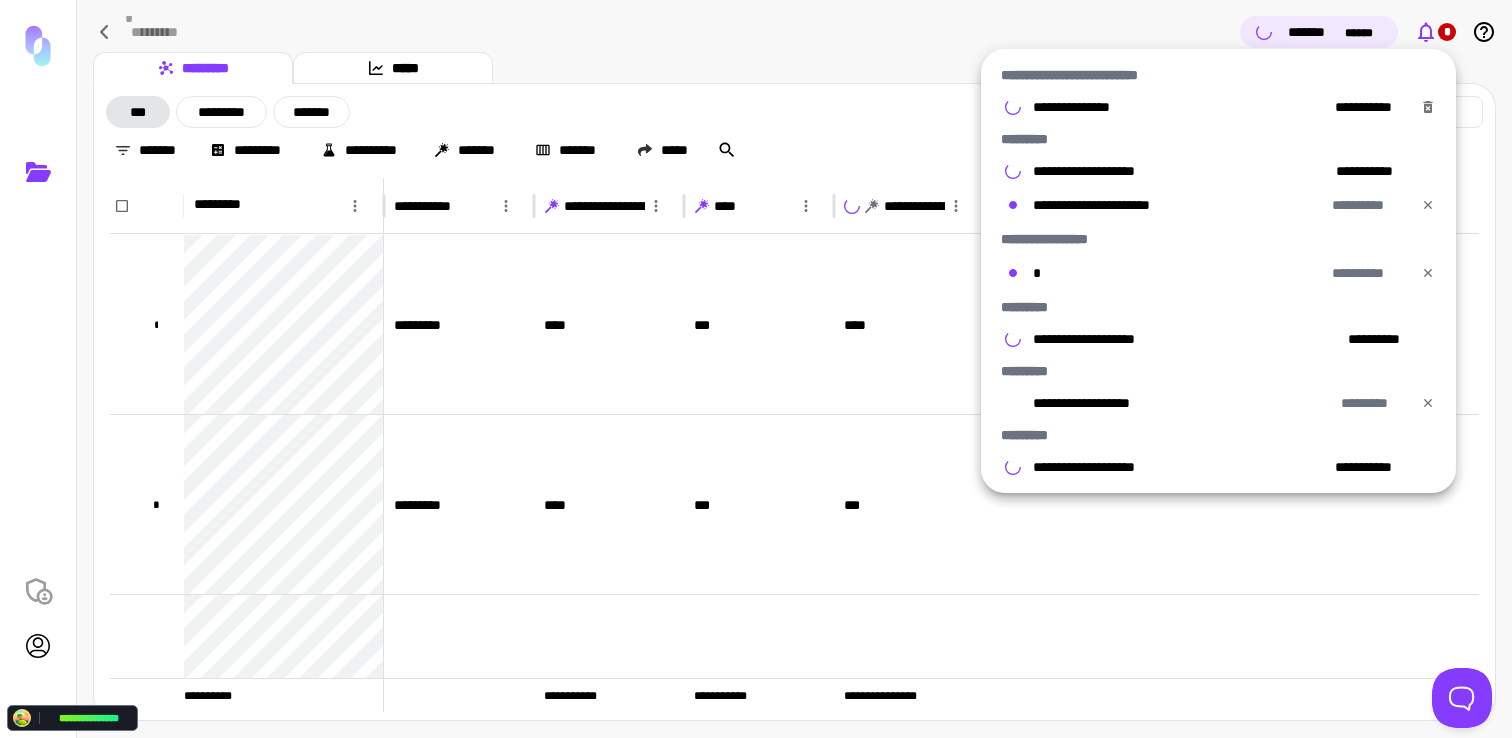 click 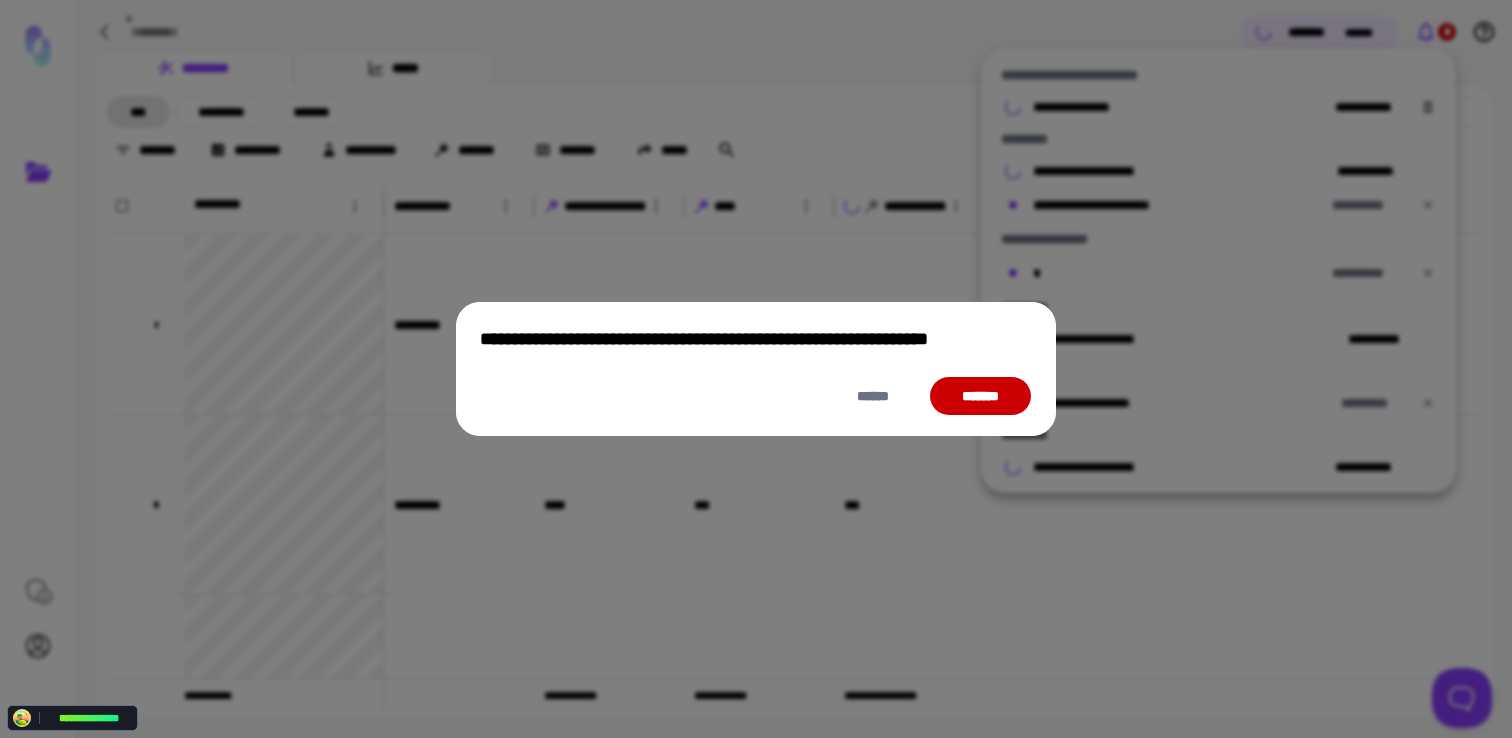click on "*******" at bounding box center [980, 396] 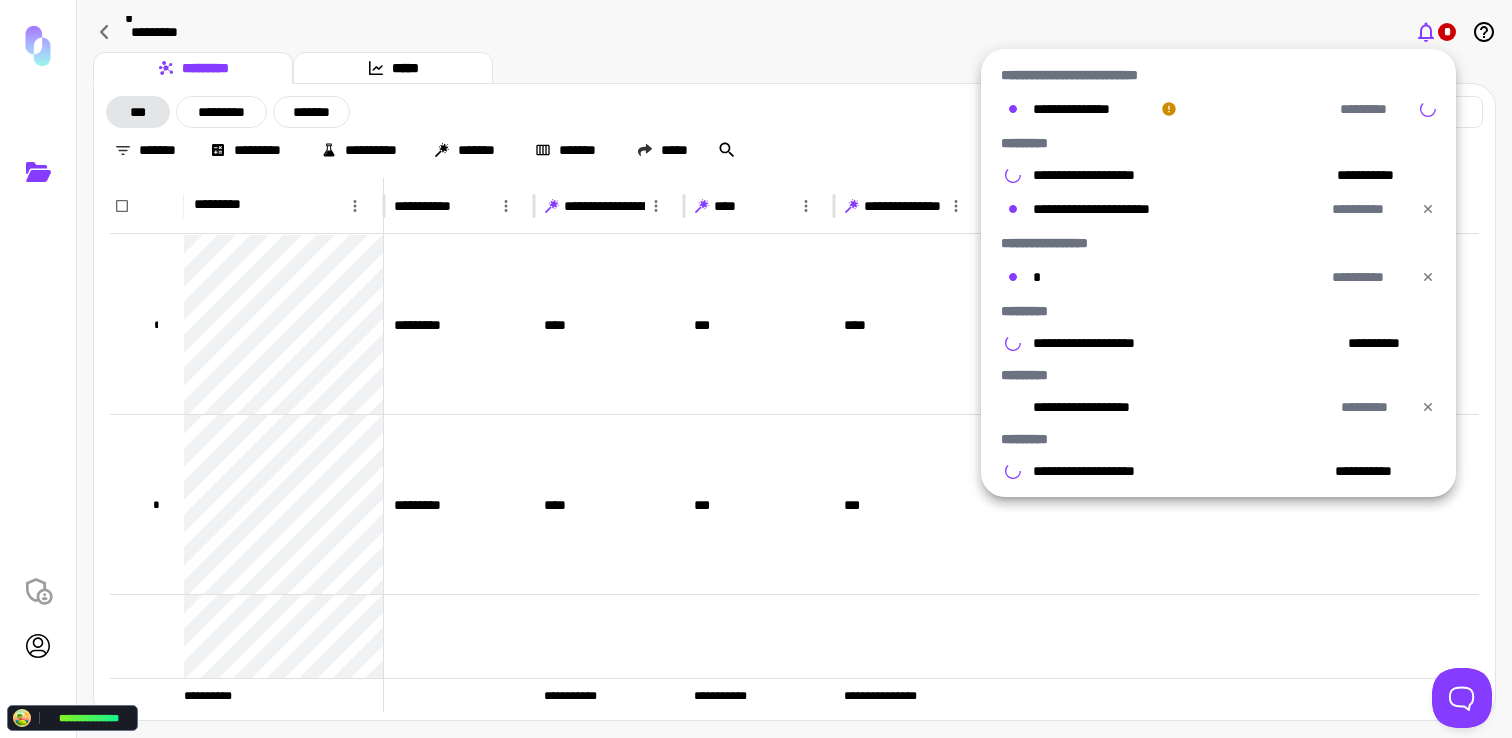 click at bounding box center [756, 369] 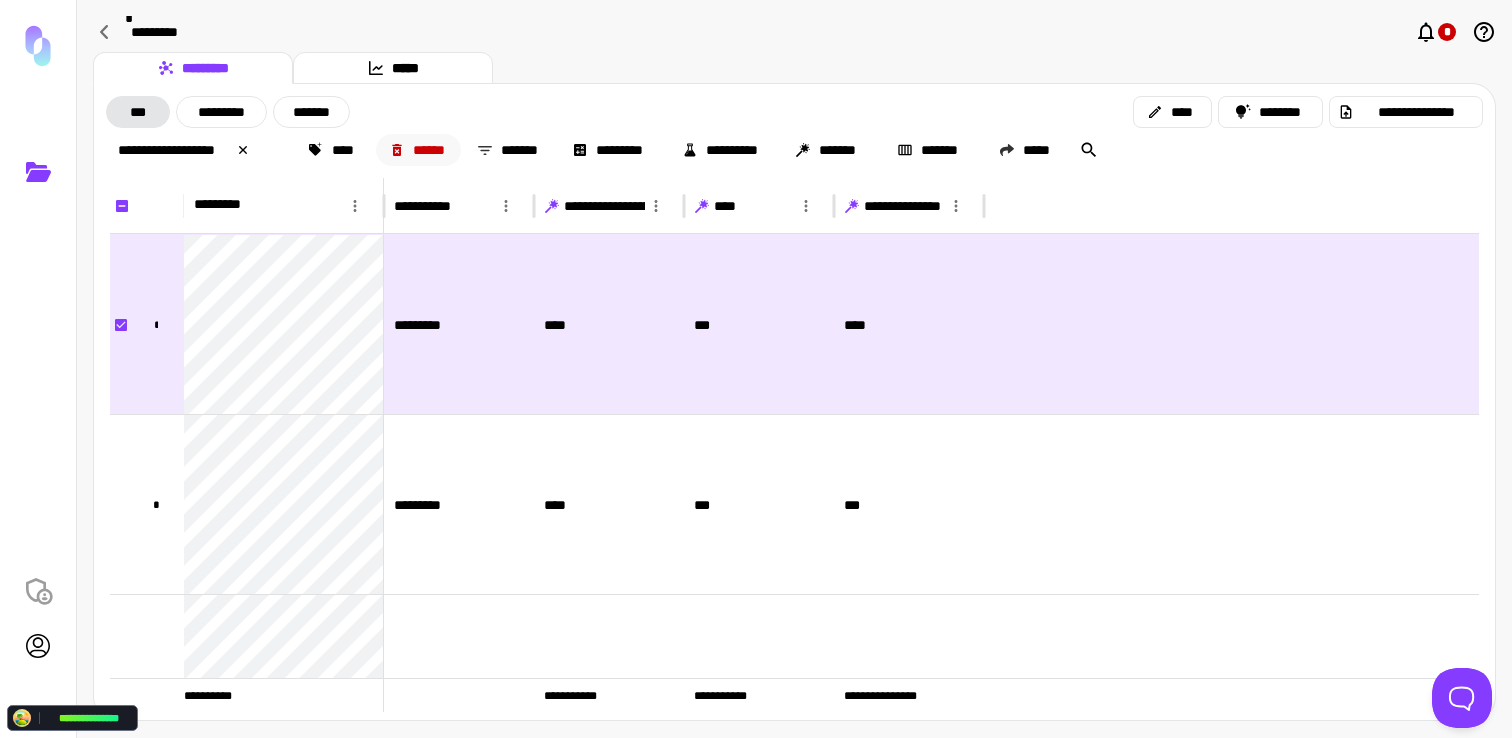 click on "******" at bounding box center [419, 150] 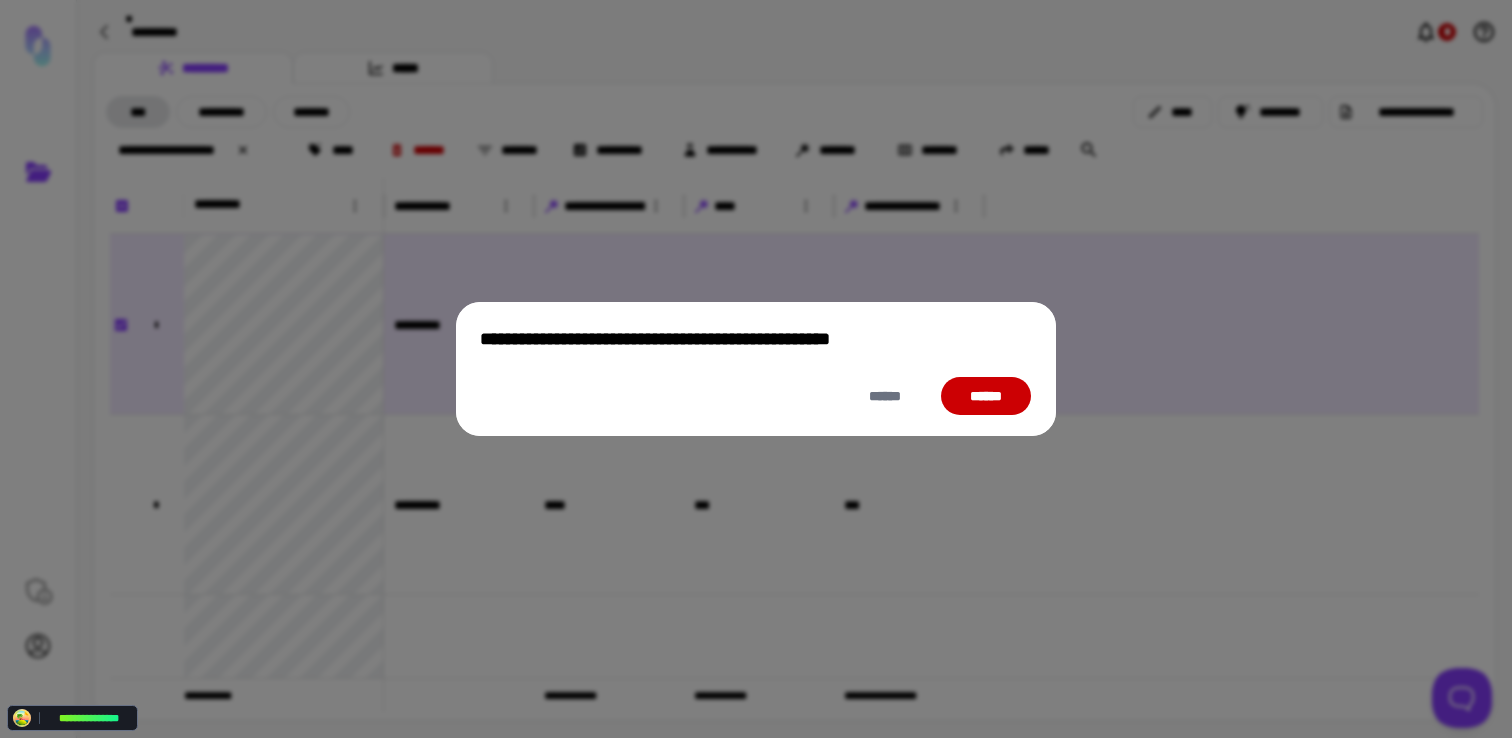 click on "******" at bounding box center (986, 396) 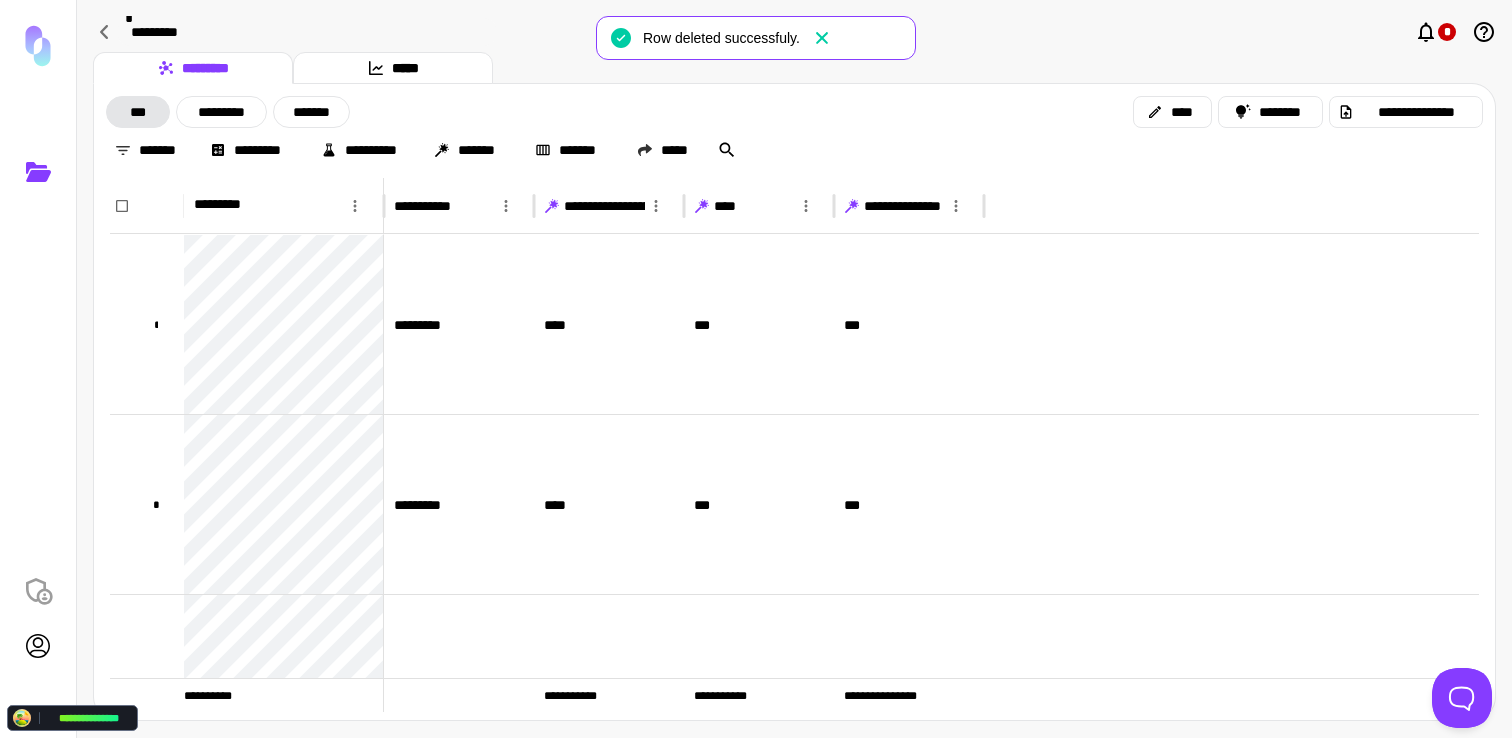 click 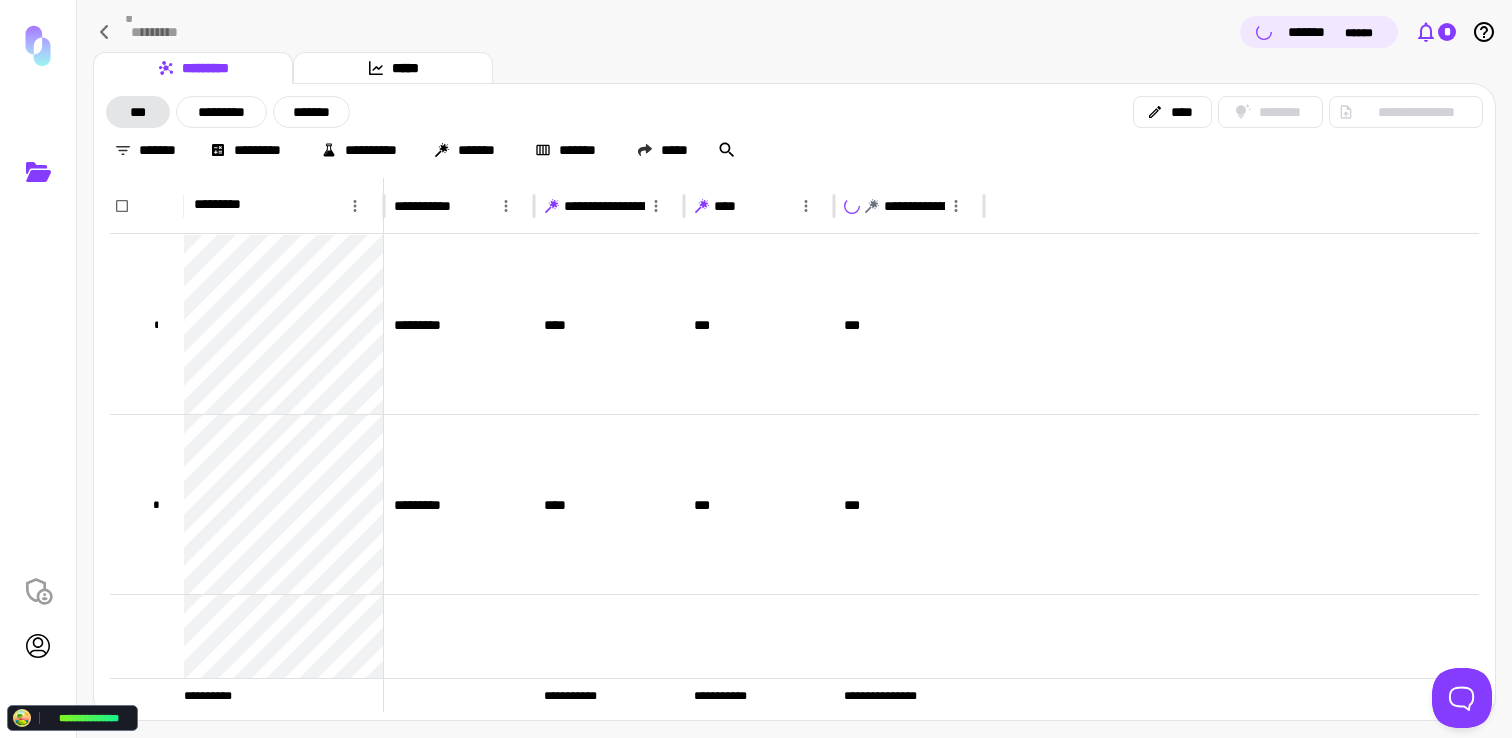 click 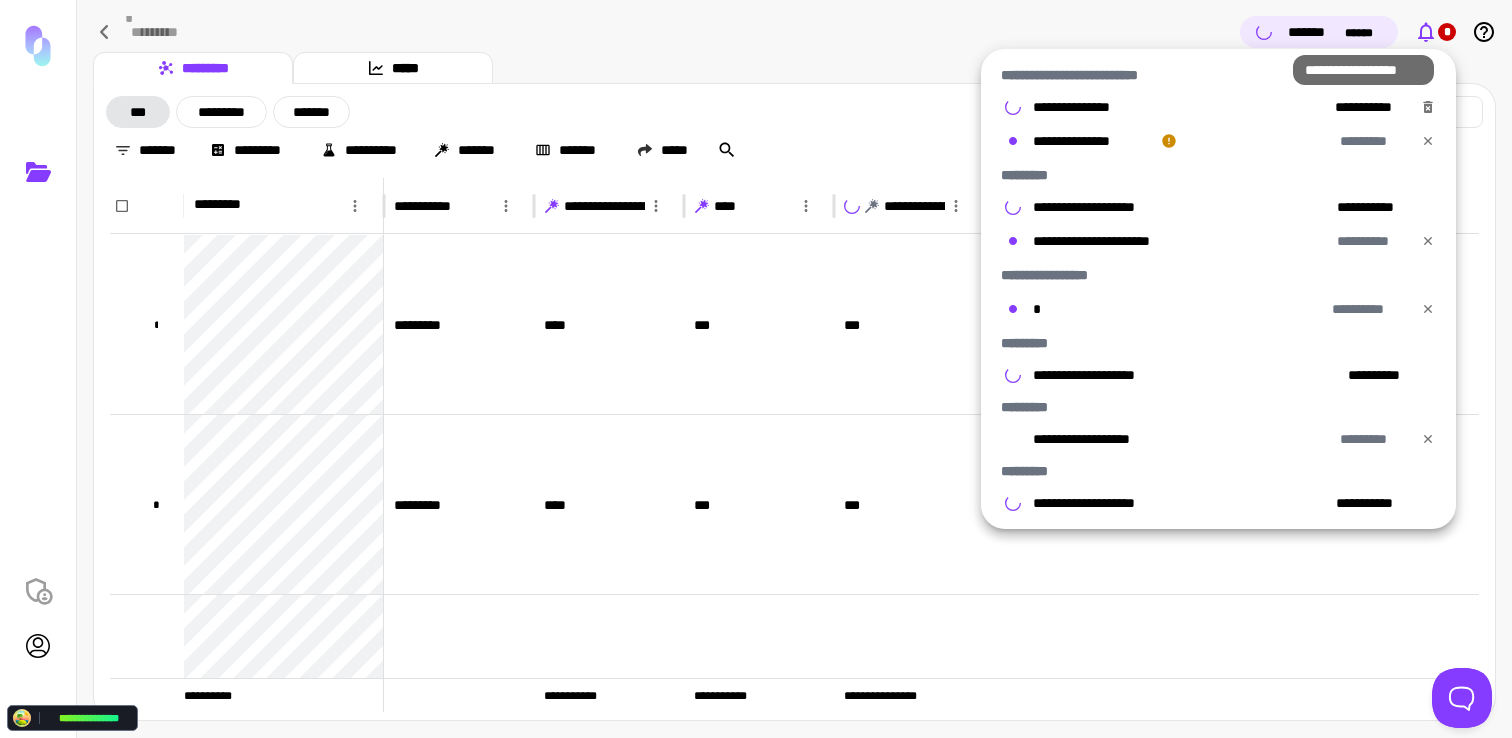 click 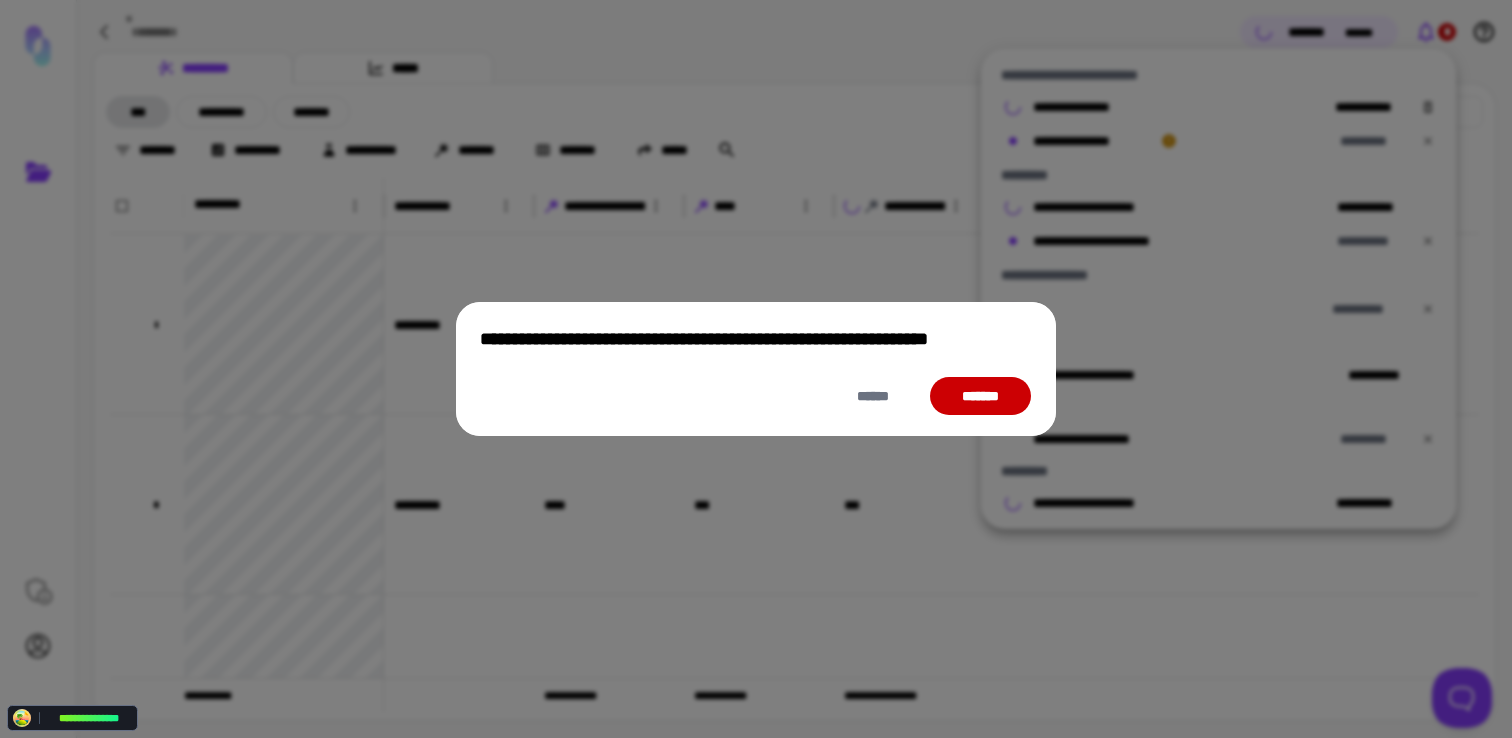 click on "*******" at bounding box center [980, 396] 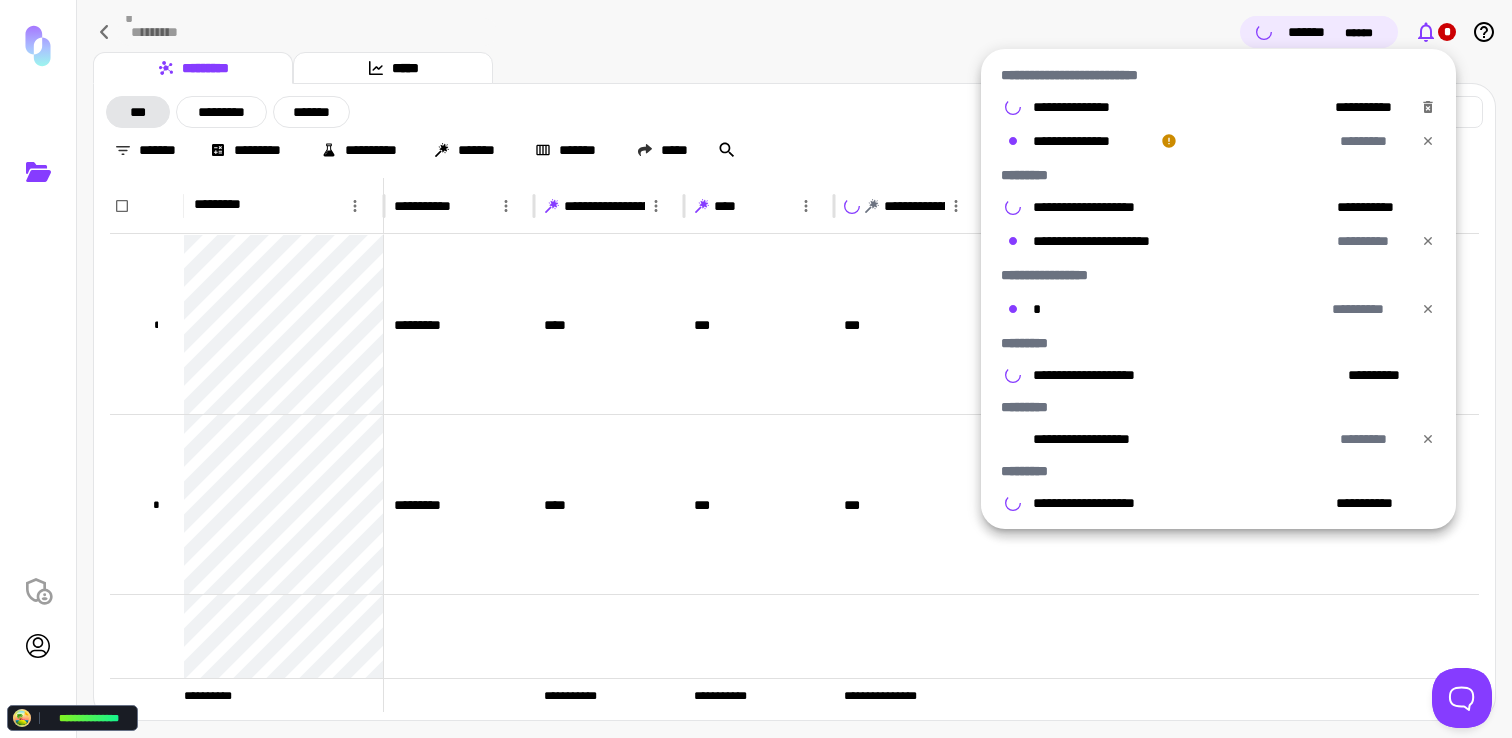 click at bounding box center (756, 369) 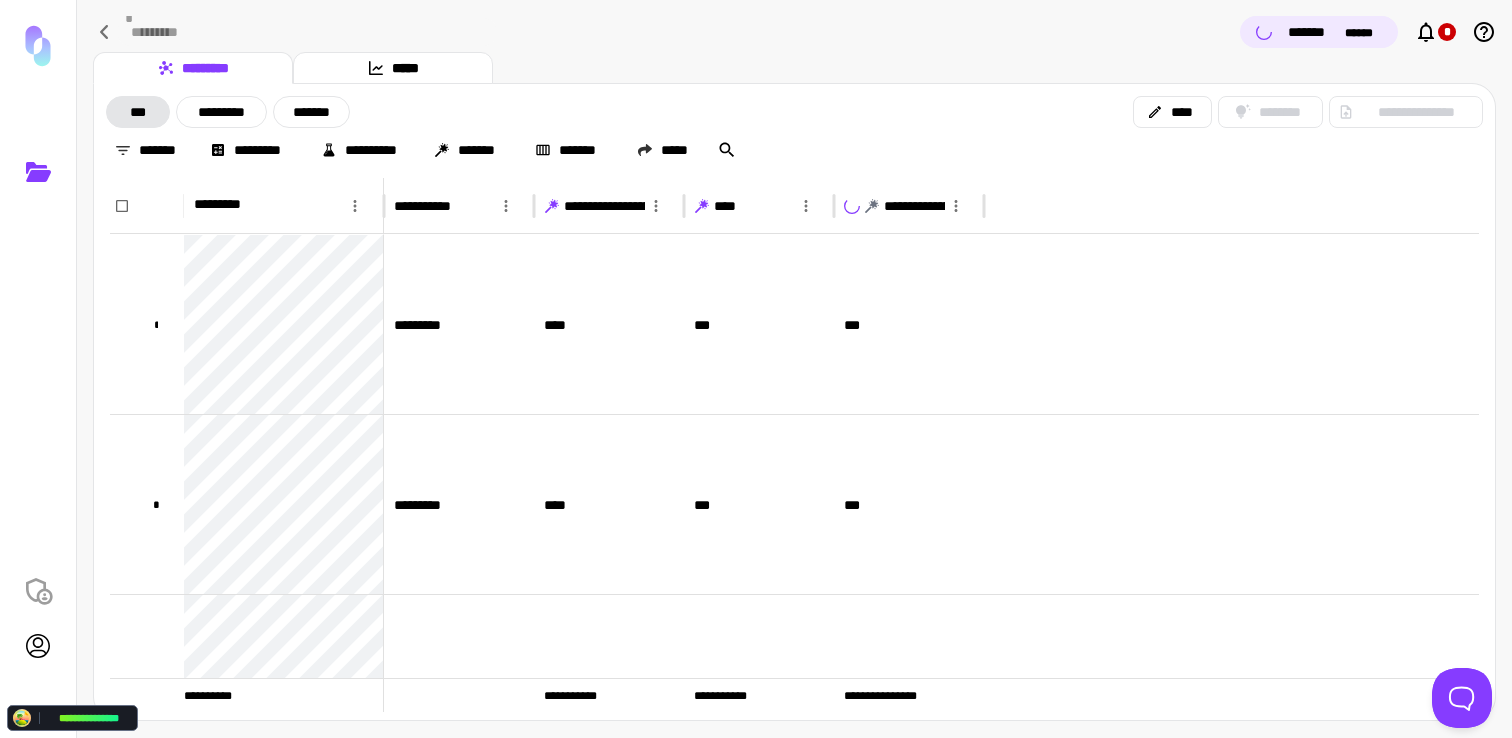 type 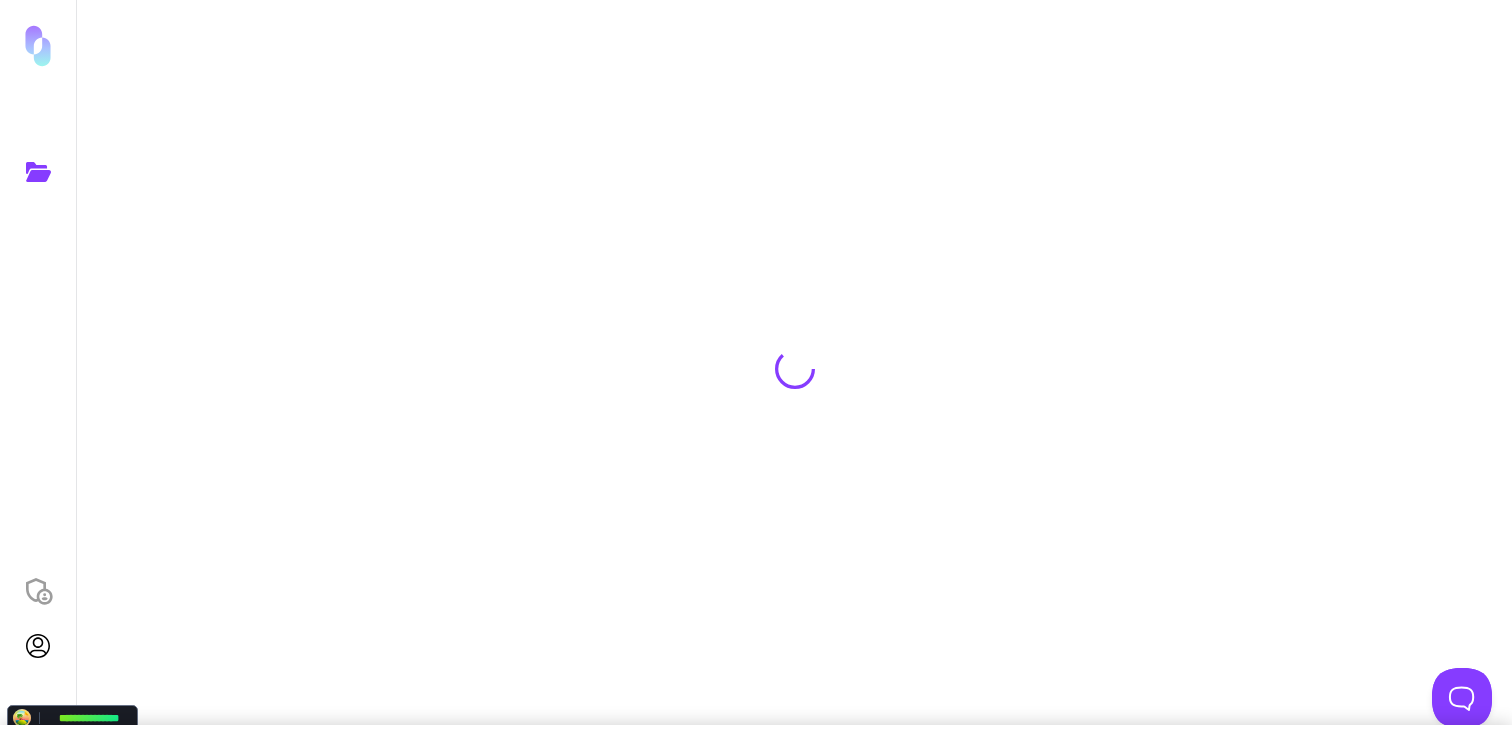 scroll, scrollTop: 0, scrollLeft: 0, axis: both 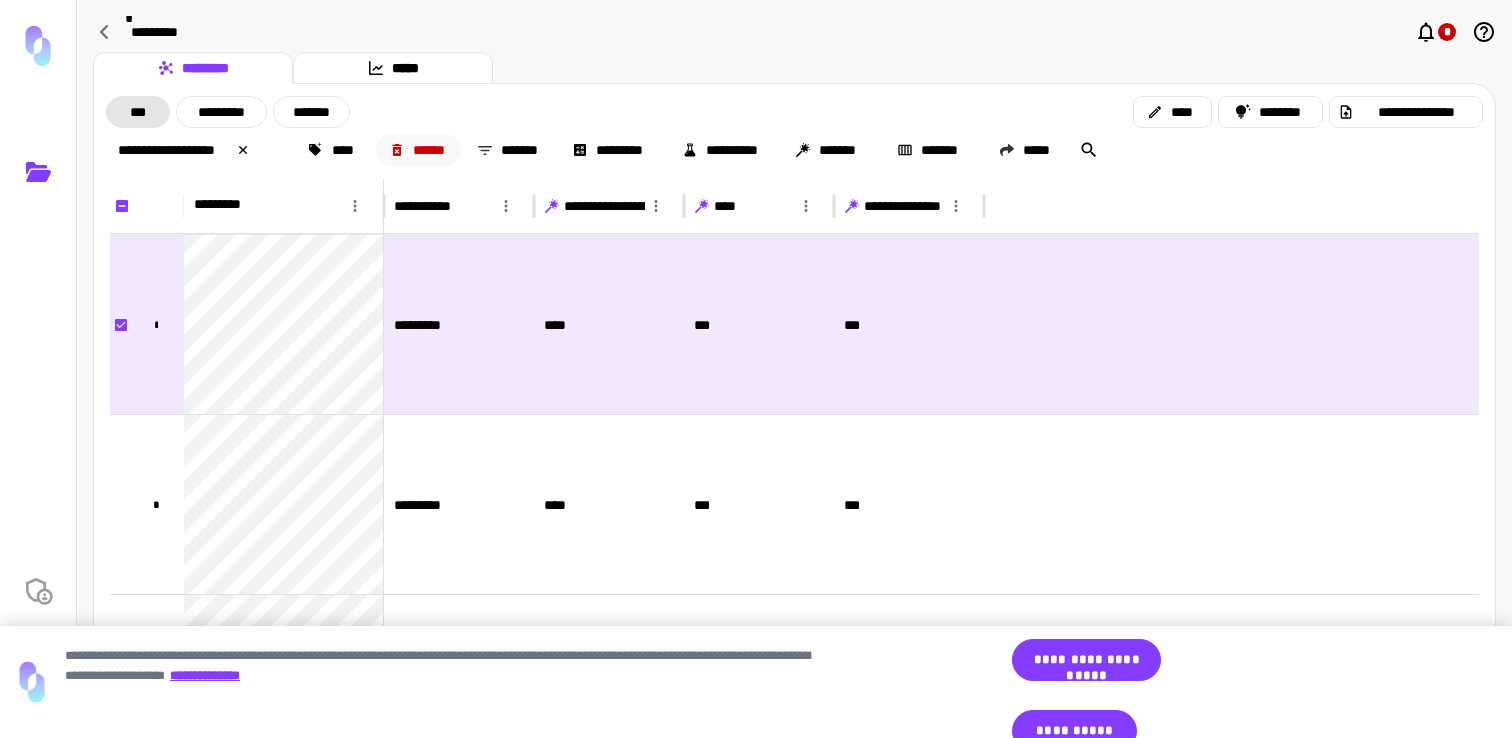 click on "******" at bounding box center [419, 150] 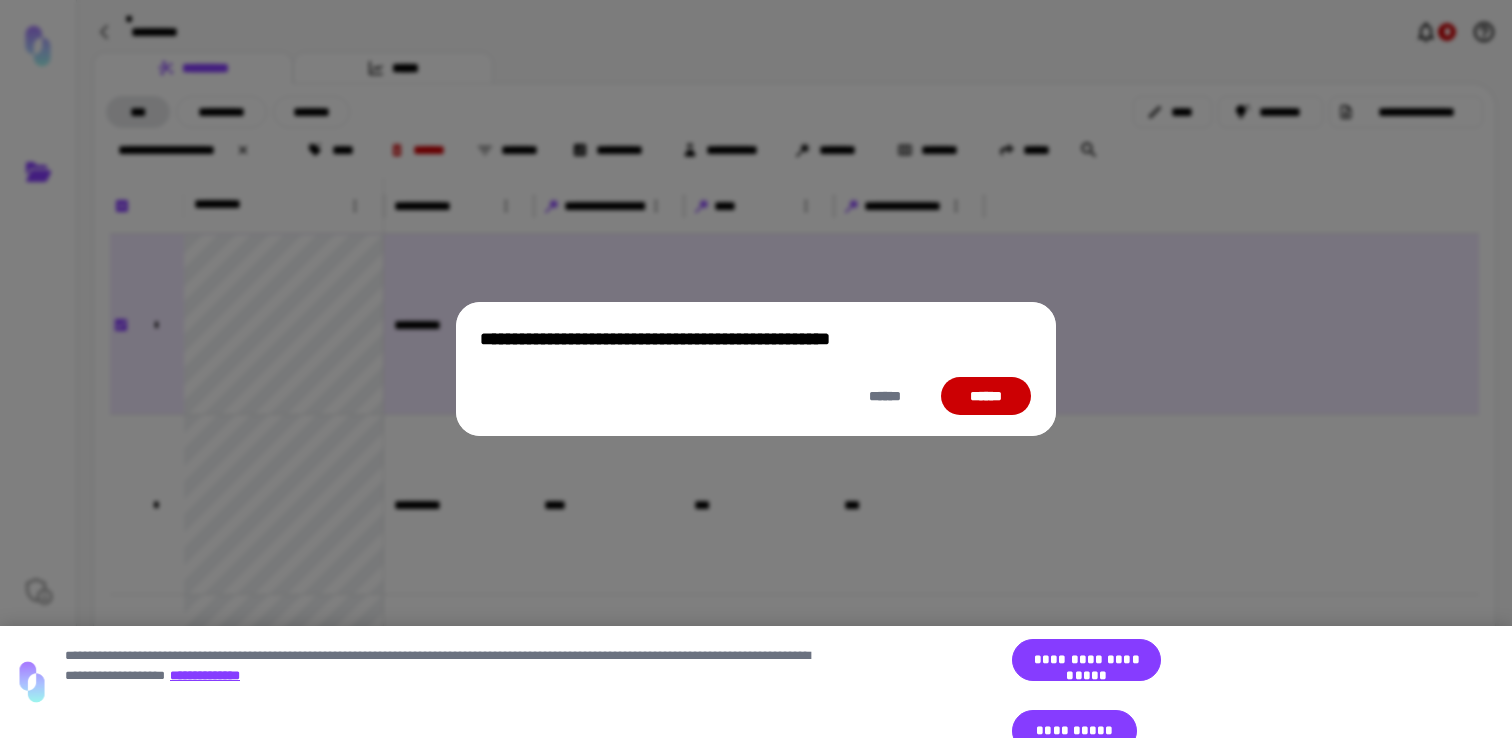 click on "******" at bounding box center [986, 396] 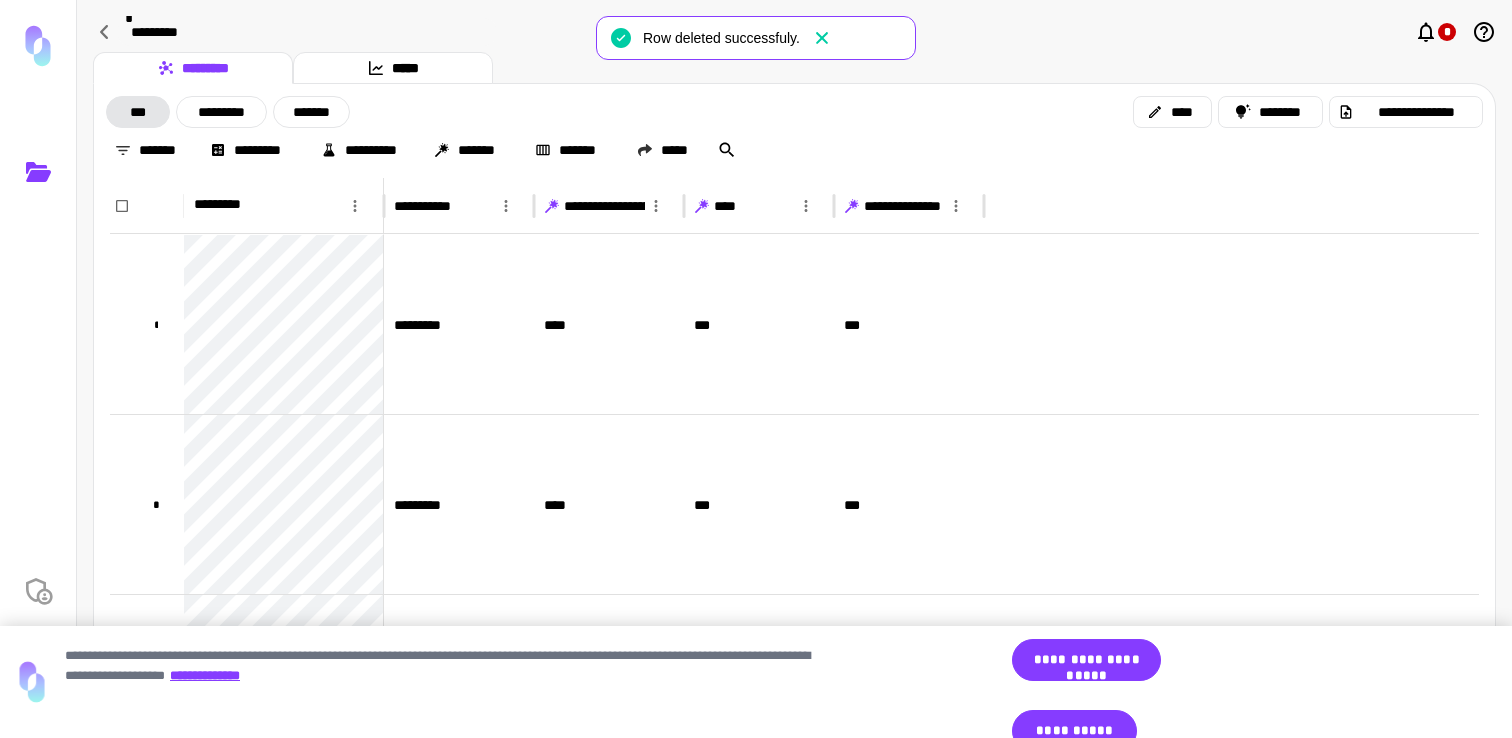click 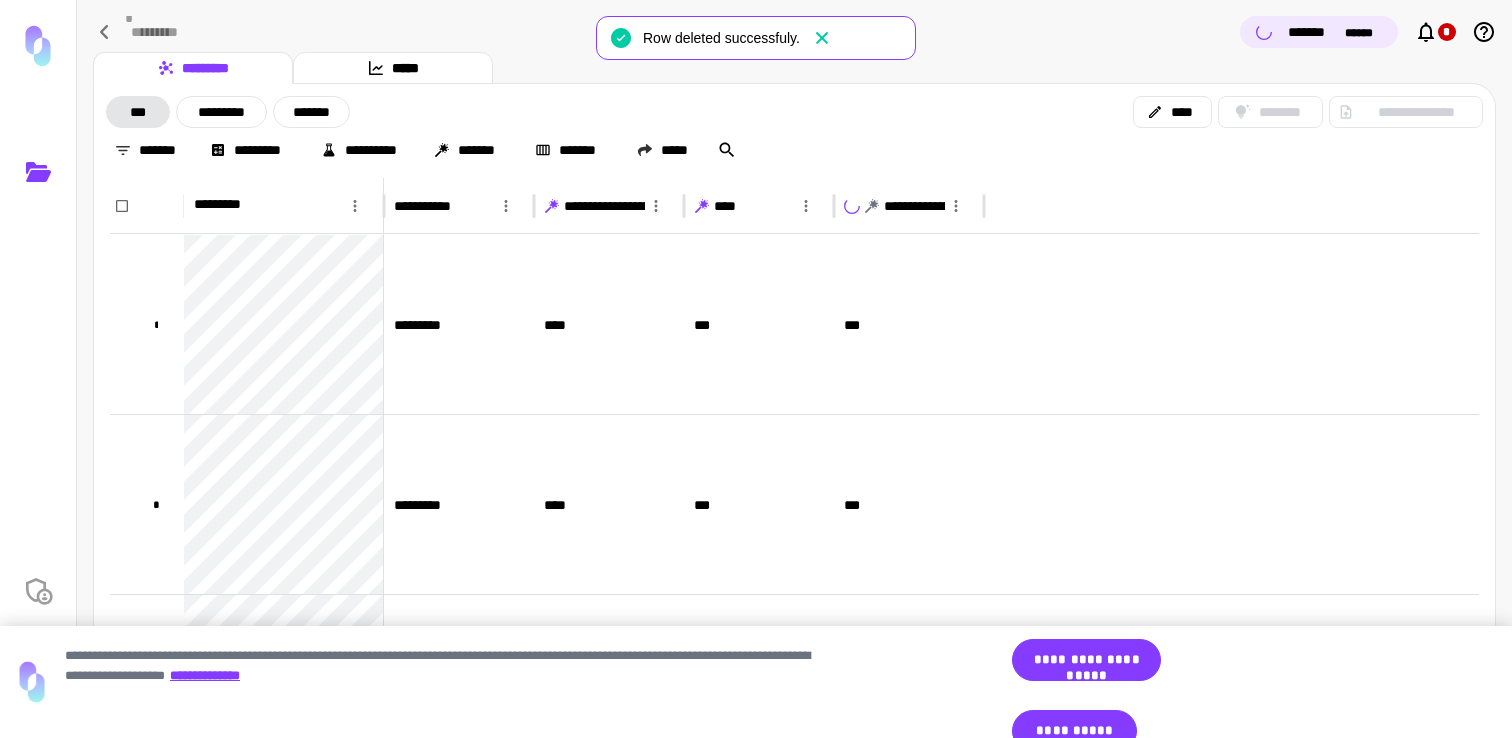 type 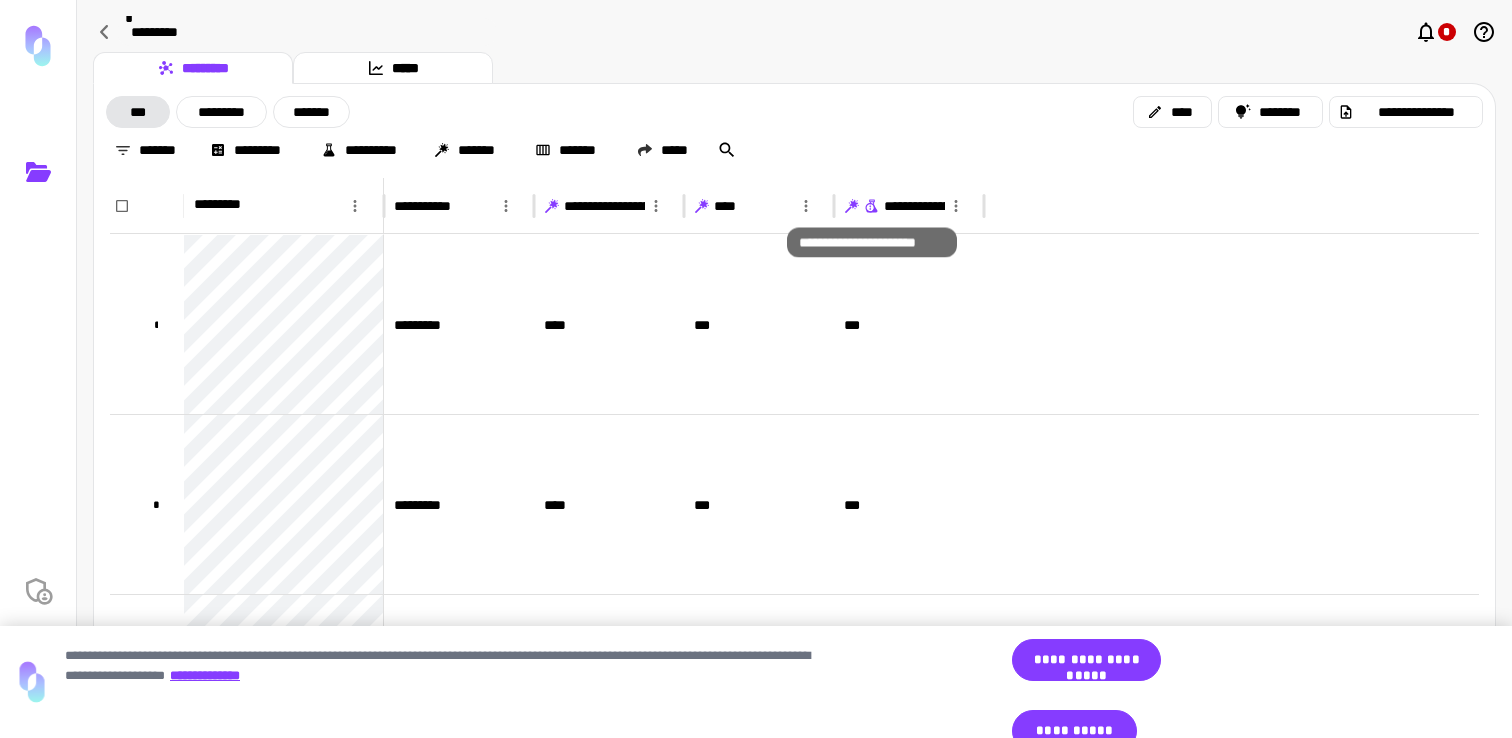 click 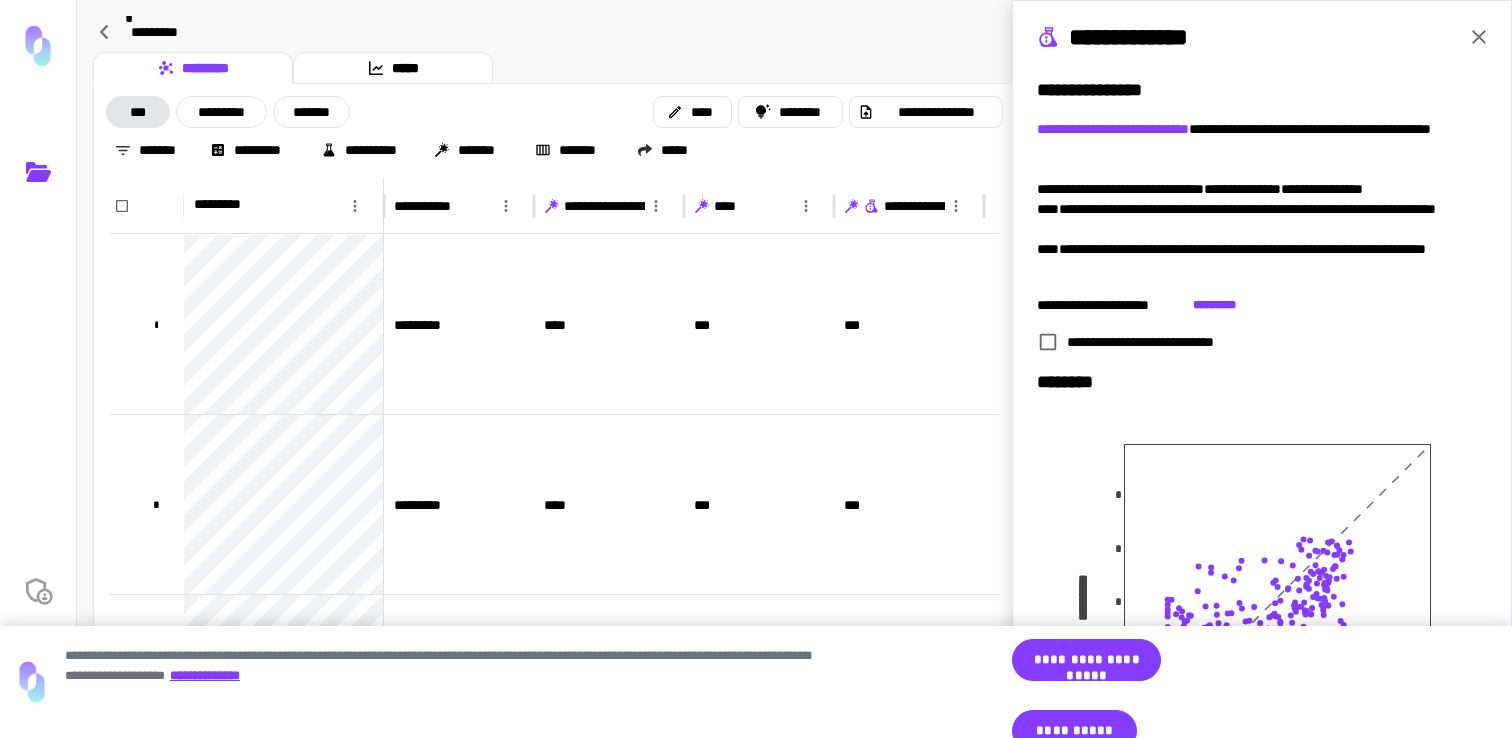 click 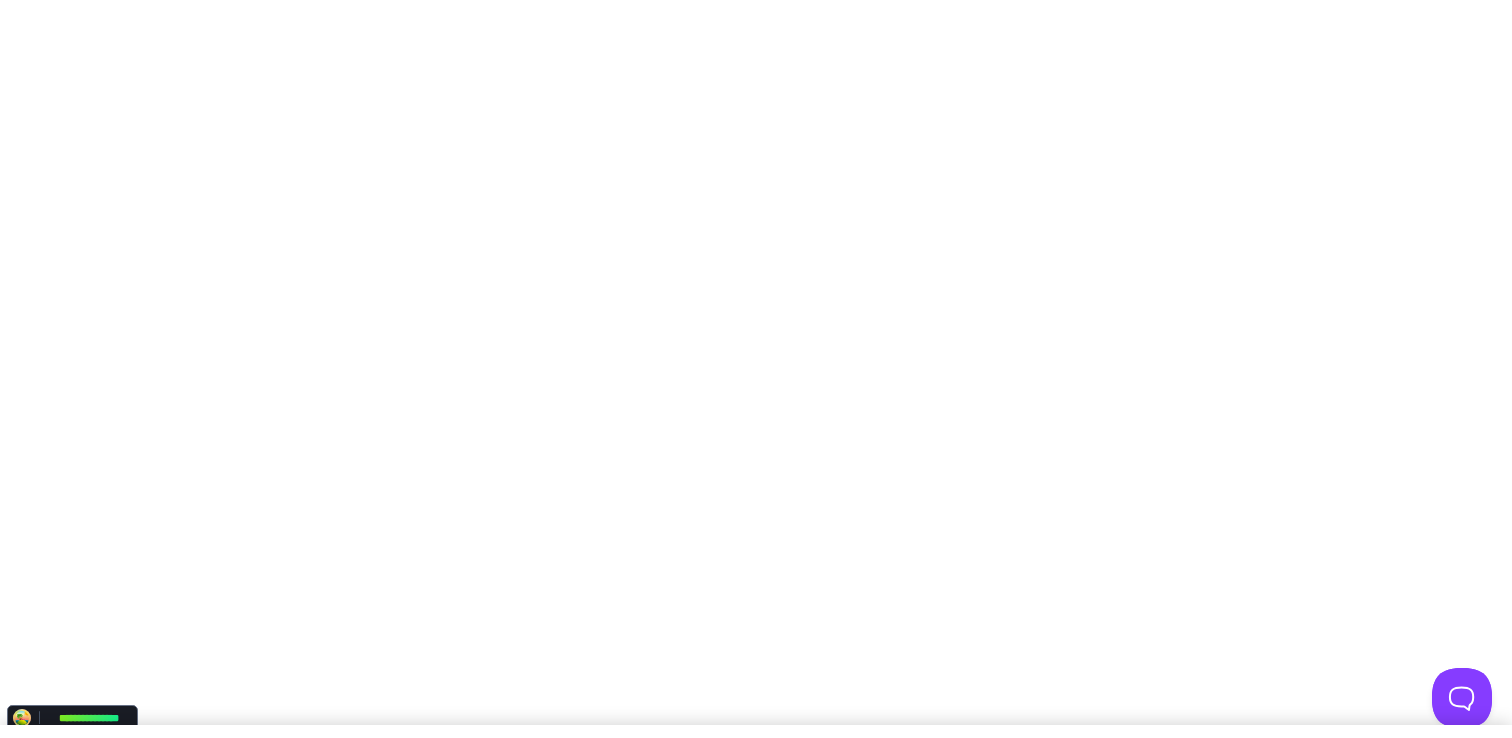 scroll, scrollTop: 0, scrollLeft: 0, axis: both 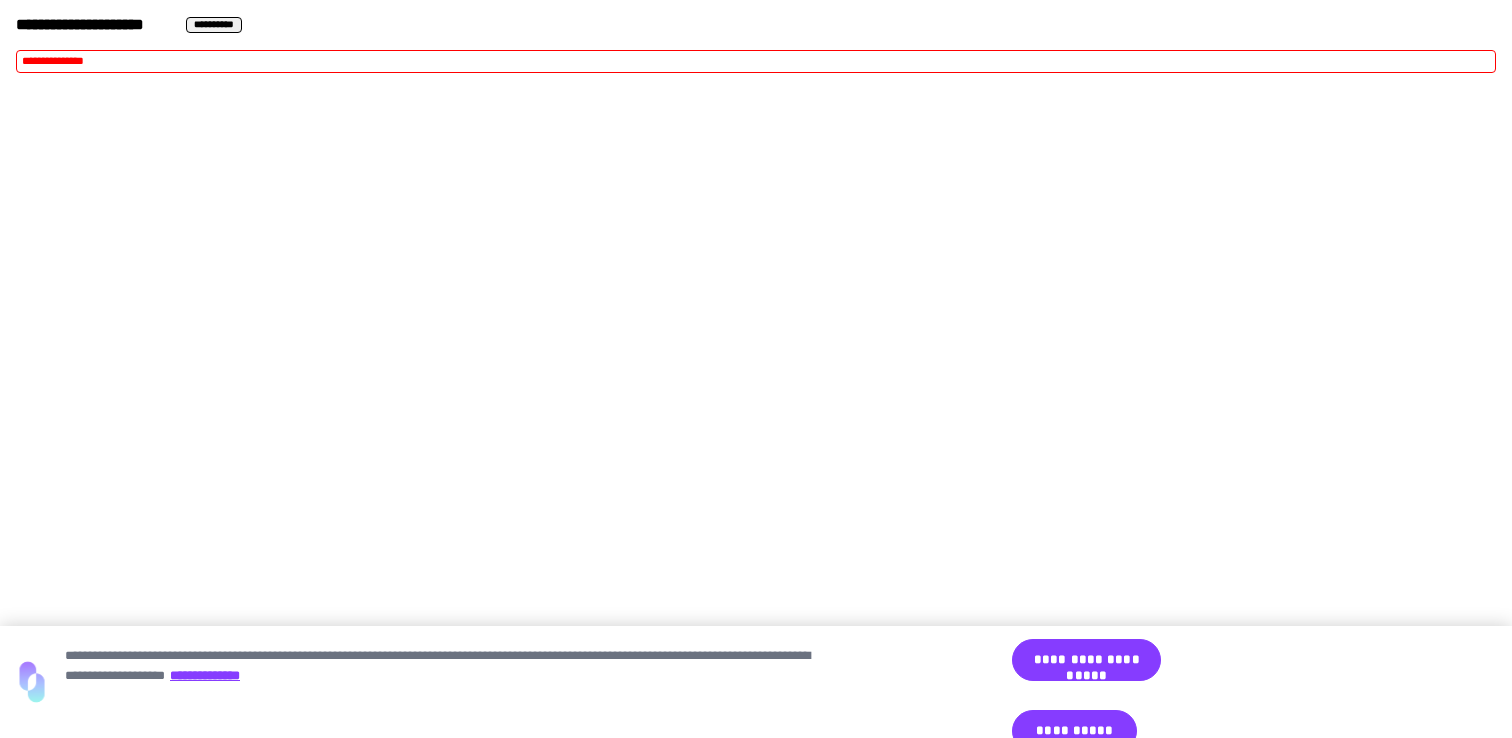 click on "**********" at bounding box center [213, 25] 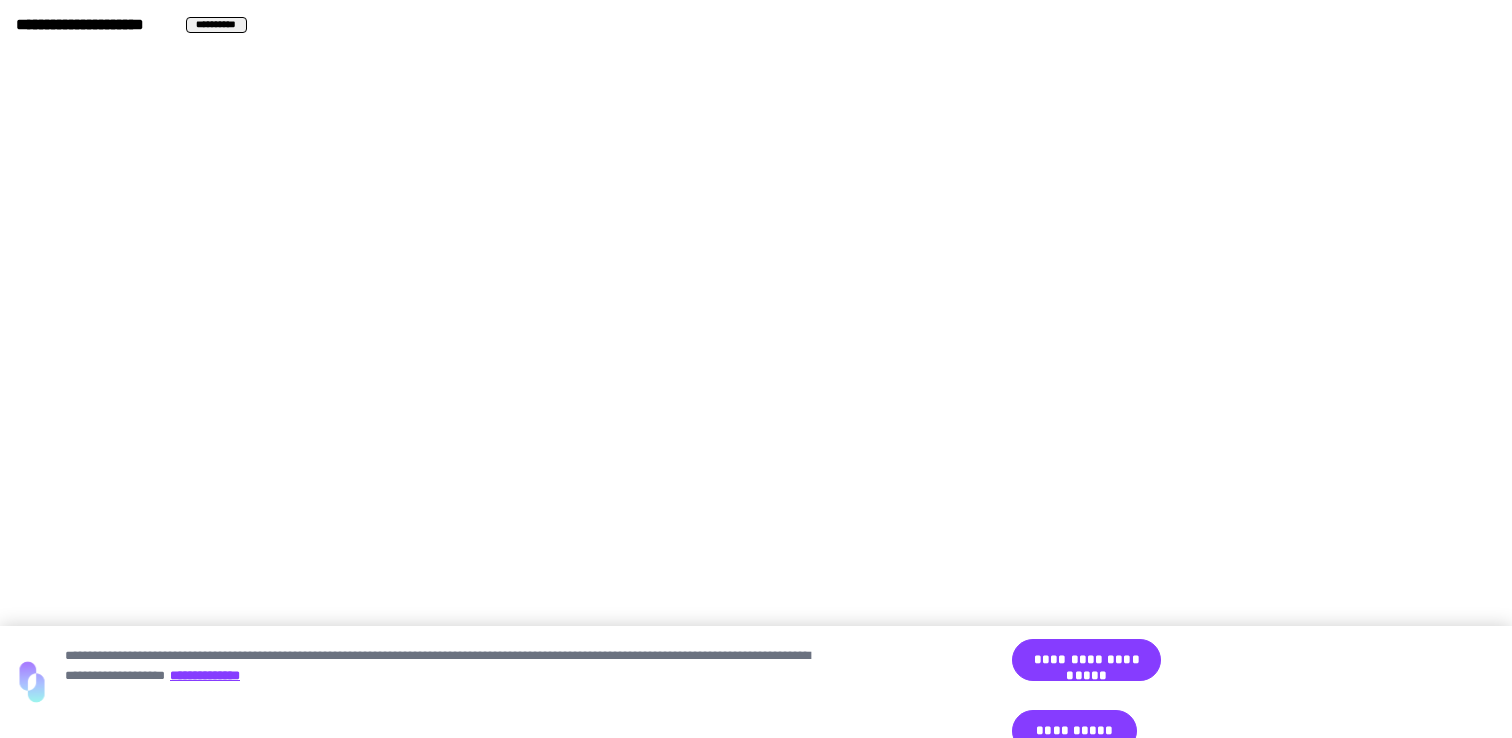 type 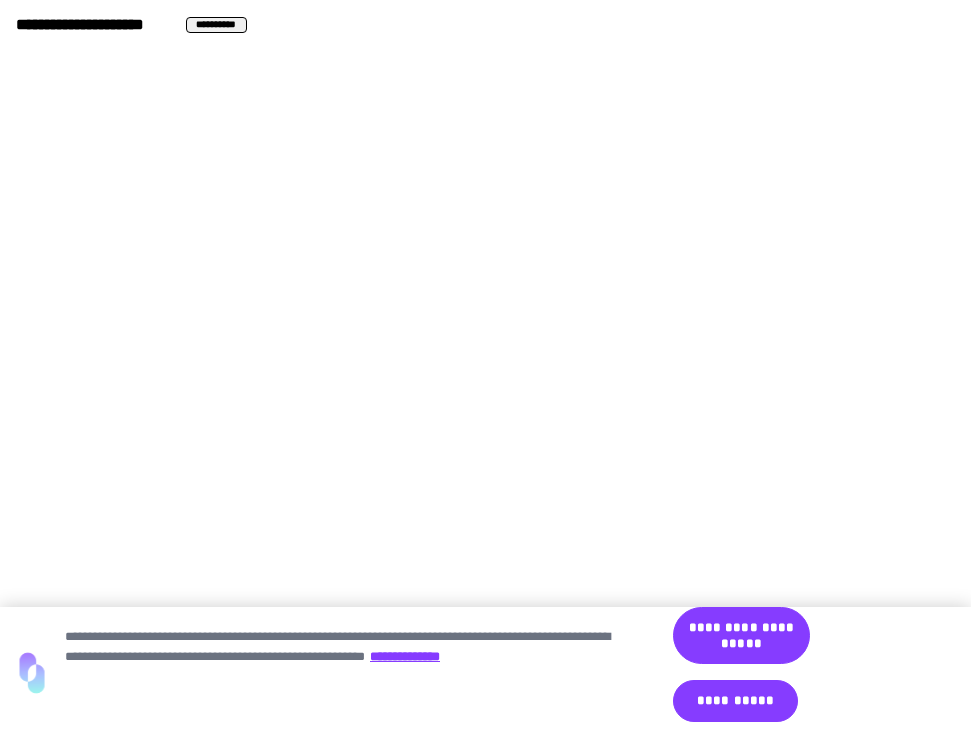 click on "**********" at bounding box center (216, 25) 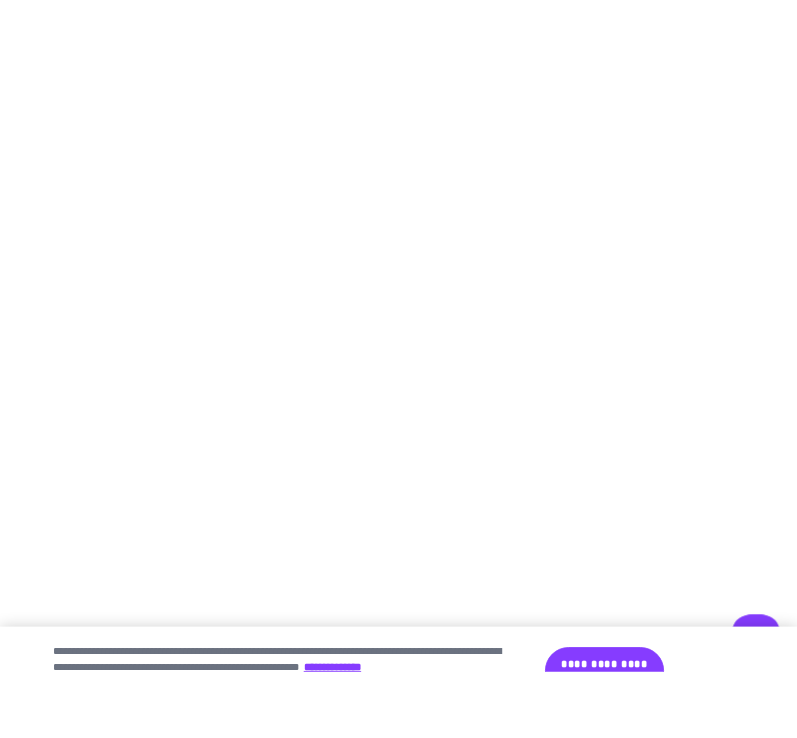 scroll, scrollTop: 0, scrollLeft: 0, axis: both 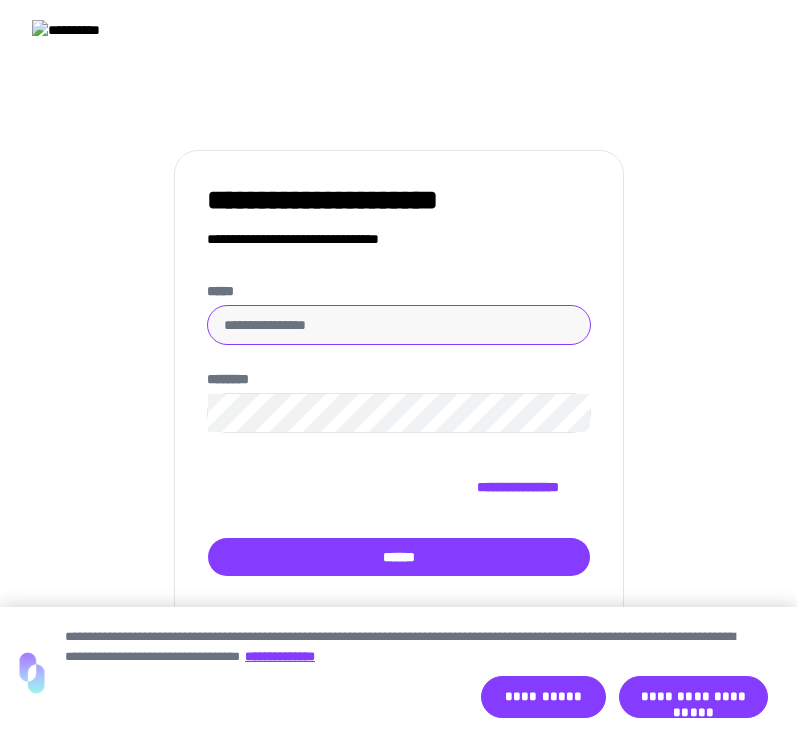 click on "*****" at bounding box center [399, 325] 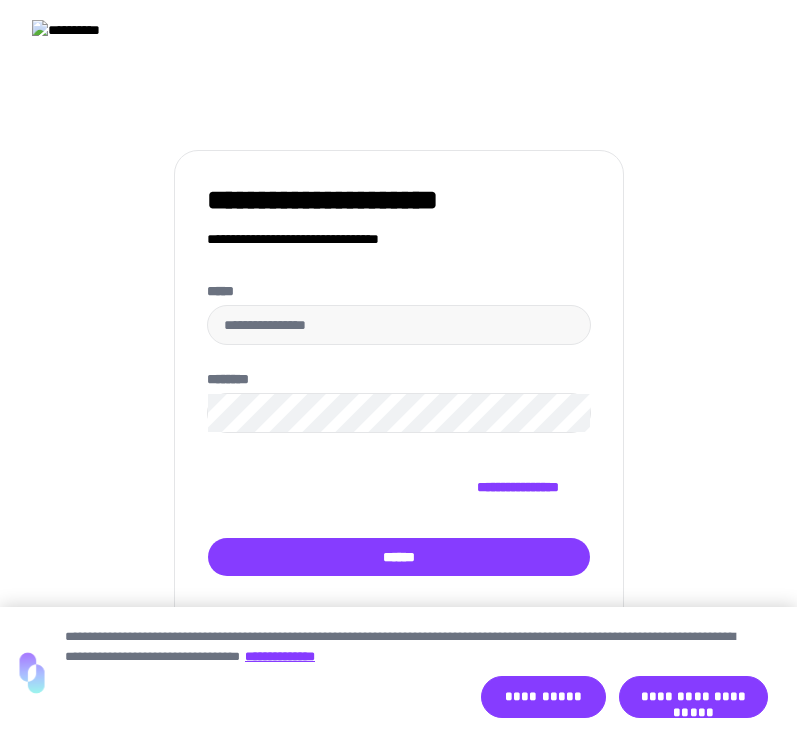 type on "**********" 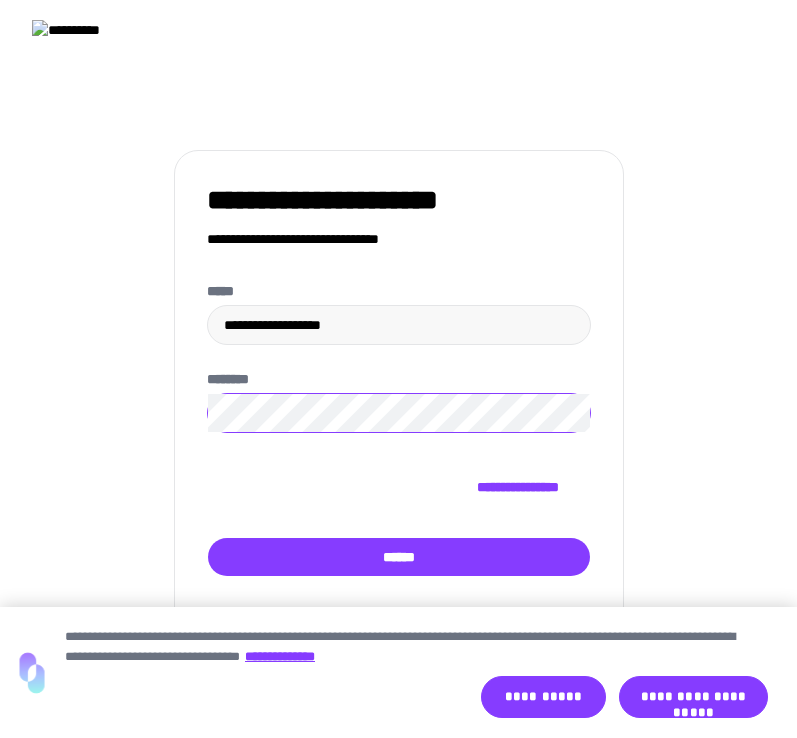 click on "**********" at bounding box center (399, 429) 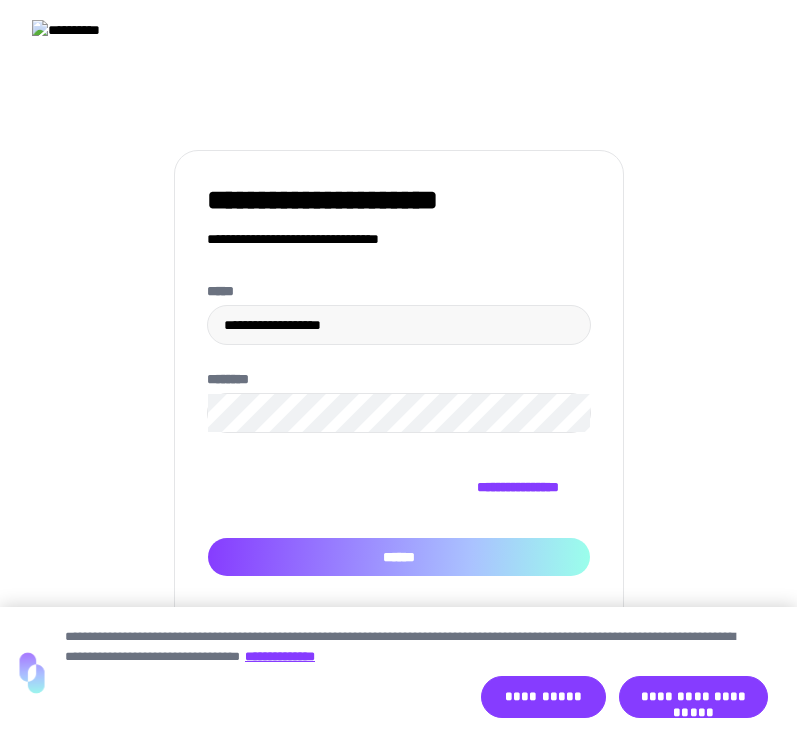 click on "******" at bounding box center (399, 557) 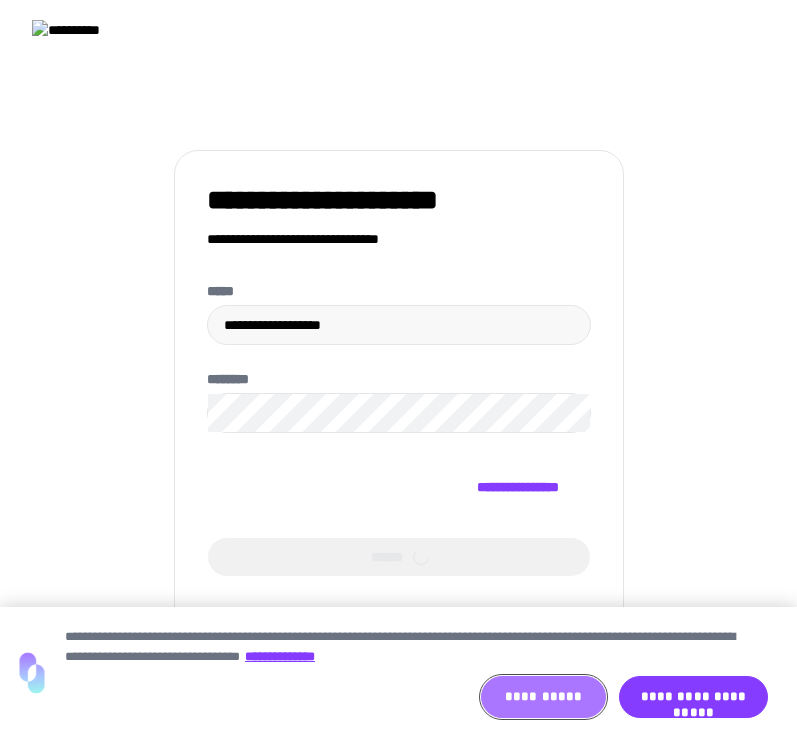 click on "**********" at bounding box center [543, 697] 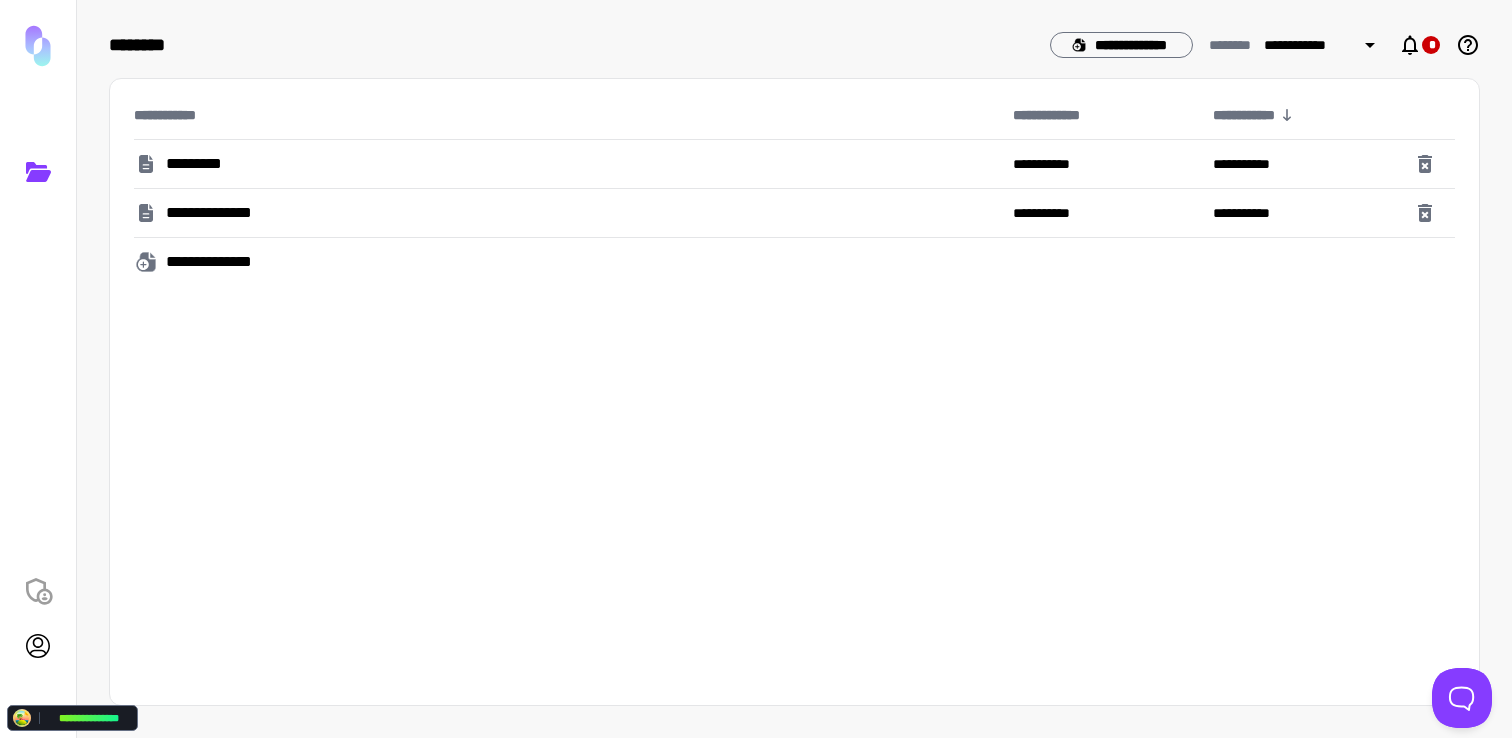 click on "**********" at bounding box center [221, 262] 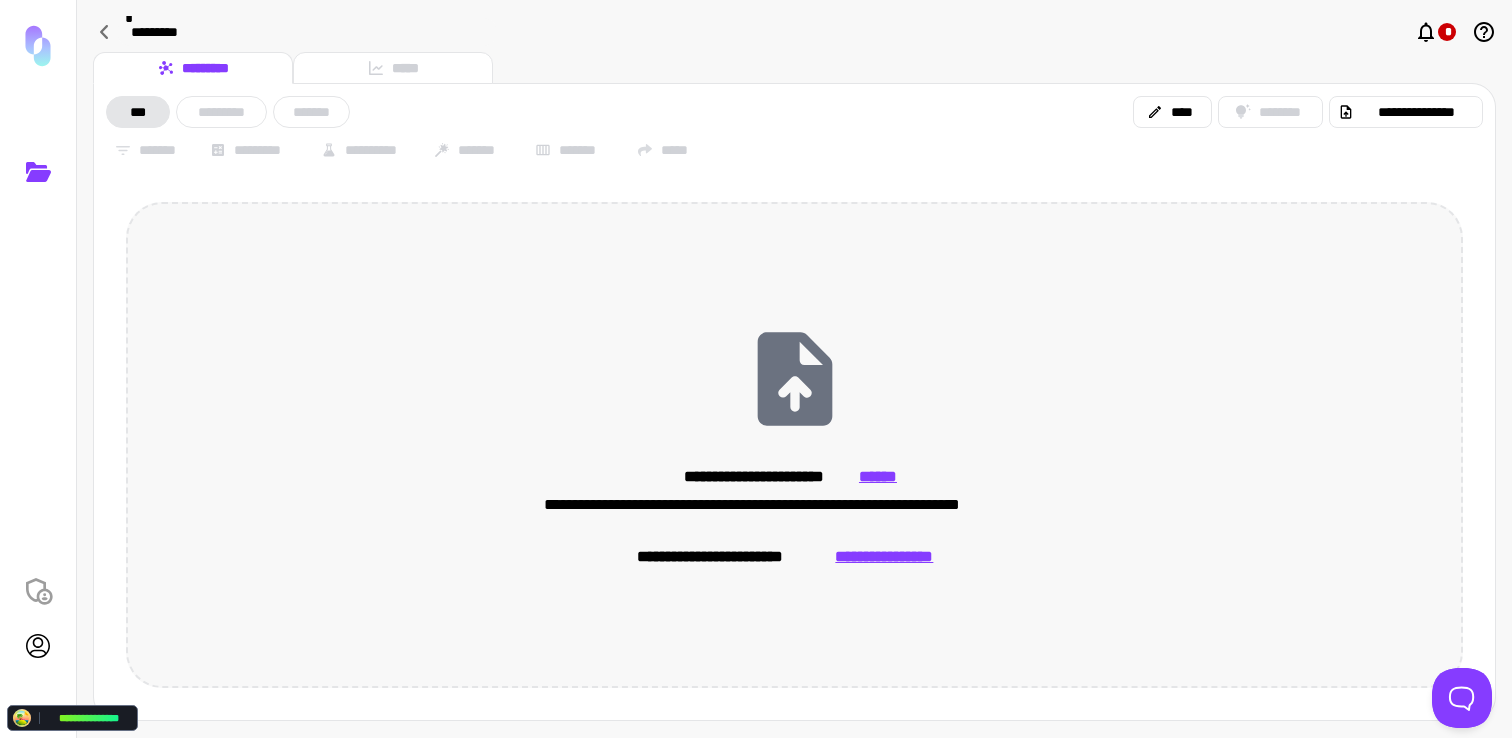click on "**********" at bounding box center [884, 557] 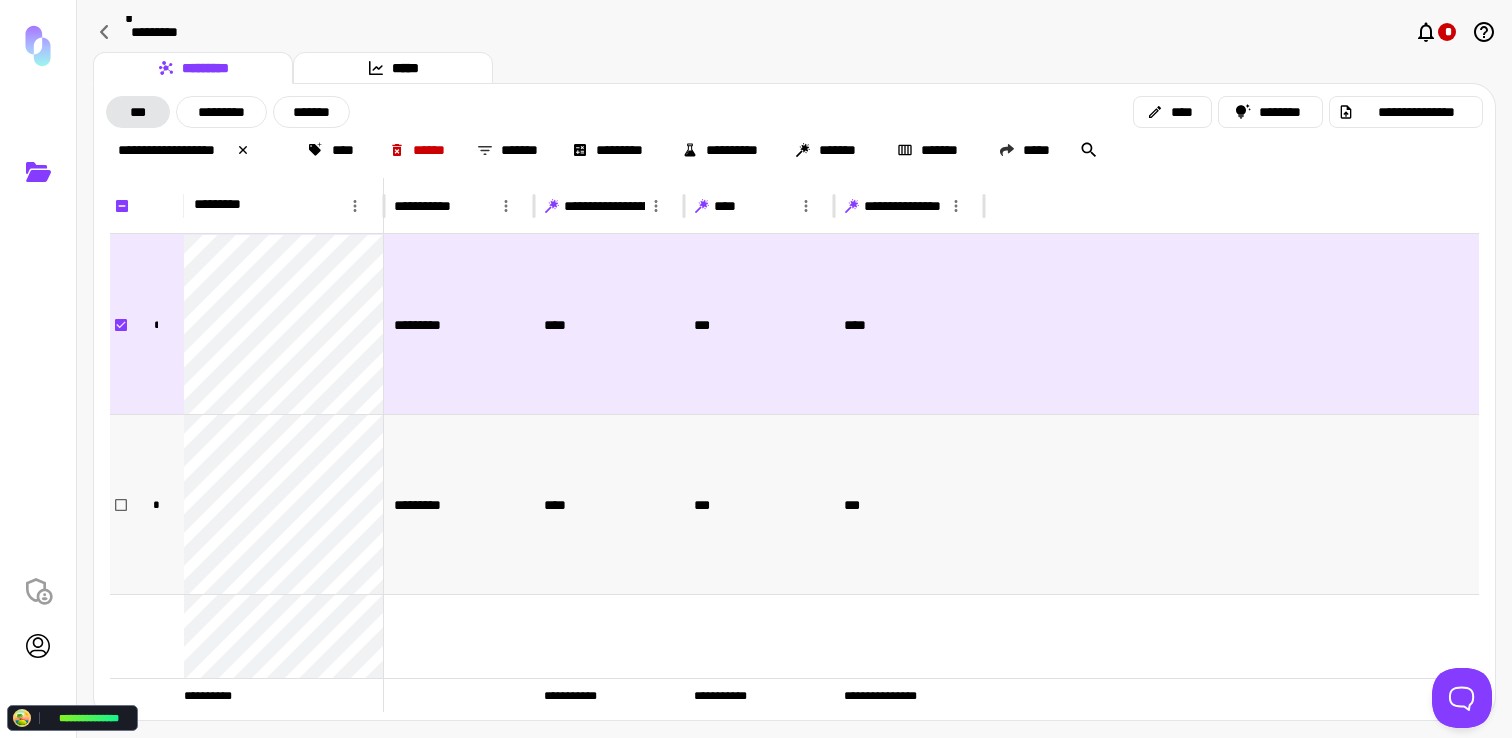 click on "*" at bounding box center [156, 504] 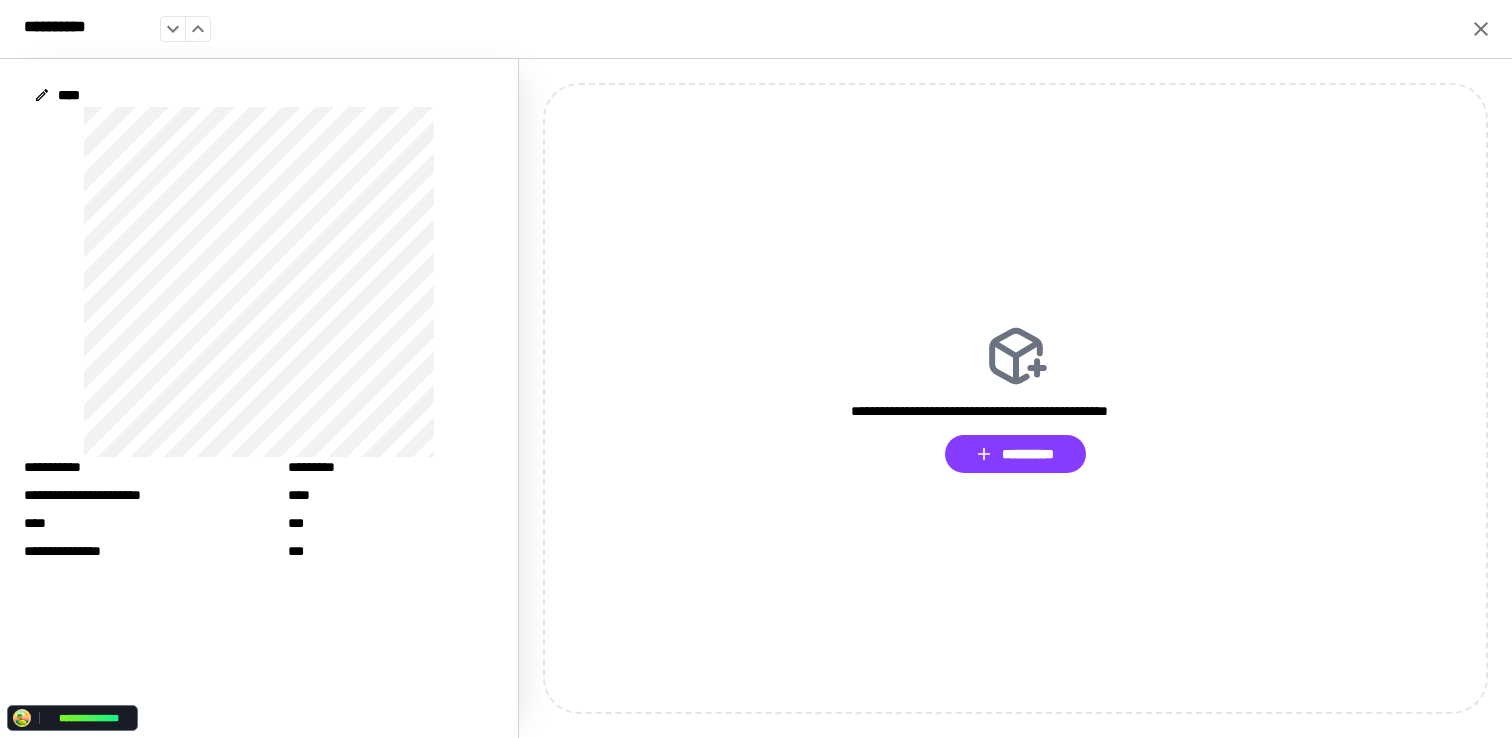 click 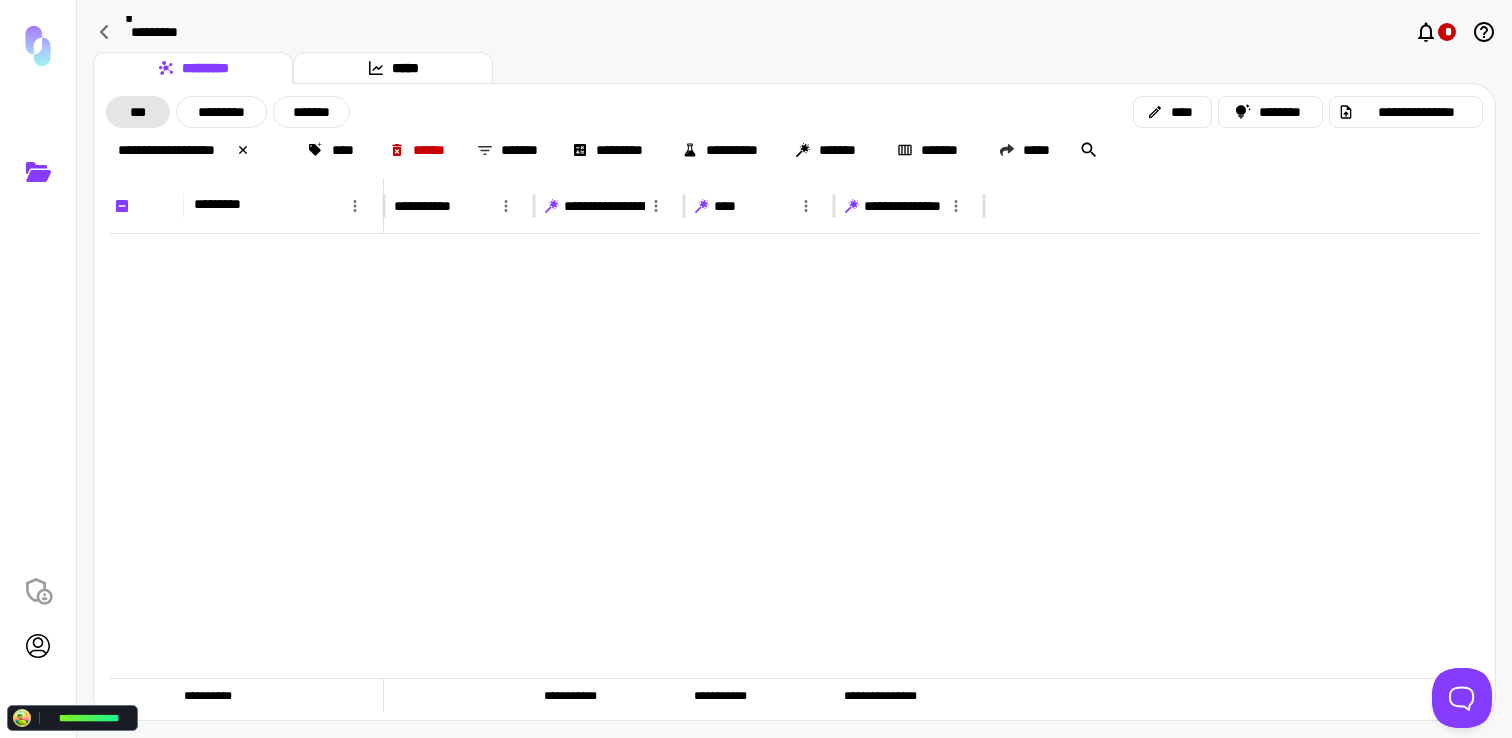 scroll, scrollTop: 3592, scrollLeft: 0, axis: vertical 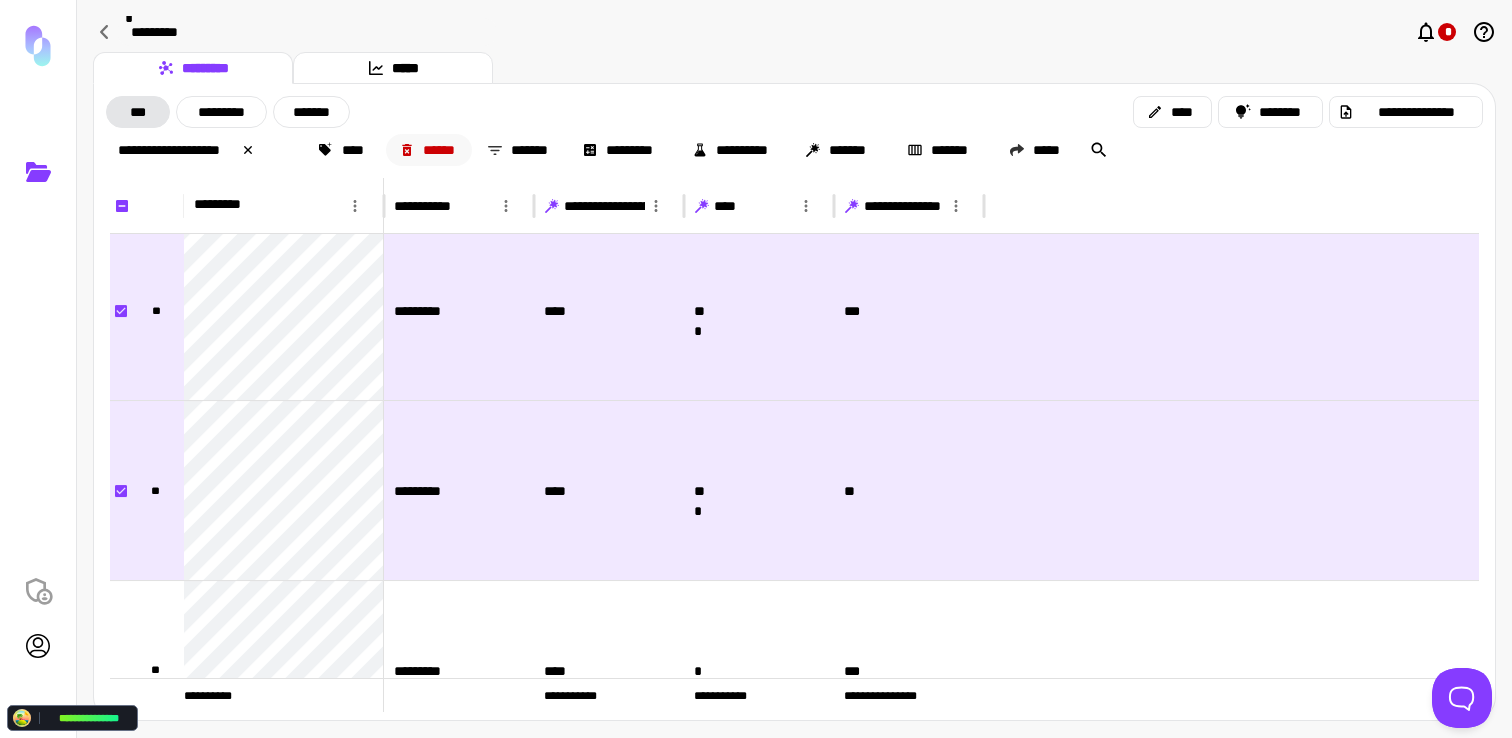click on "******" at bounding box center (429, 150) 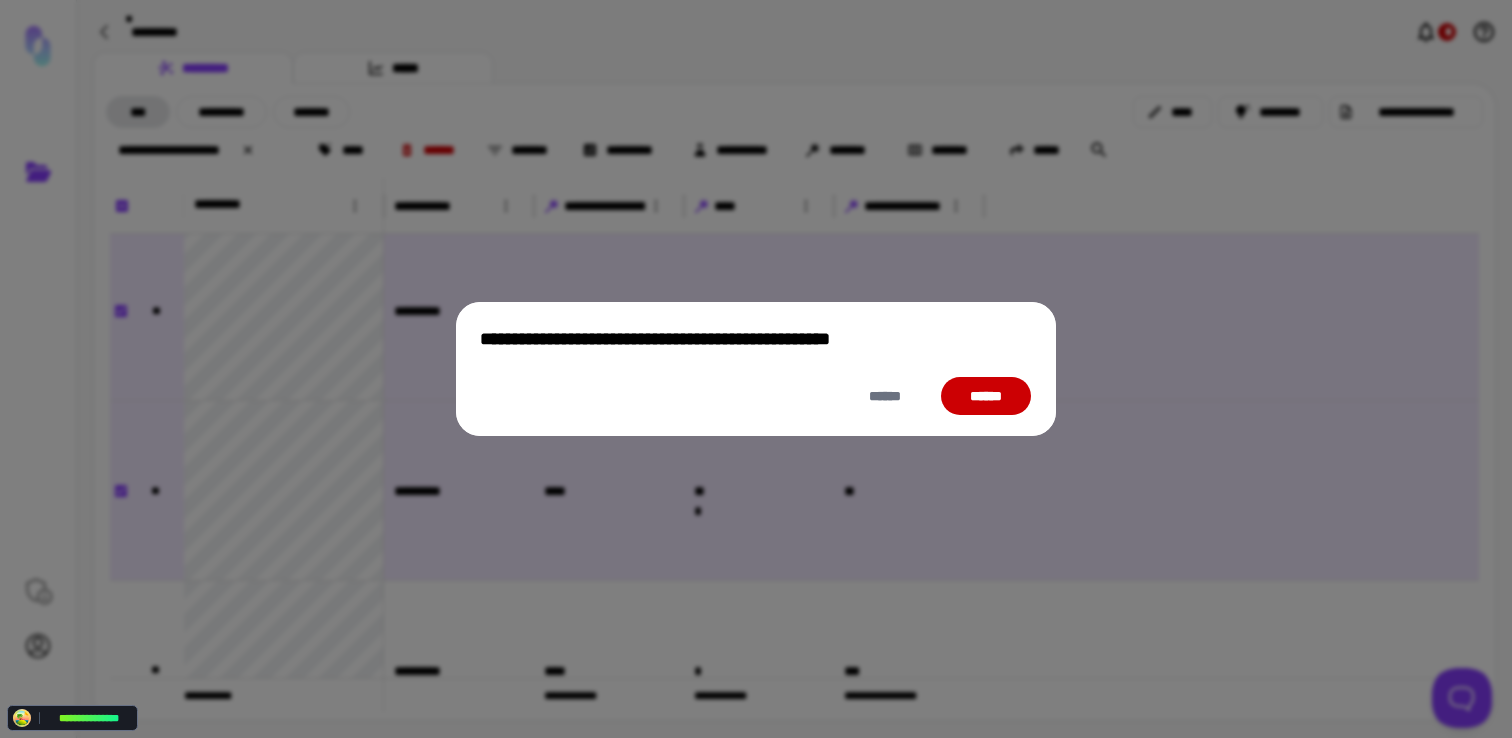 click on "******" at bounding box center (986, 396) 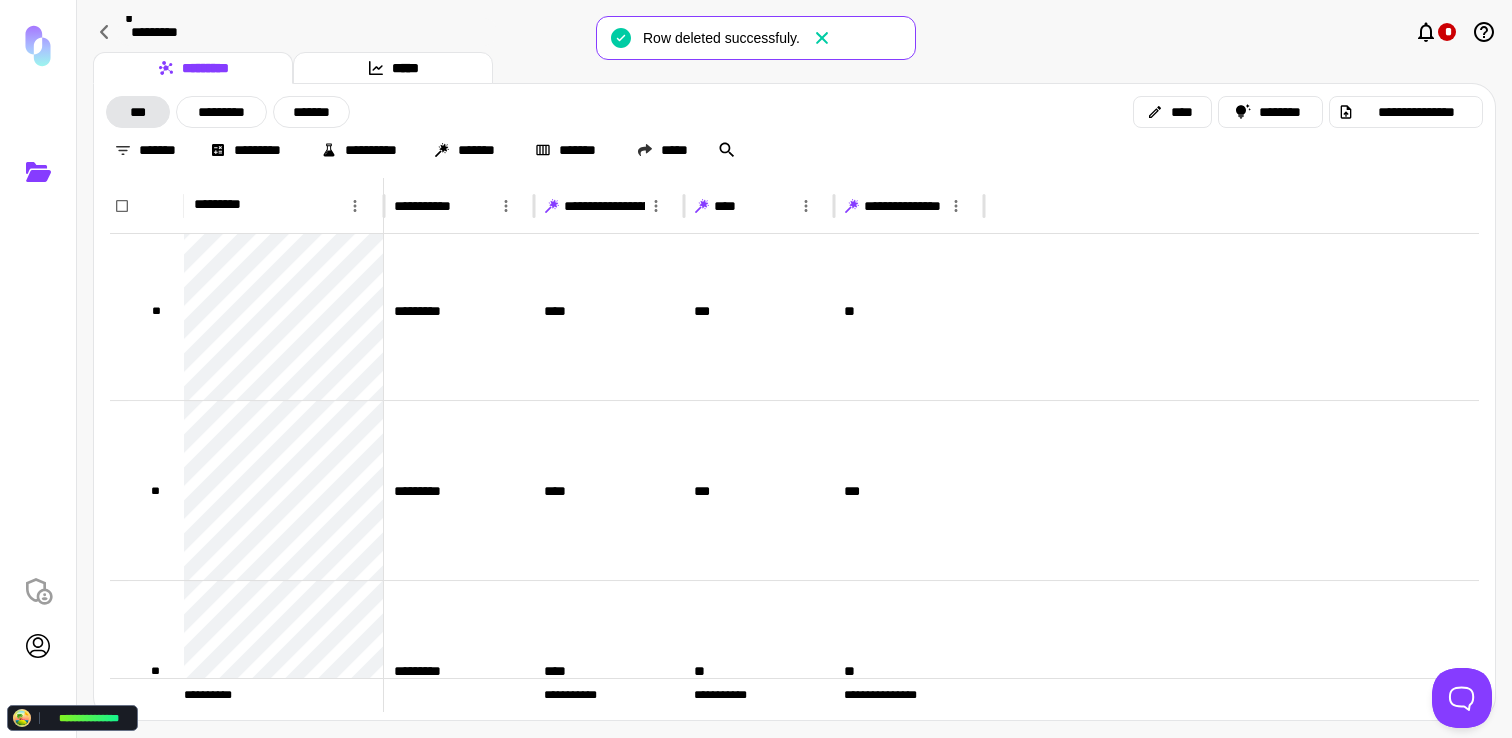 click 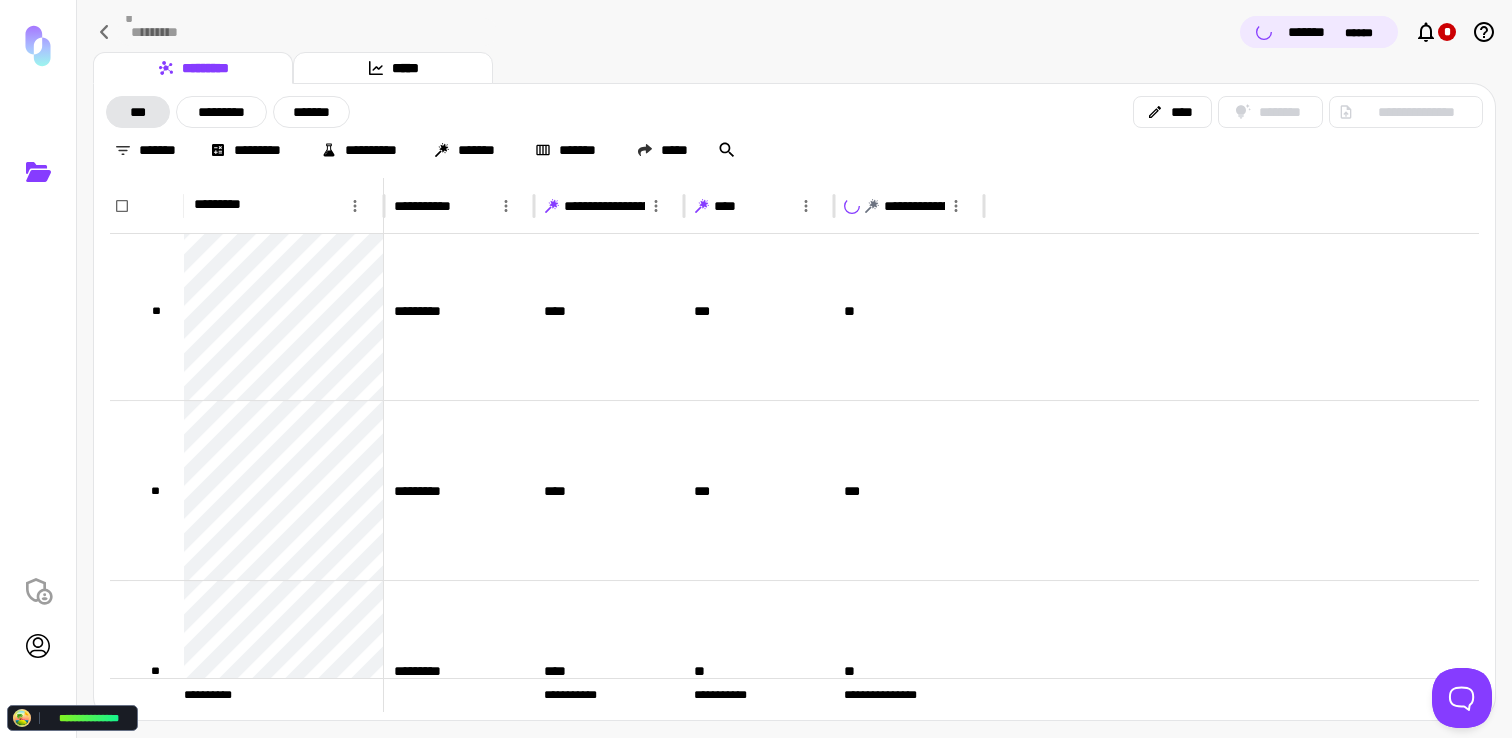 type 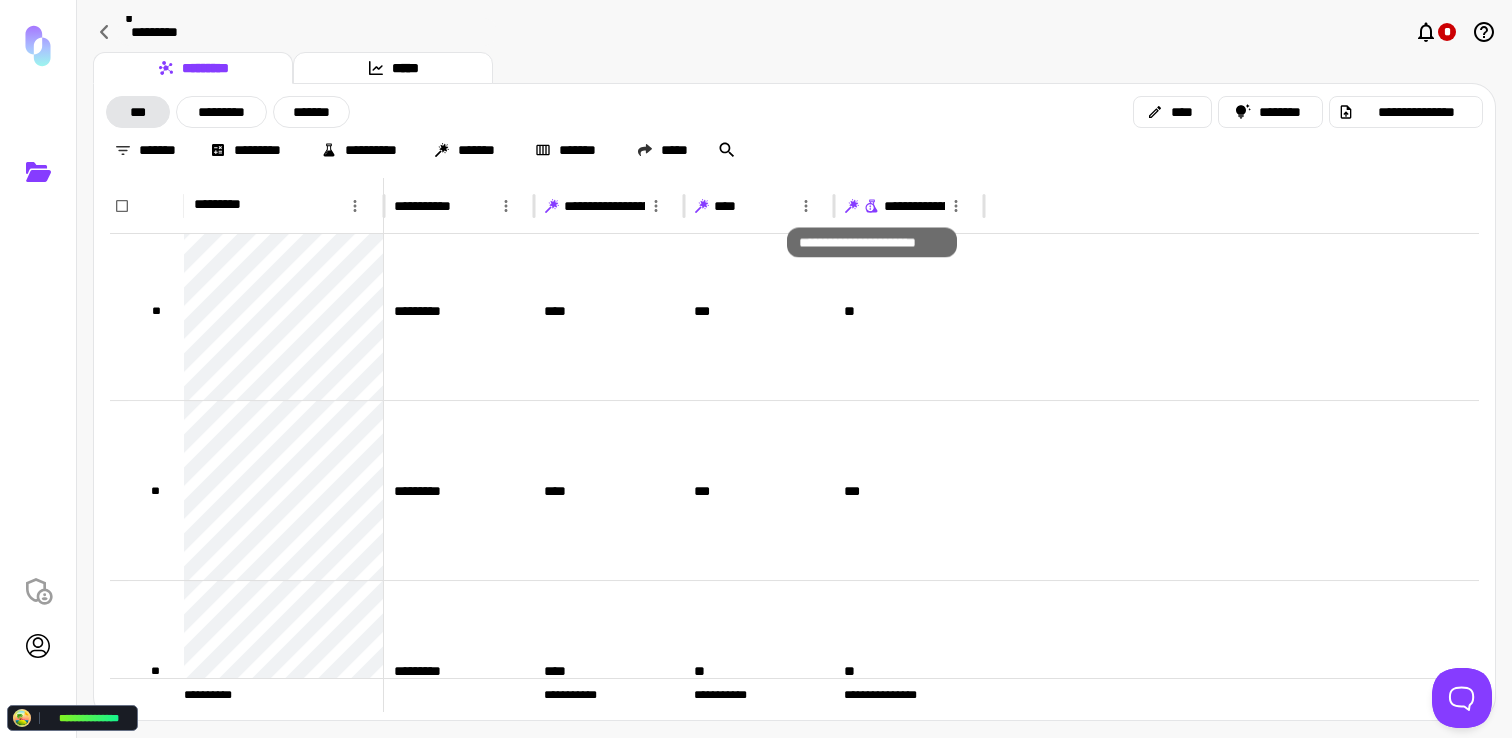 click 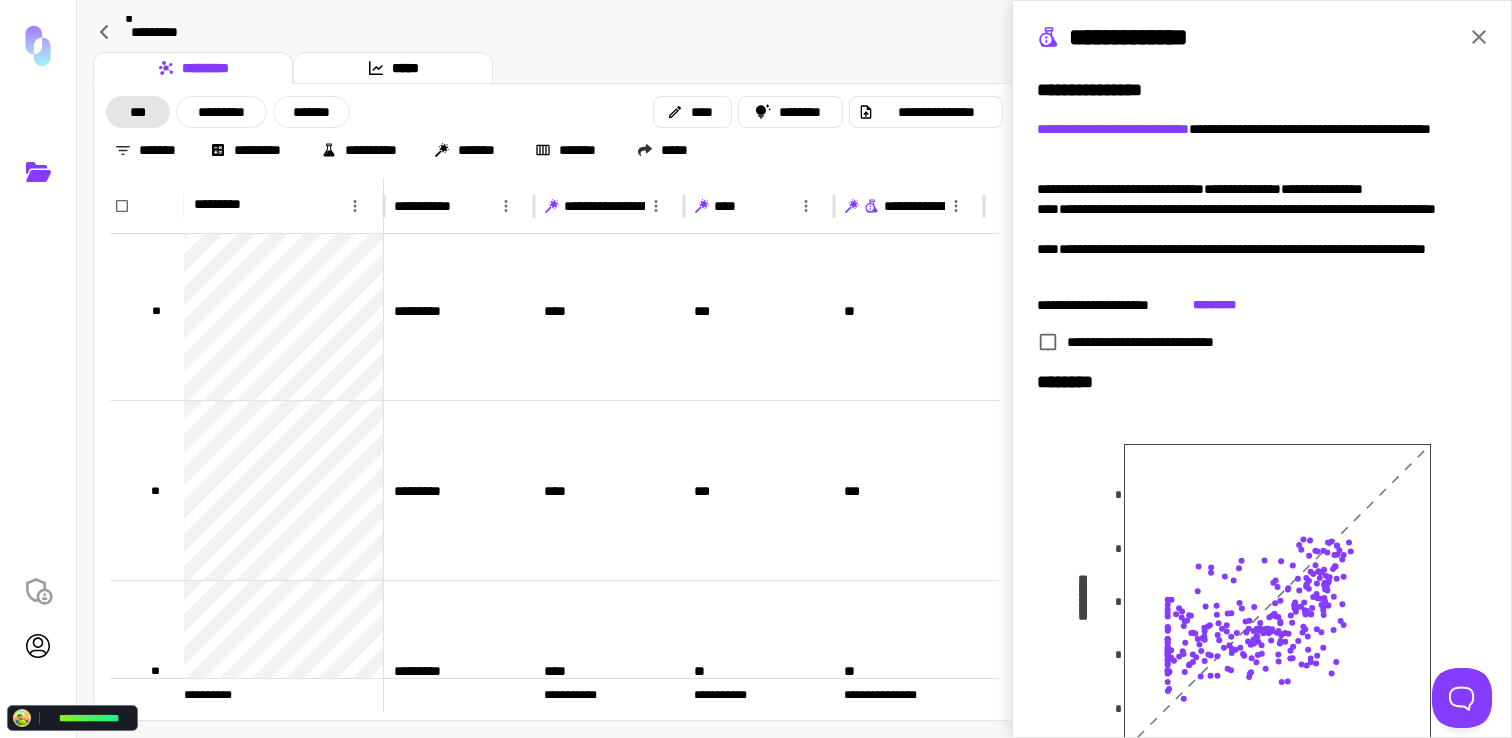 click 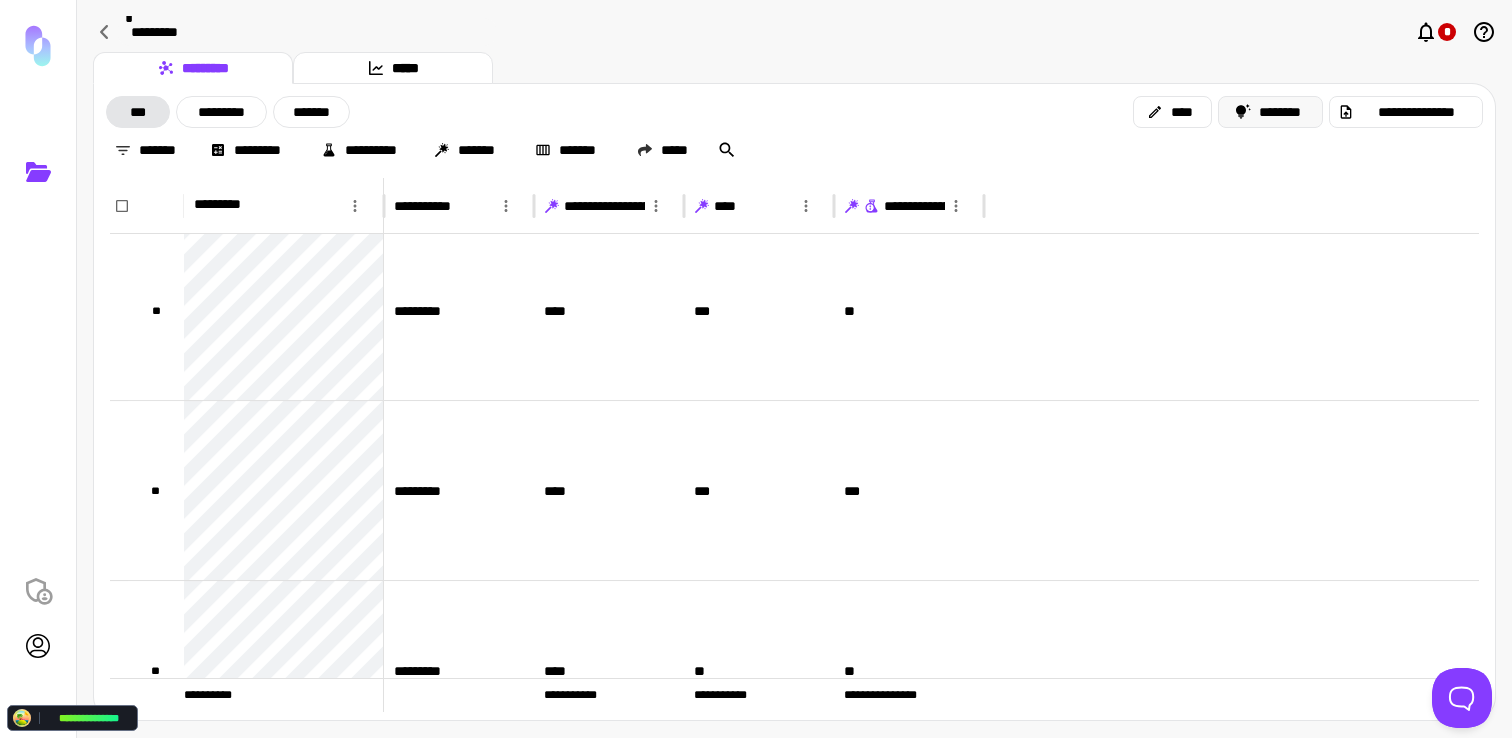 click on "********" at bounding box center [1271, 112] 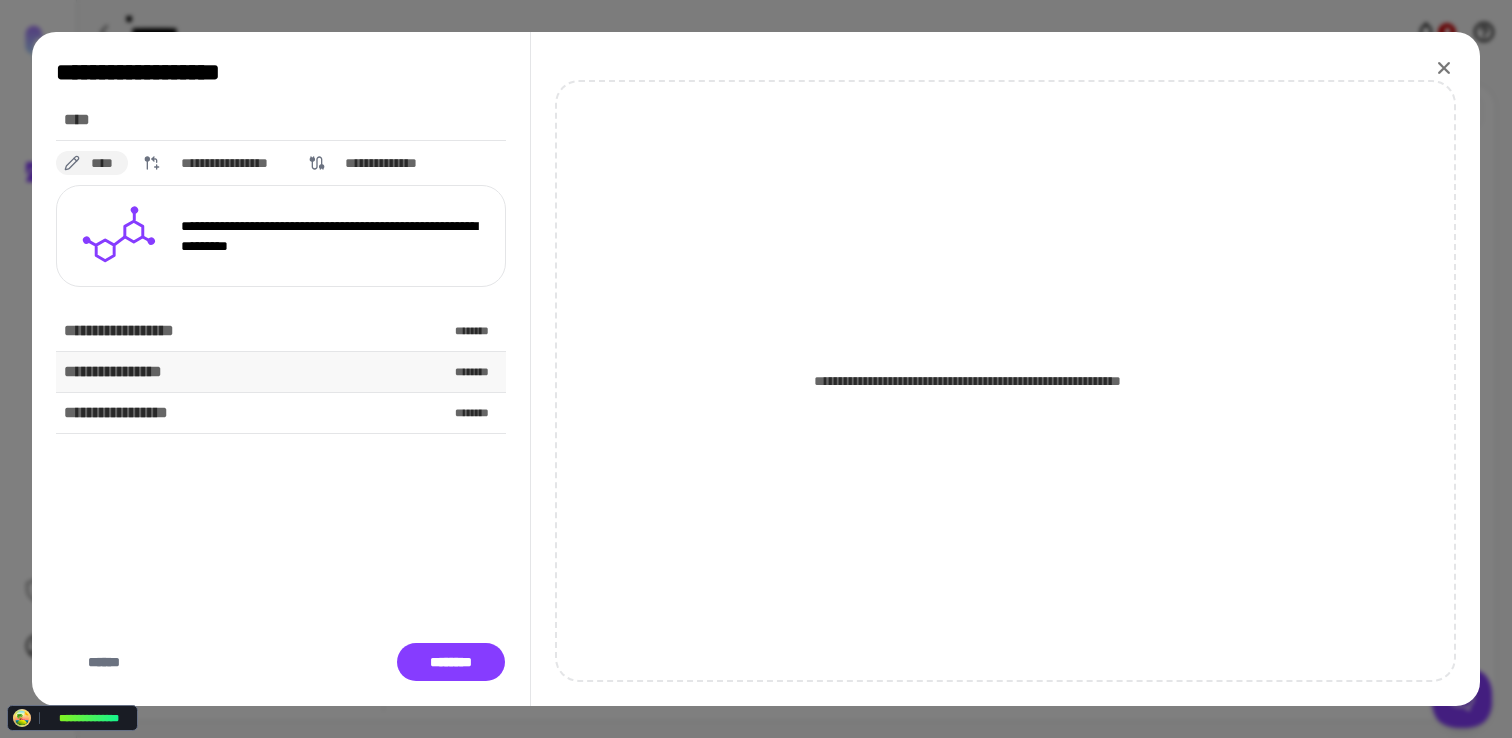 click on "**********" at bounding box center (281, 372) 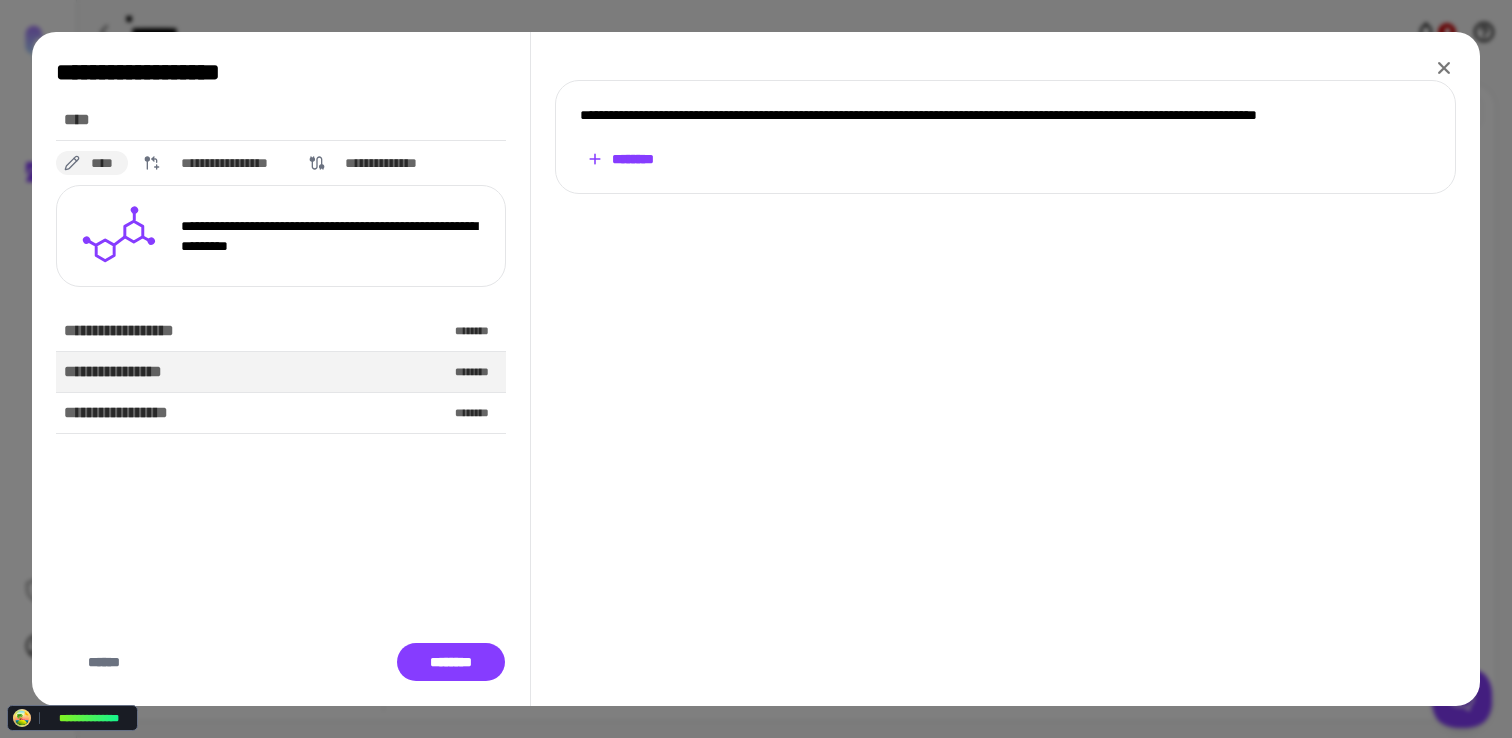 click on "********" at bounding box center [1005, 159] 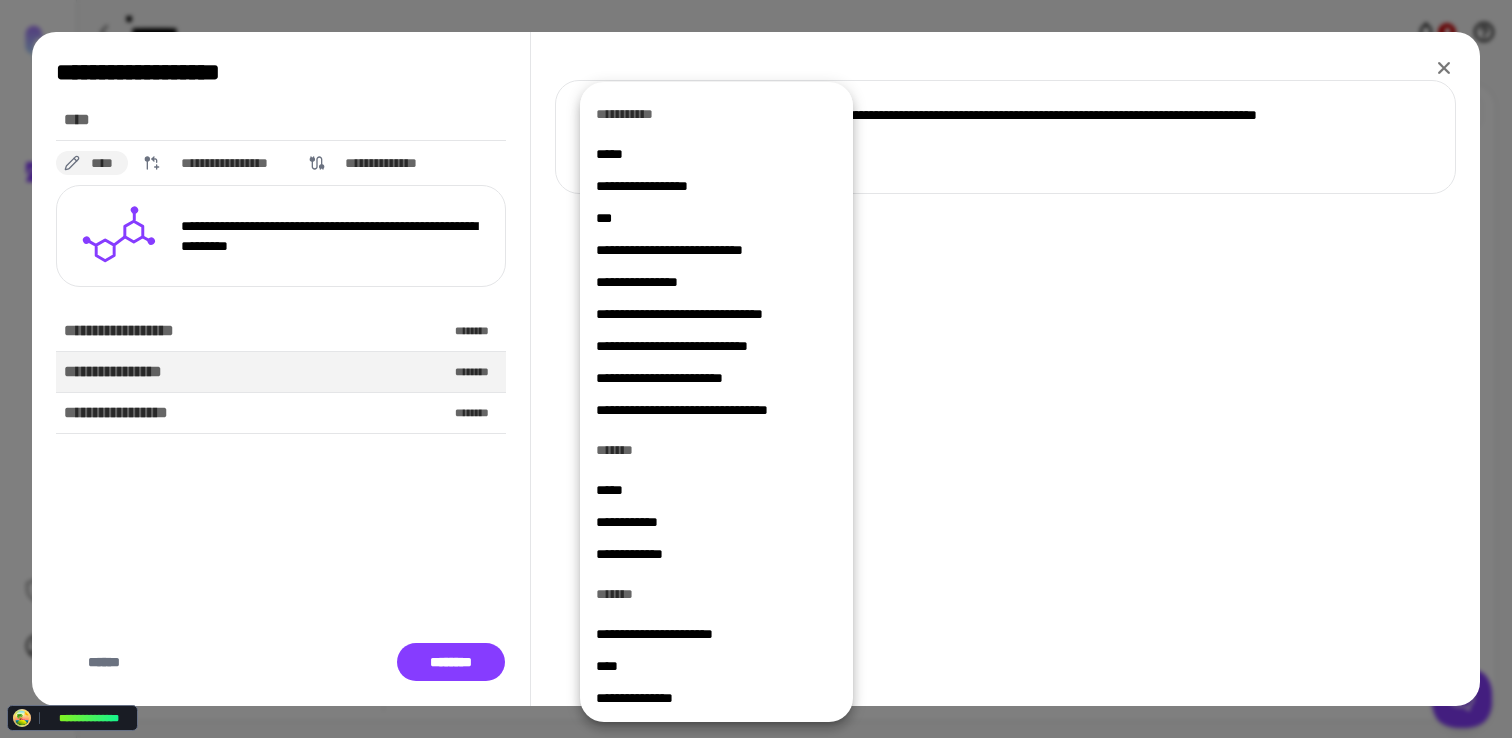 click on "**********" at bounding box center [716, 634] 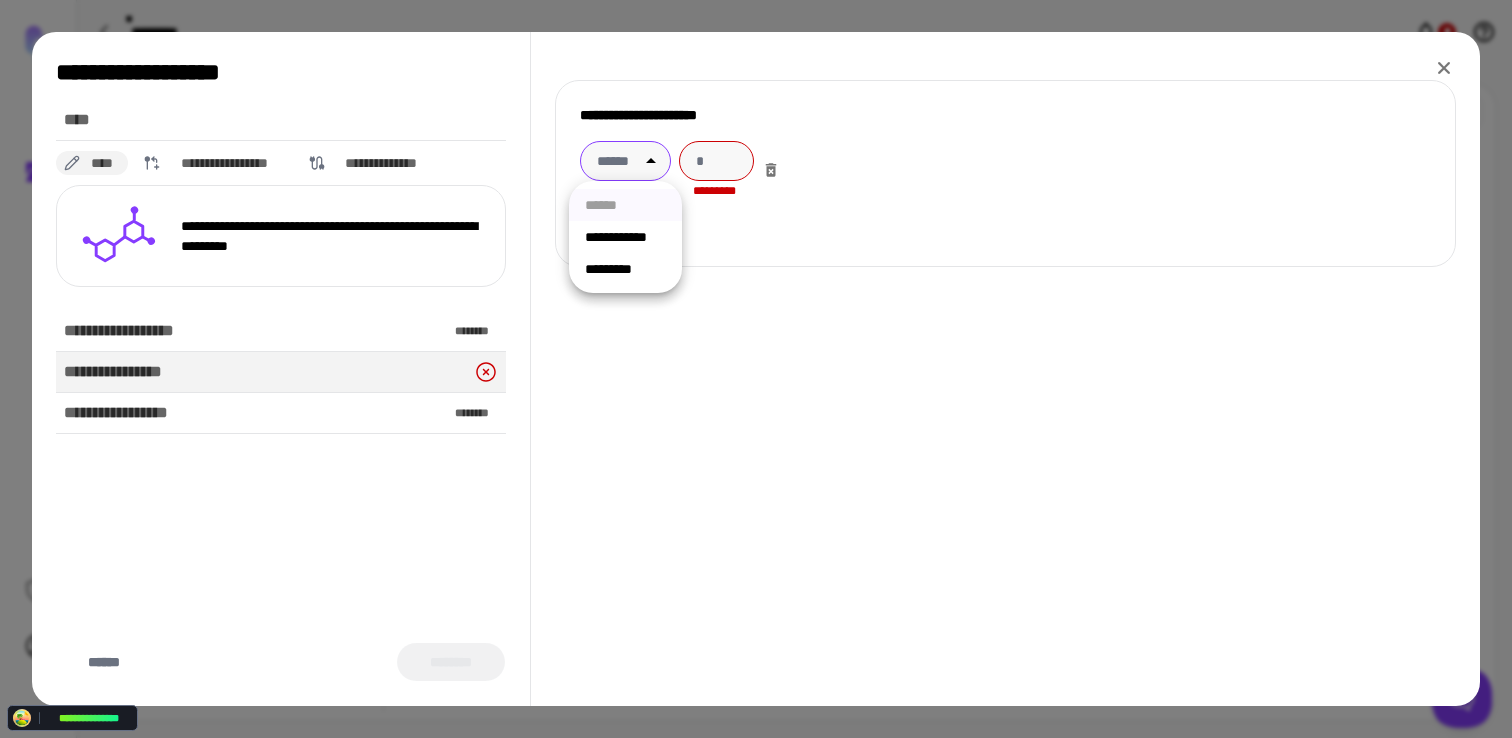 click on "**********" at bounding box center (756, 369) 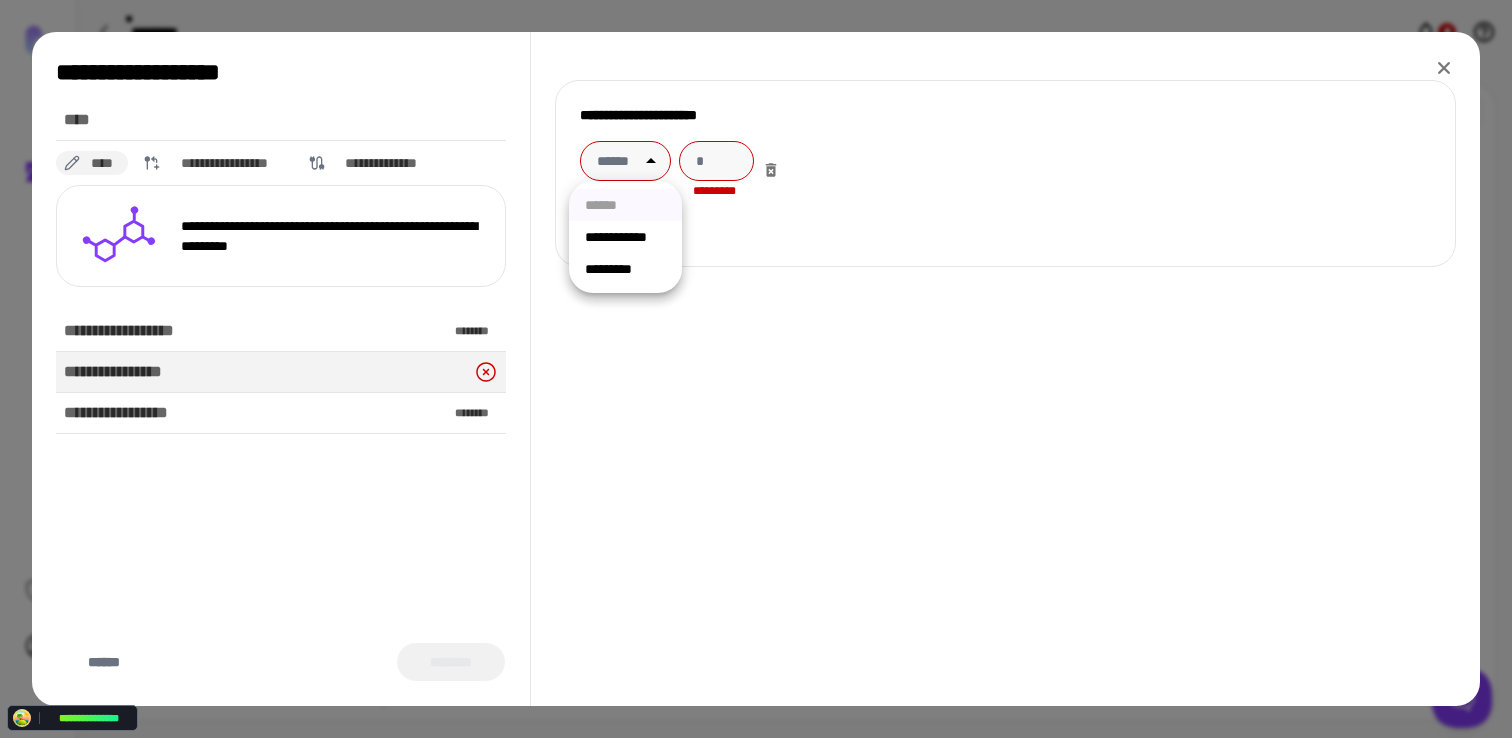 click on "**********" at bounding box center [625, 237] 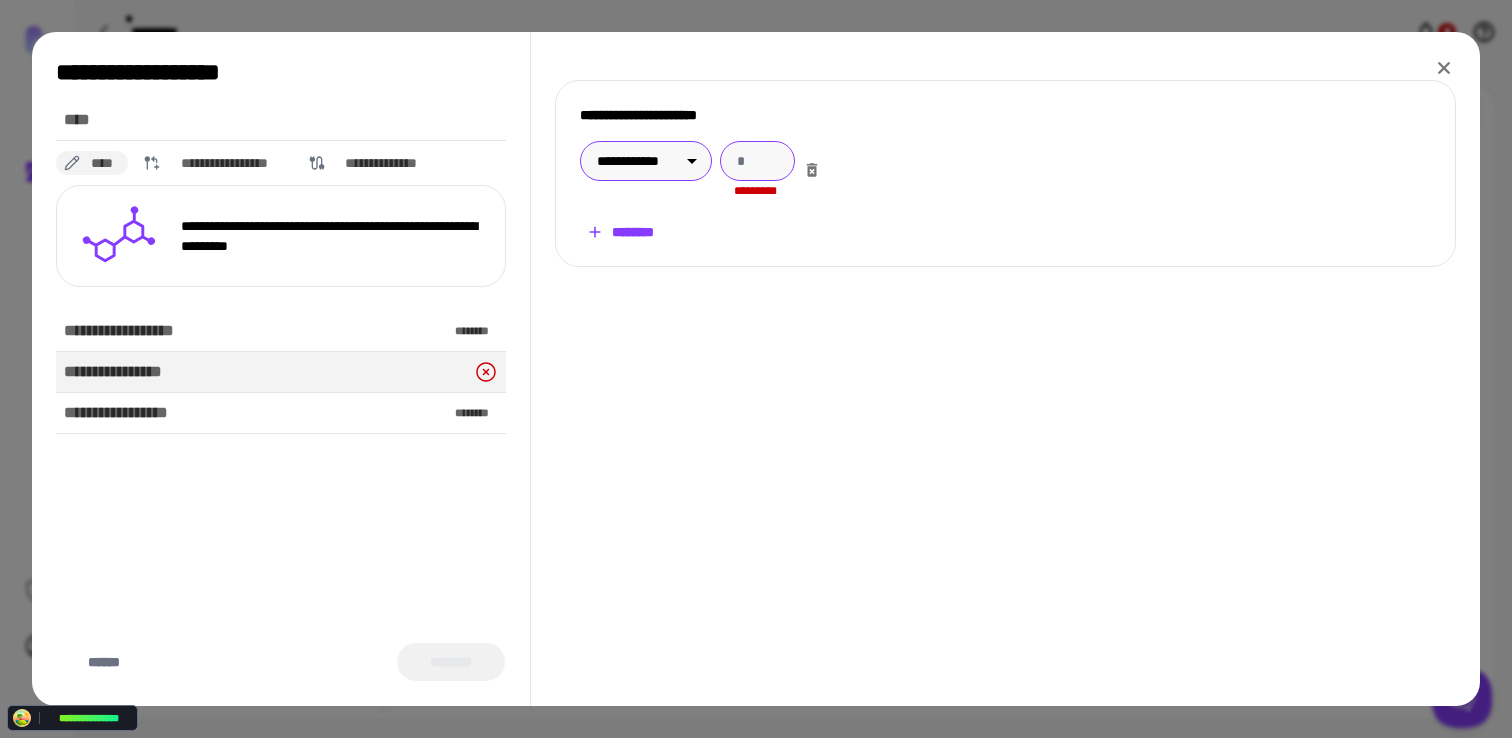 click at bounding box center [757, 161] 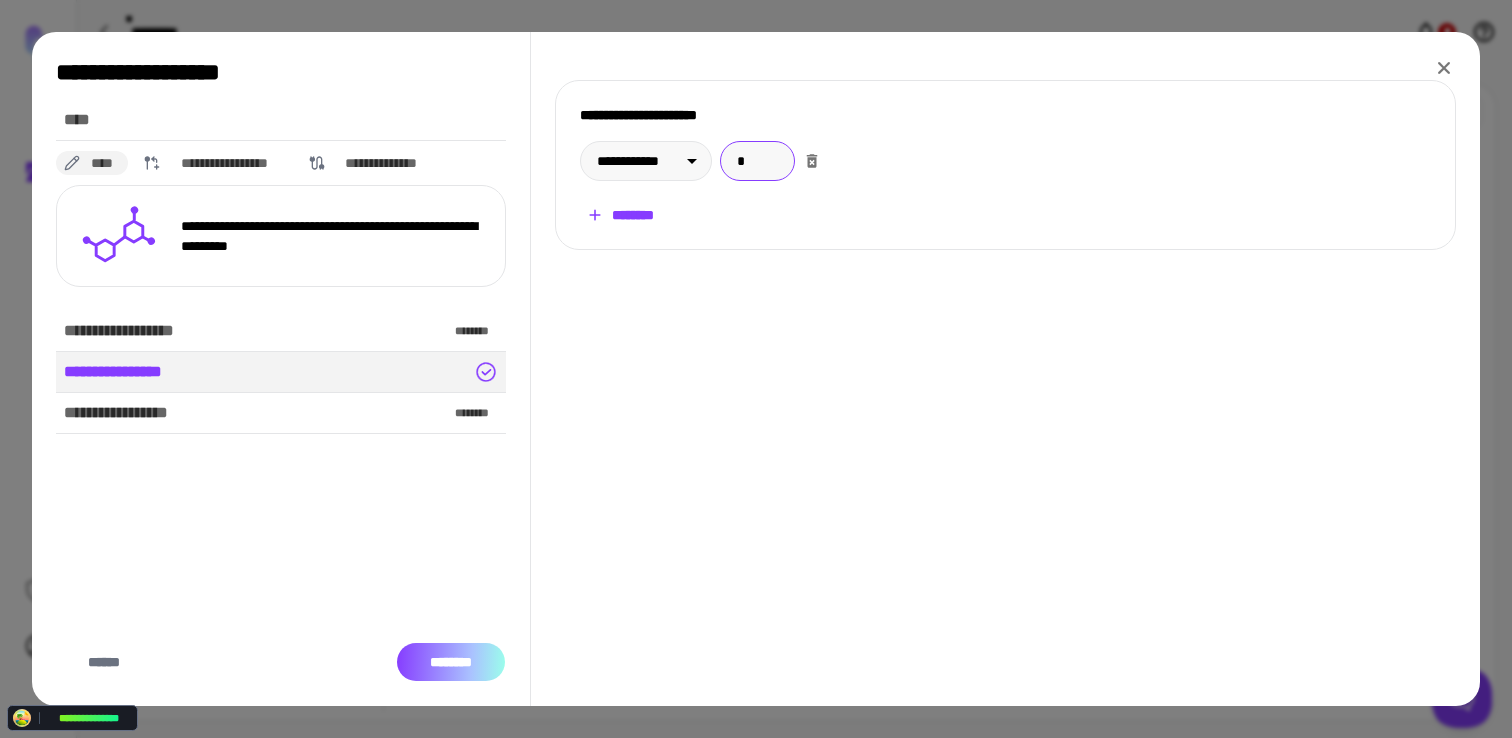 type on "*" 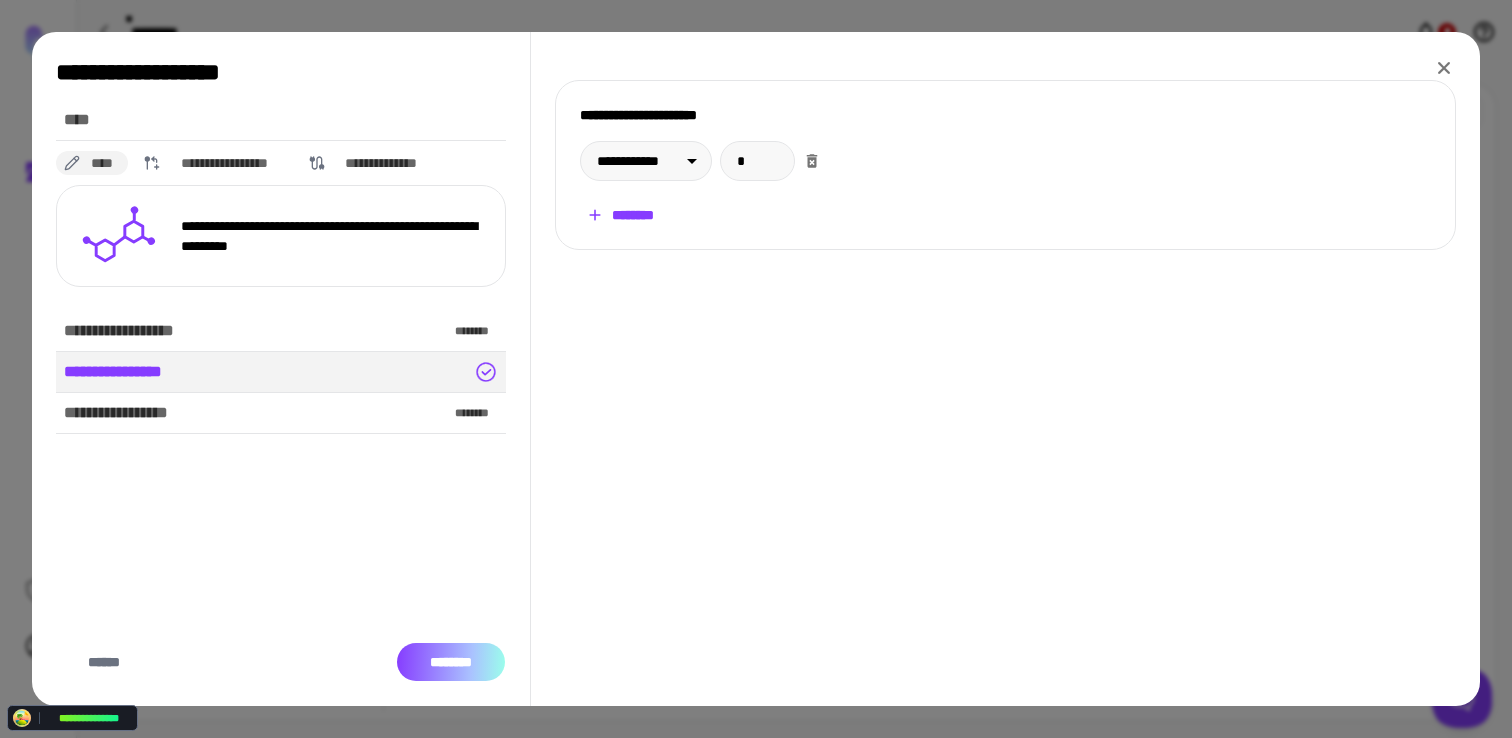 click on "********" at bounding box center (451, 662) 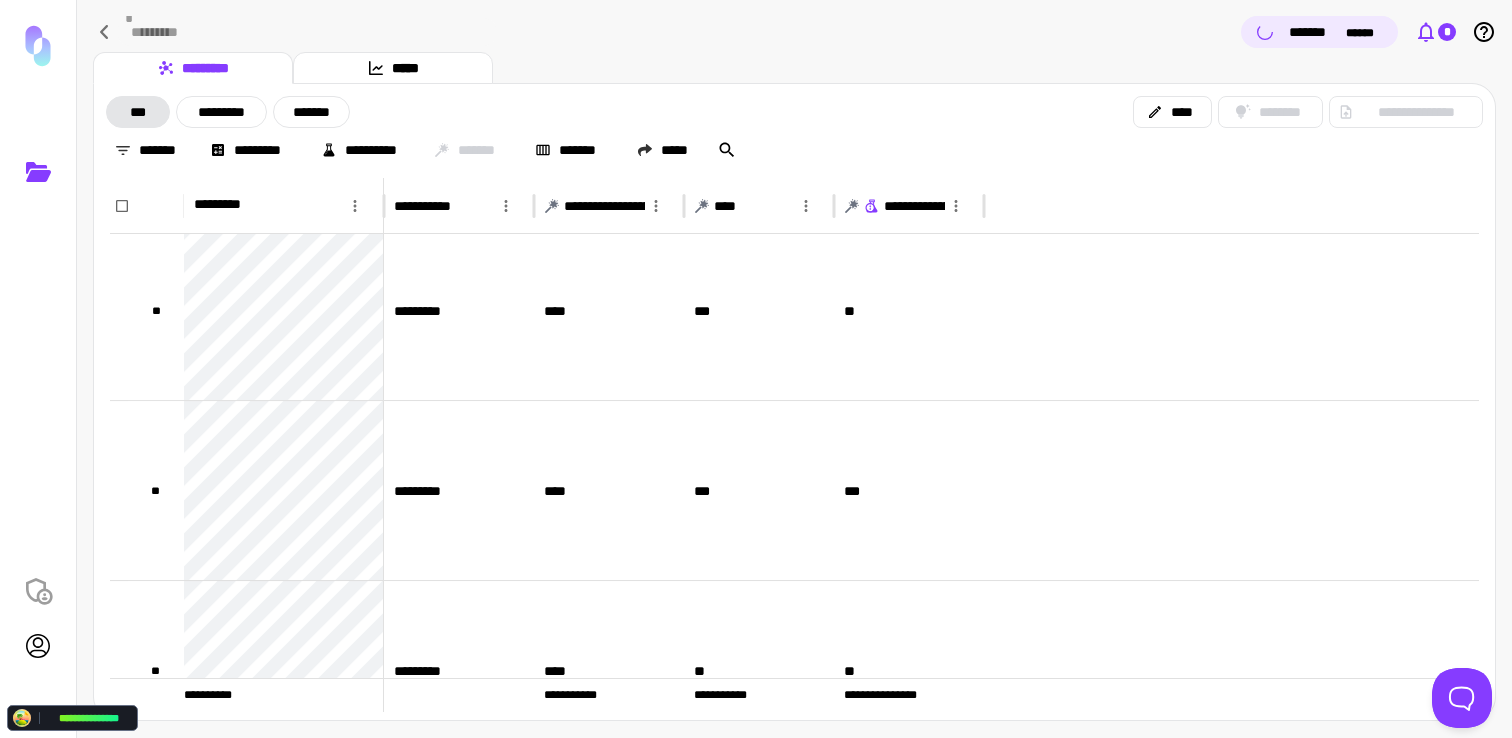 click 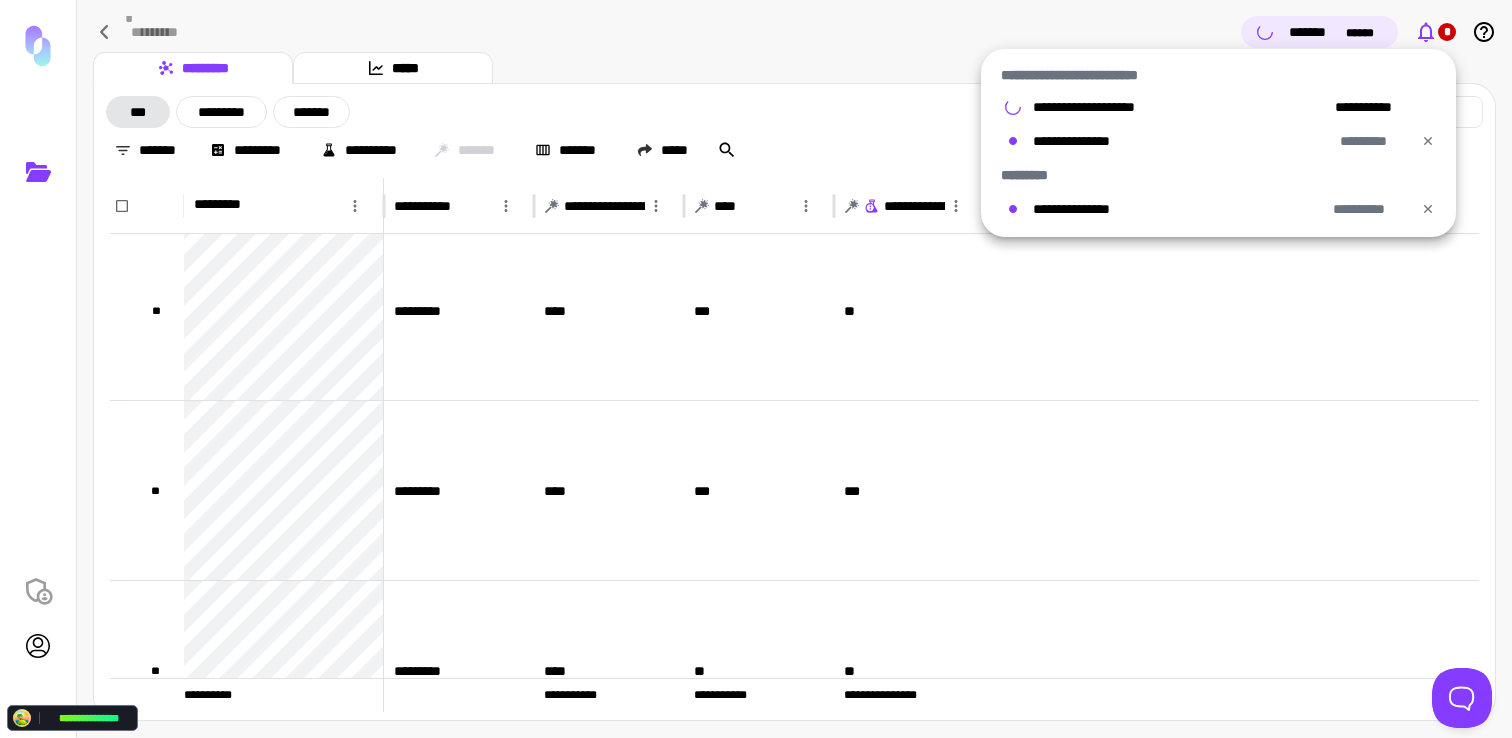 click at bounding box center (756, 369) 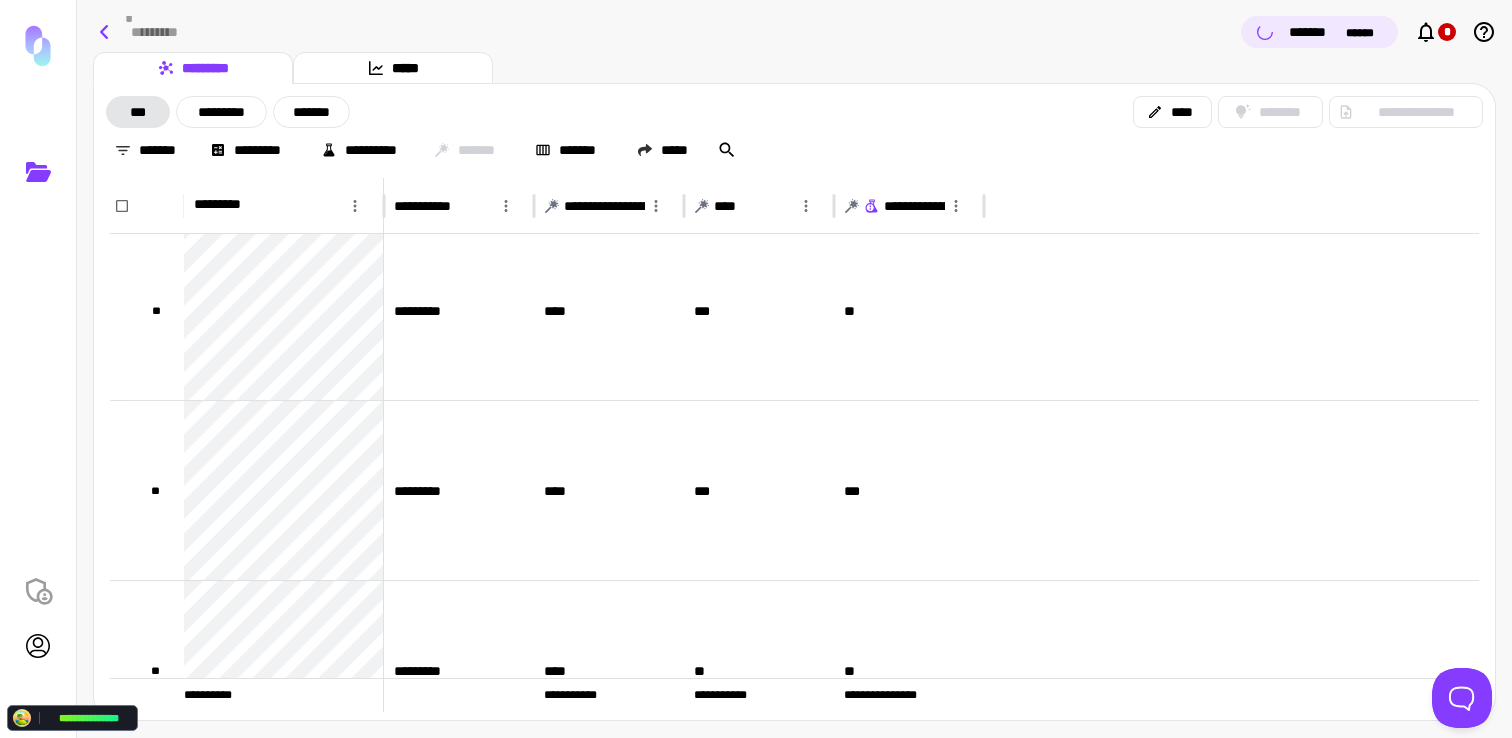 click 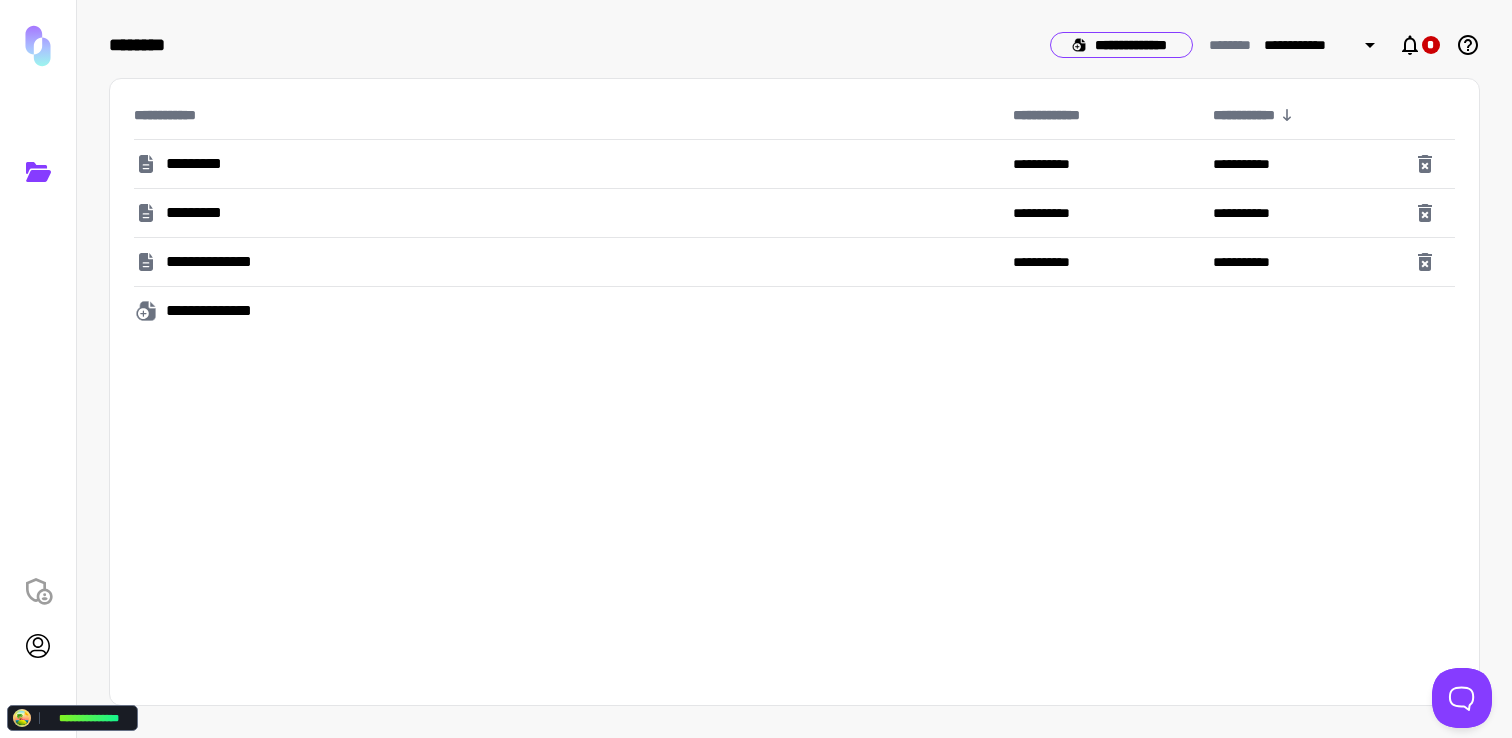 click on "**********" at bounding box center [1121, 45] 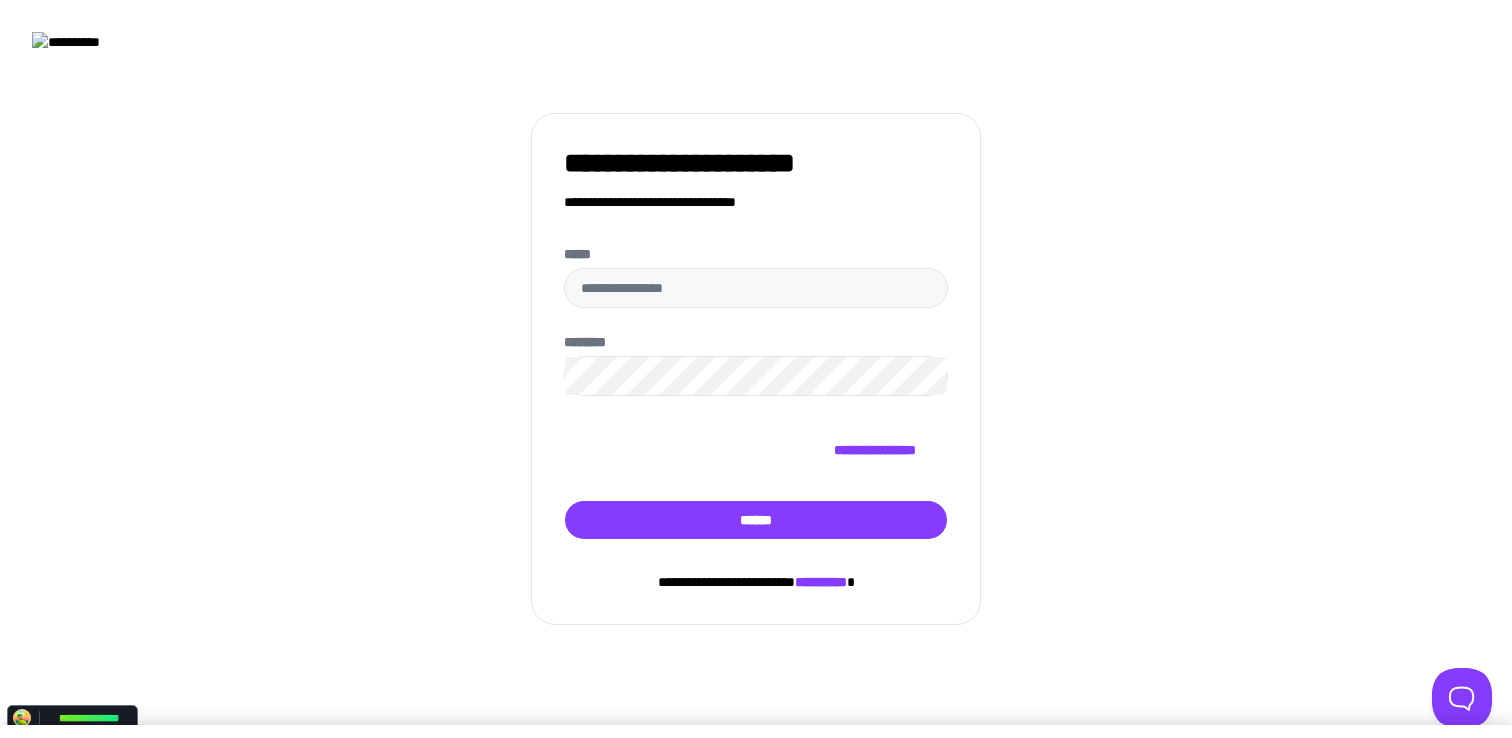 scroll, scrollTop: 0, scrollLeft: 0, axis: both 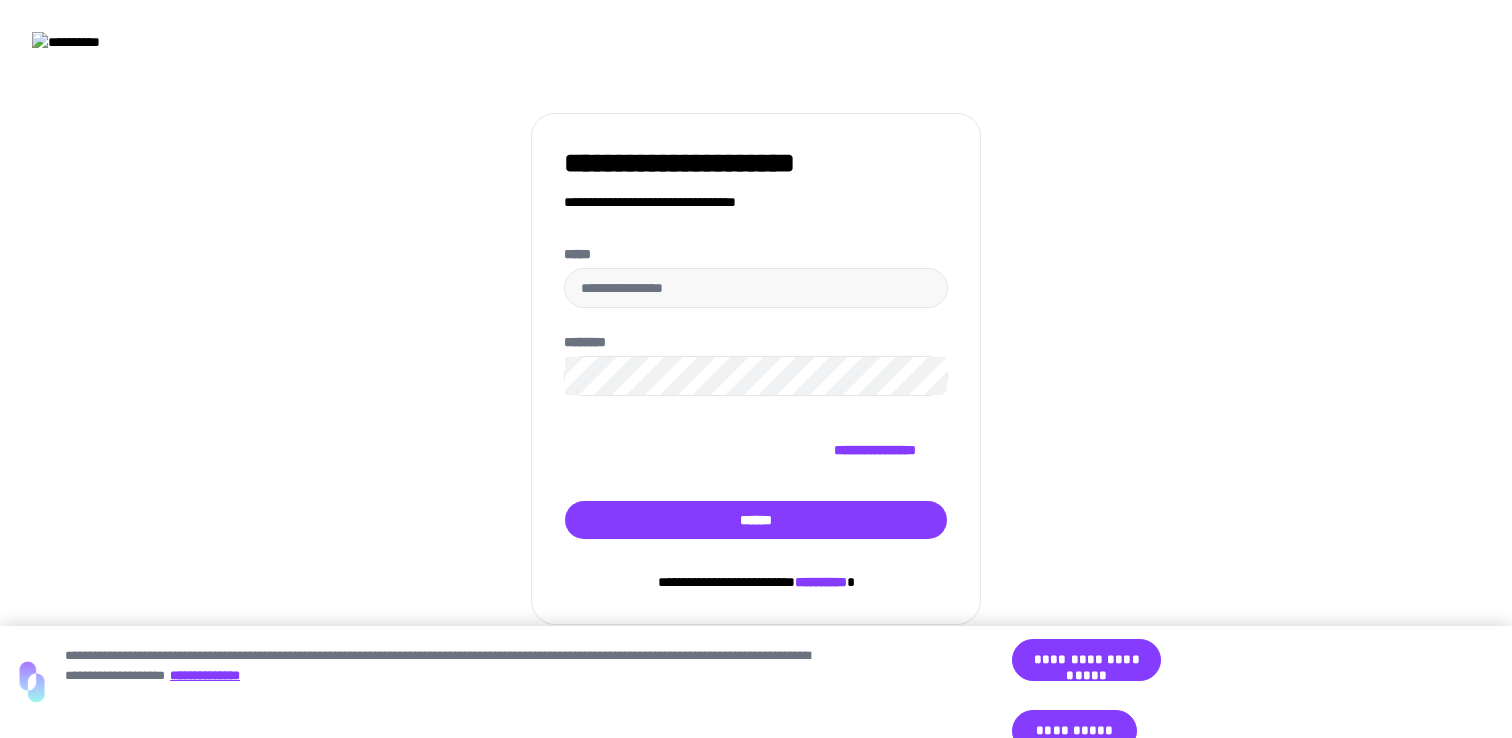 click on "**********" at bounding box center [756, 392] 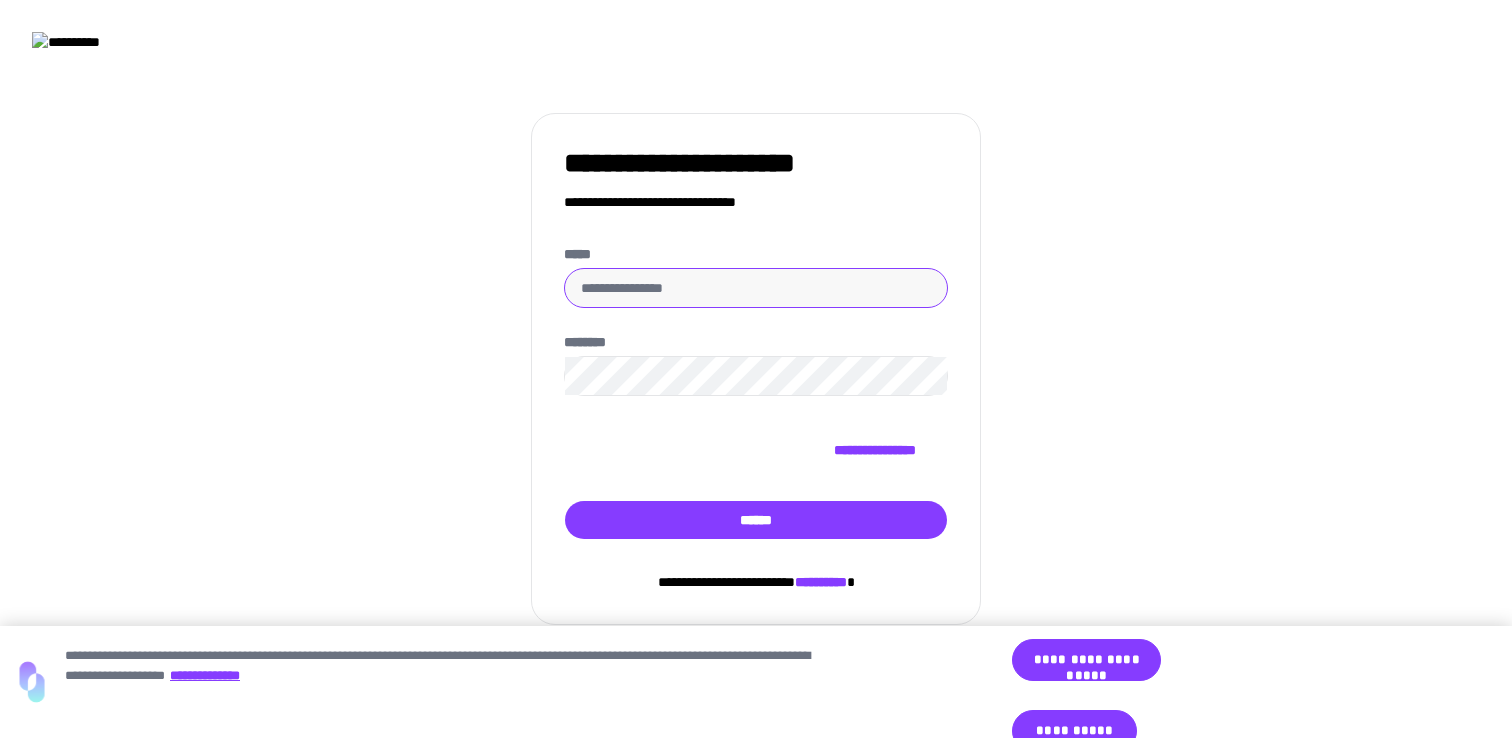 click on "*****" at bounding box center (756, 288) 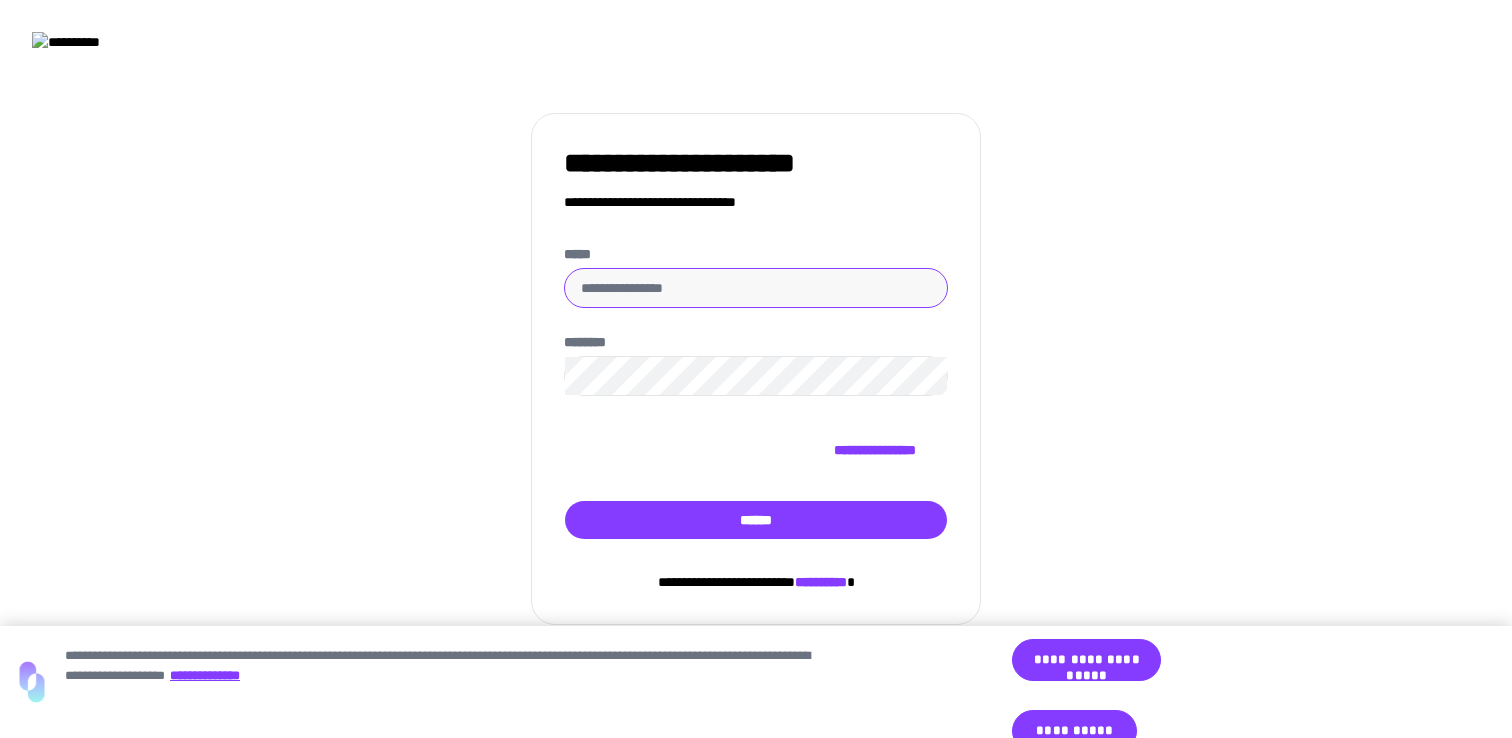 type on "**********" 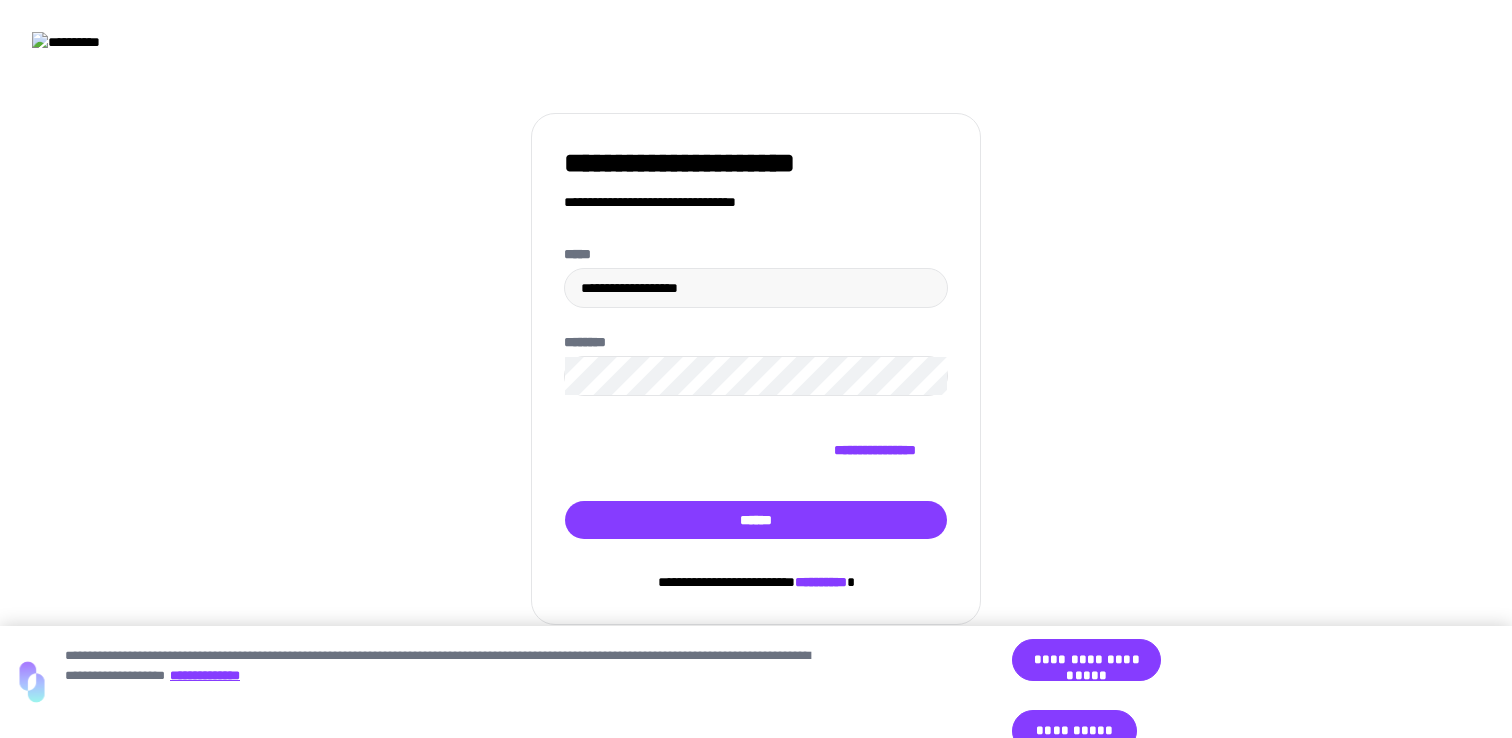 click on "**********" at bounding box center [756, 392] 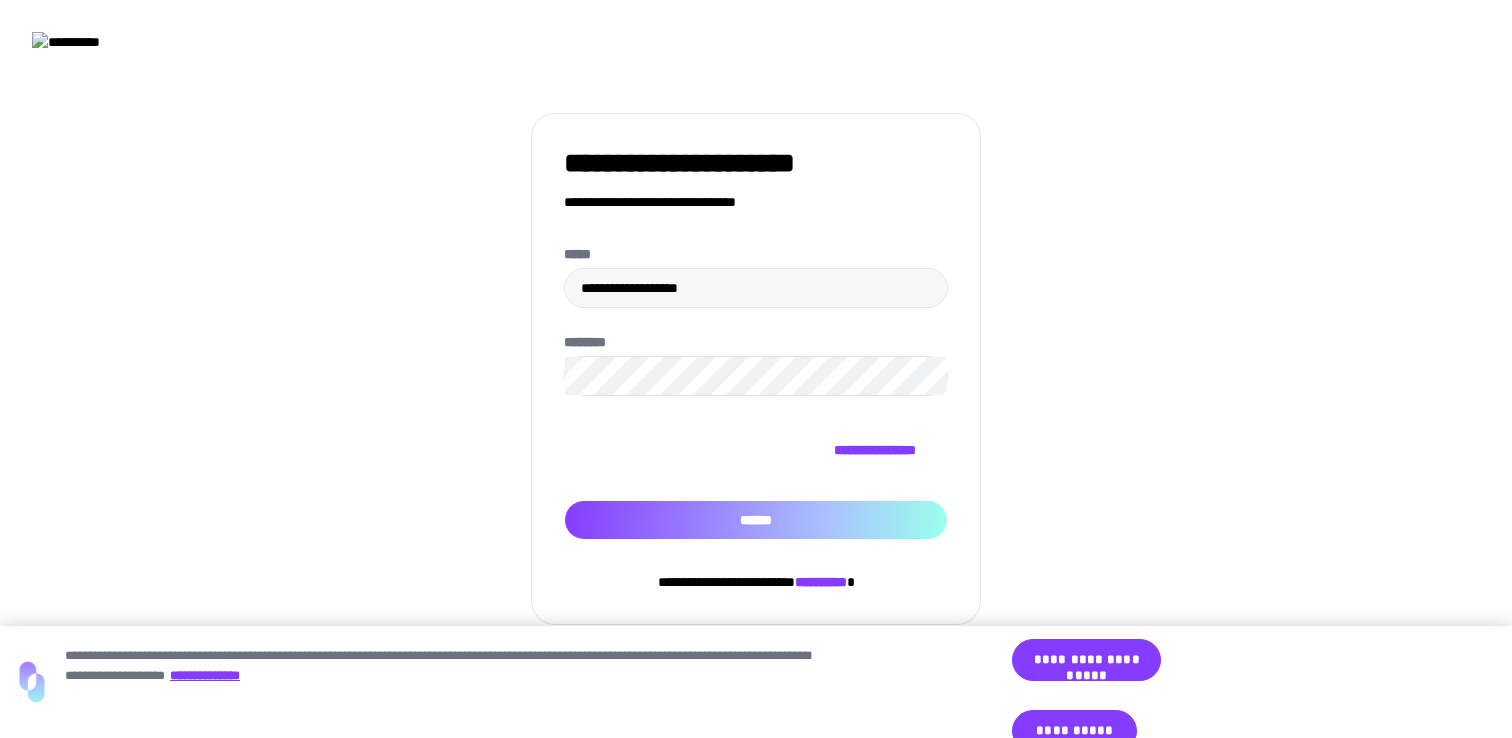 click on "******" at bounding box center [756, 520] 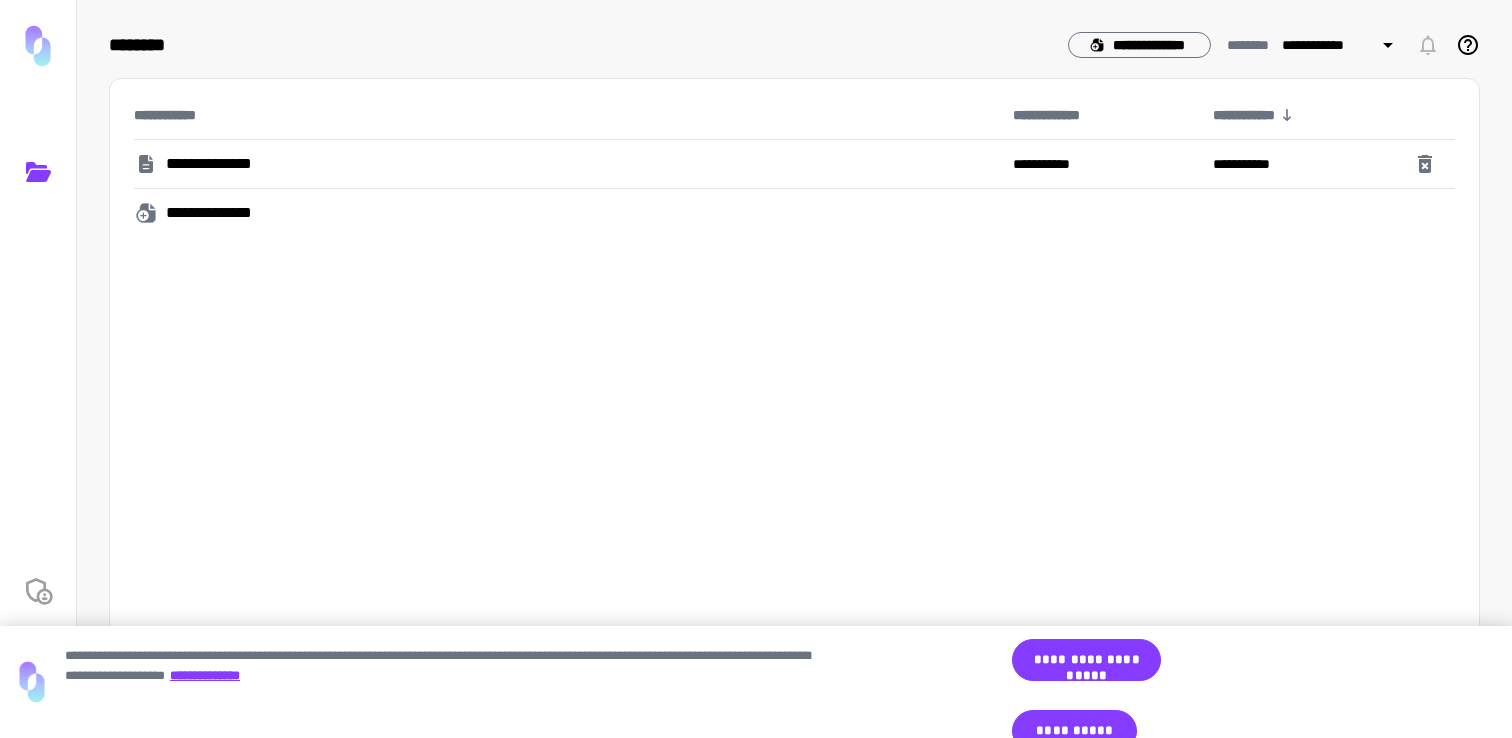 click on "**********" at bounding box center (569, 213) 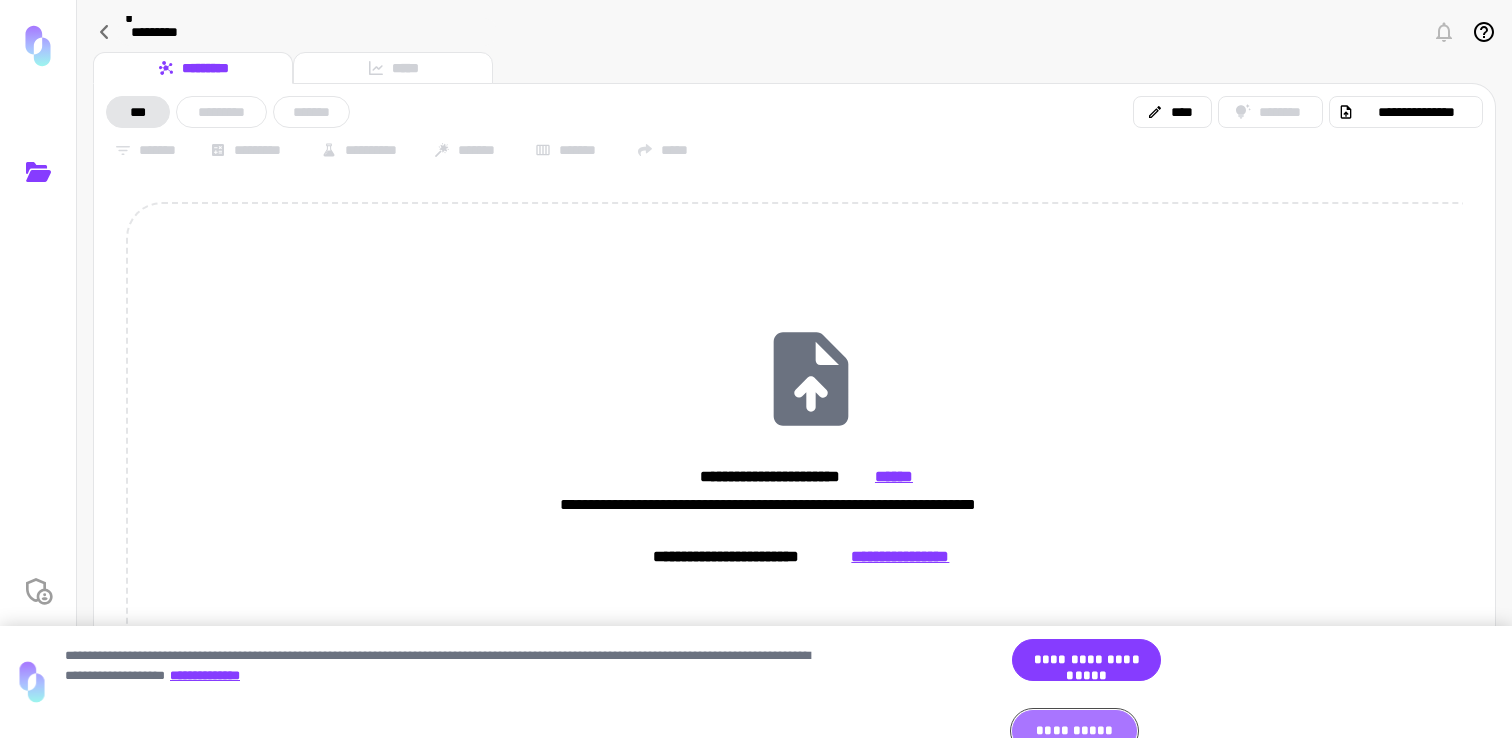 click on "**********" at bounding box center (1074, 731) 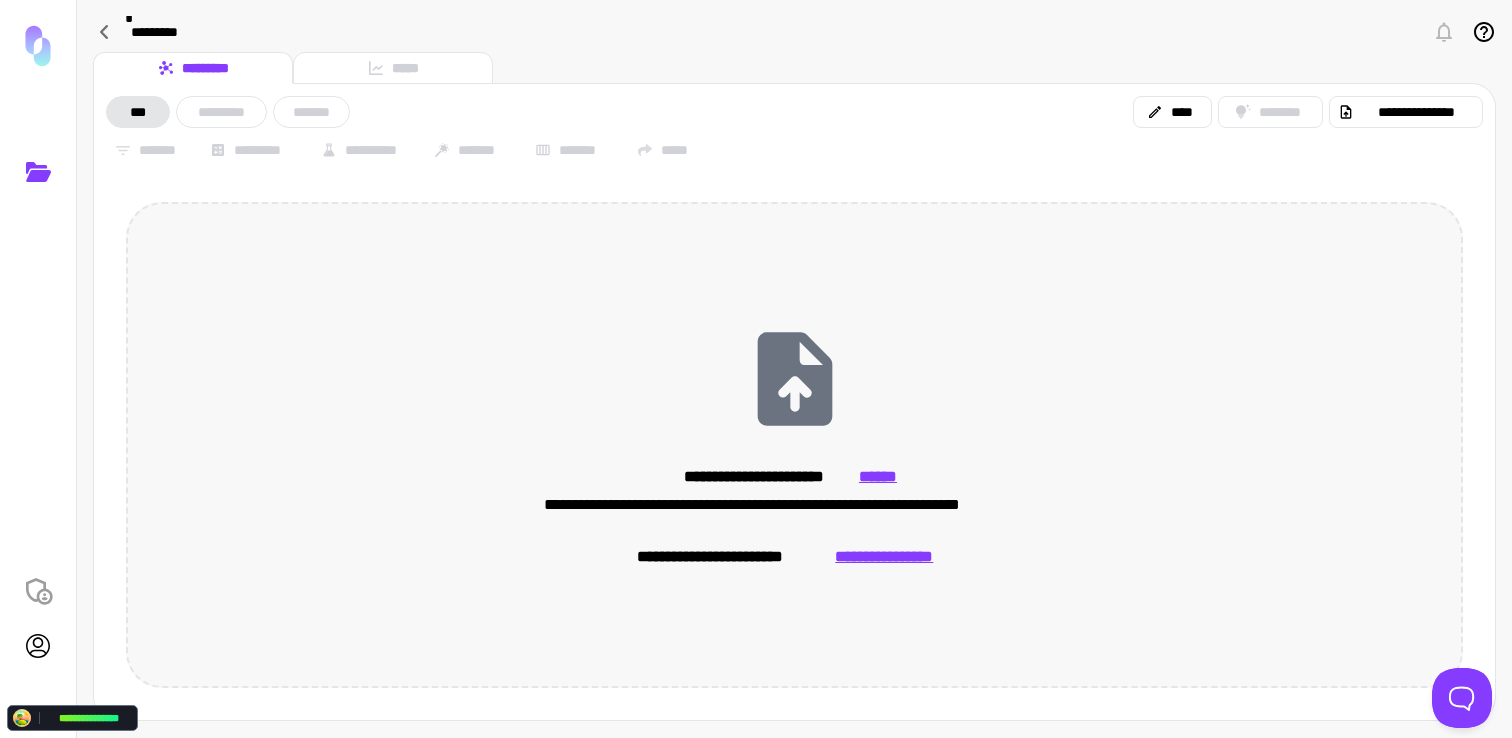 click on "**********" at bounding box center (884, 557) 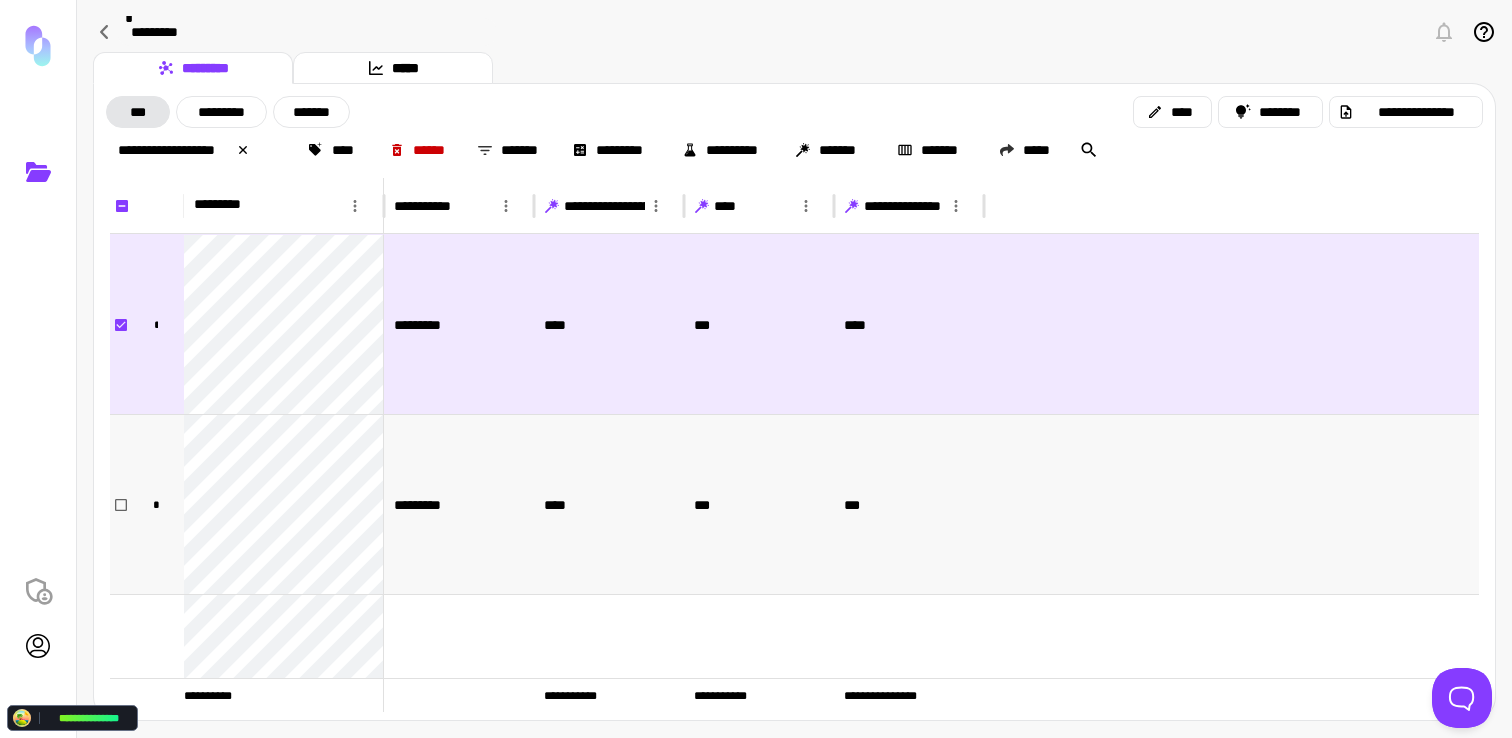 click at bounding box center [119, 504] 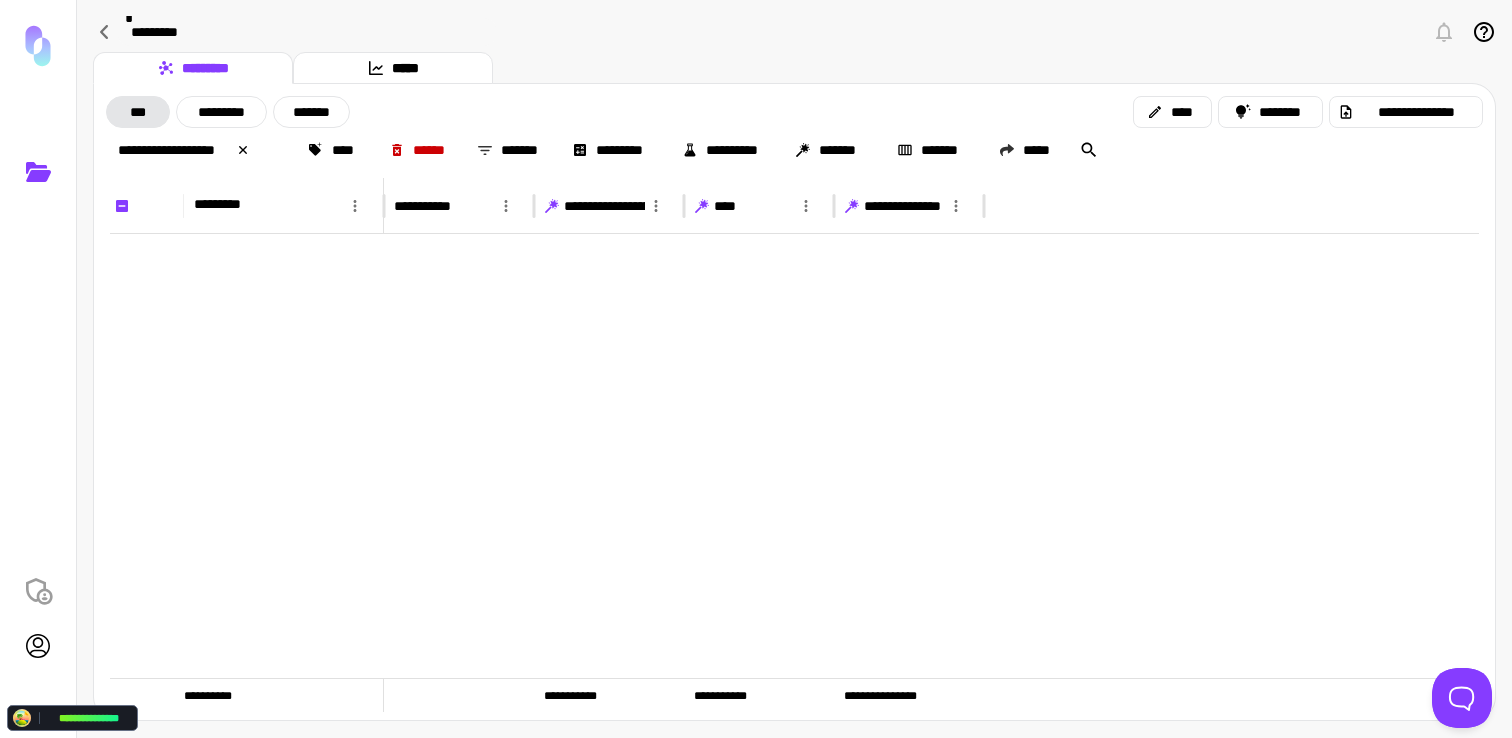 scroll, scrollTop: 2331, scrollLeft: 0, axis: vertical 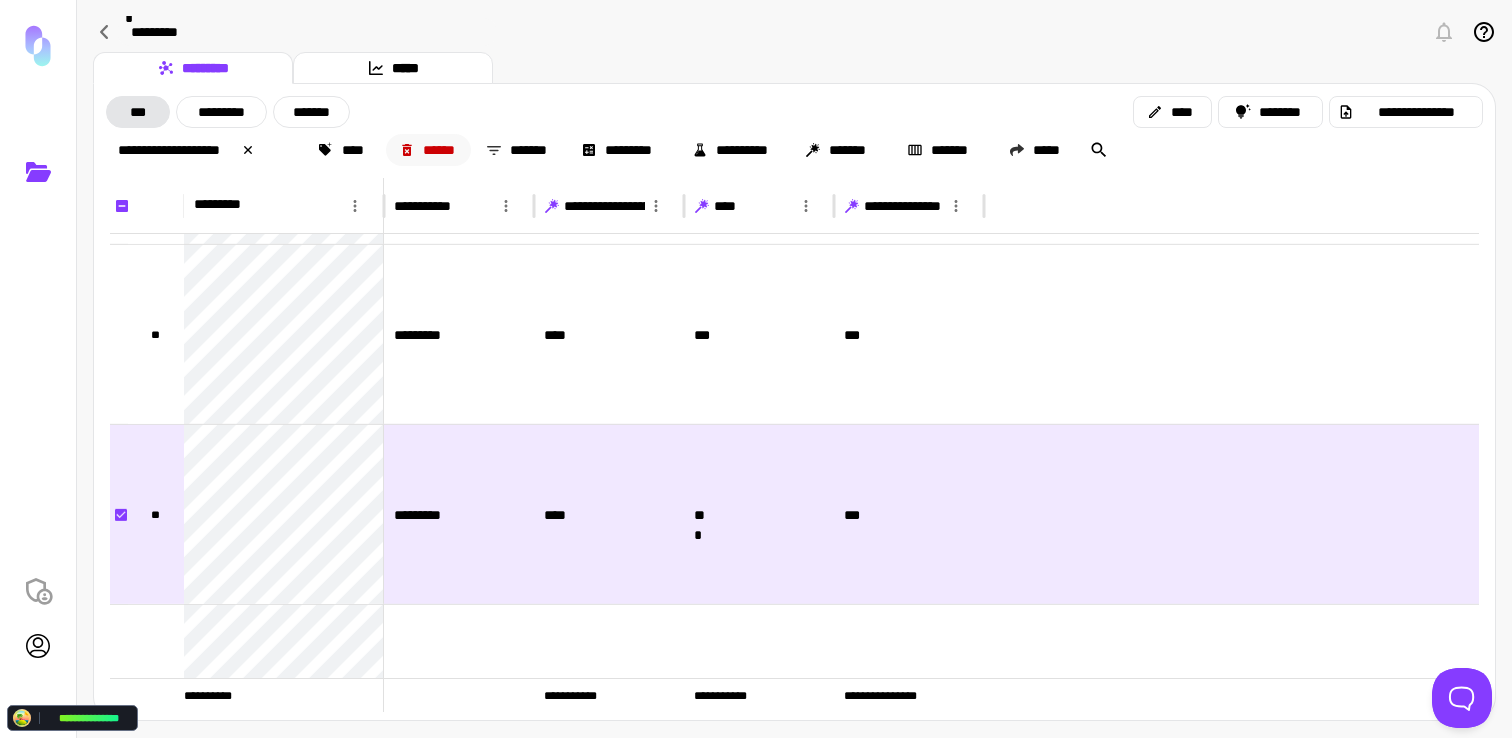 click on "******" at bounding box center (429, 150) 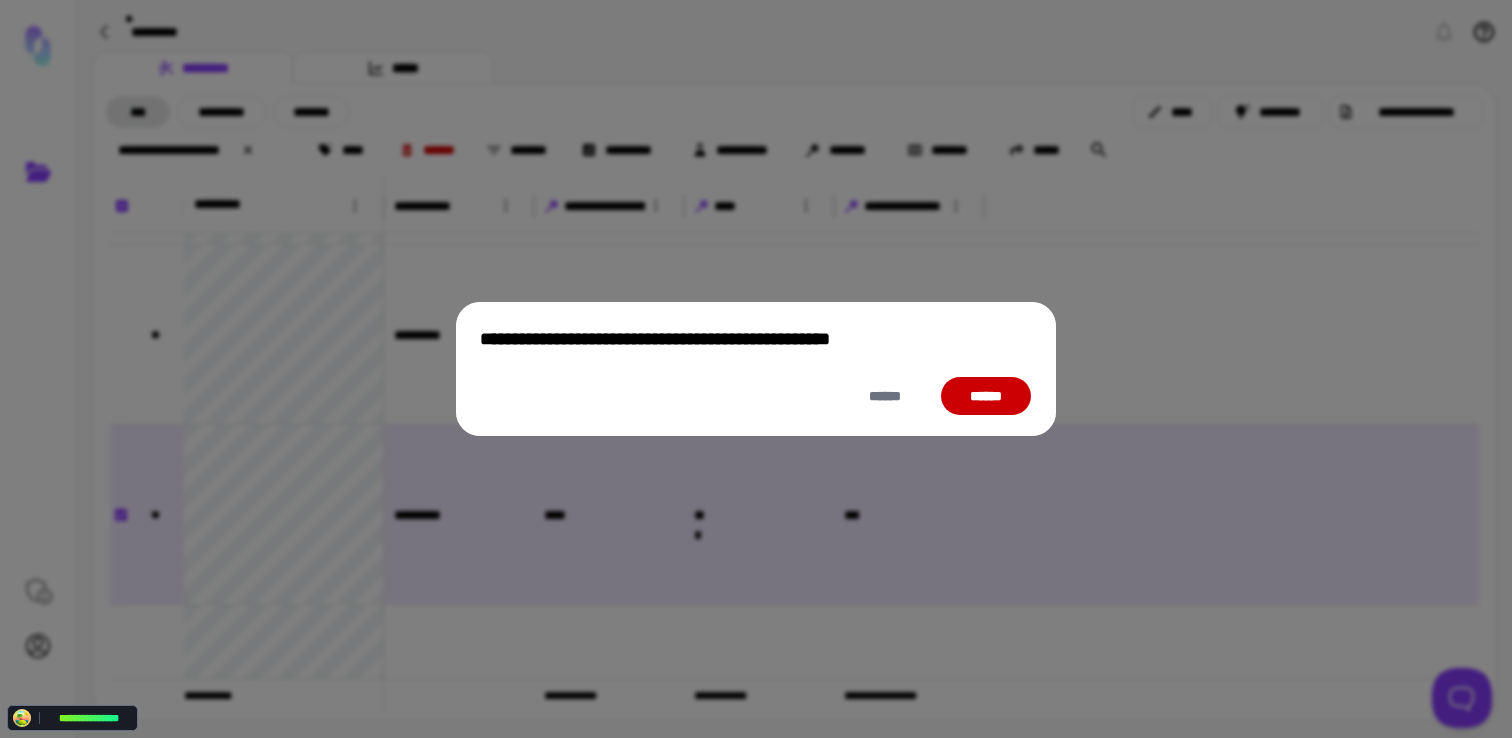 click on "******" at bounding box center [986, 396] 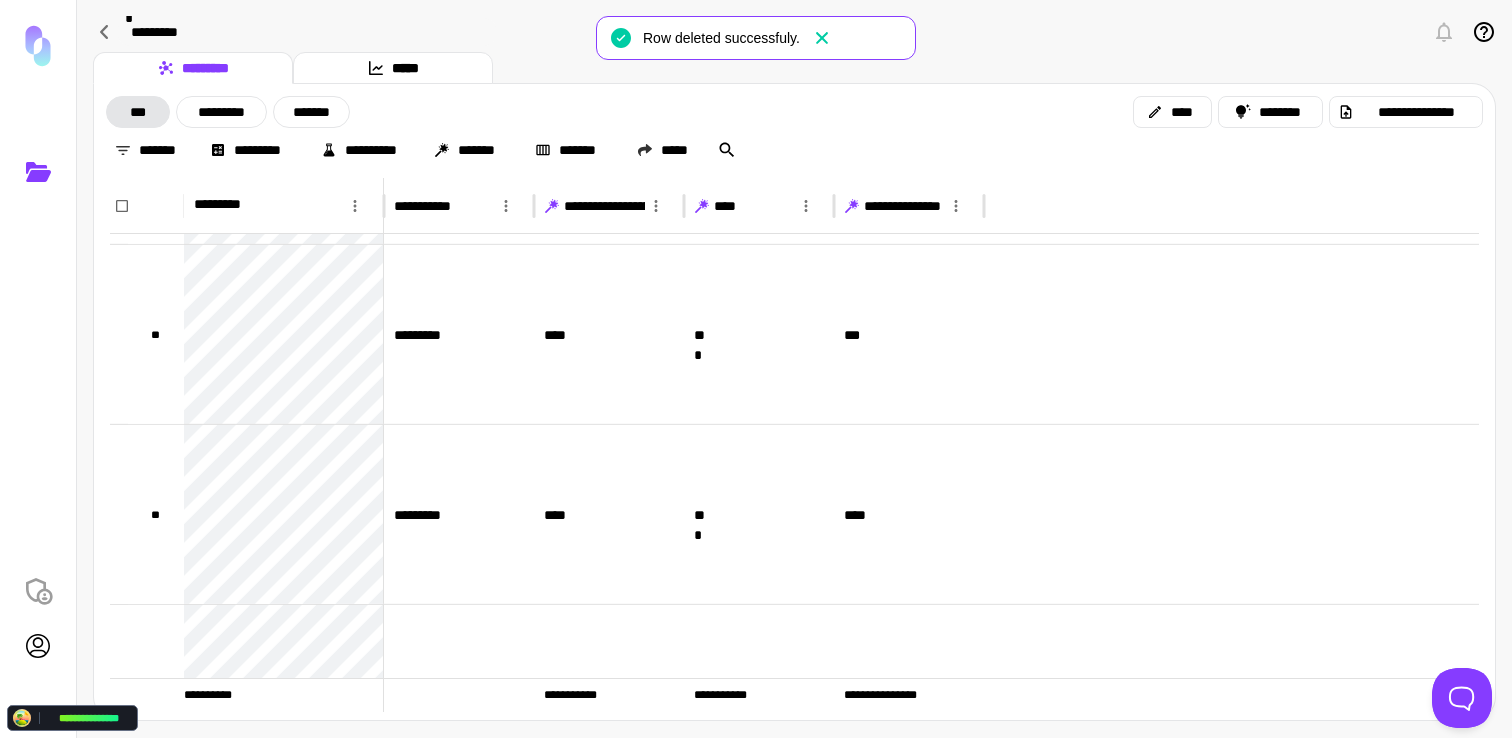 click 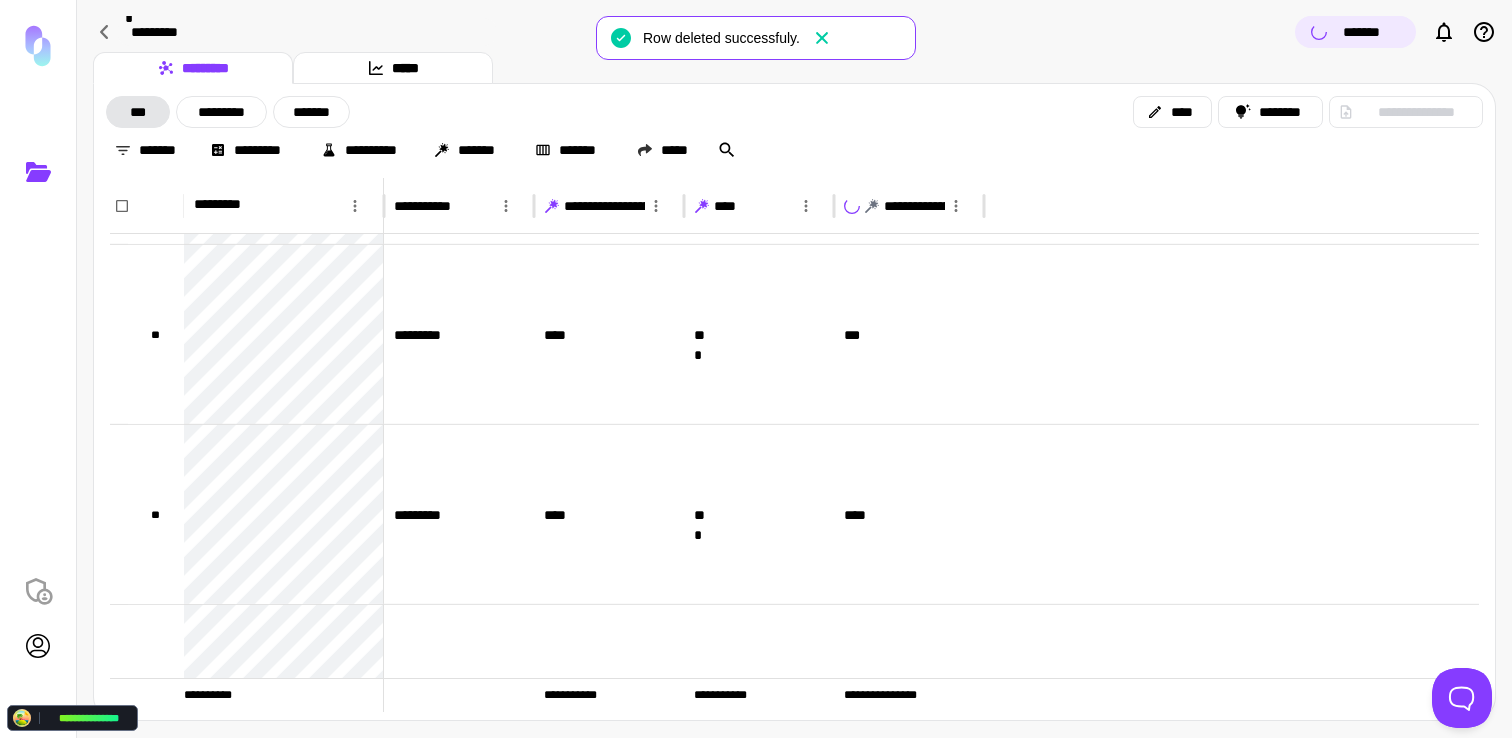 type 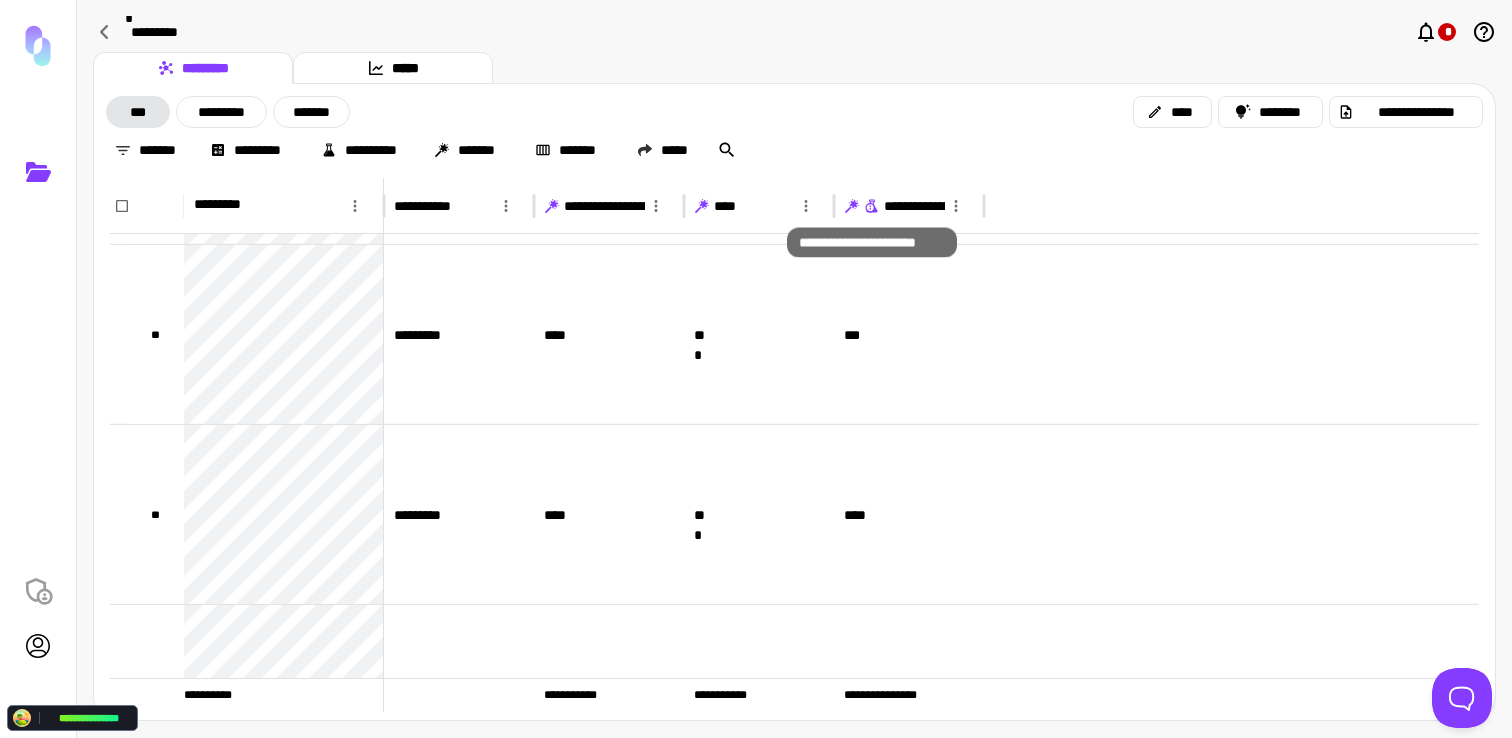 click 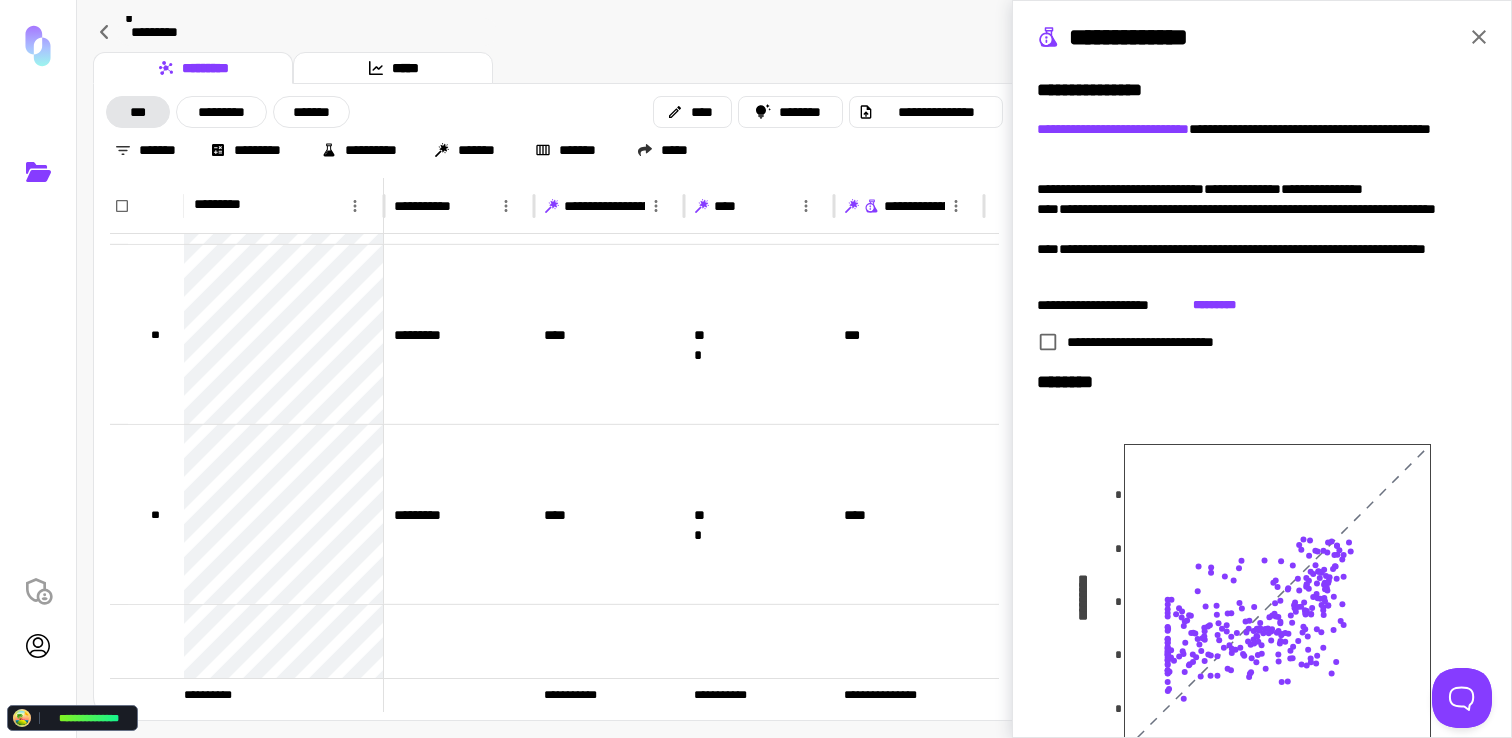 click 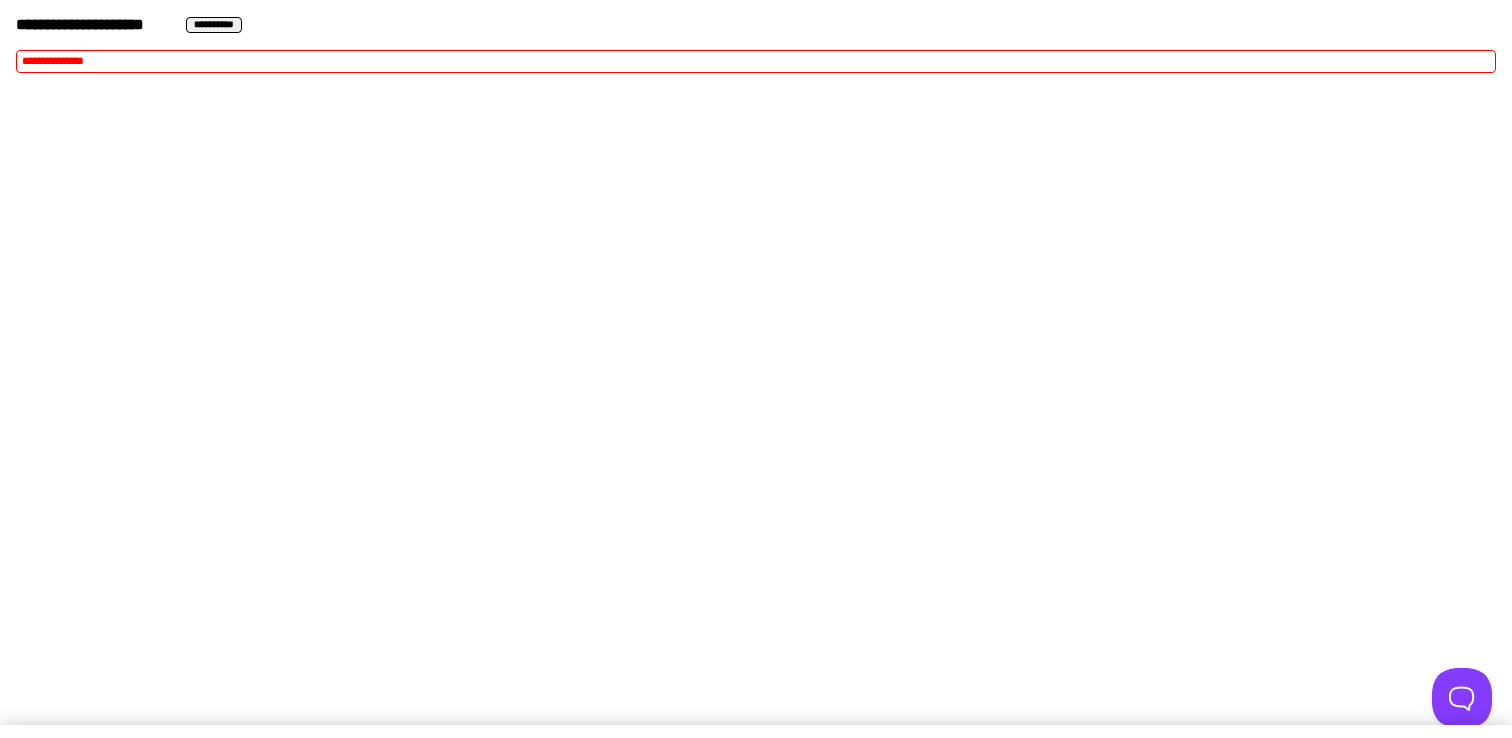 scroll, scrollTop: 0, scrollLeft: 0, axis: both 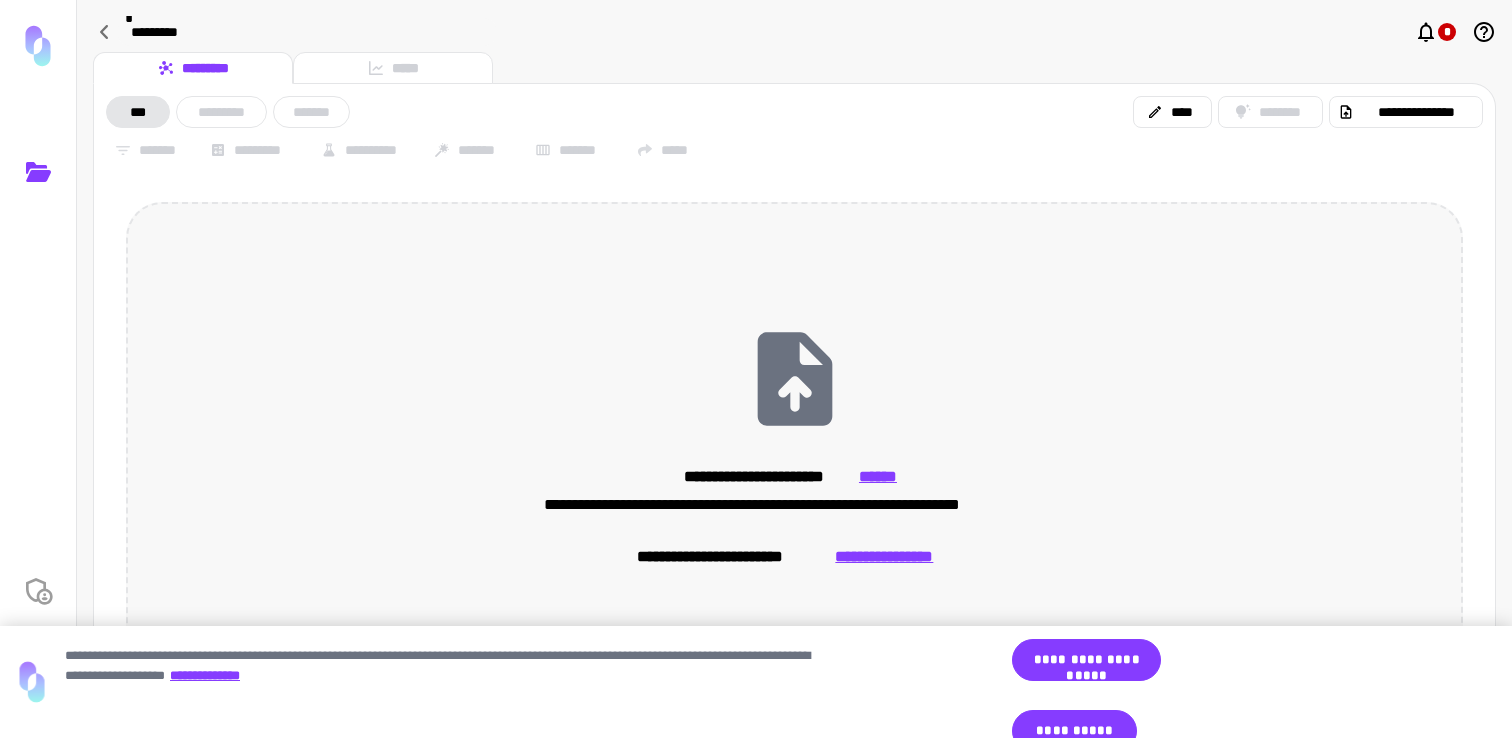 click on "**********" at bounding box center [794, 445] 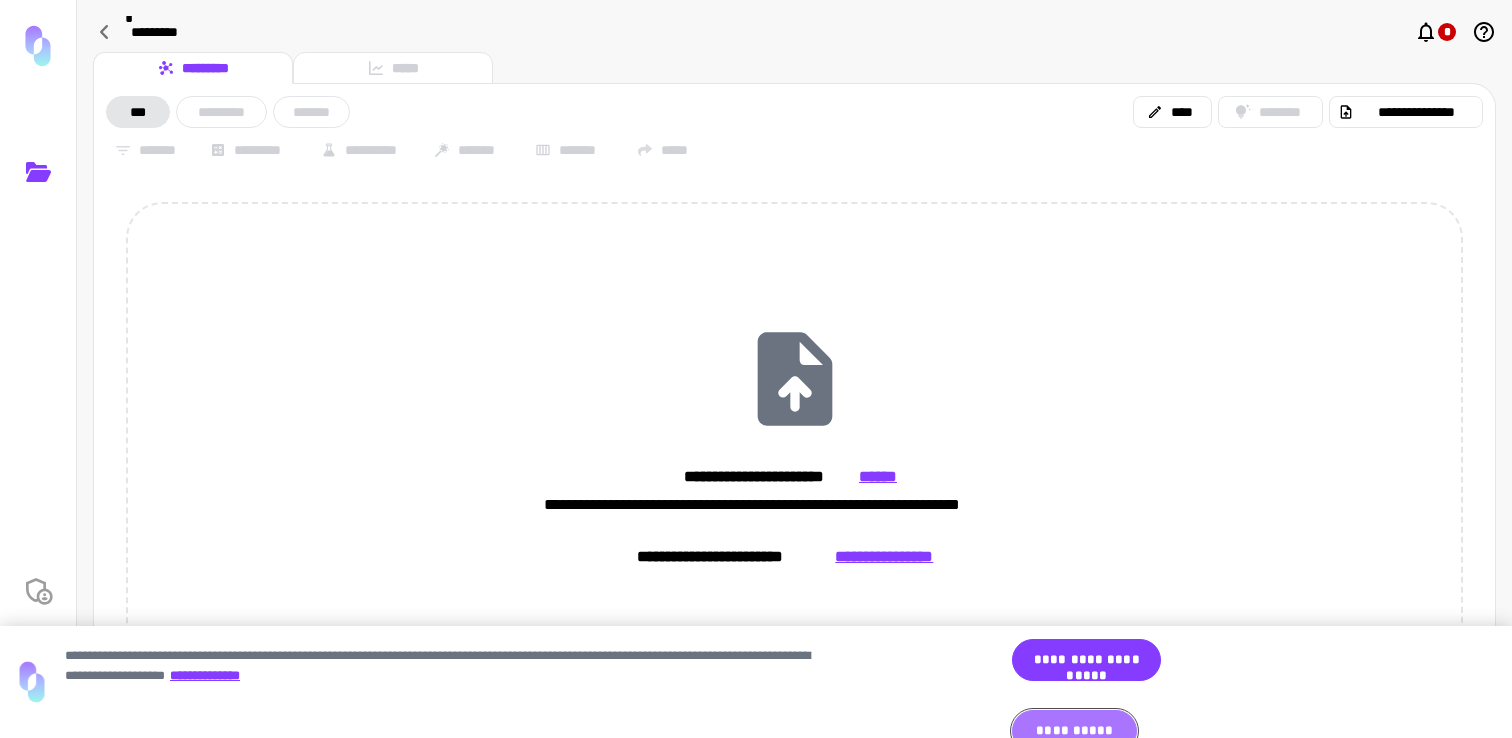click on "**********" at bounding box center (1074, 731) 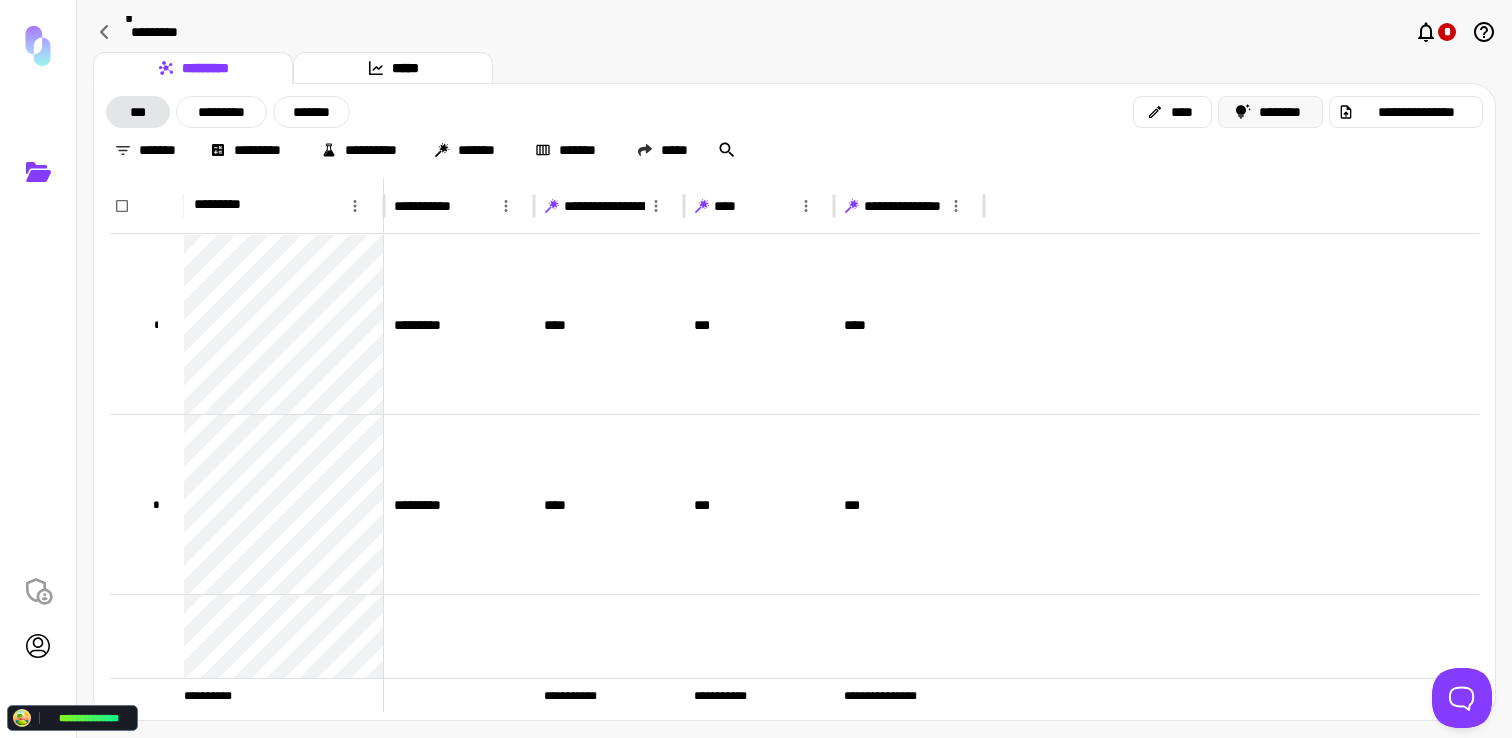 click on "********" at bounding box center [1271, 112] 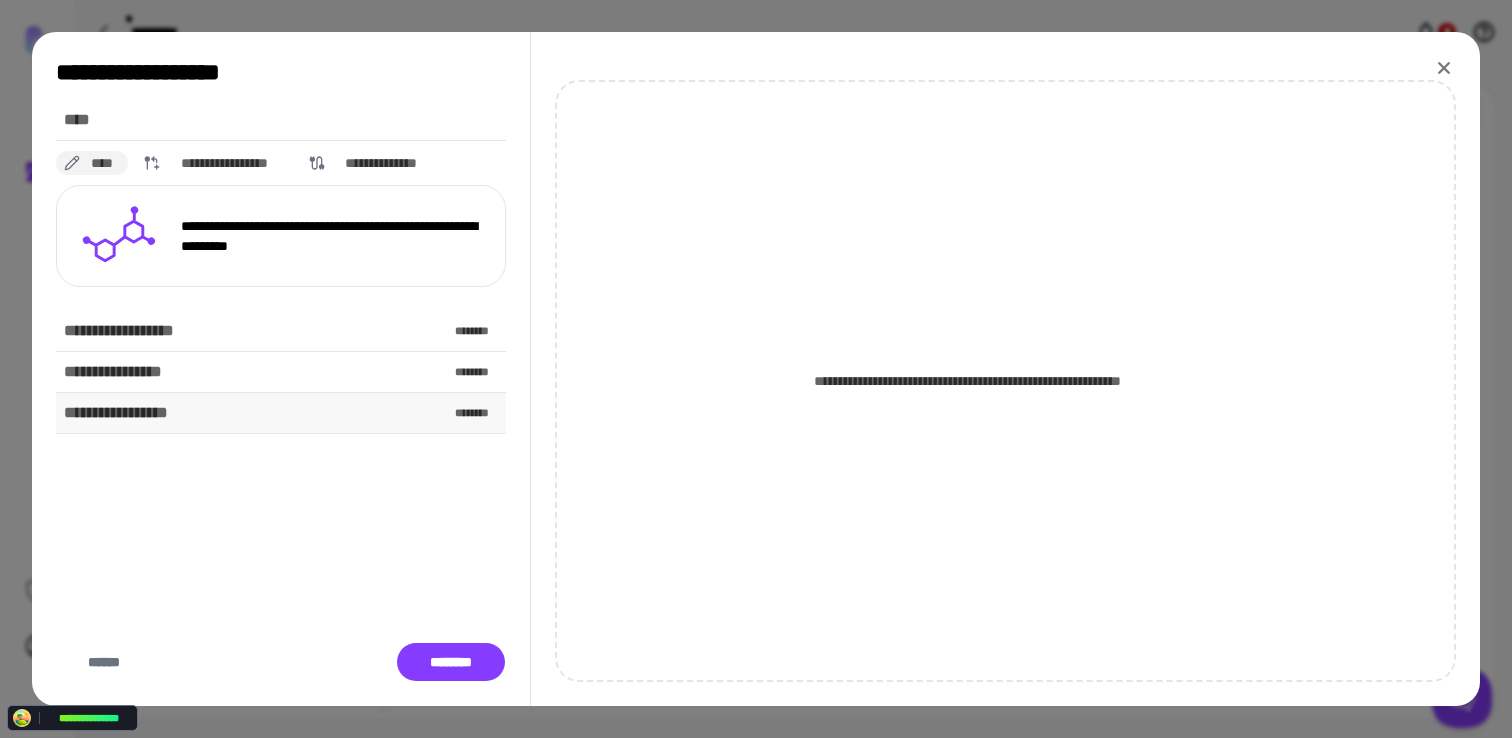 click on "**********" at bounding box center [281, 413] 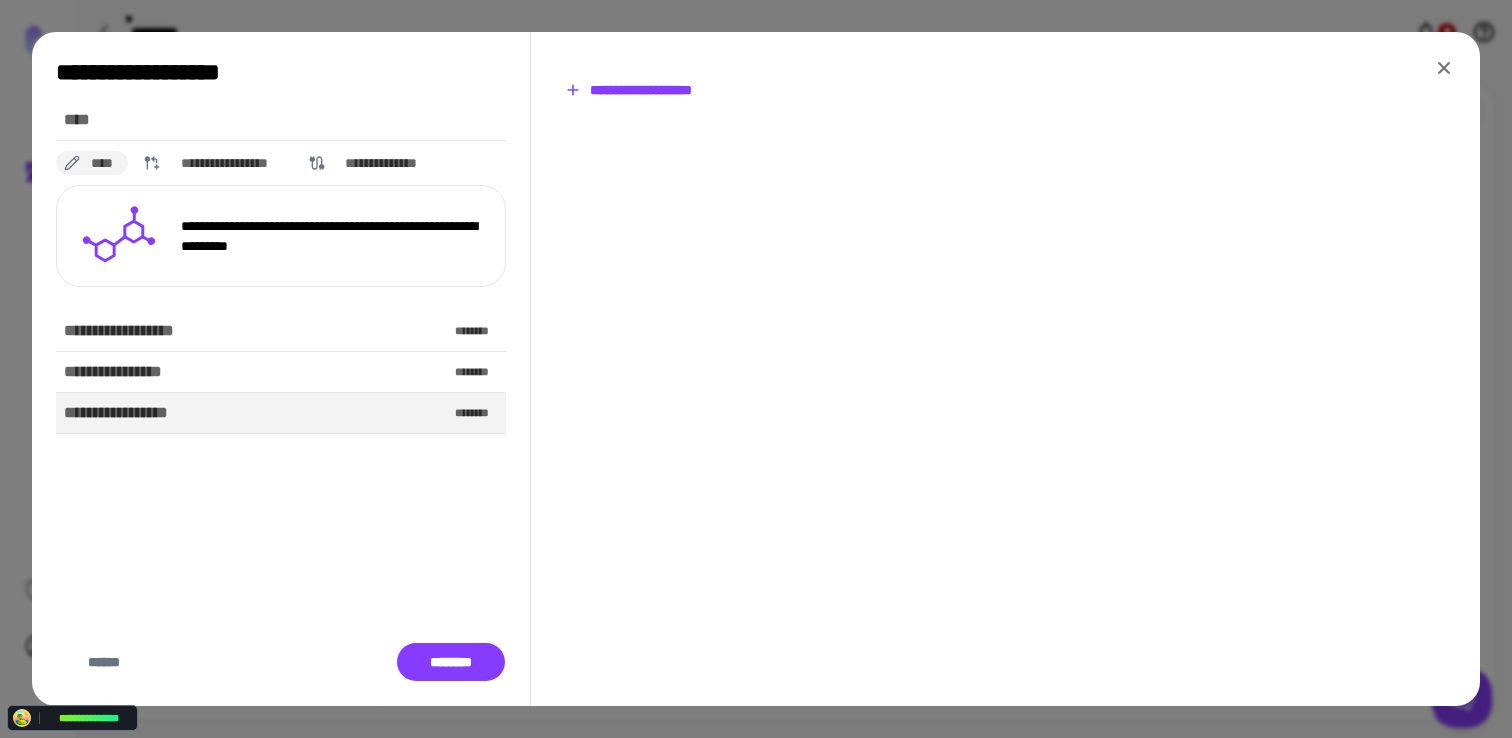 click on "**********" at bounding box center [628, 90] 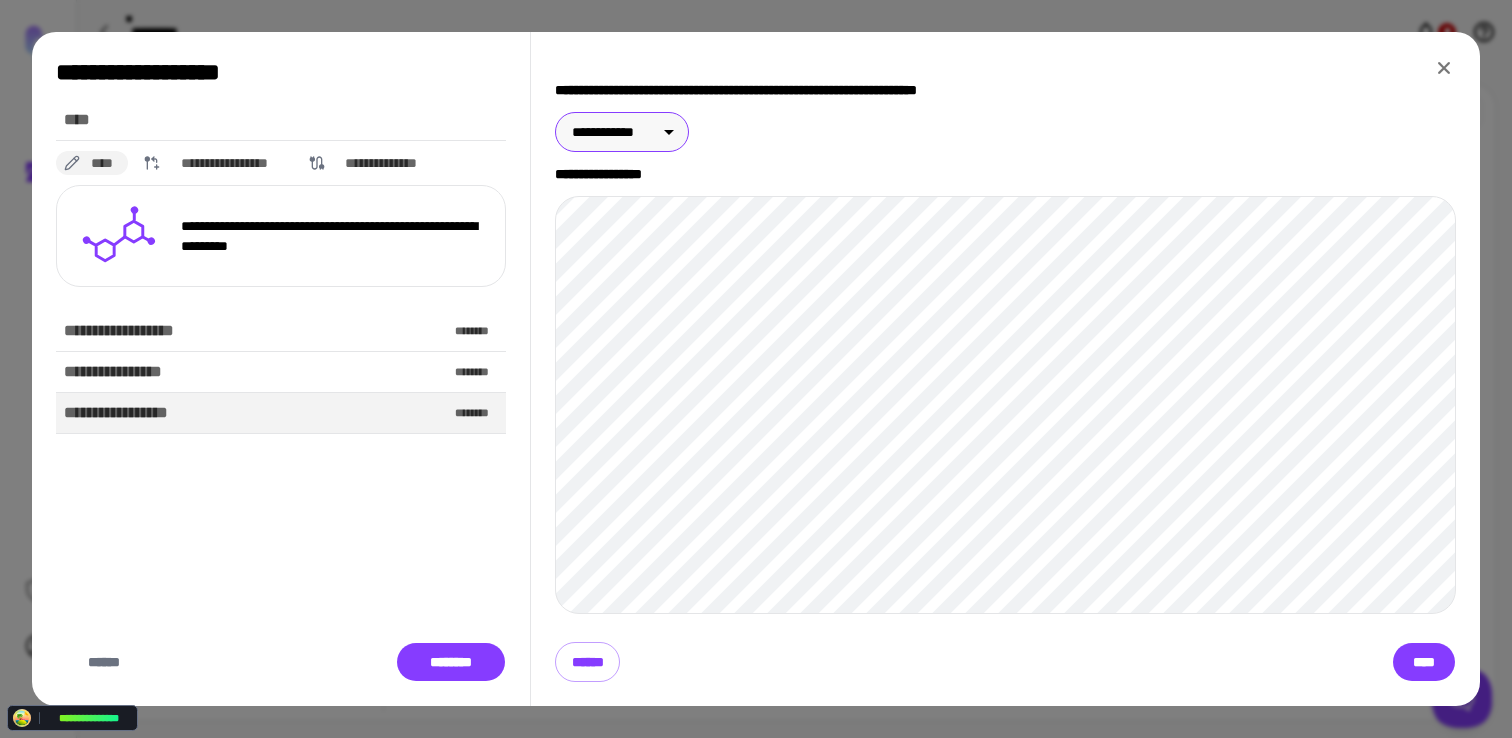click on "**********" at bounding box center [756, 369] 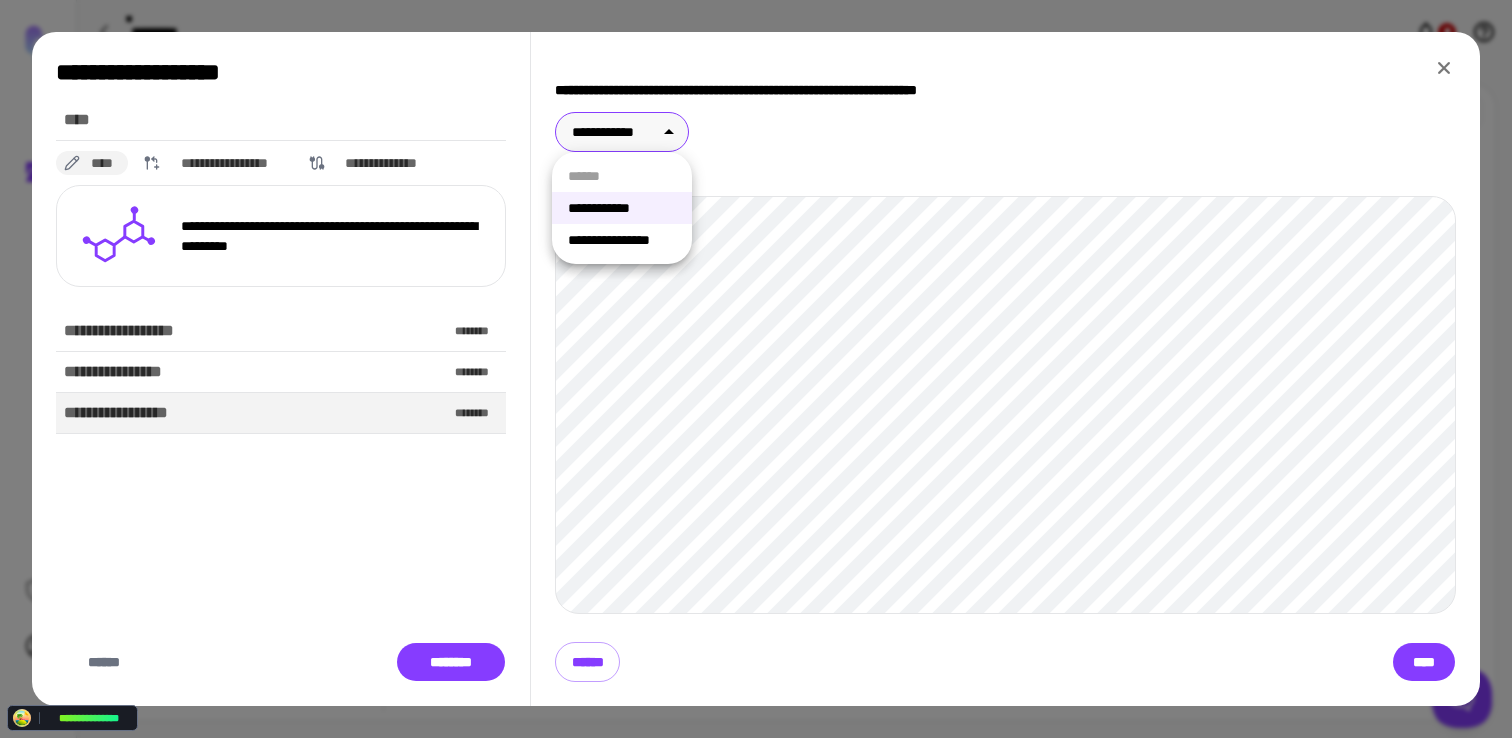 click at bounding box center [756, 369] 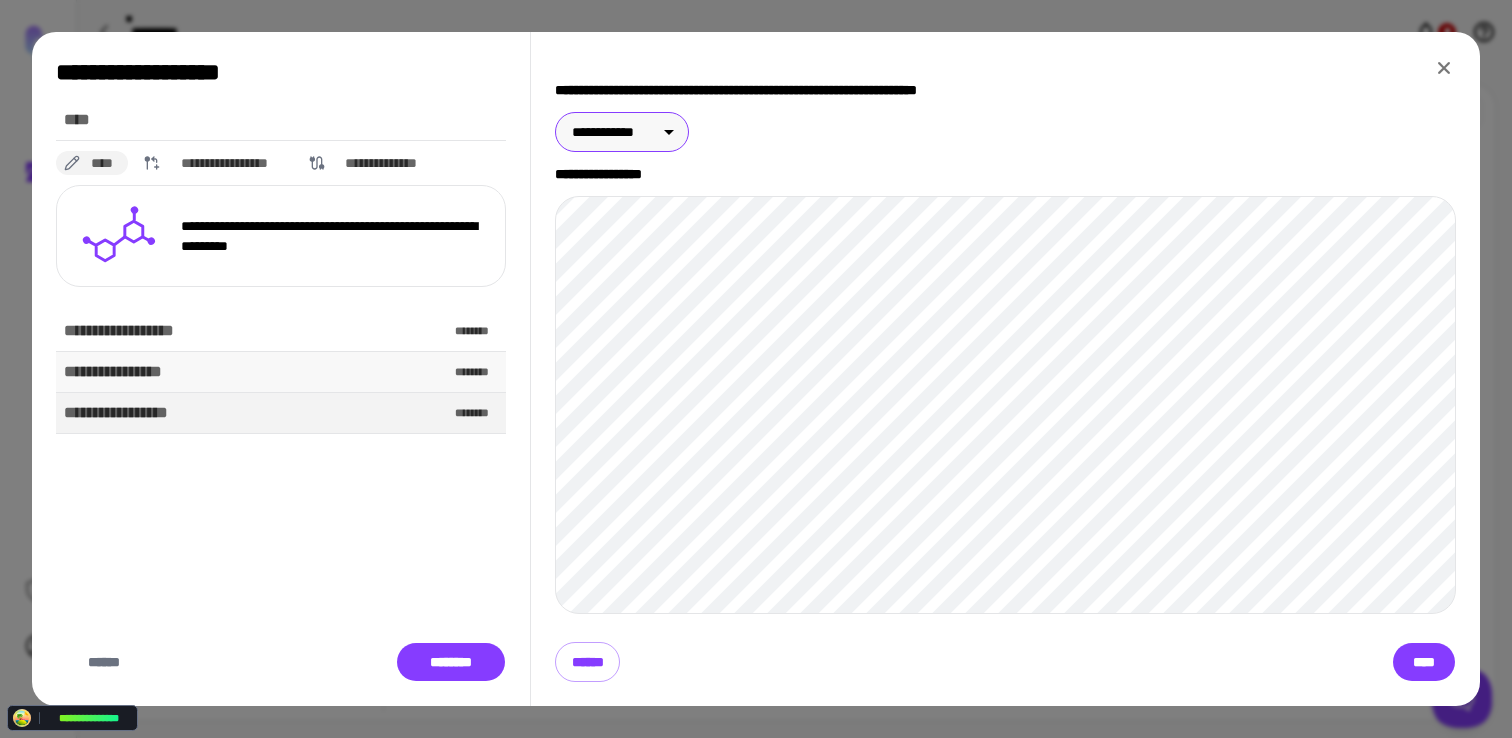 click on "**********" at bounding box center (281, 372) 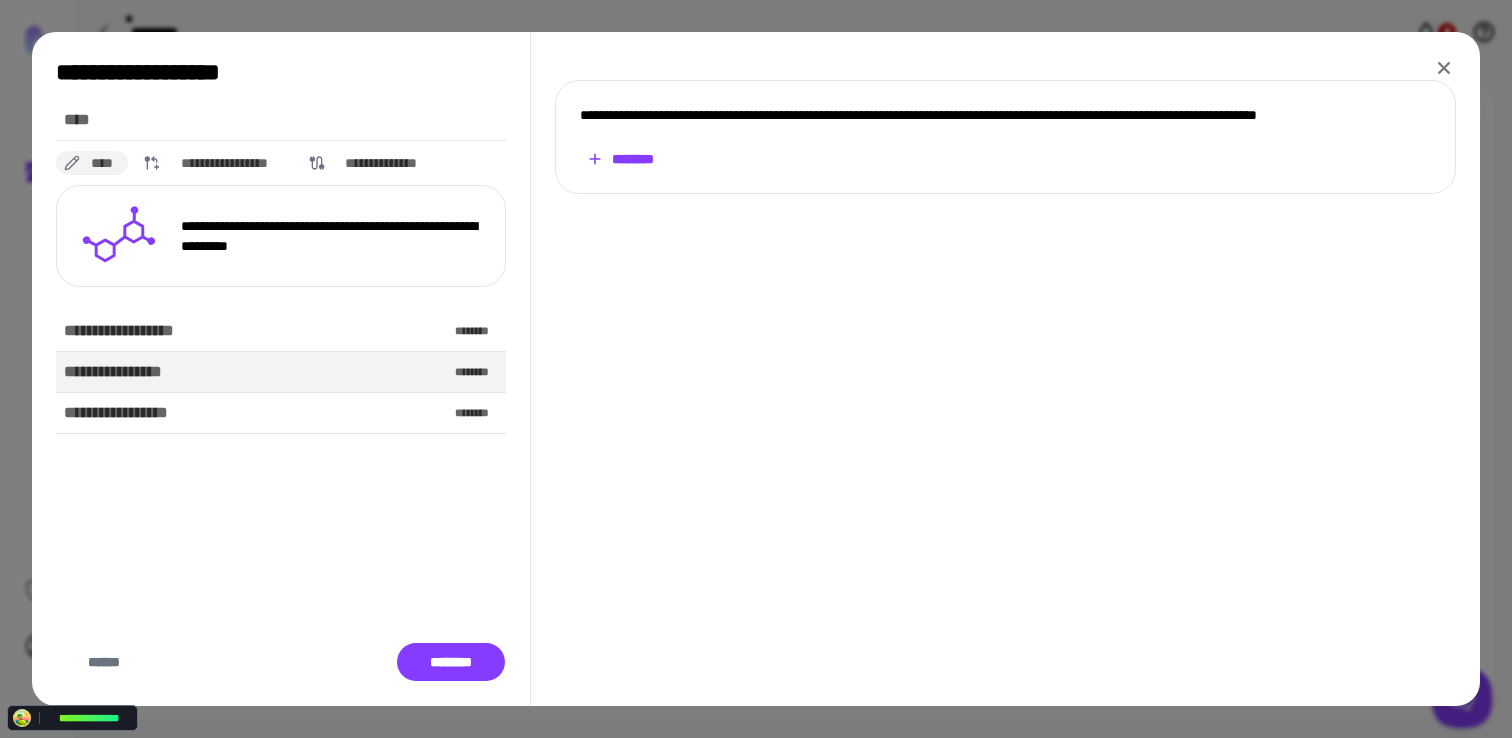 click on "********" at bounding box center (620, 159) 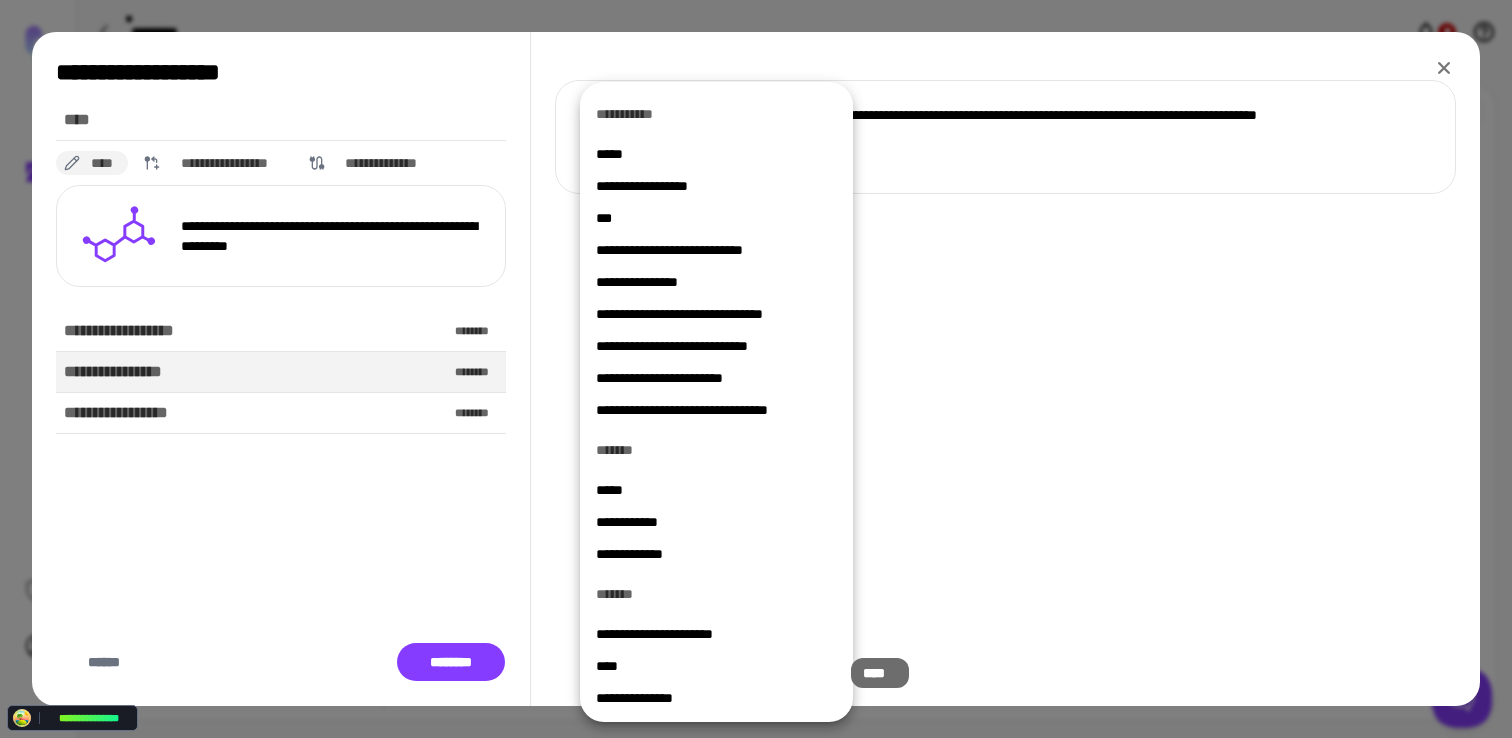click on "****" at bounding box center (716, 666) 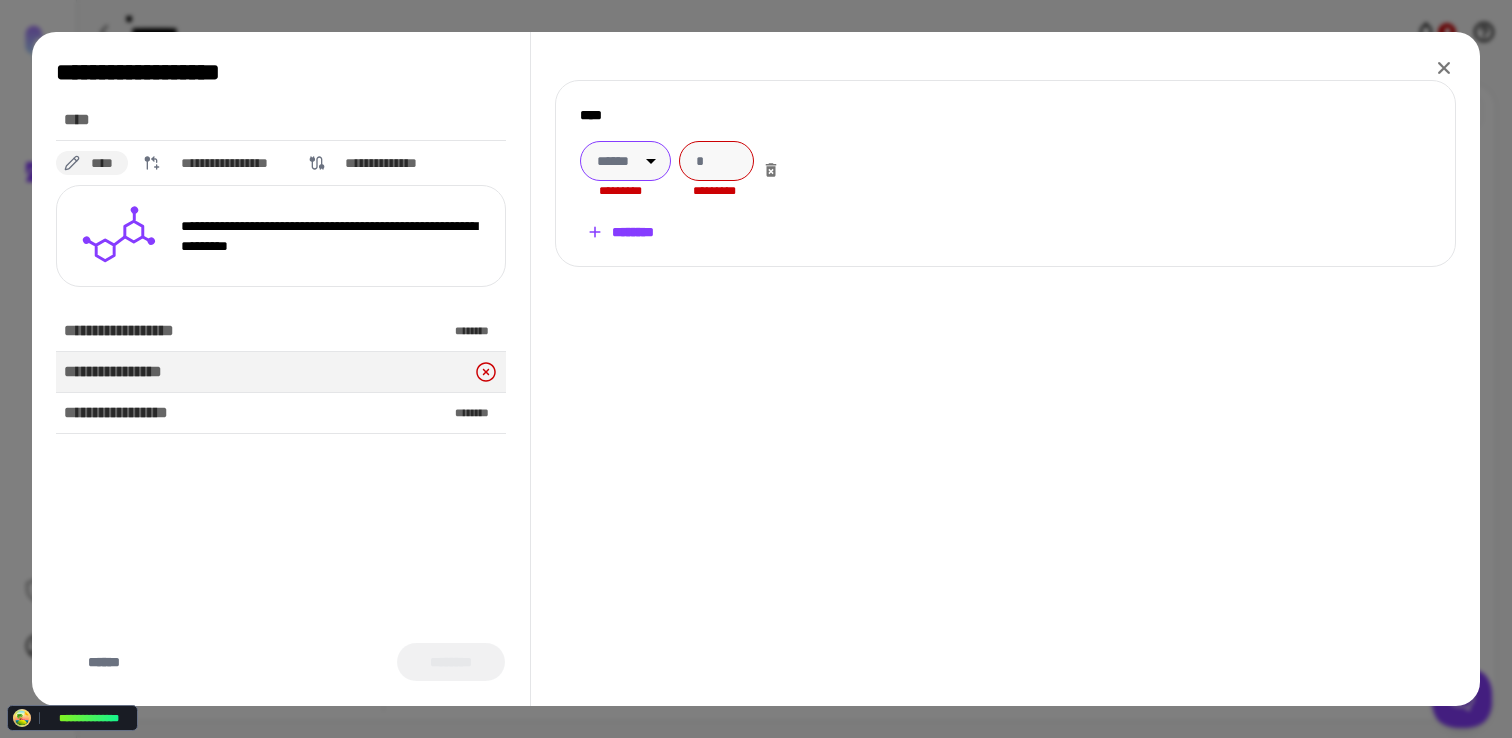 click on "**********" at bounding box center [756, 369] 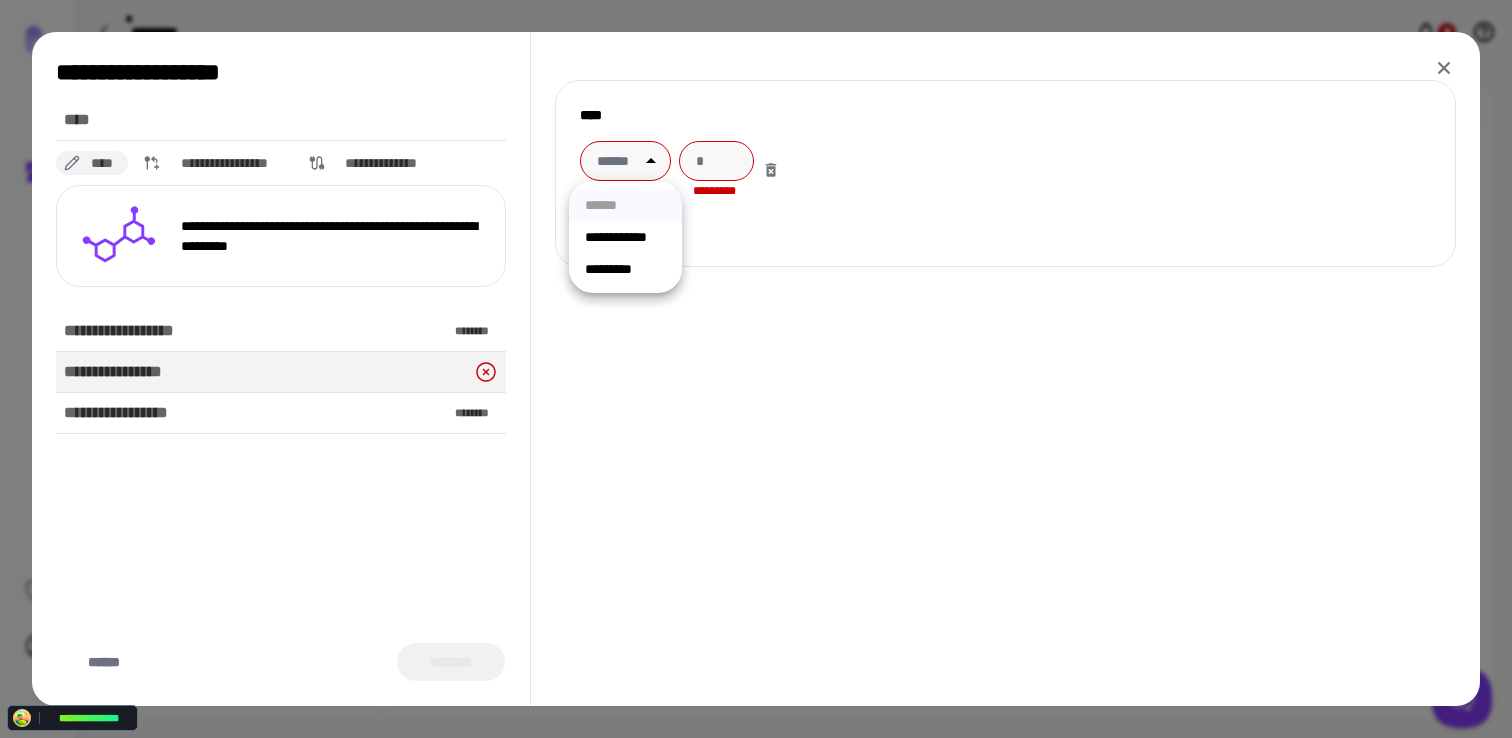 click on "**********" at bounding box center (625, 237) 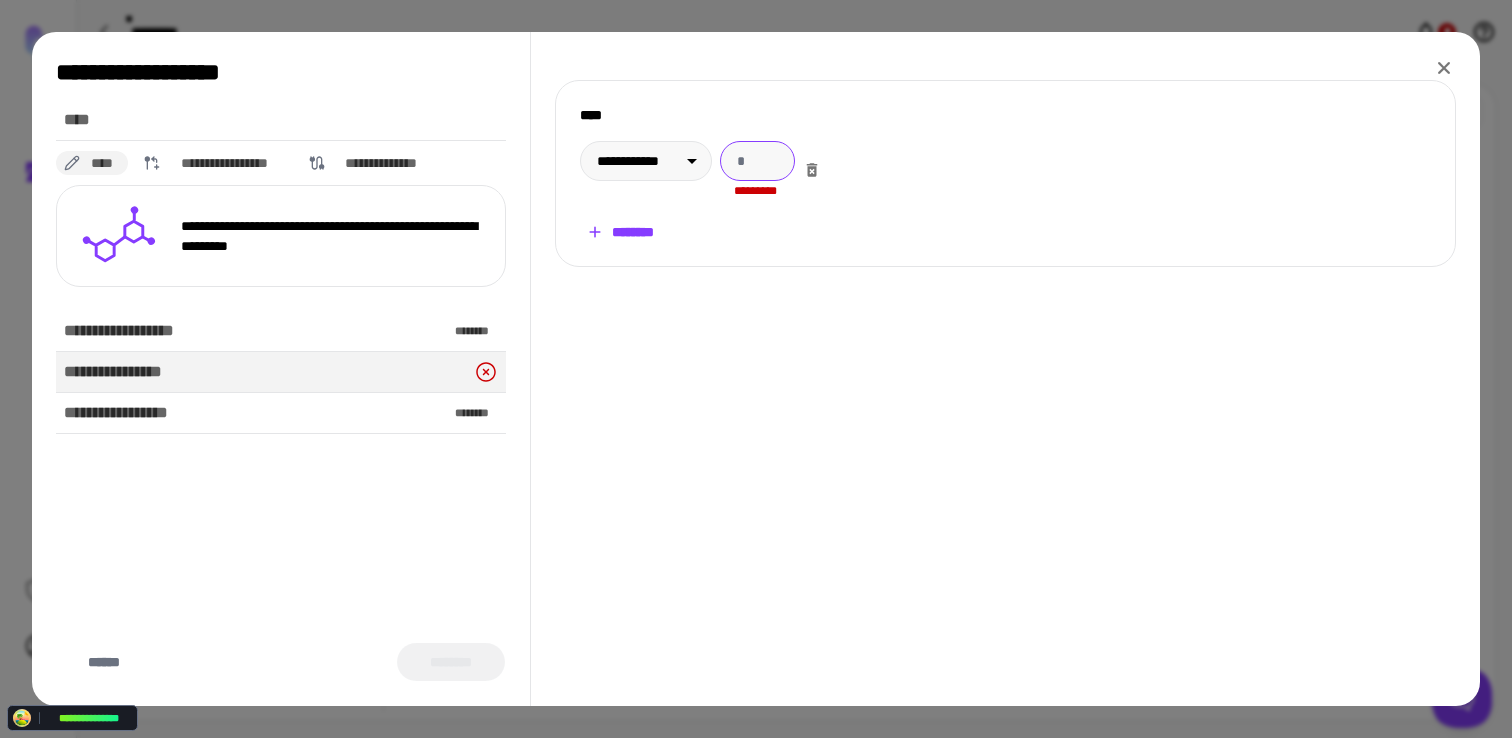 click at bounding box center (757, 161) 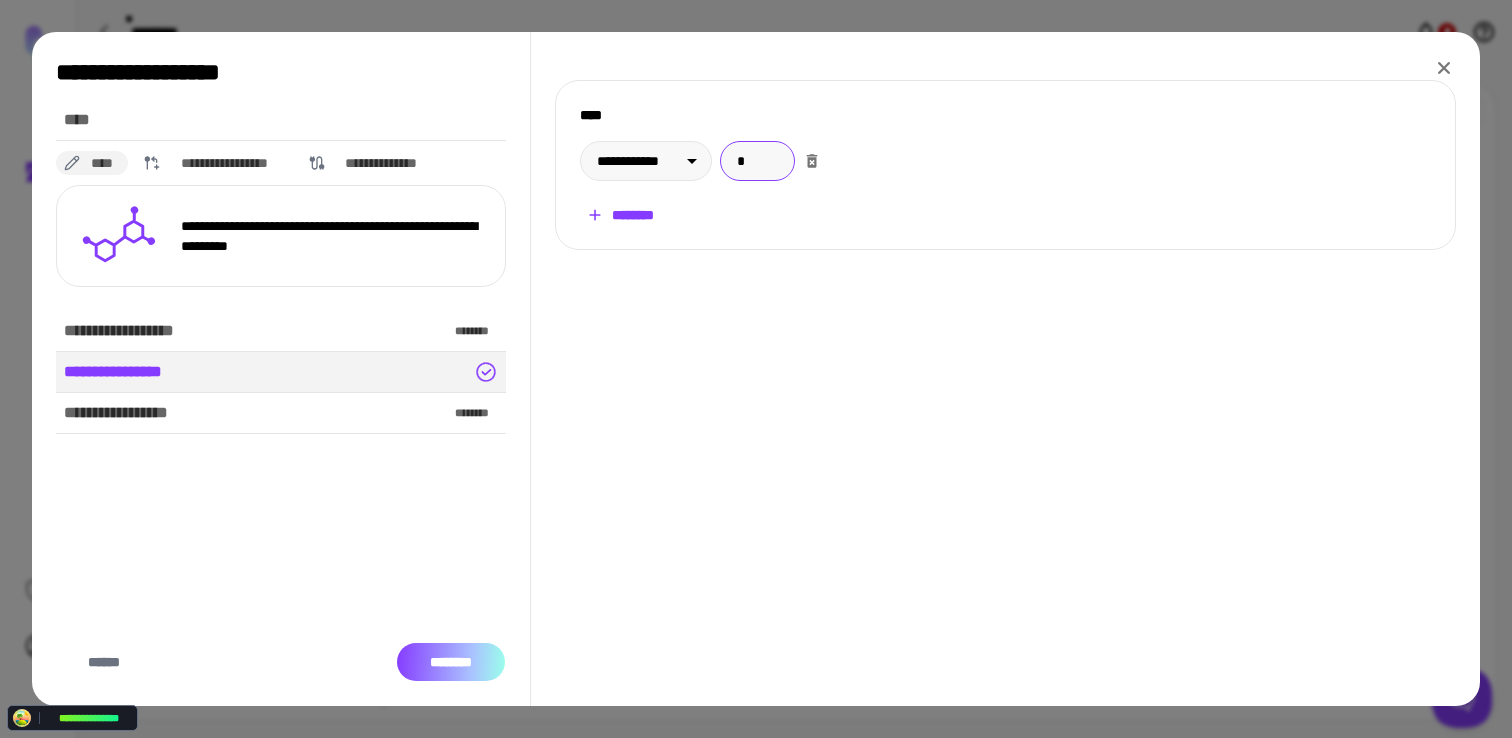 type on "*" 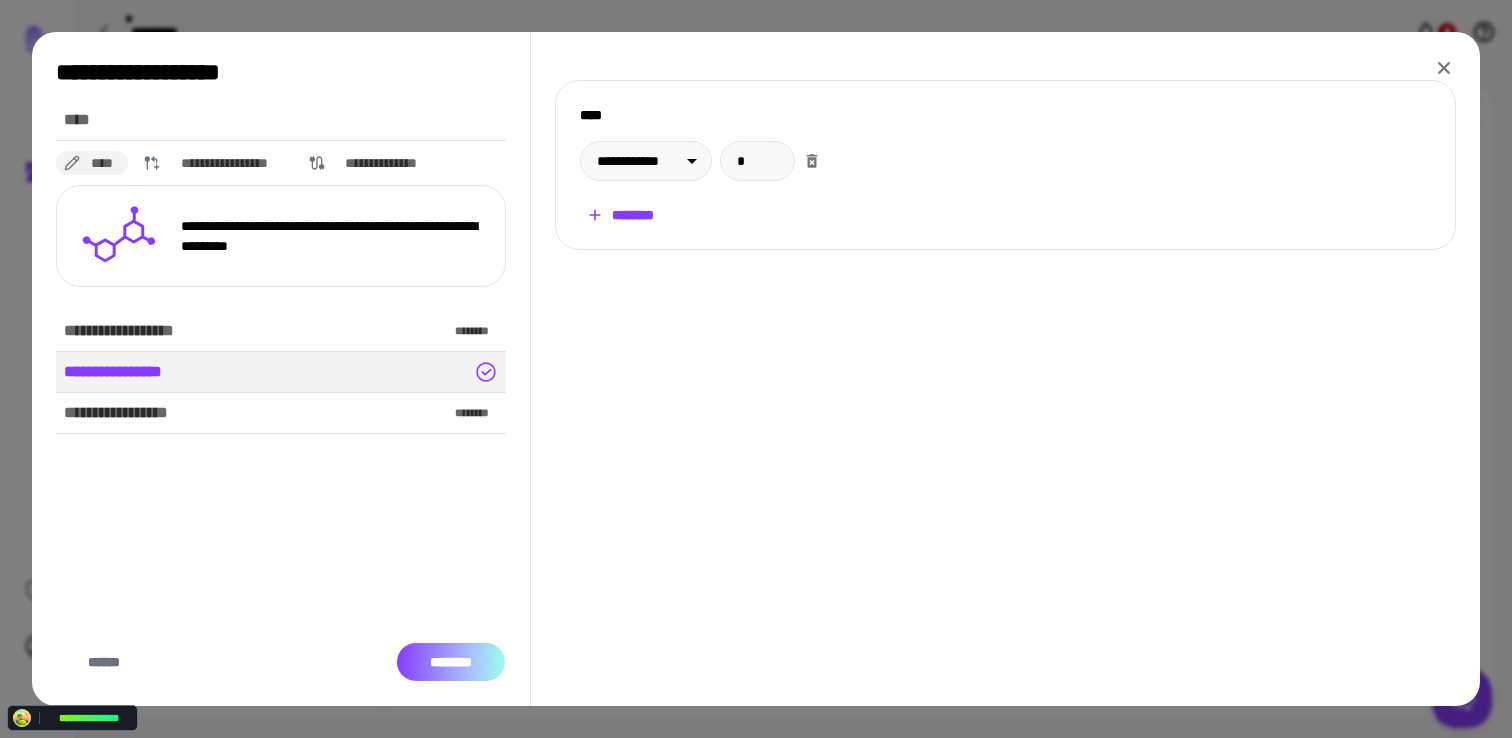 click on "********" at bounding box center [451, 662] 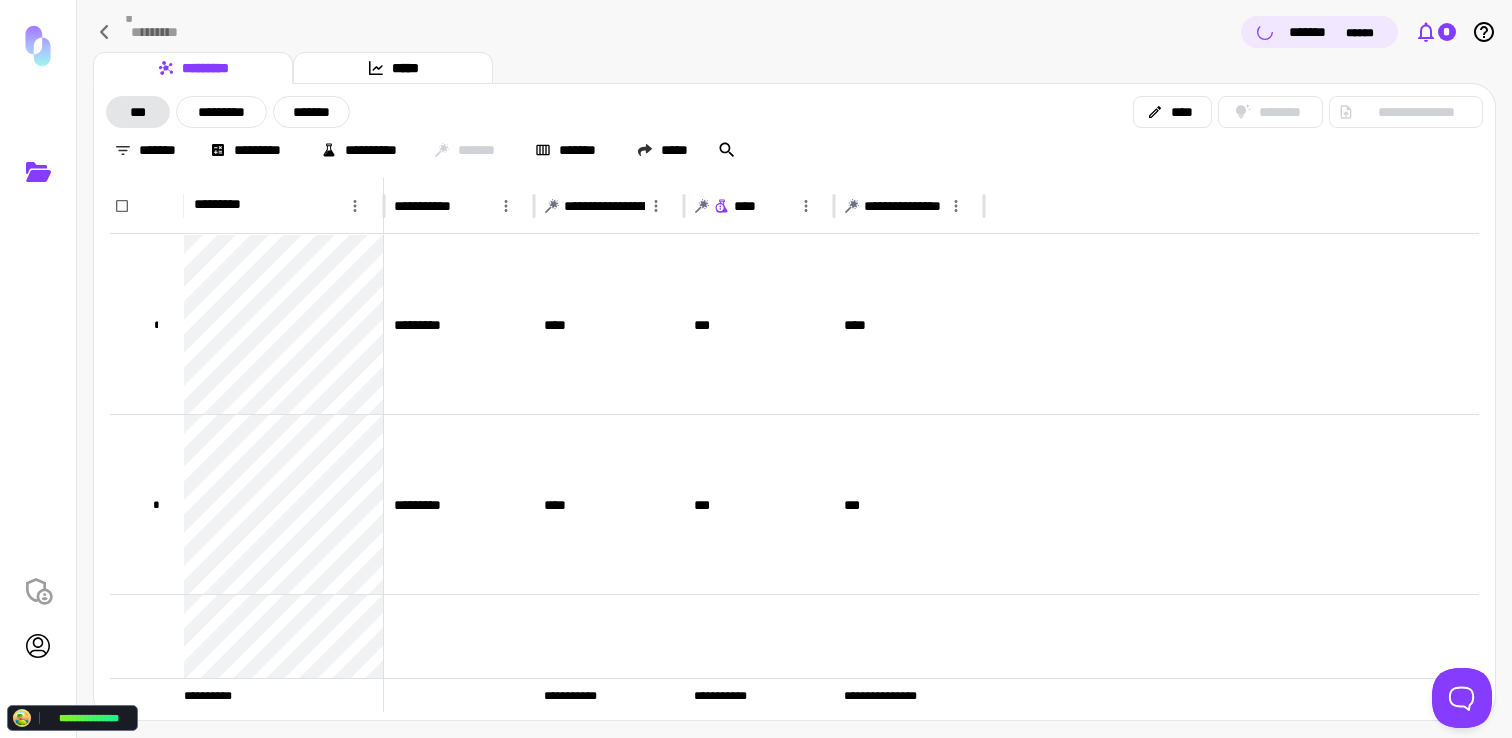 click 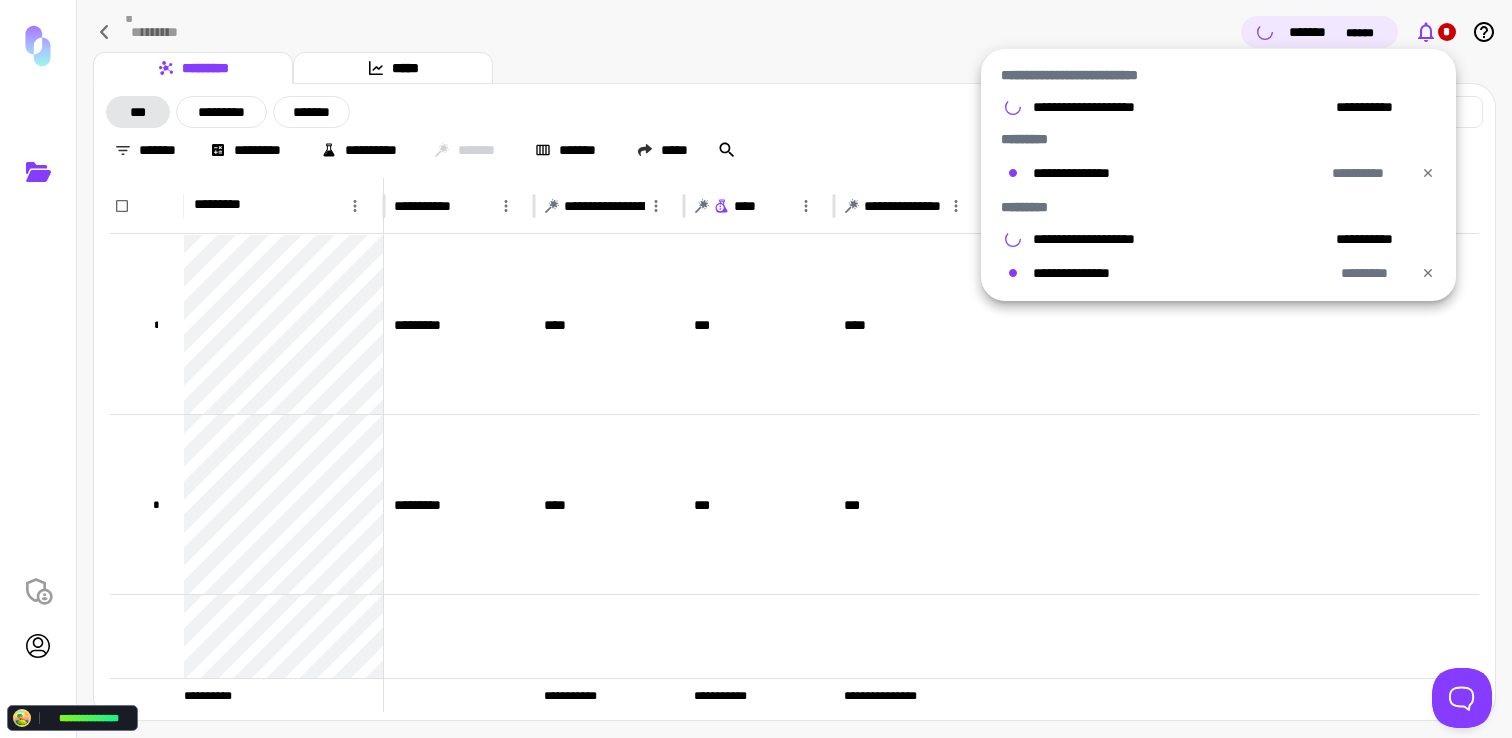 click at bounding box center (756, 369) 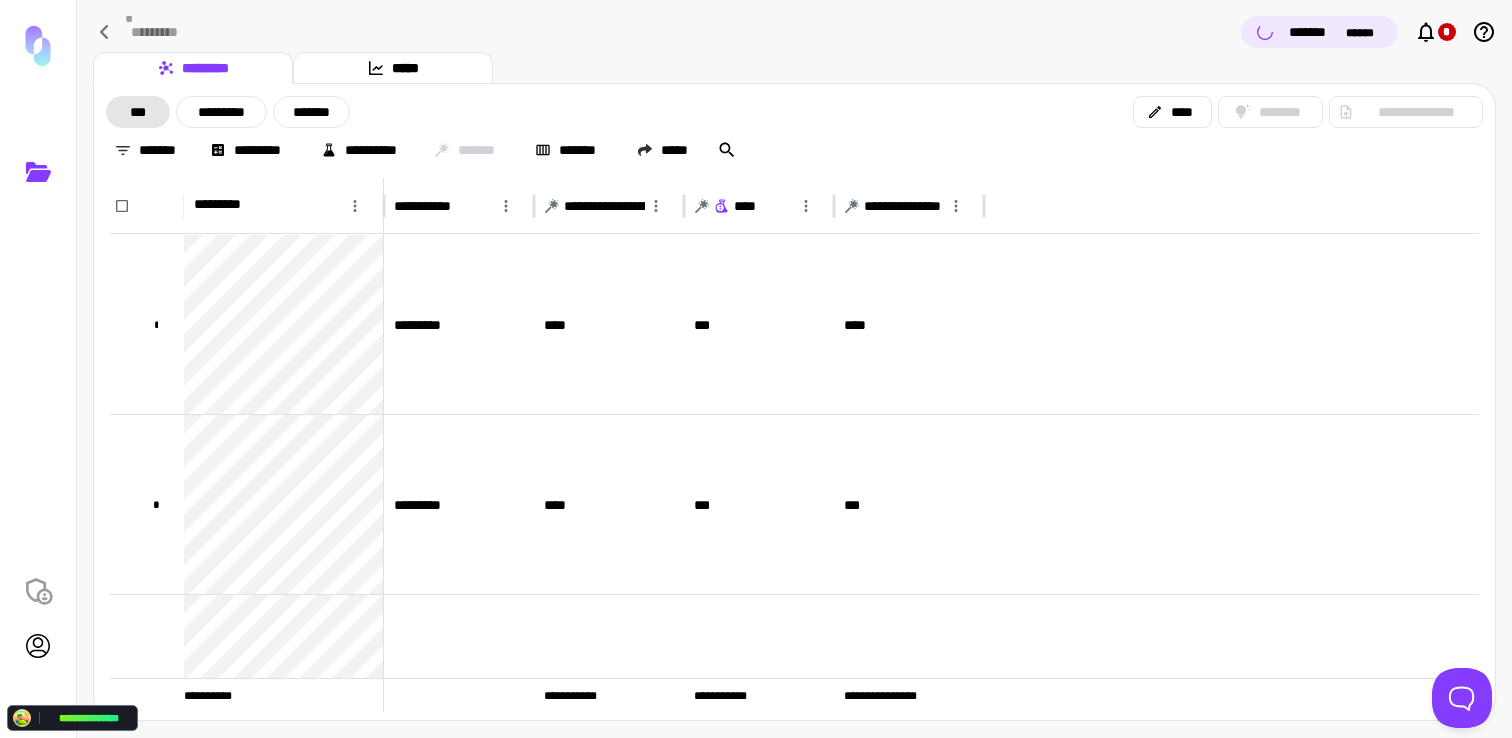 type 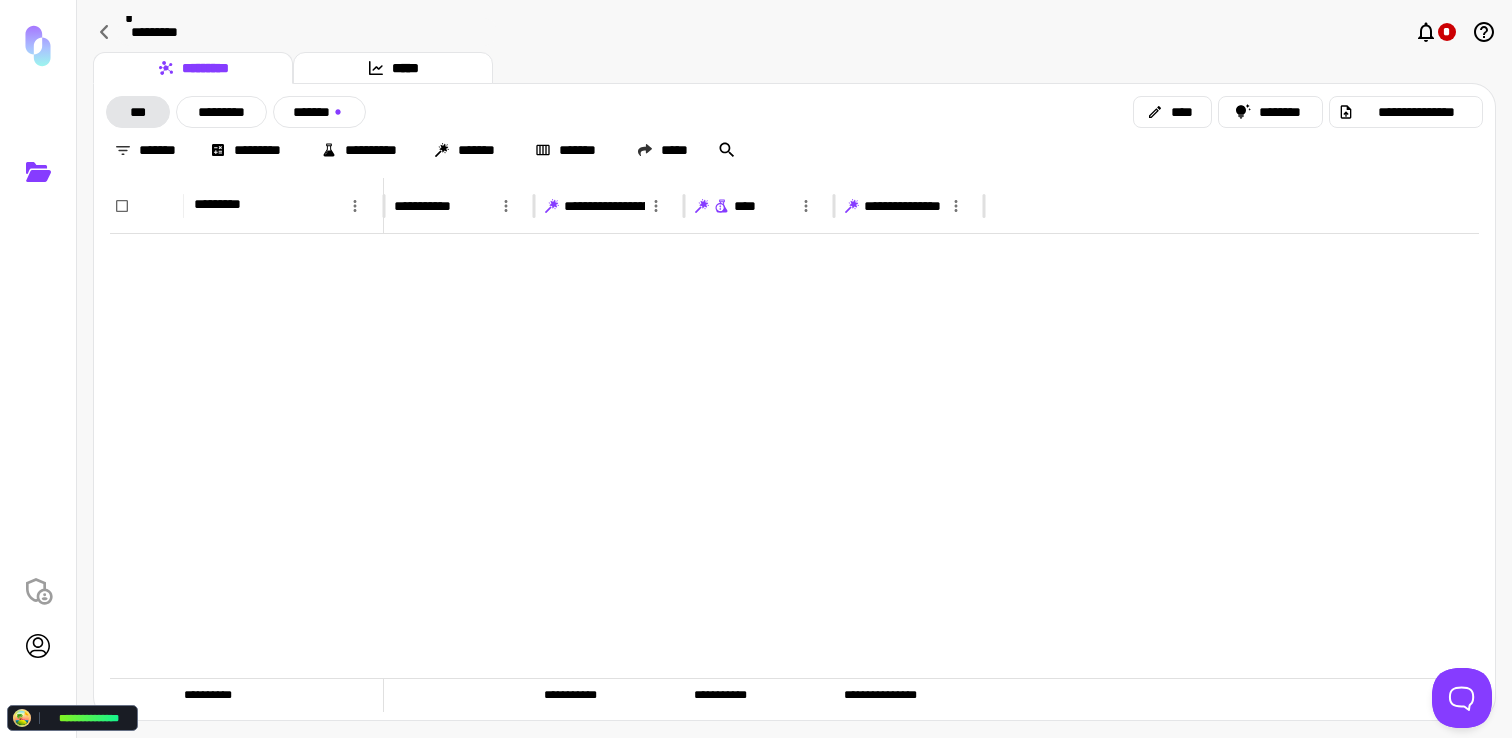 scroll, scrollTop: 3172, scrollLeft: 0, axis: vertical 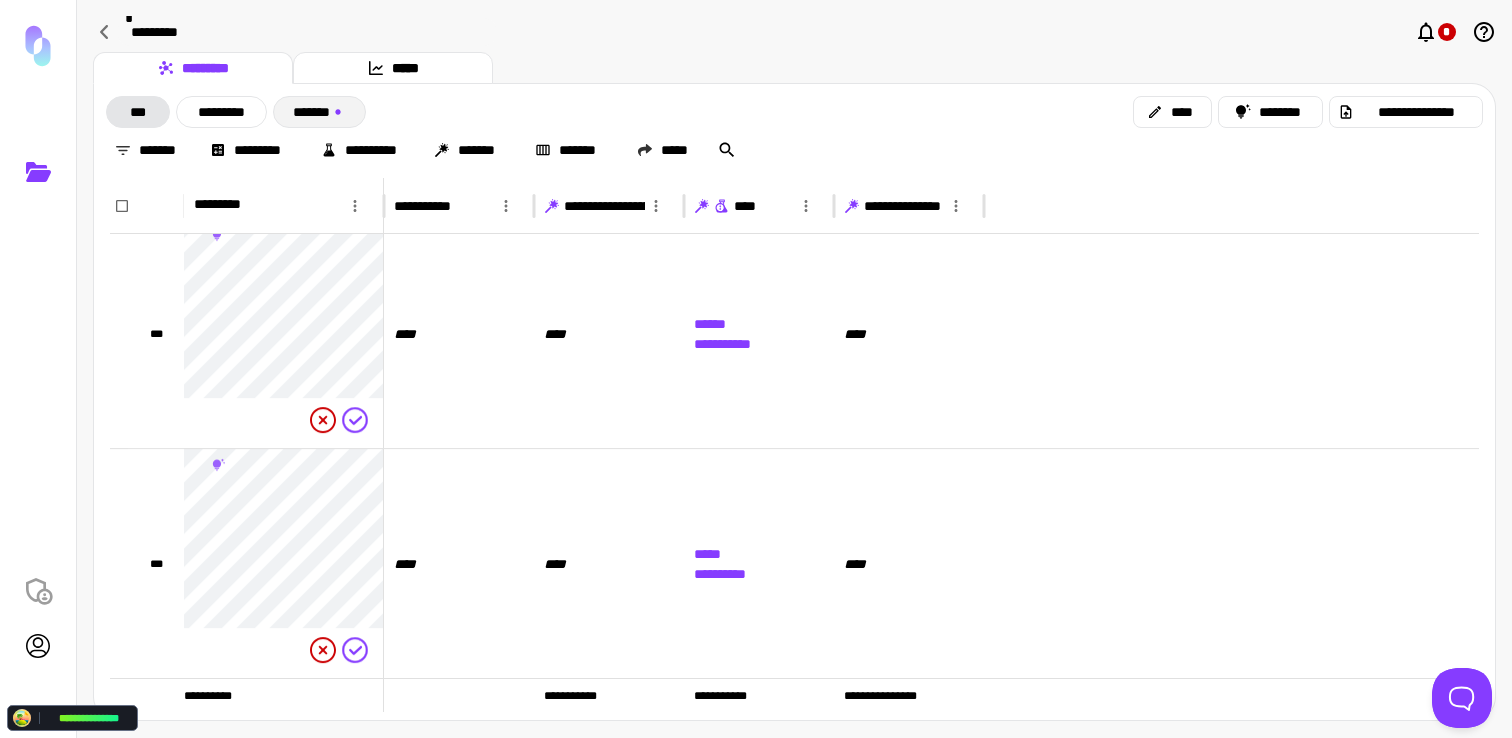 click on "*******" at bounding box center (319, 112) 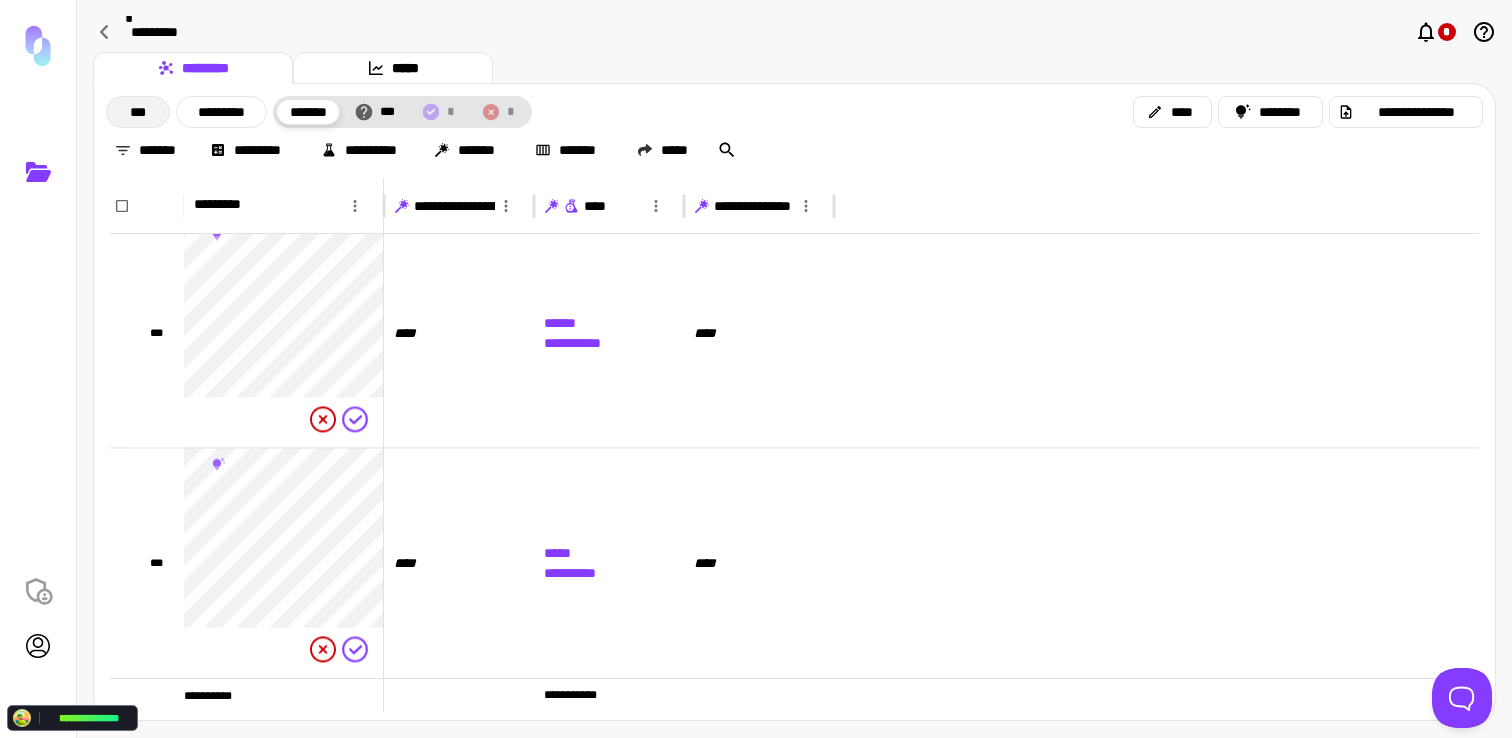 scroll, scrollTop: 36806, scrollLeft: 0, axis: vertical 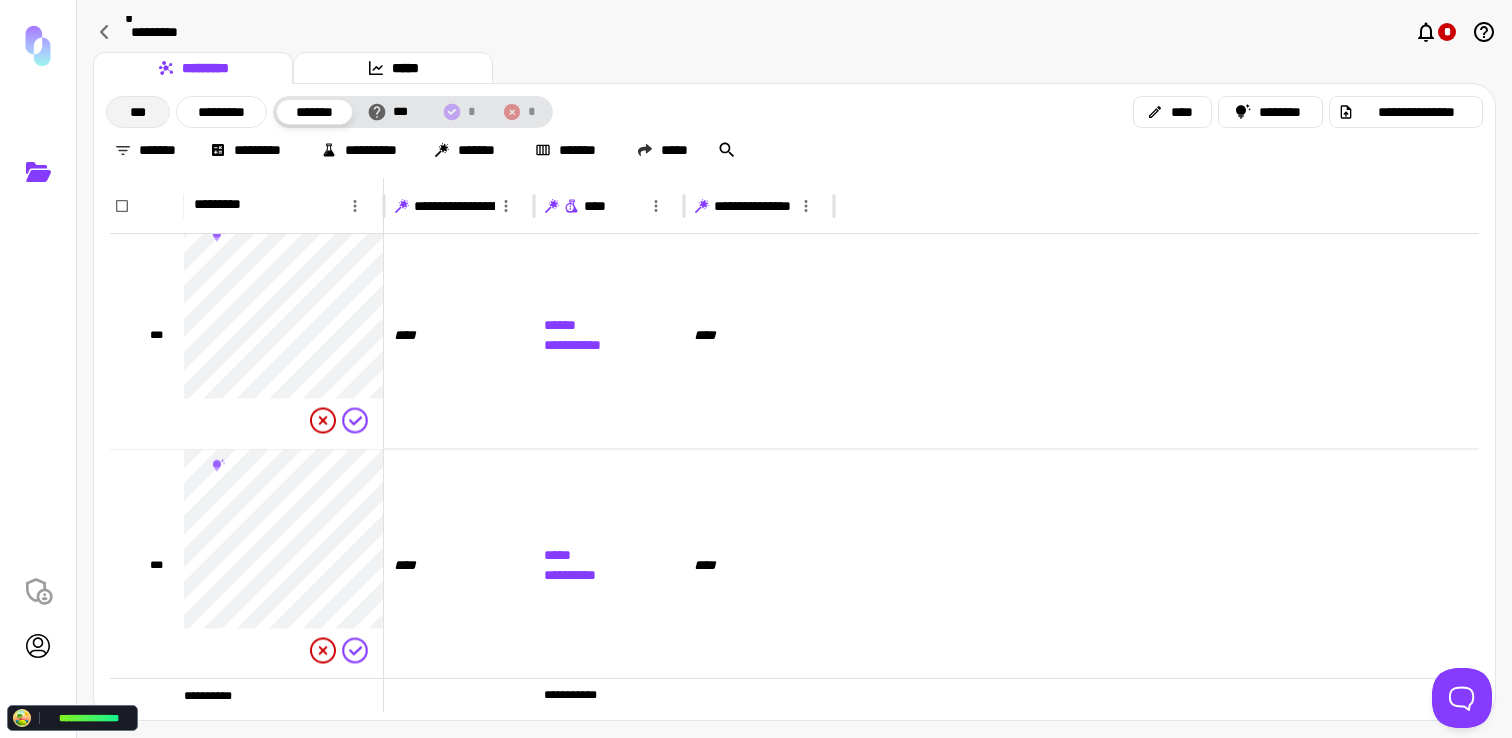 click on "***" at bounding box center [138, 112] 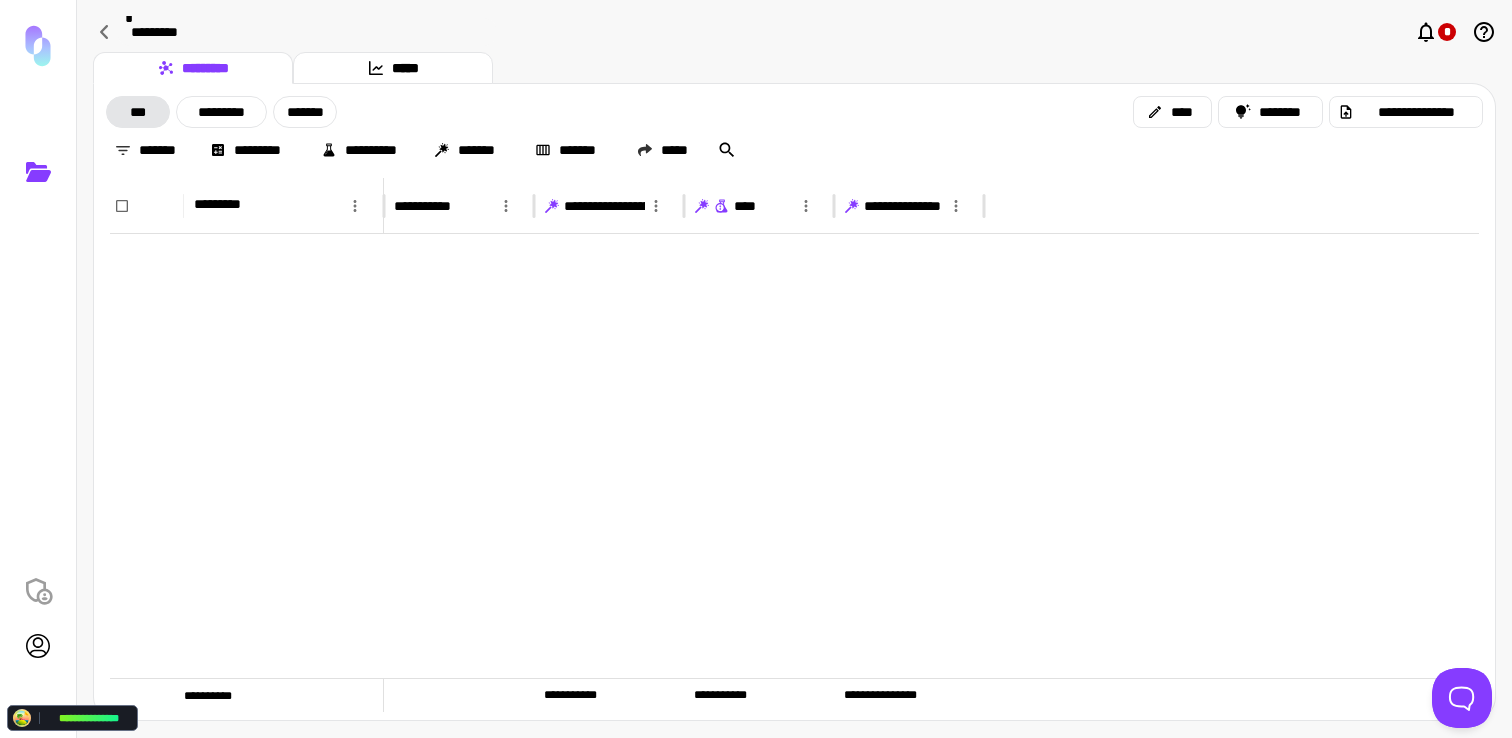 scroll, scrollTop: 60370, scrollLeft: 0, axis: vertical 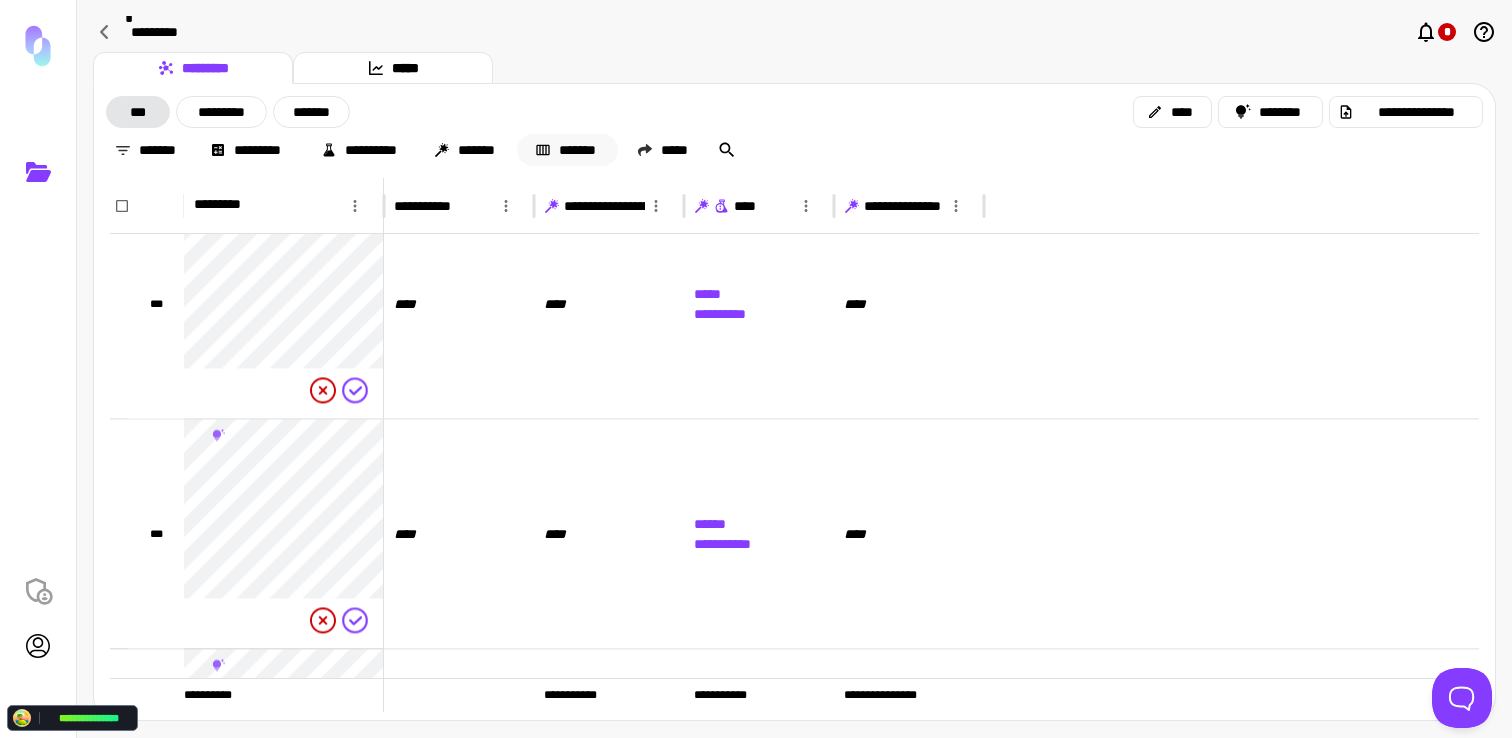 click on "*******" at bounding box center (567, 150) 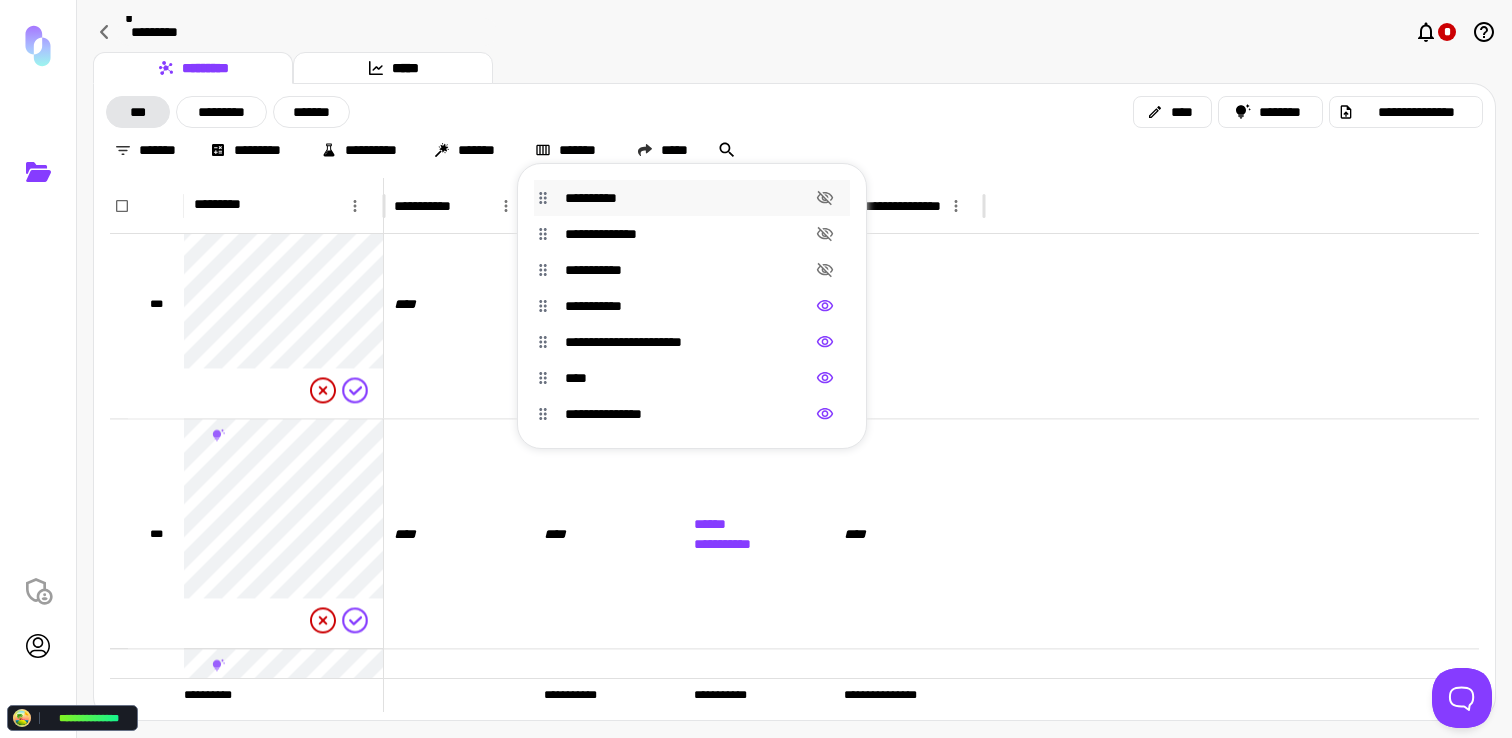 click 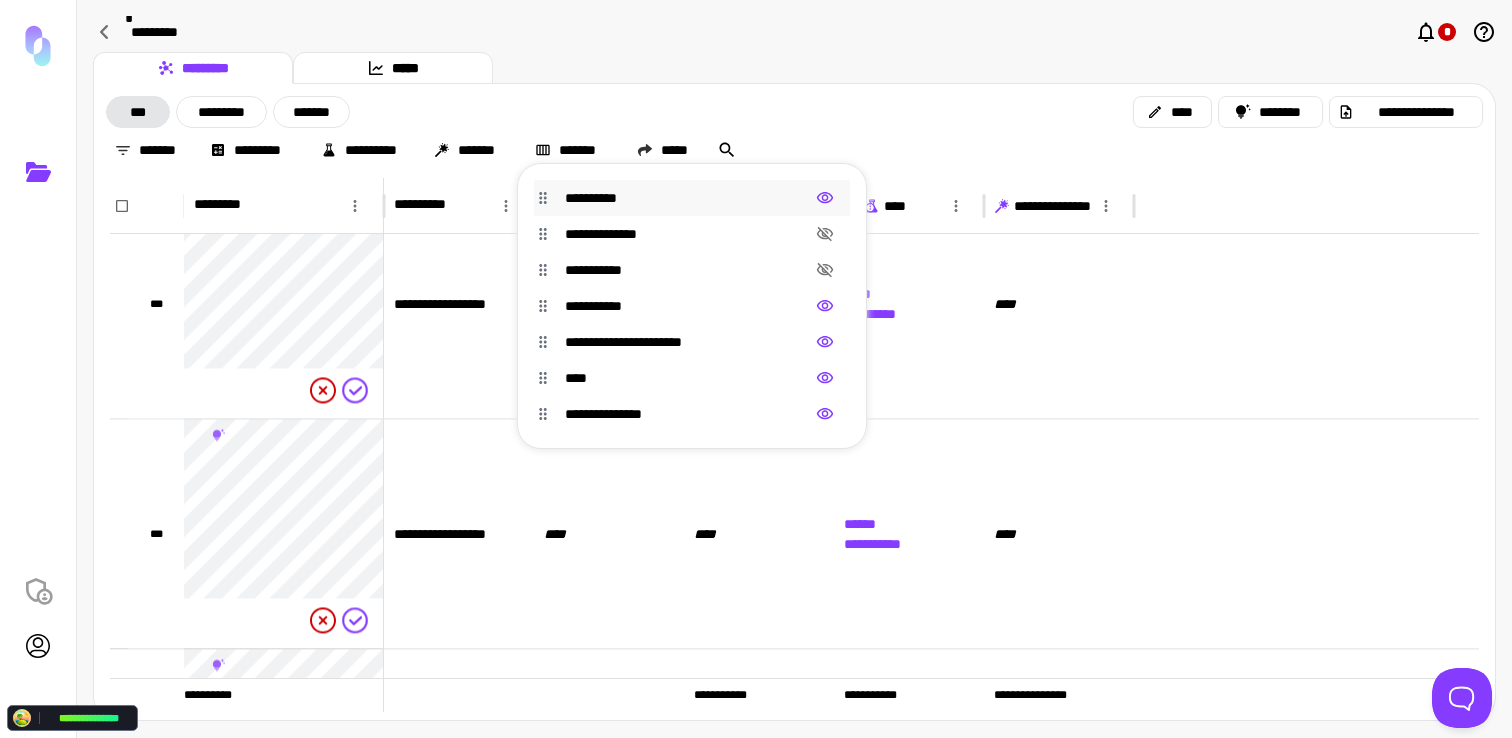 click at bounding box center (756, 369) 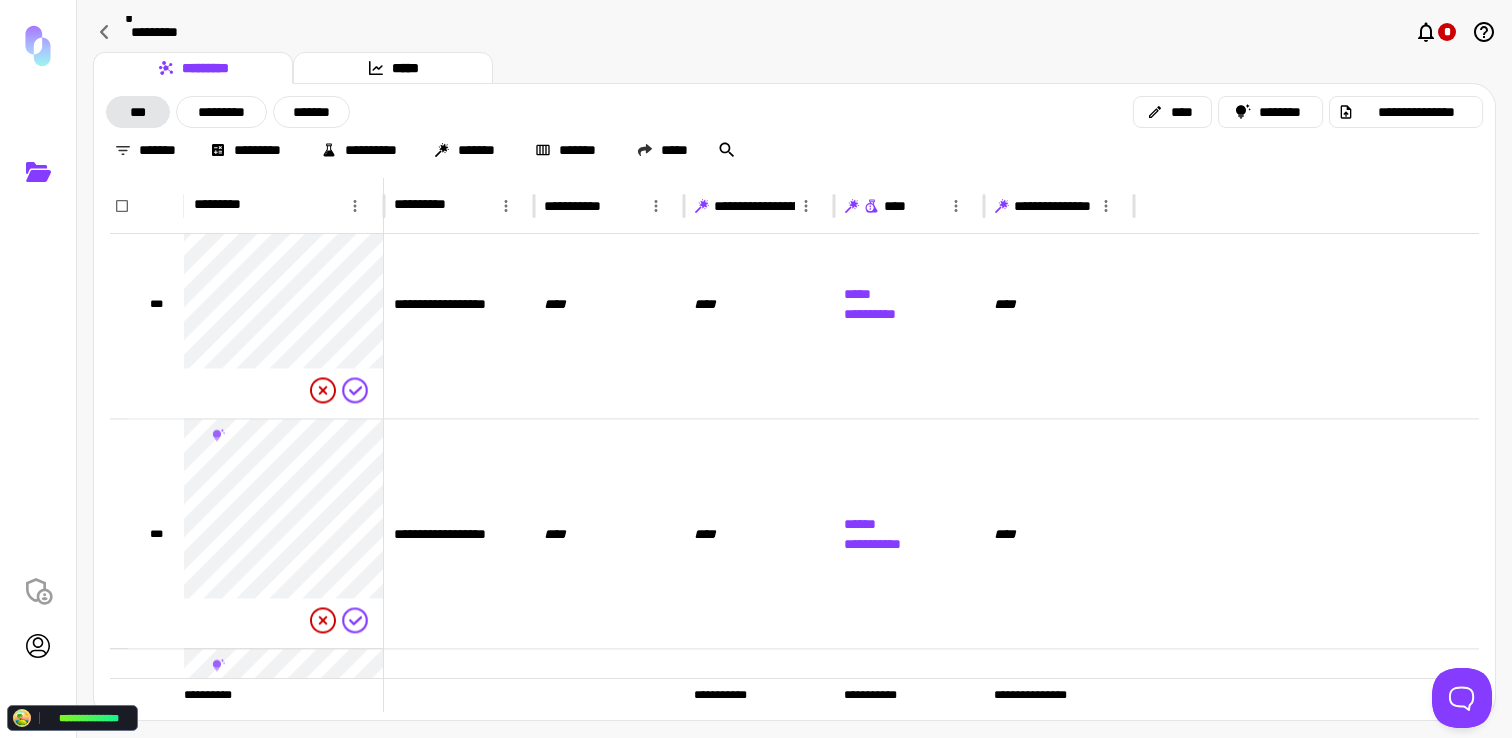 scroll, scrollTop: 60571, scrollLeft: 0, axis: vertical 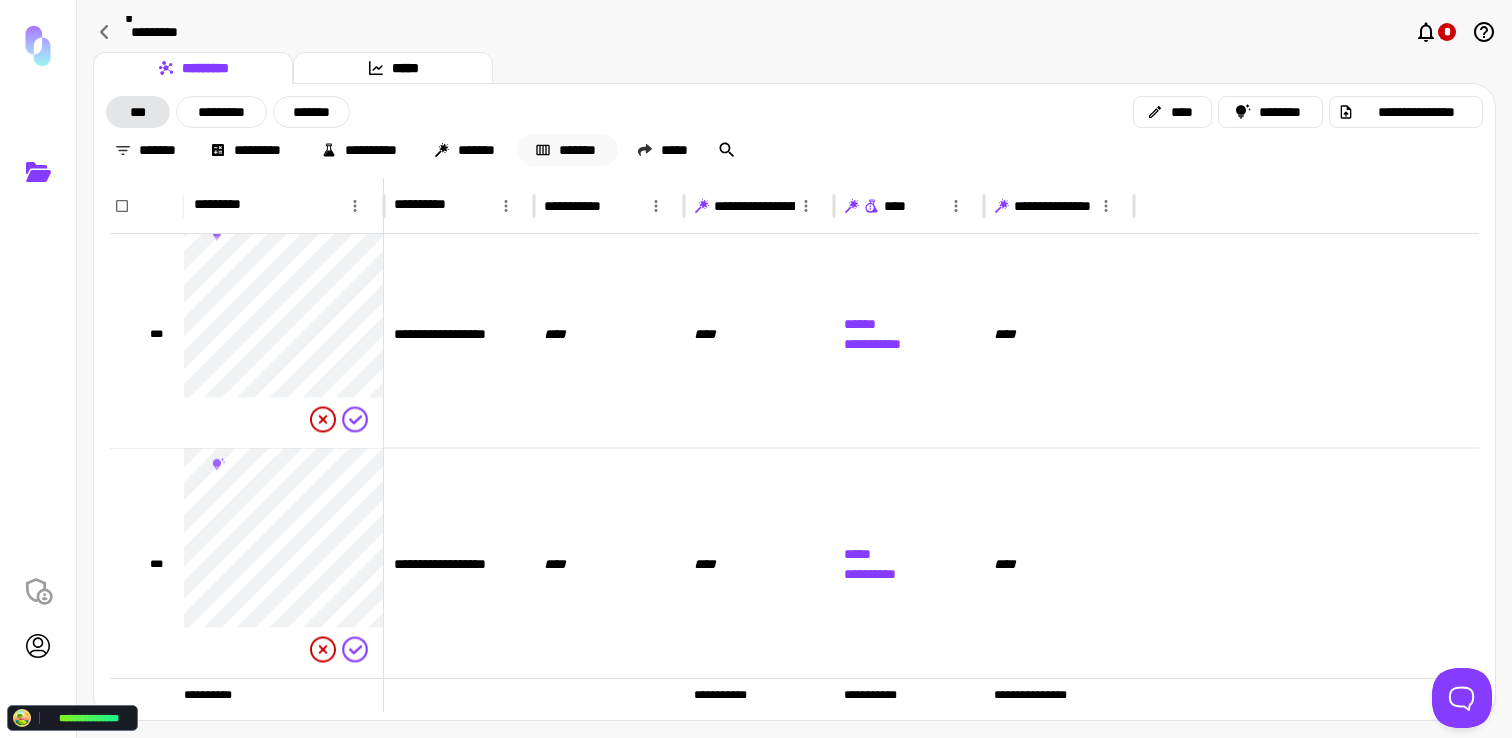 click on "*******" at bounding box center [567, 150] 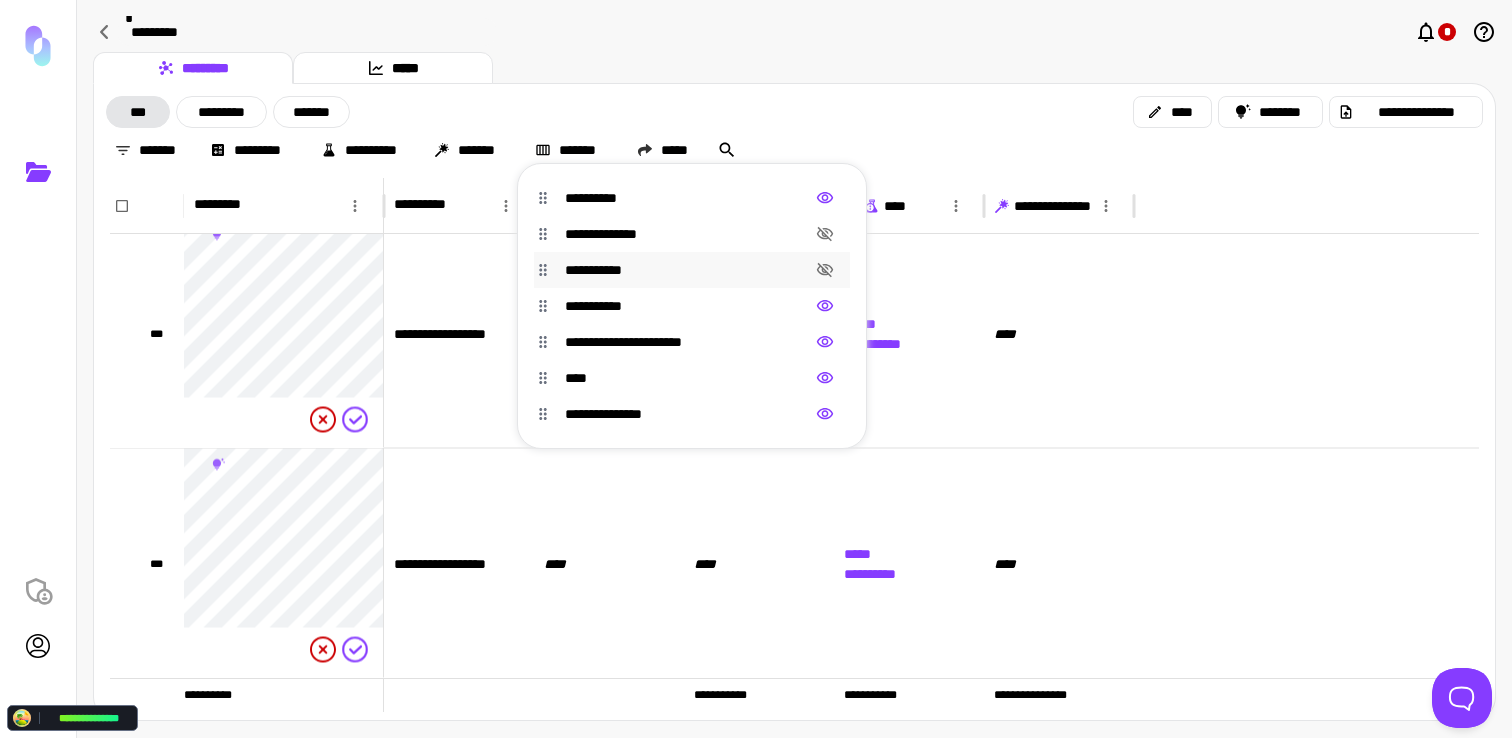 click 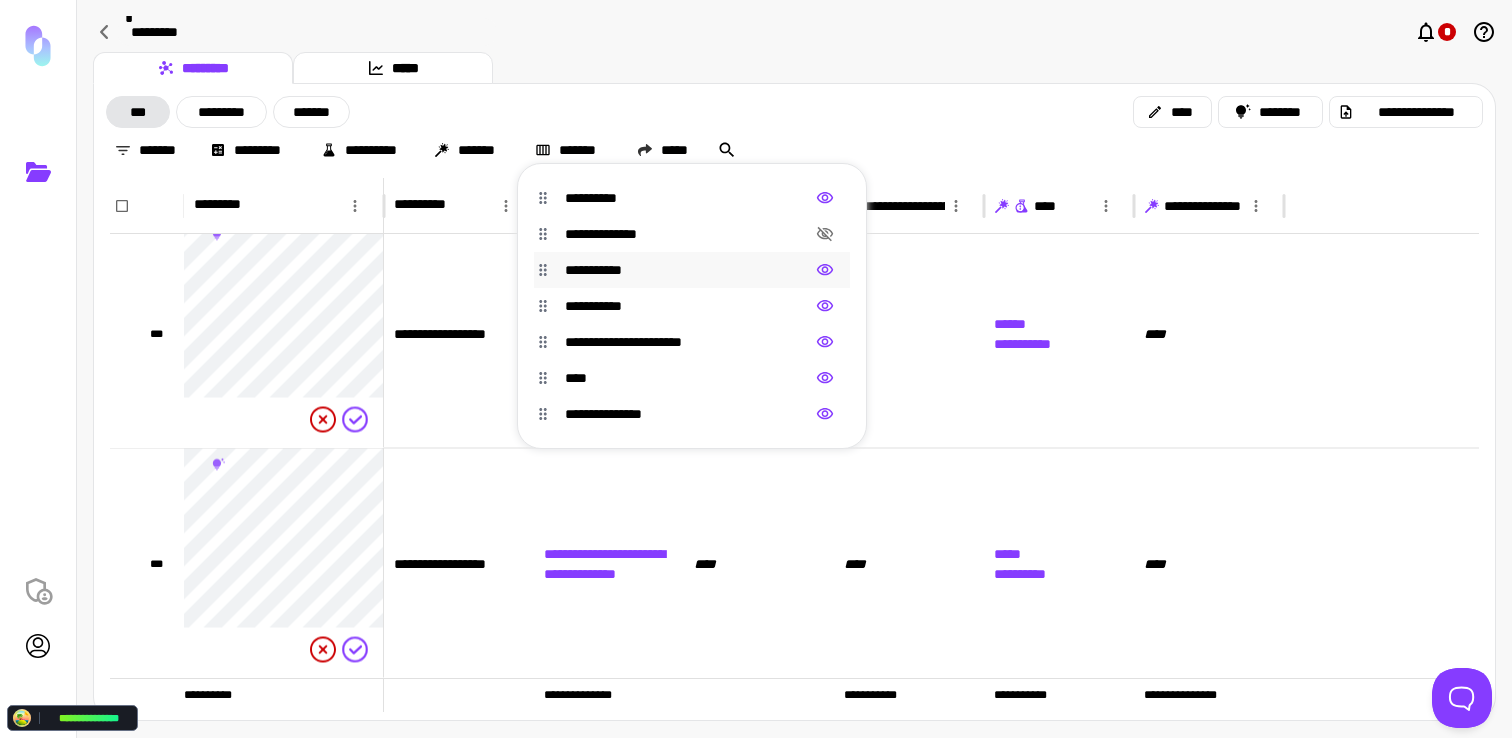 click at bounding box center (756, 369) 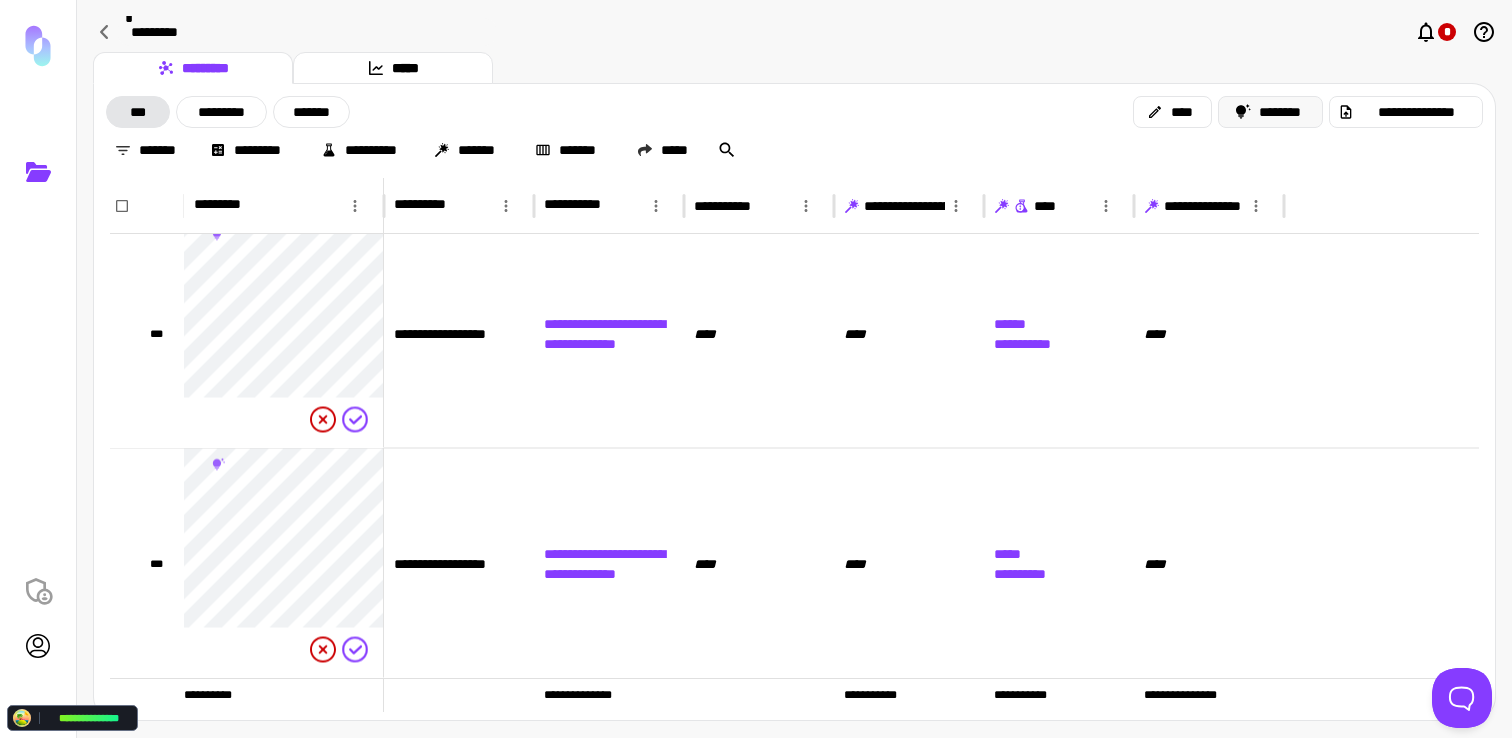 click on "********" at bounding box center (1271, 112) 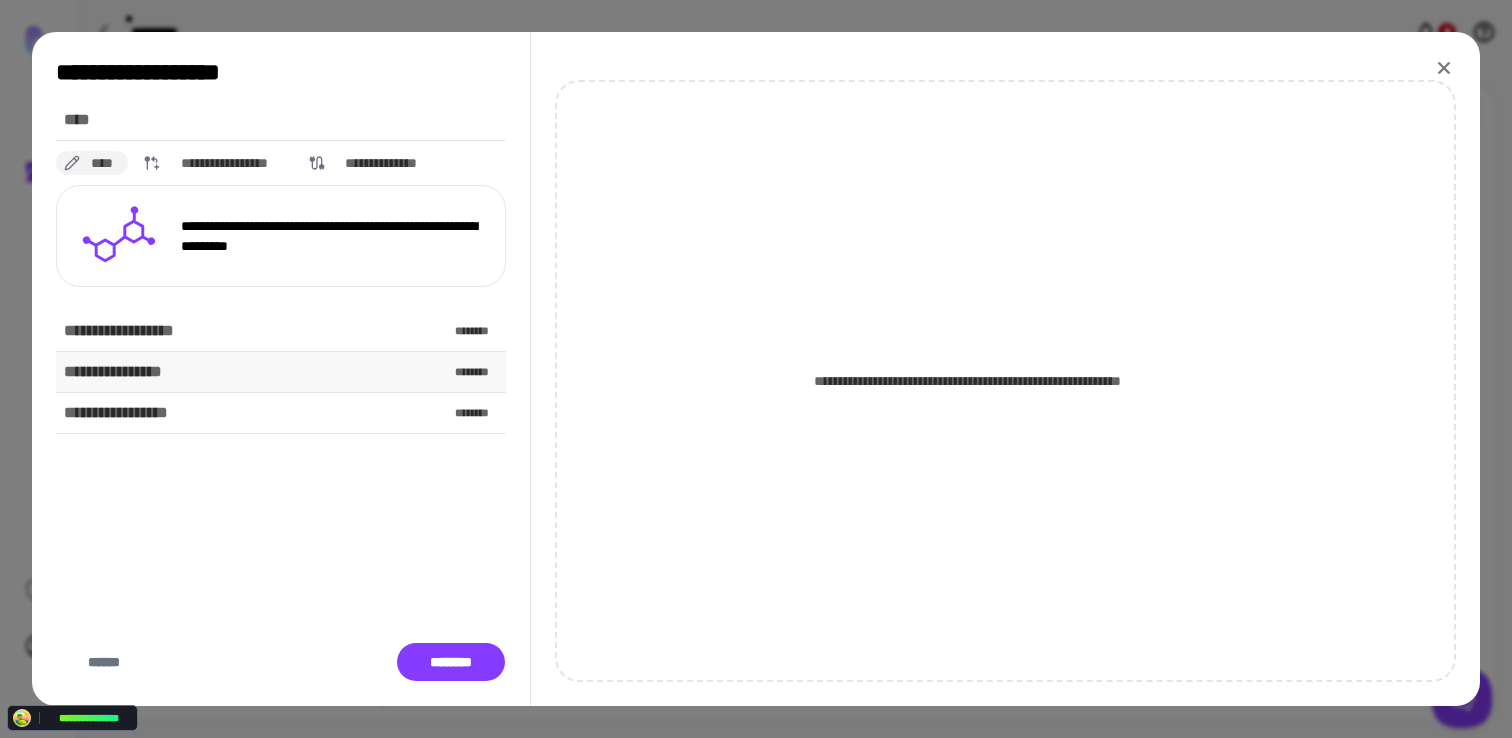 click on "**********" at bounding box center [281, 372] 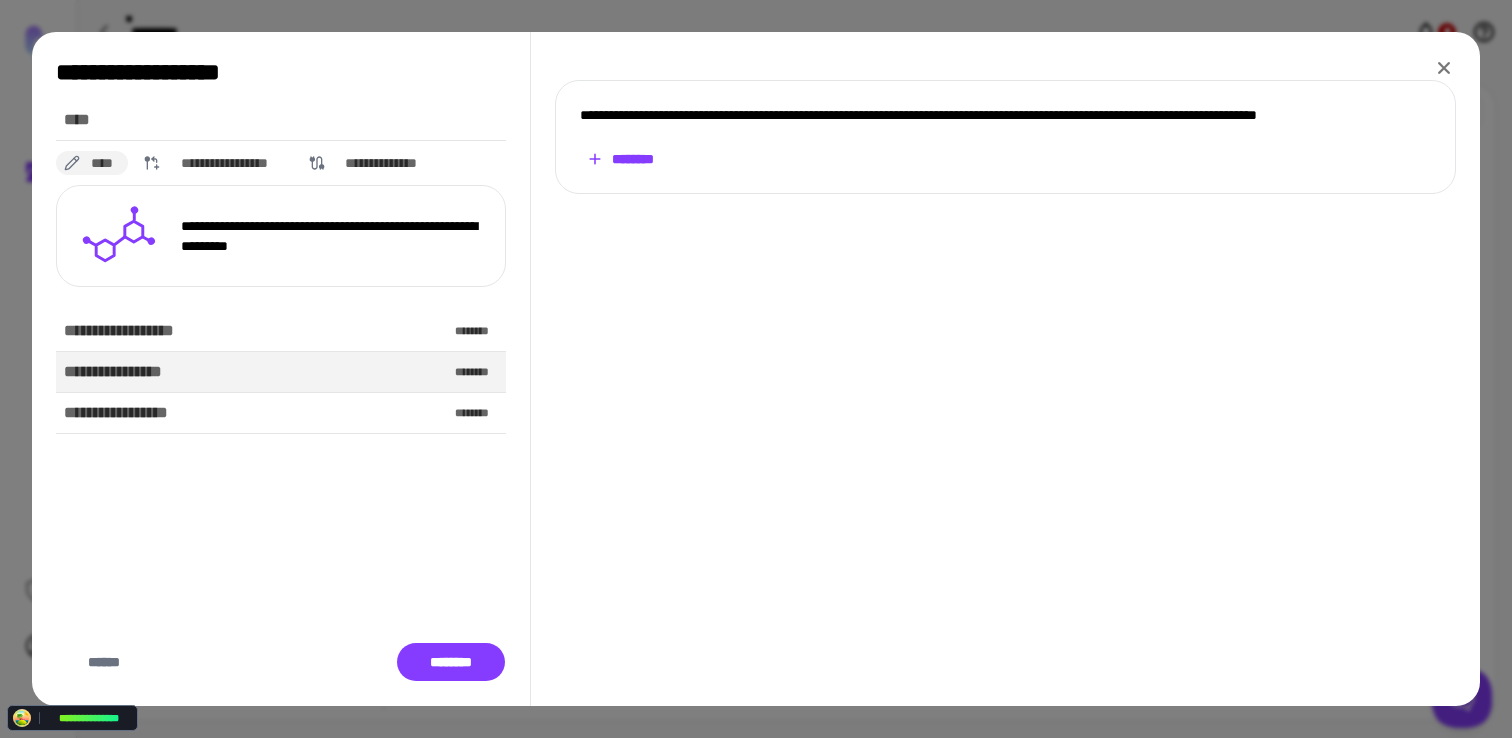 click on "********" at bounding box center (620, 159) 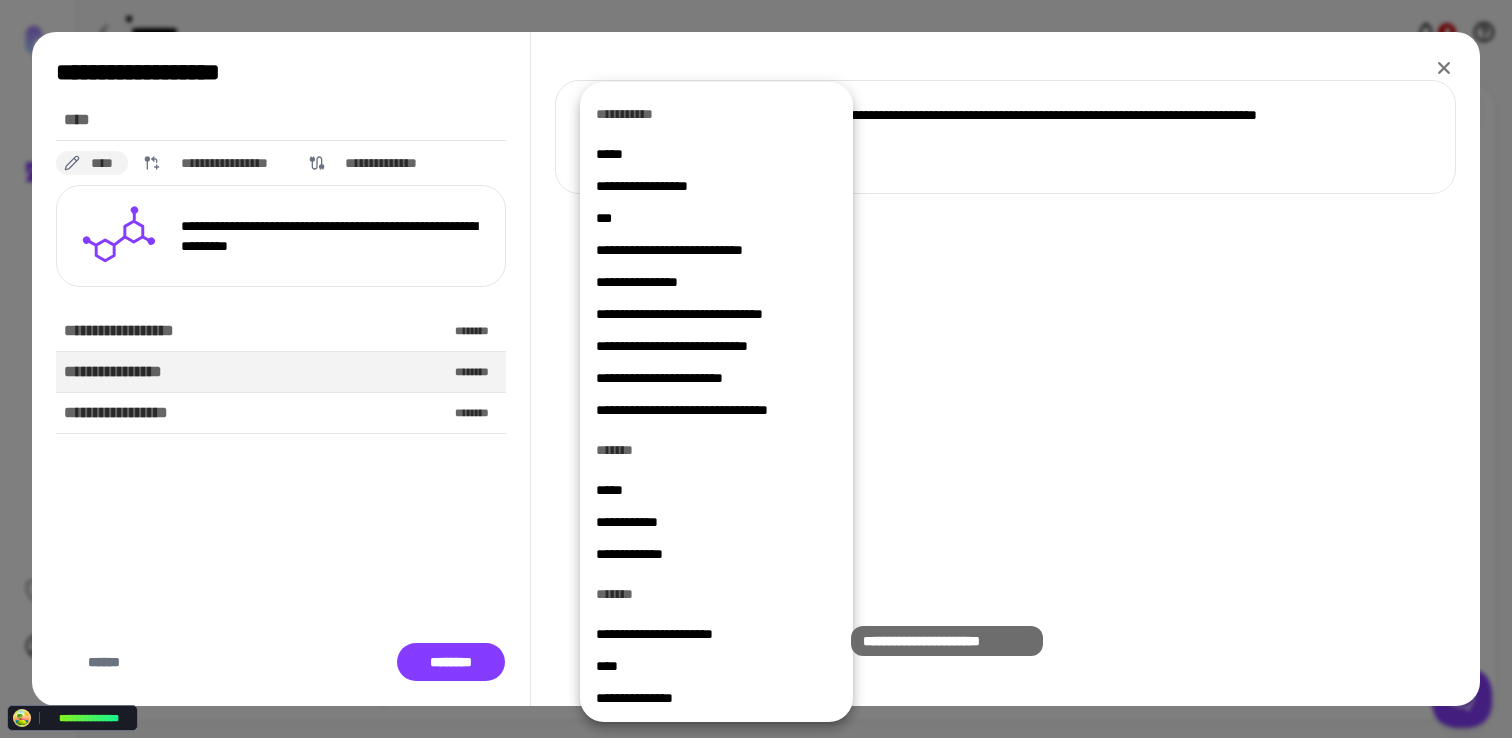 click on "**********" at bounding box center (716, 634) 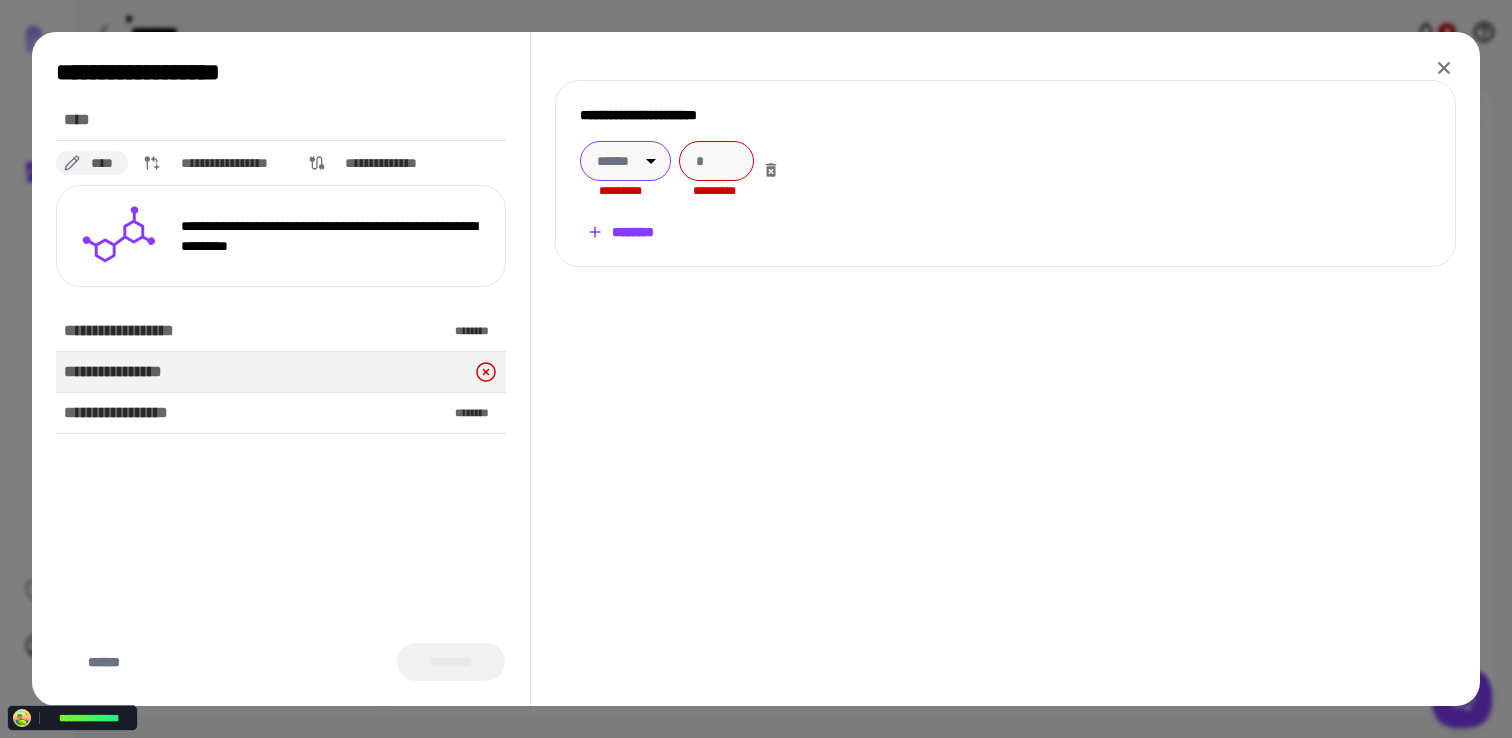 click on "**********" at bounding box center [756, 369] 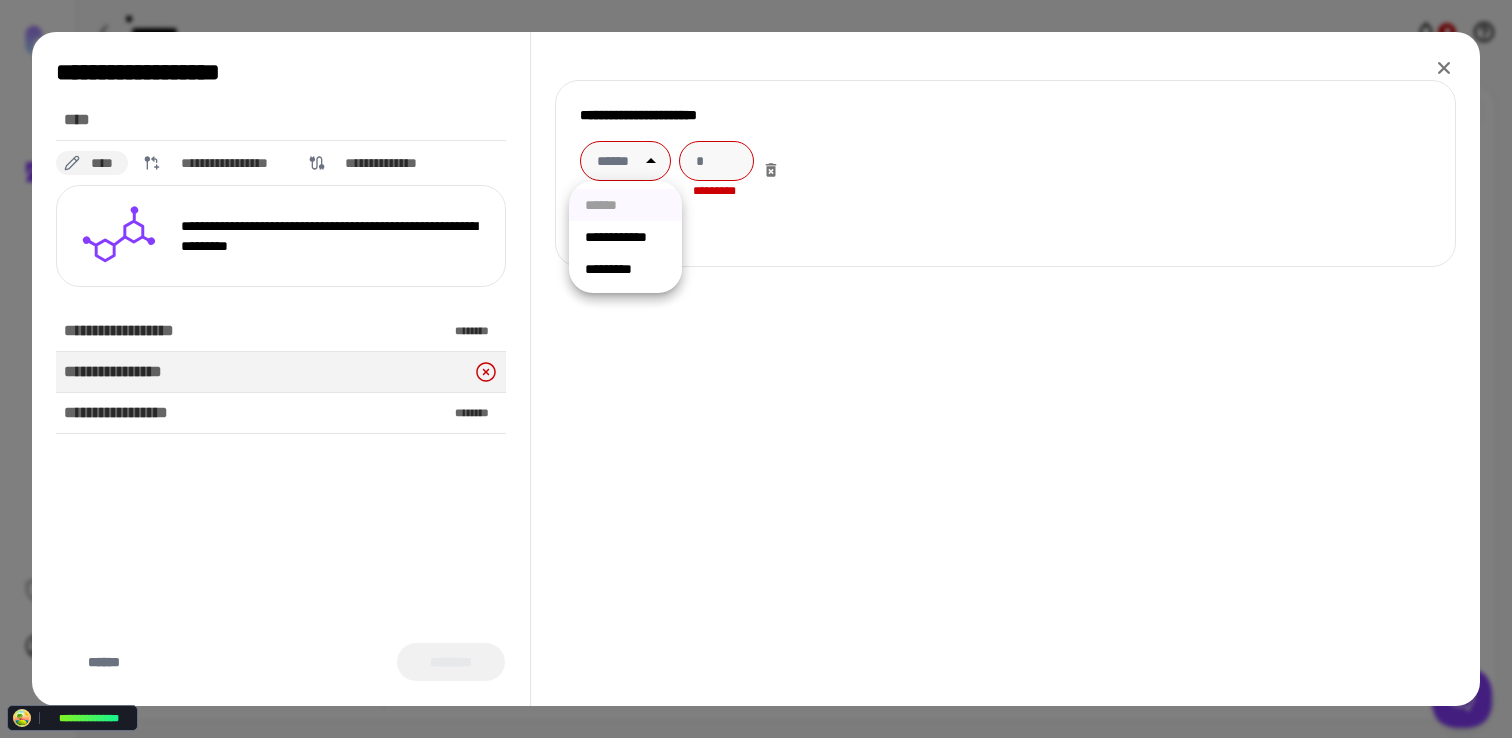 click on "**********" at bounding box center (625, 237) 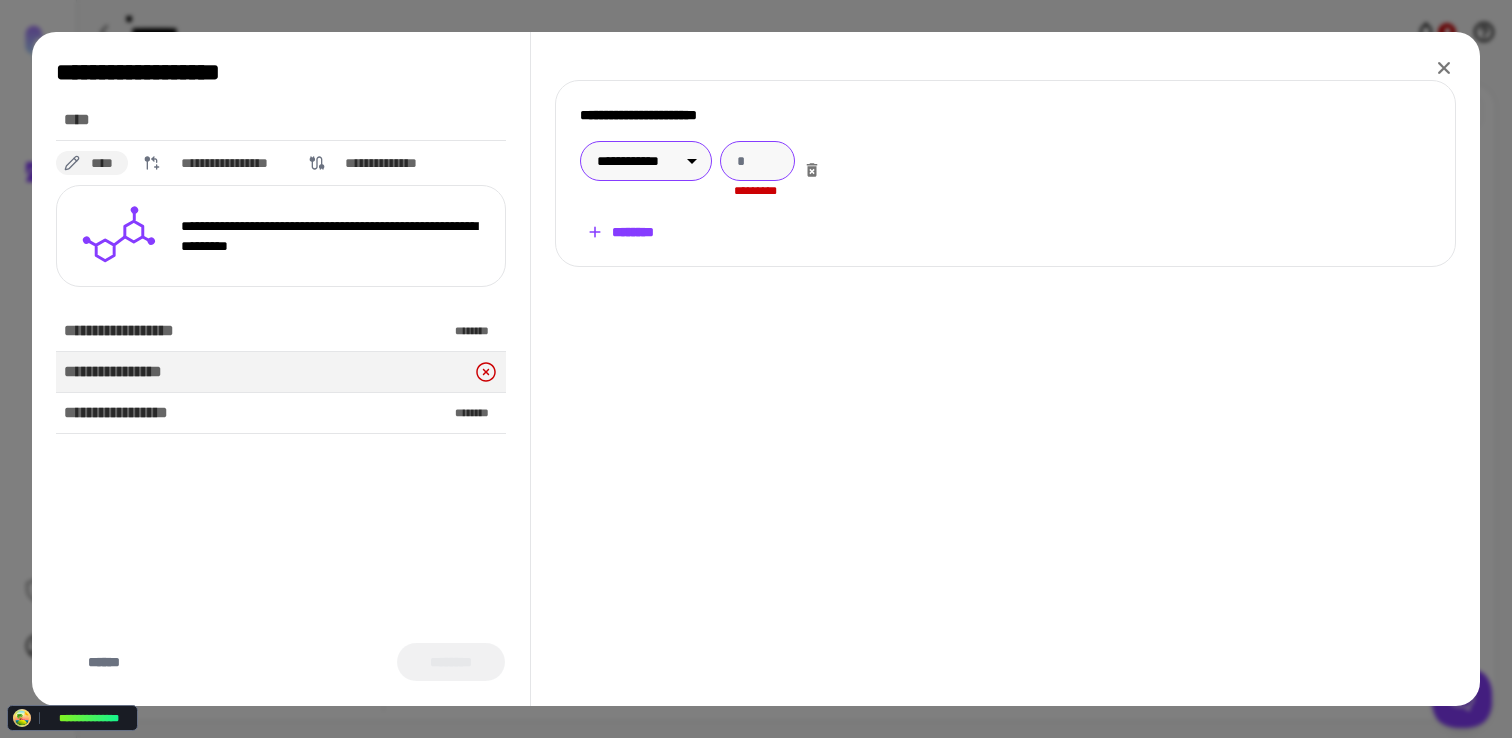 click at bounding box center [757, 161] 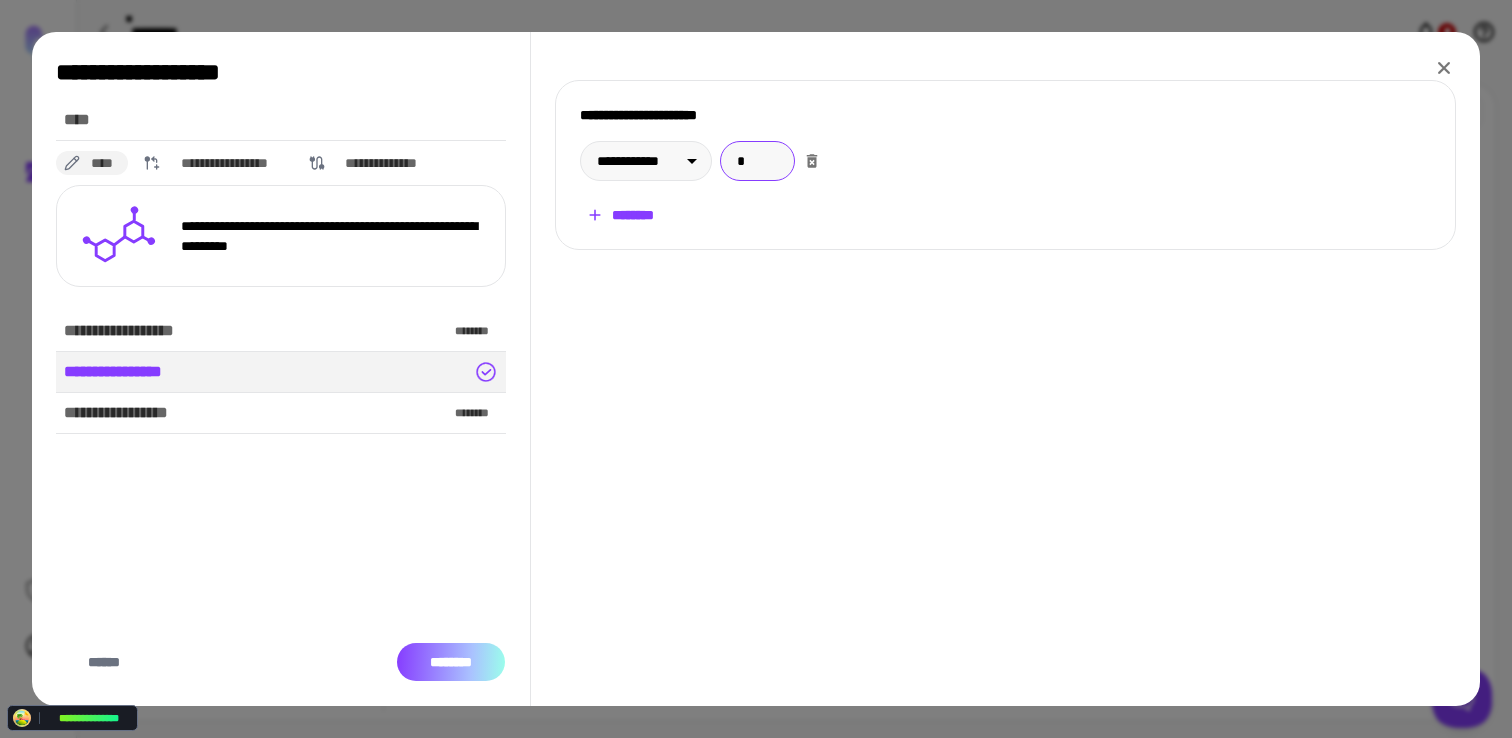 type on "*" 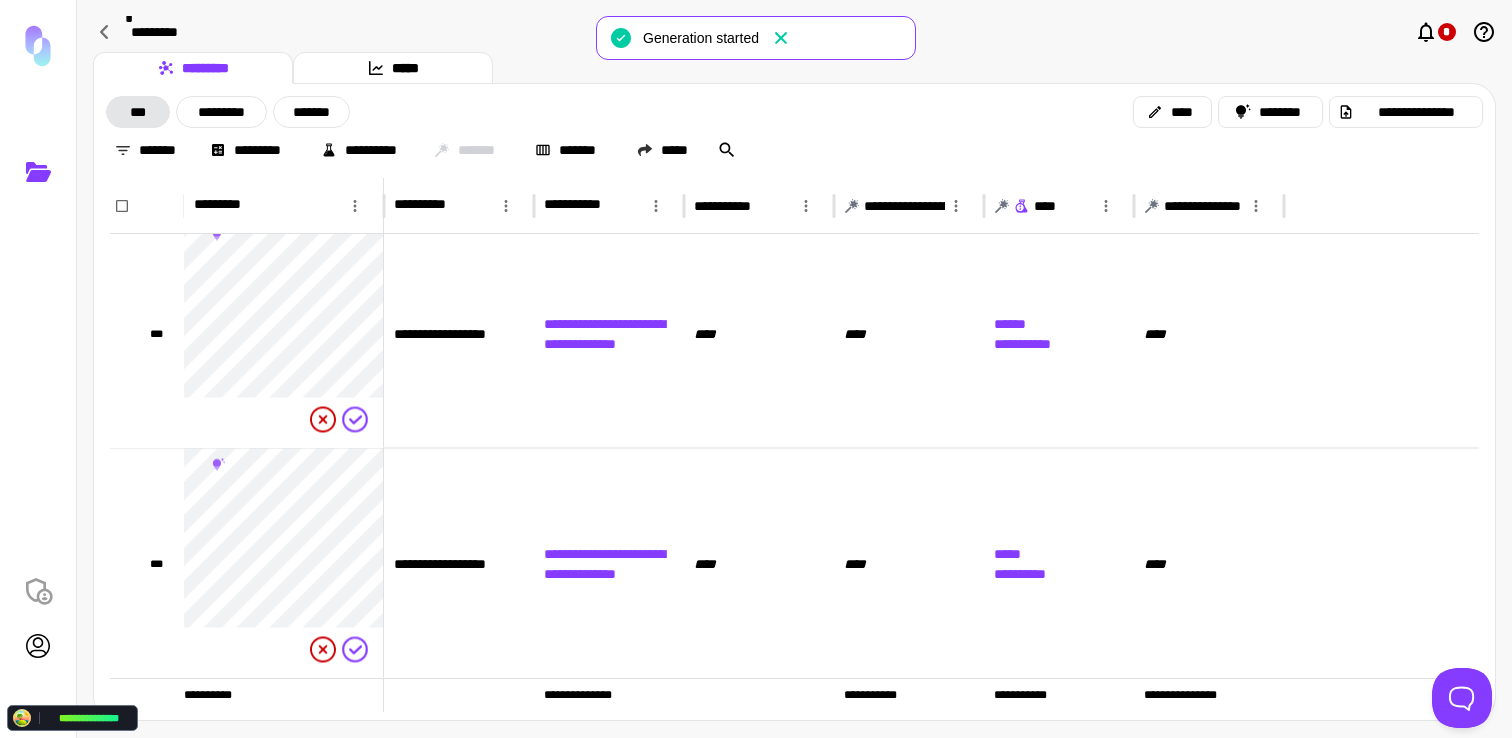 click on "********* *" at bounding box center (295, 32) 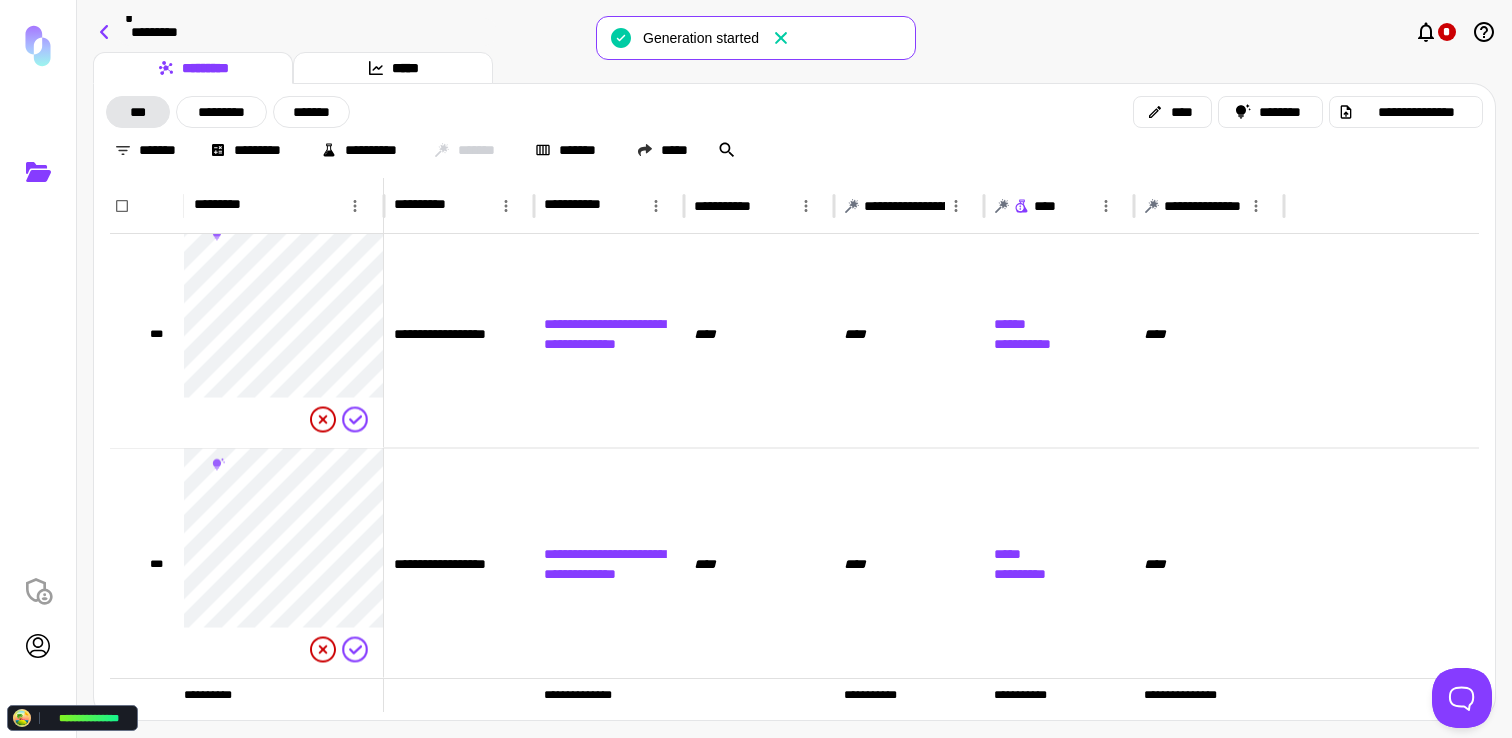 click 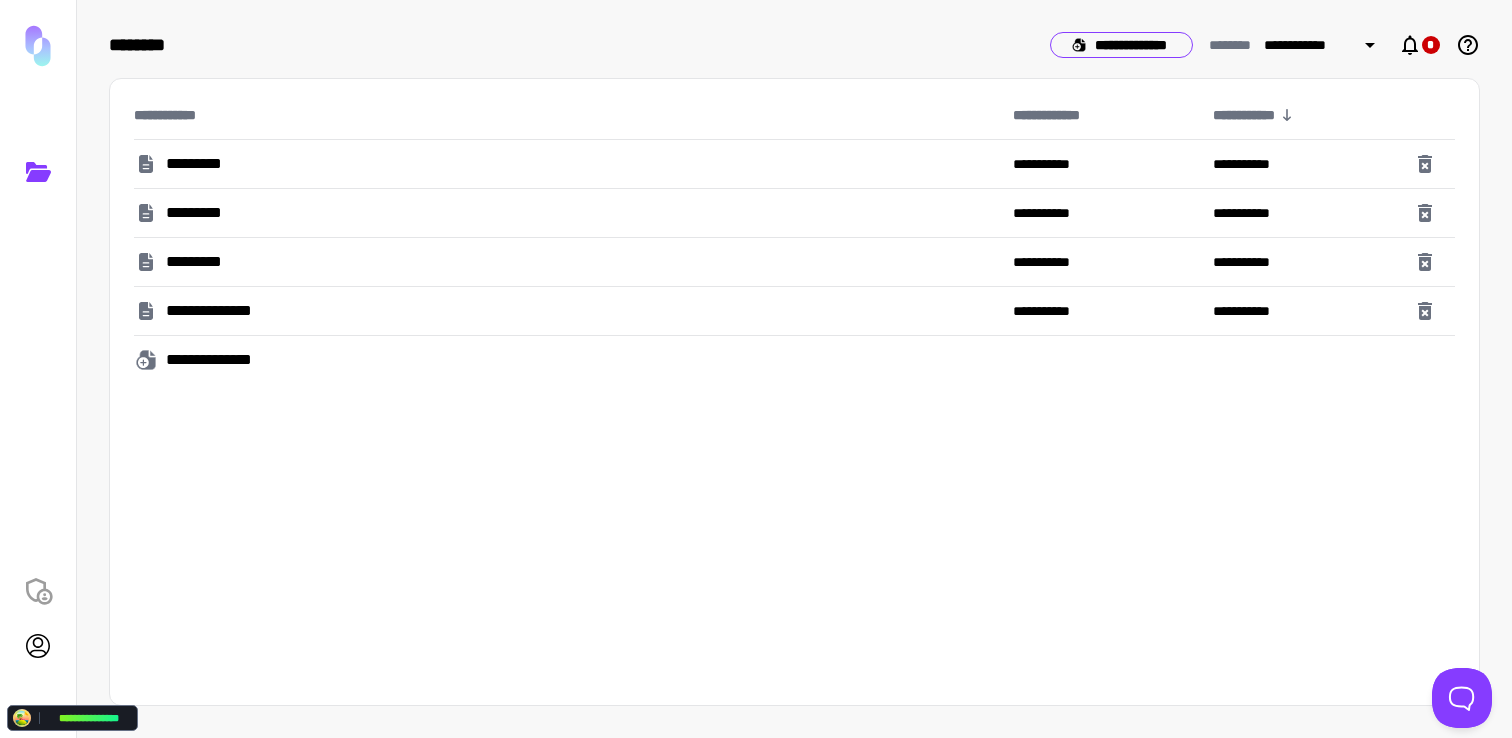 click on "**********" at bounding box center [1121, 45] 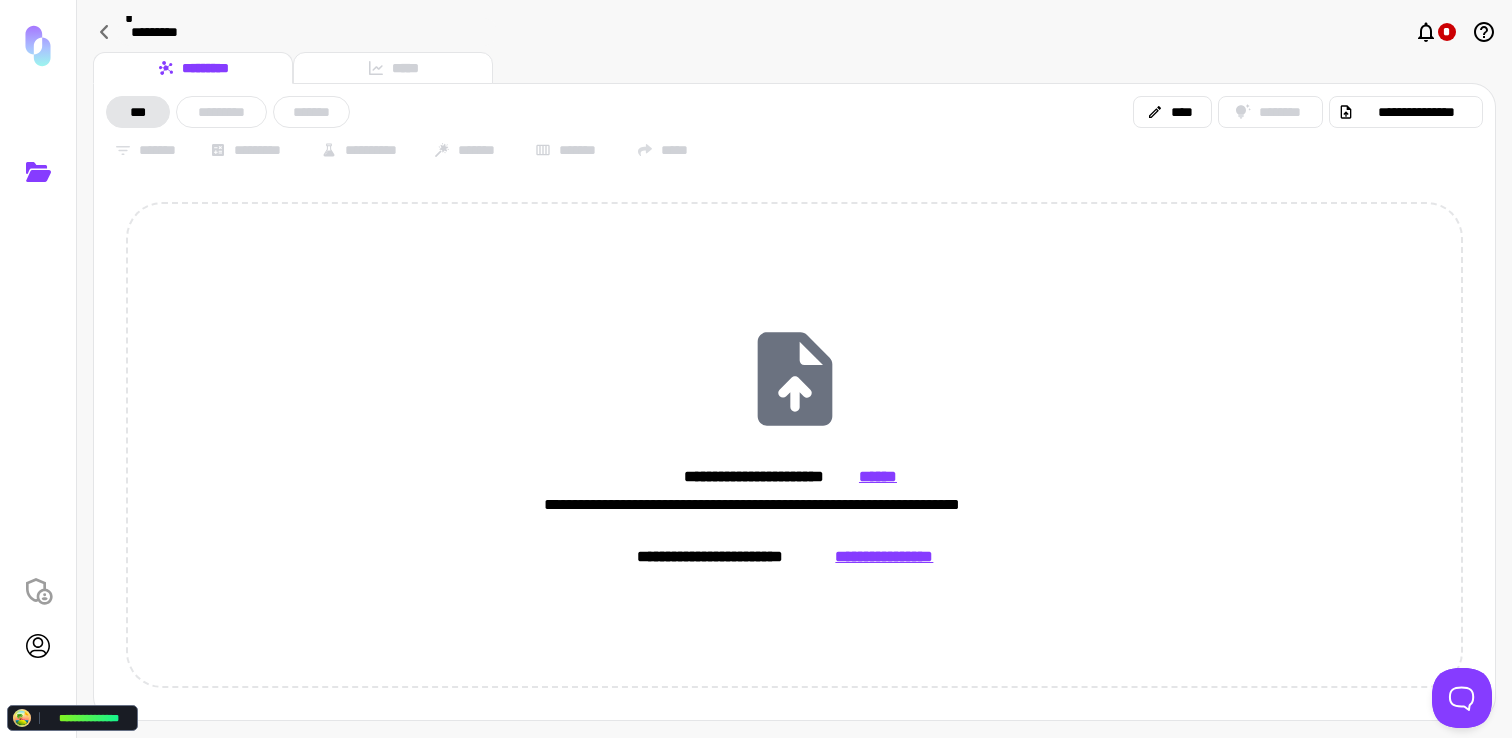 click on "**********" at bounding box center [795, 505] 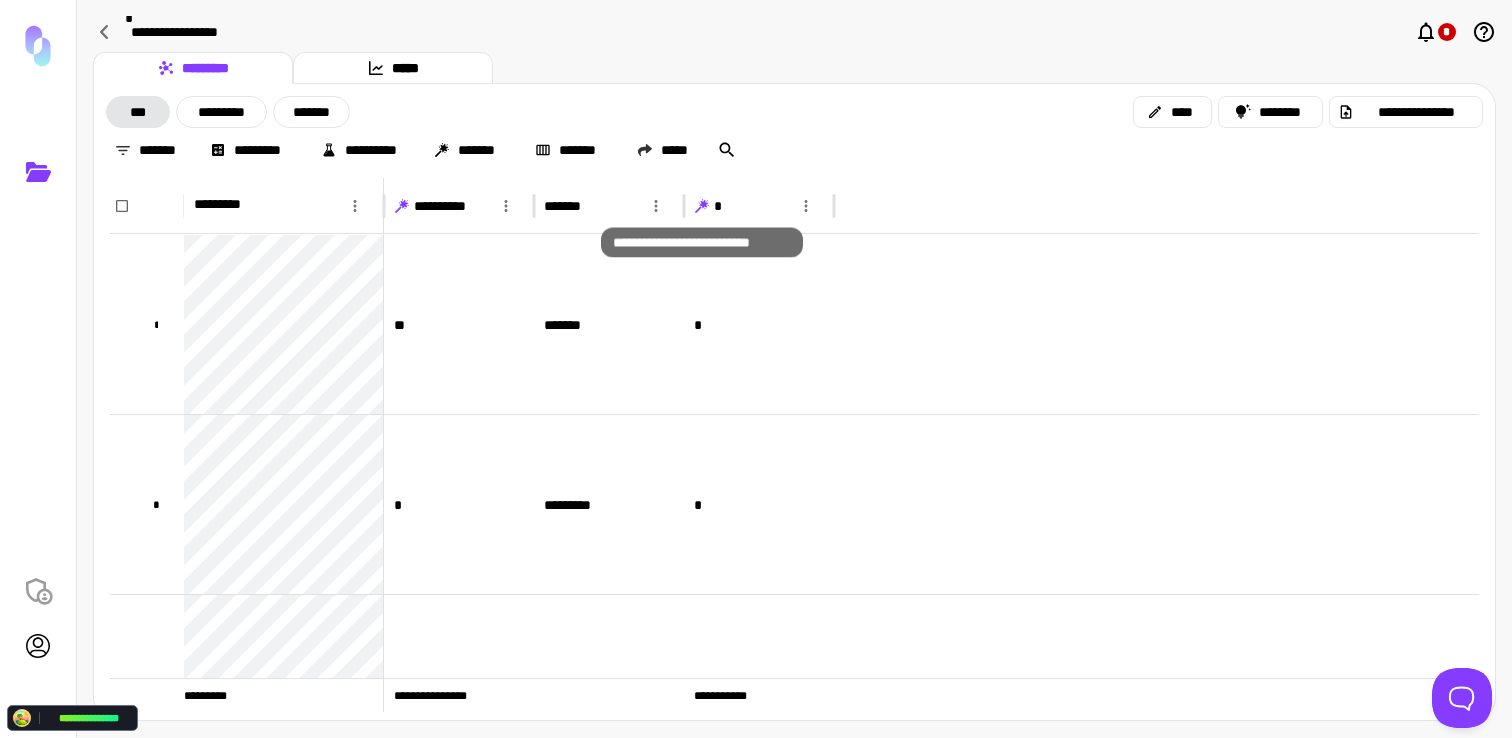 click 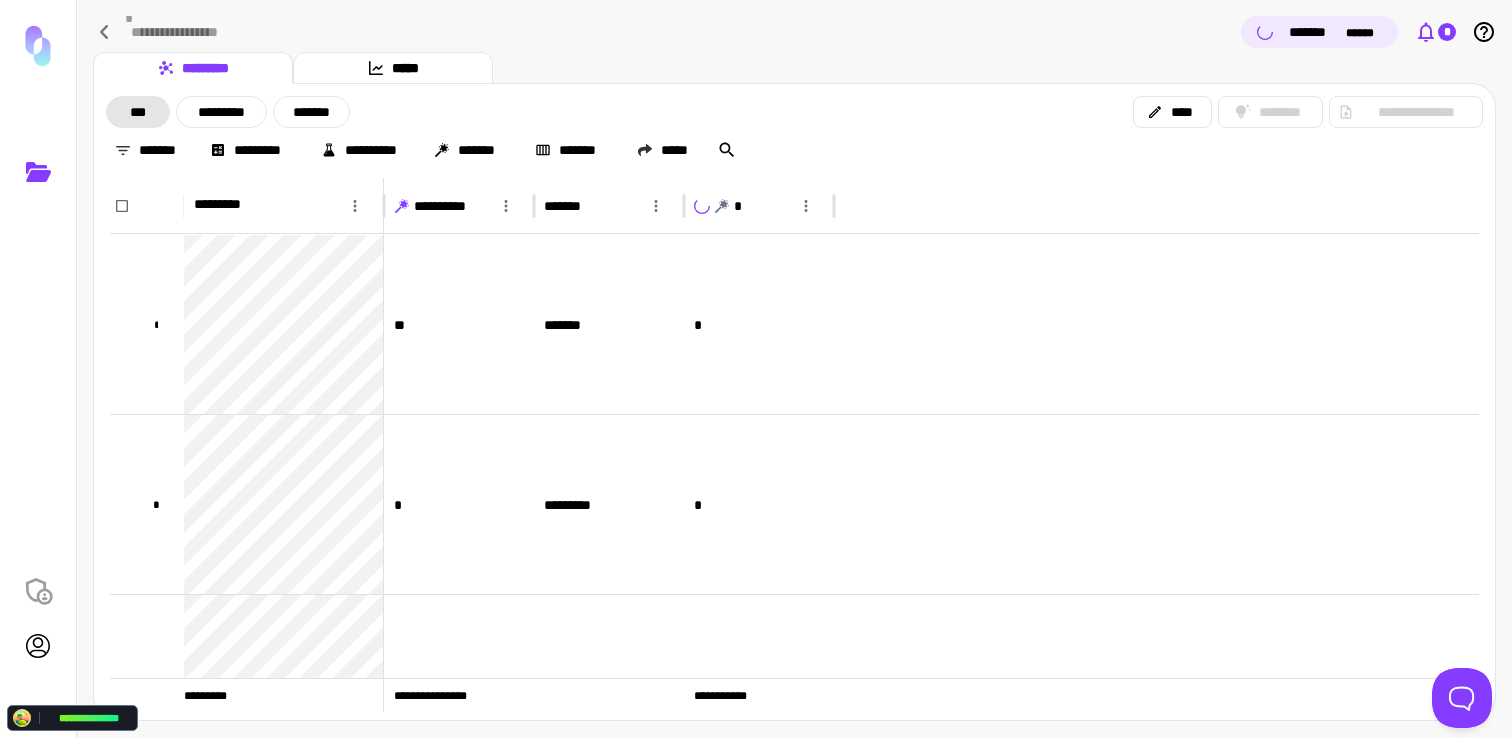 click on "*" at bounding box center (1447, 32) 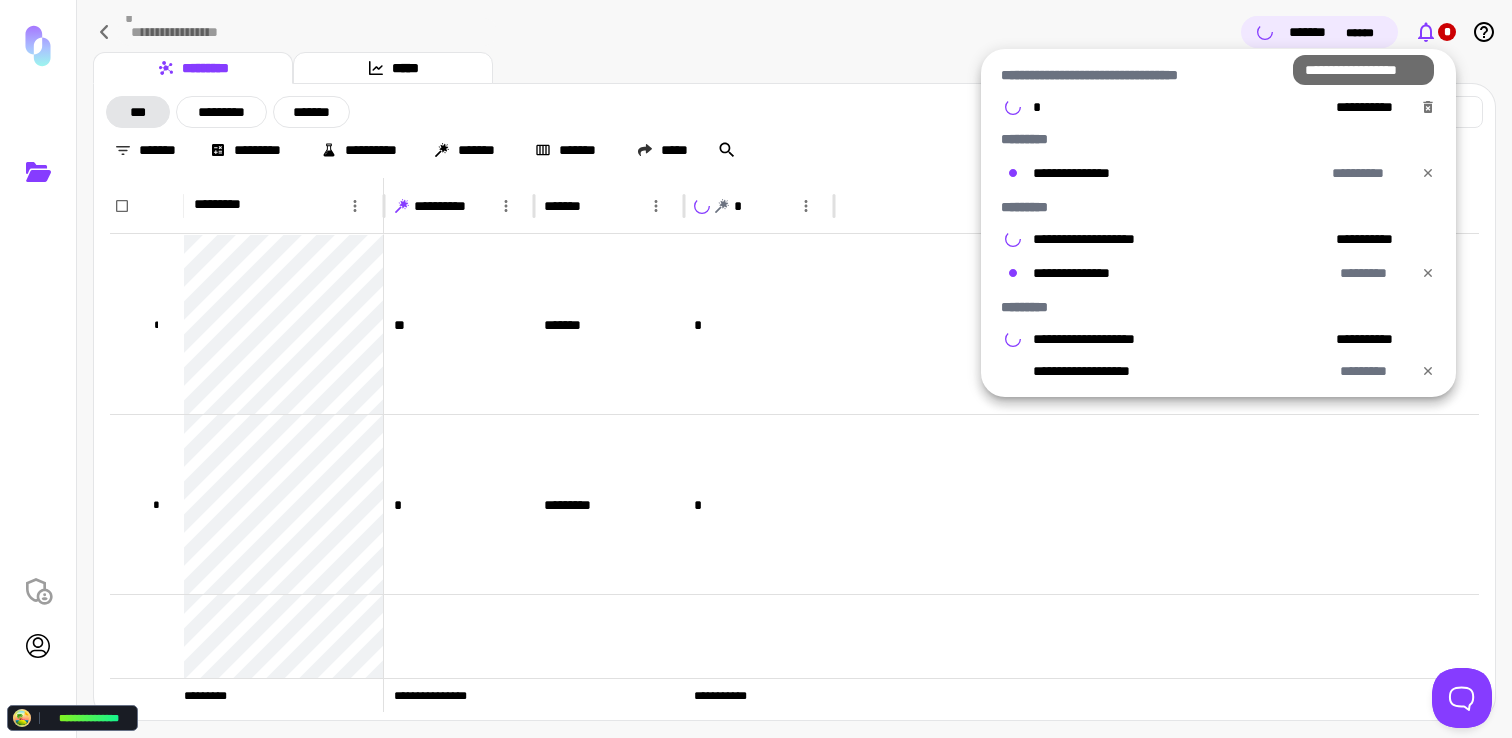 click 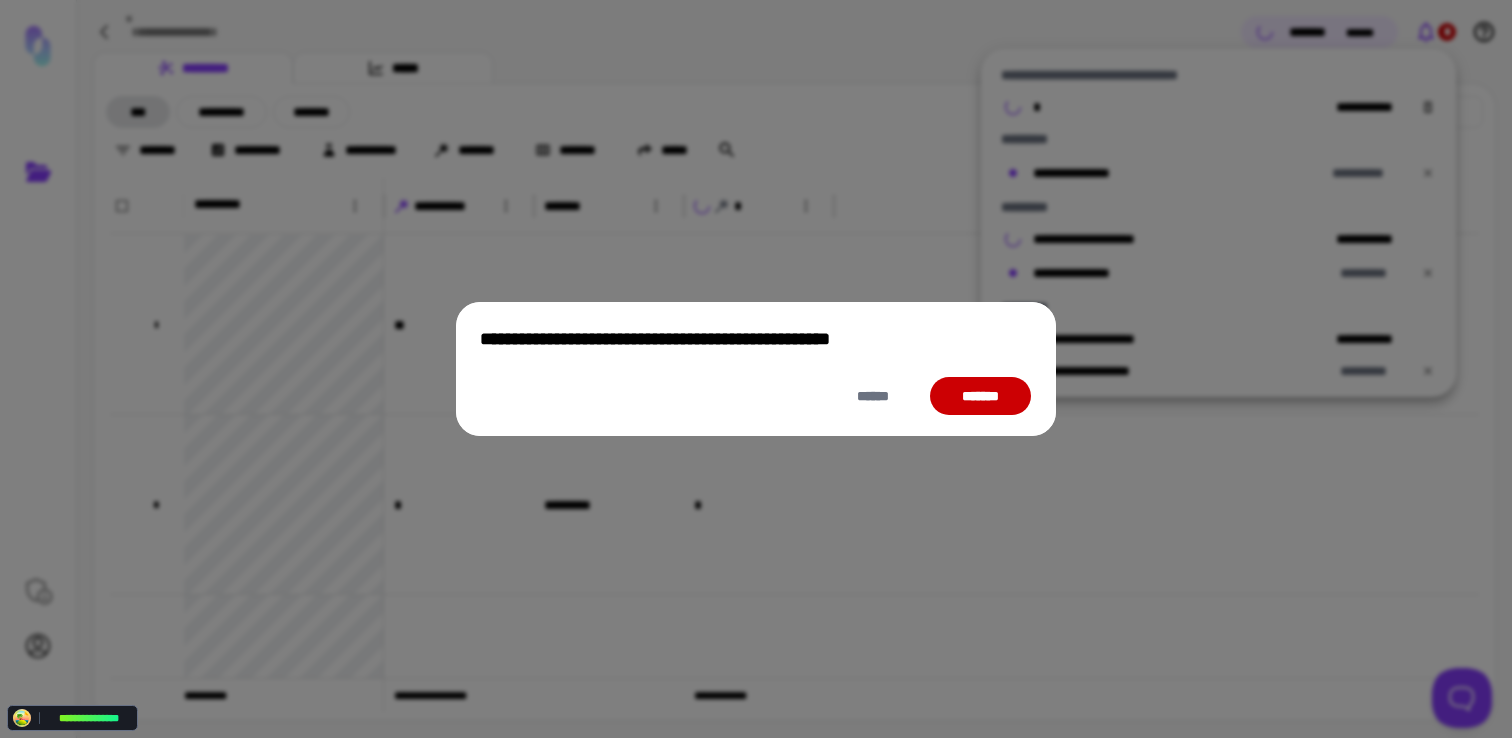 click on "*******" at bounding box center (980, 396) 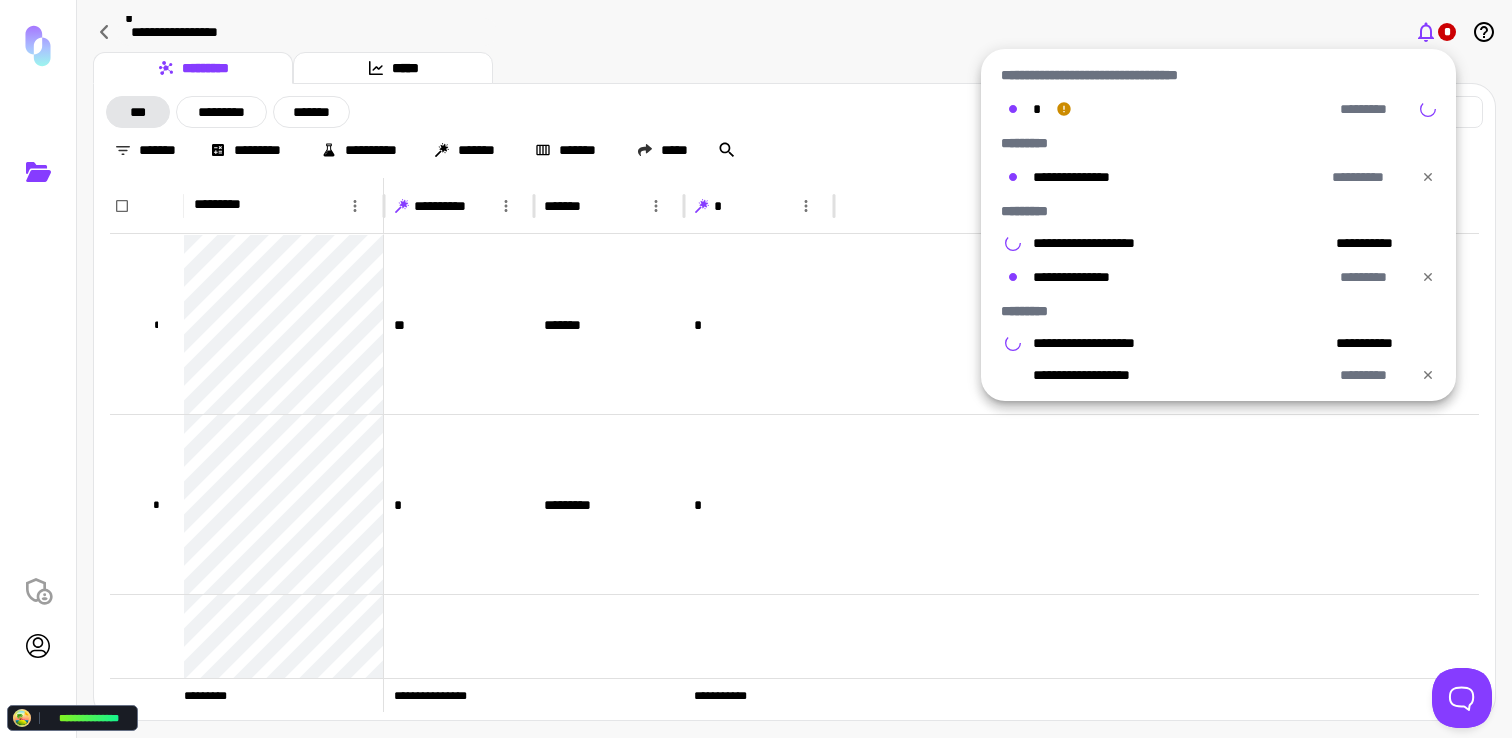 click at bounding box center (756, 369) 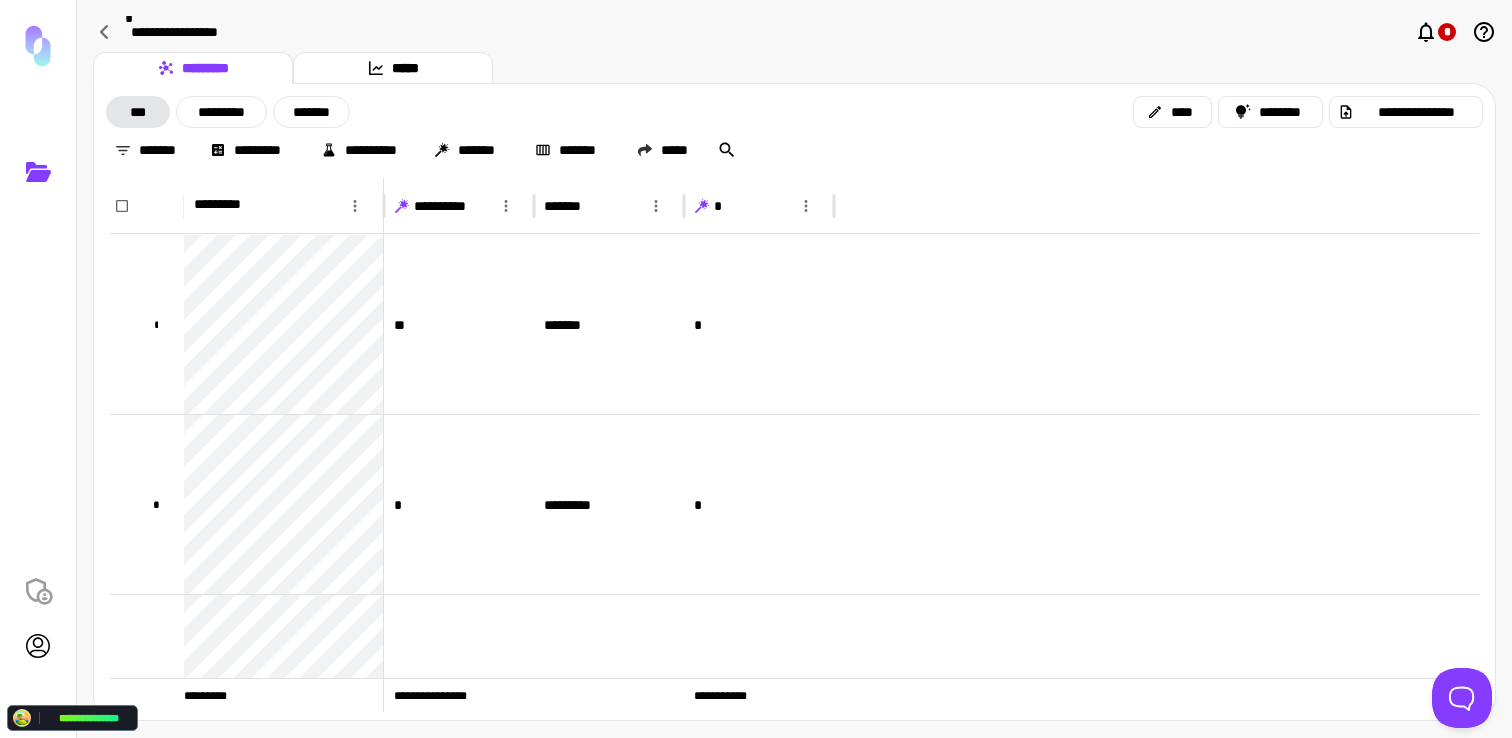 click 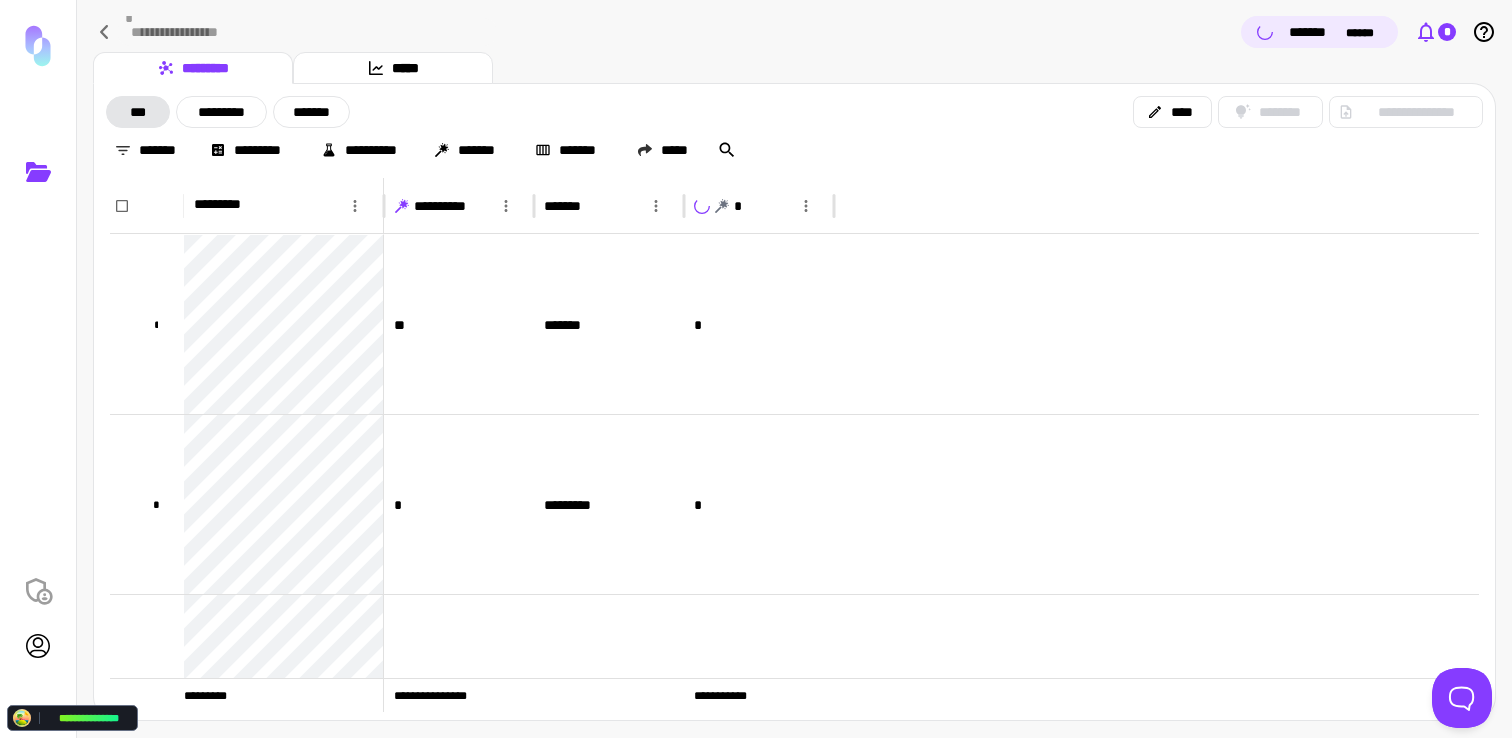 click 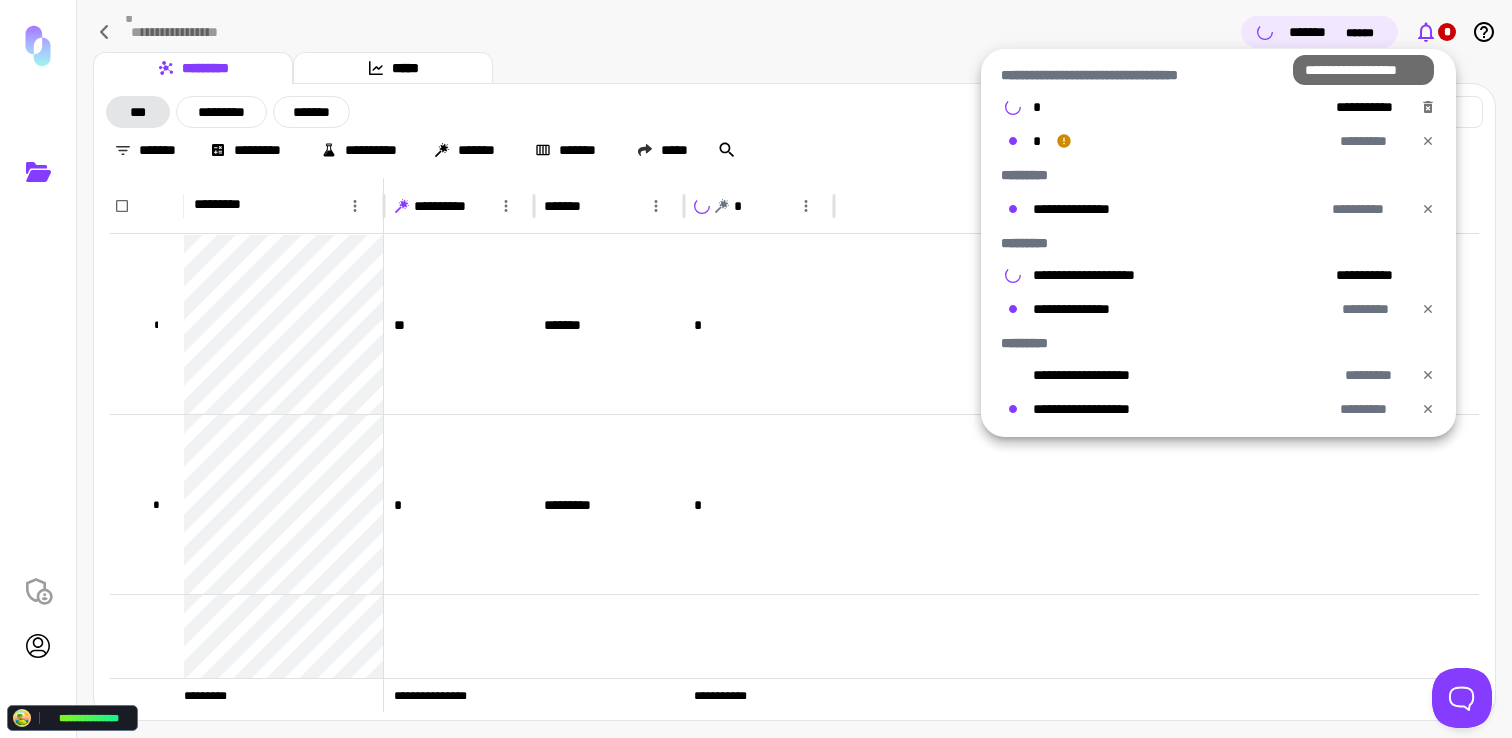click 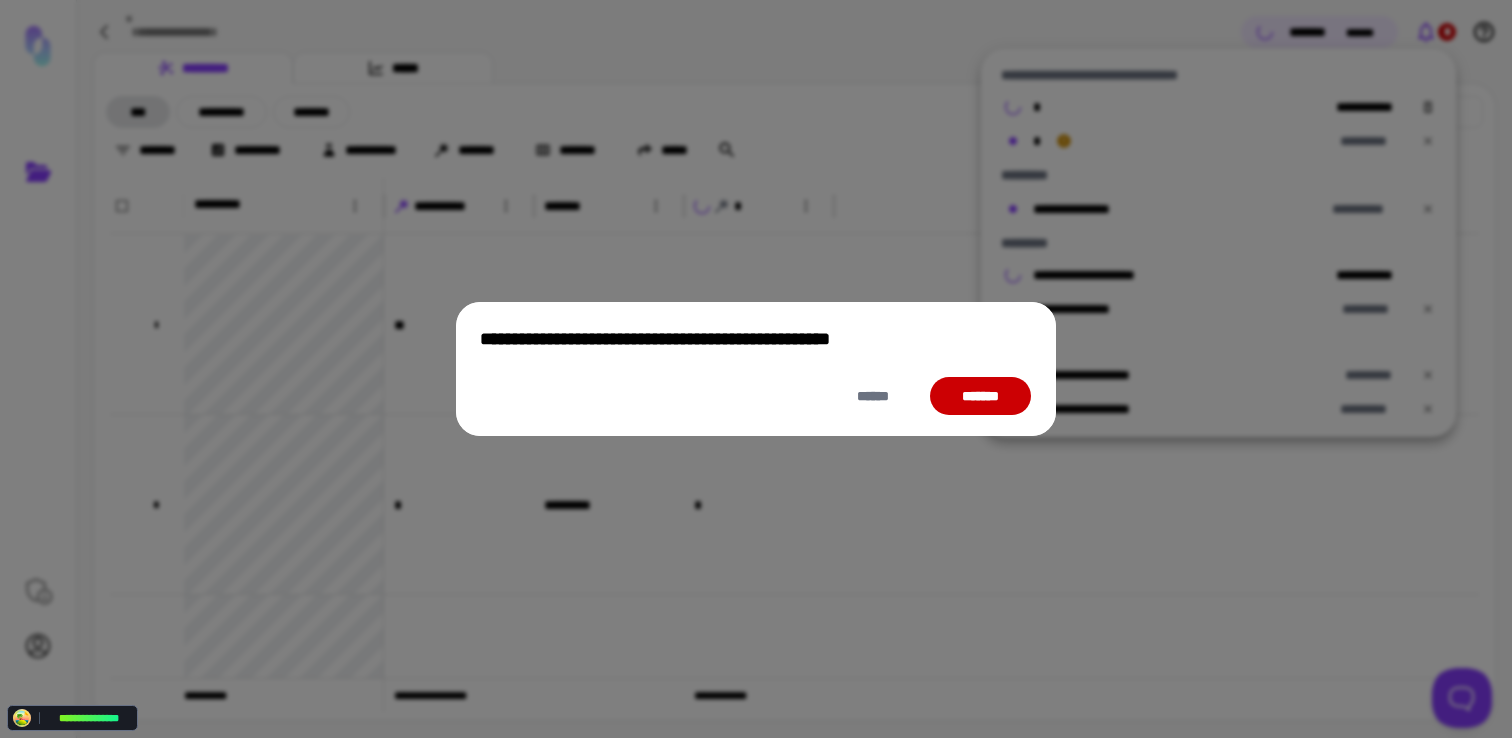 click on "*******" at bounding box center (980, 396) 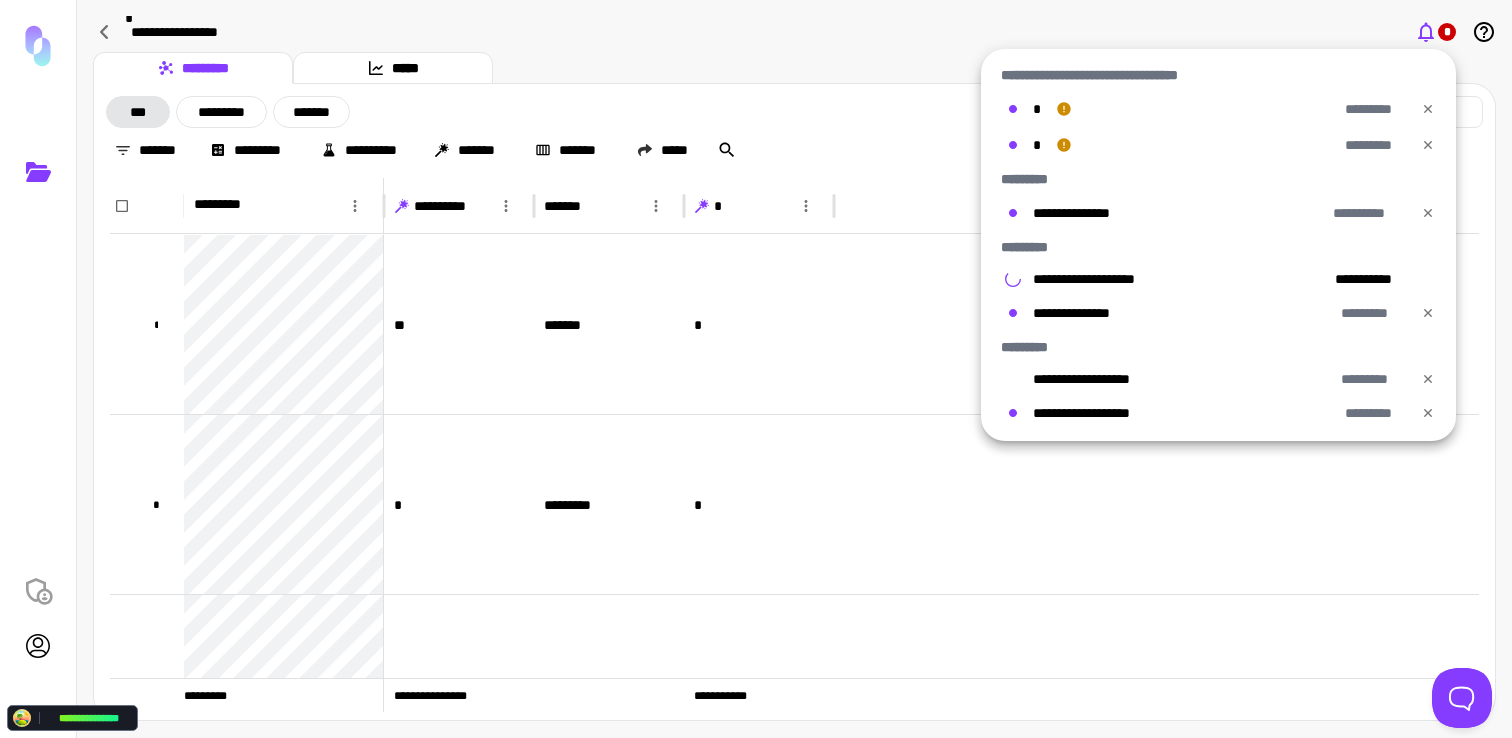 click at bounding box center (756, 369) 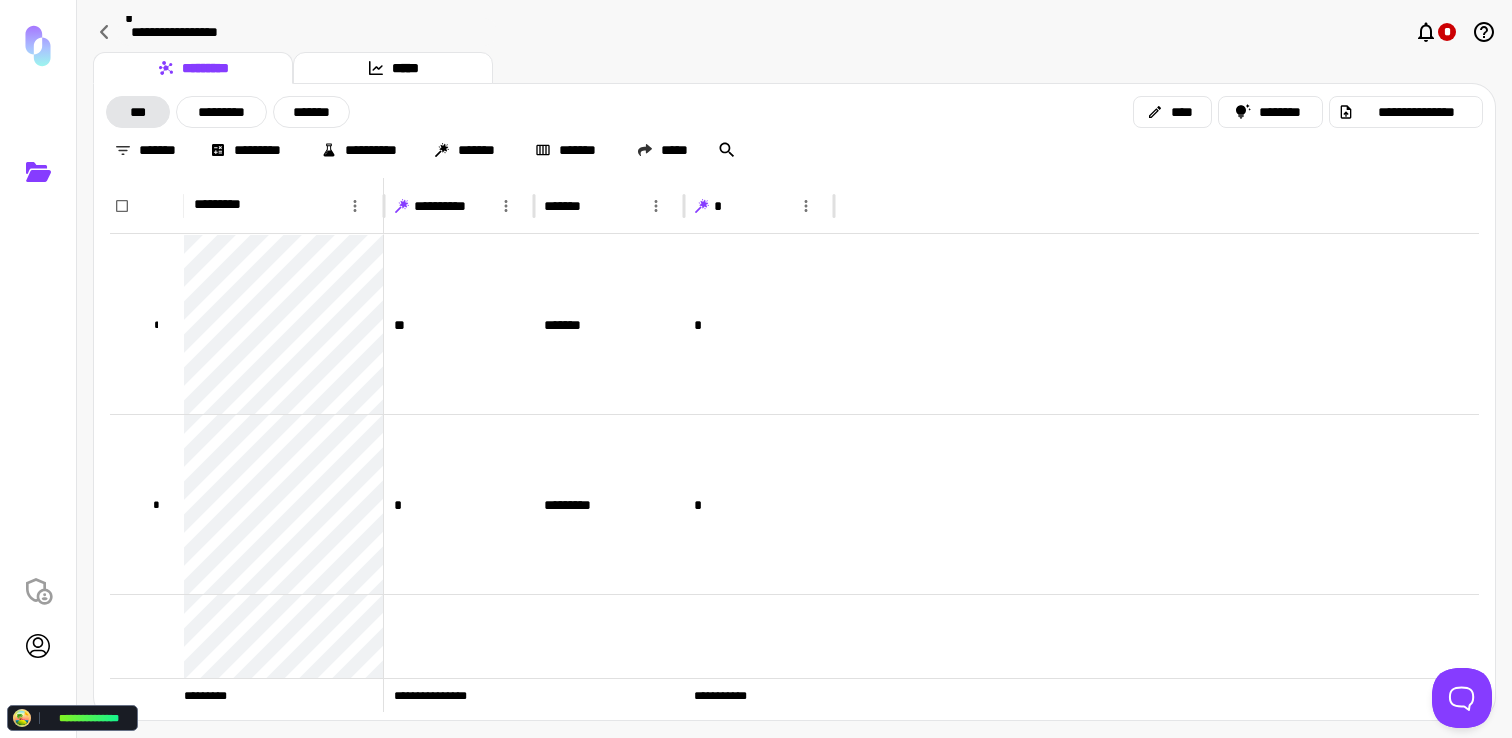 click 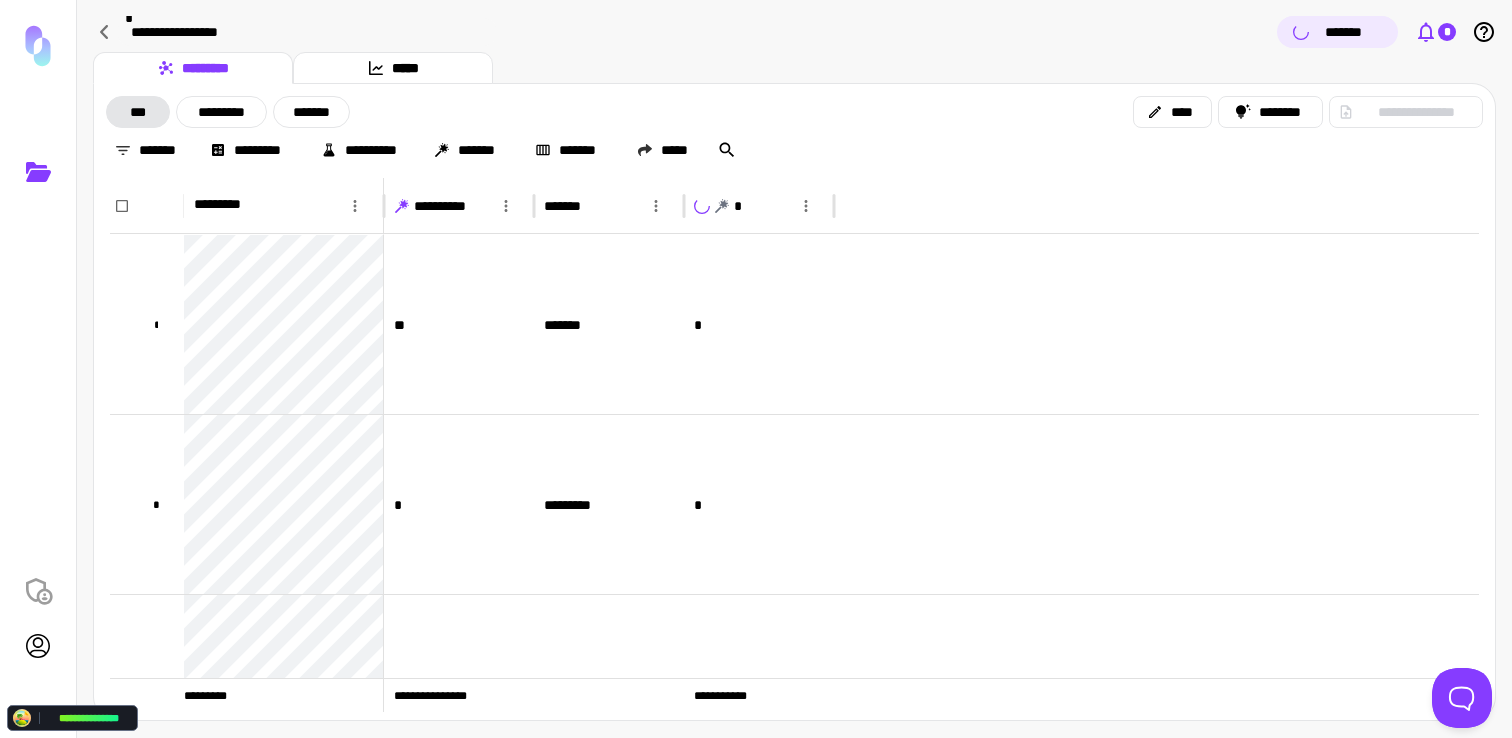 click 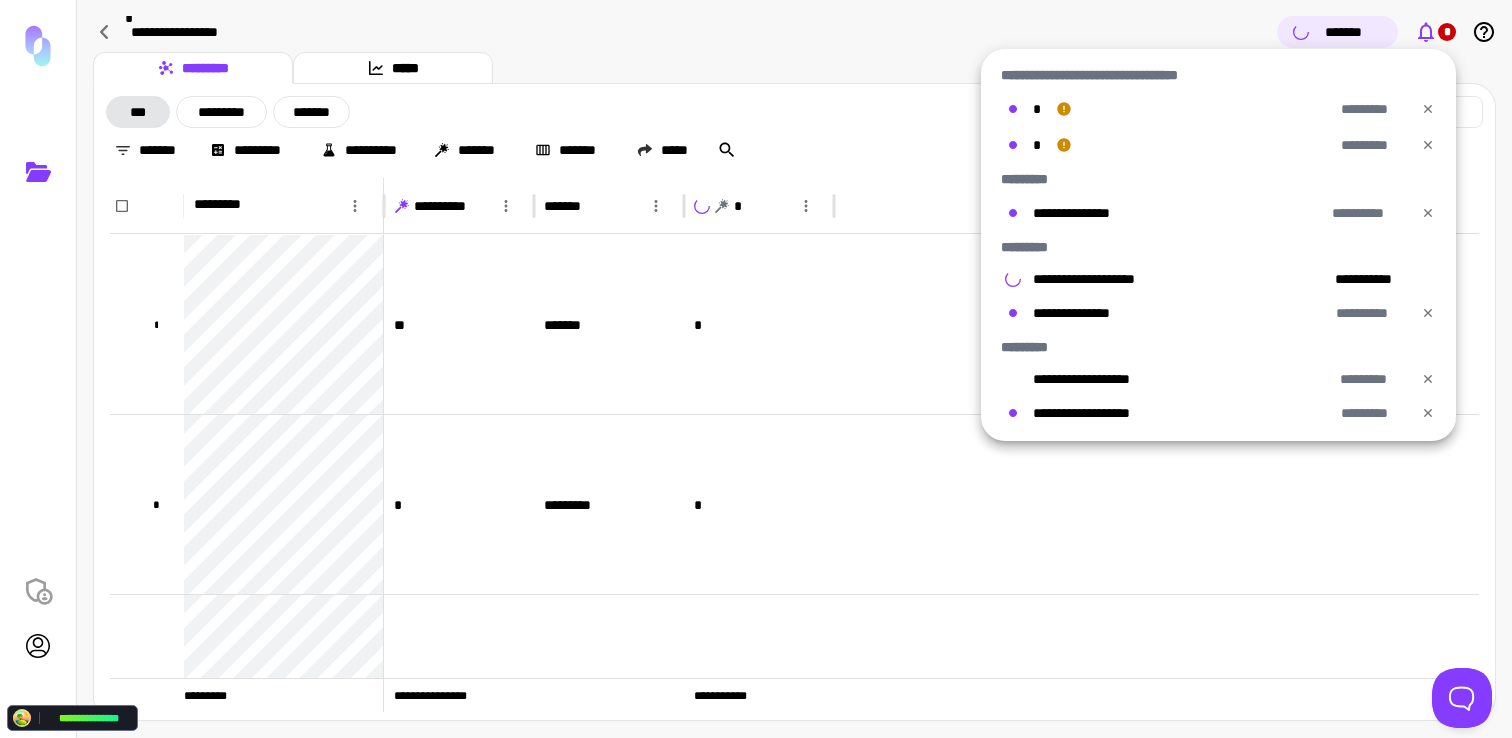 click at bounding box center (756, 369) 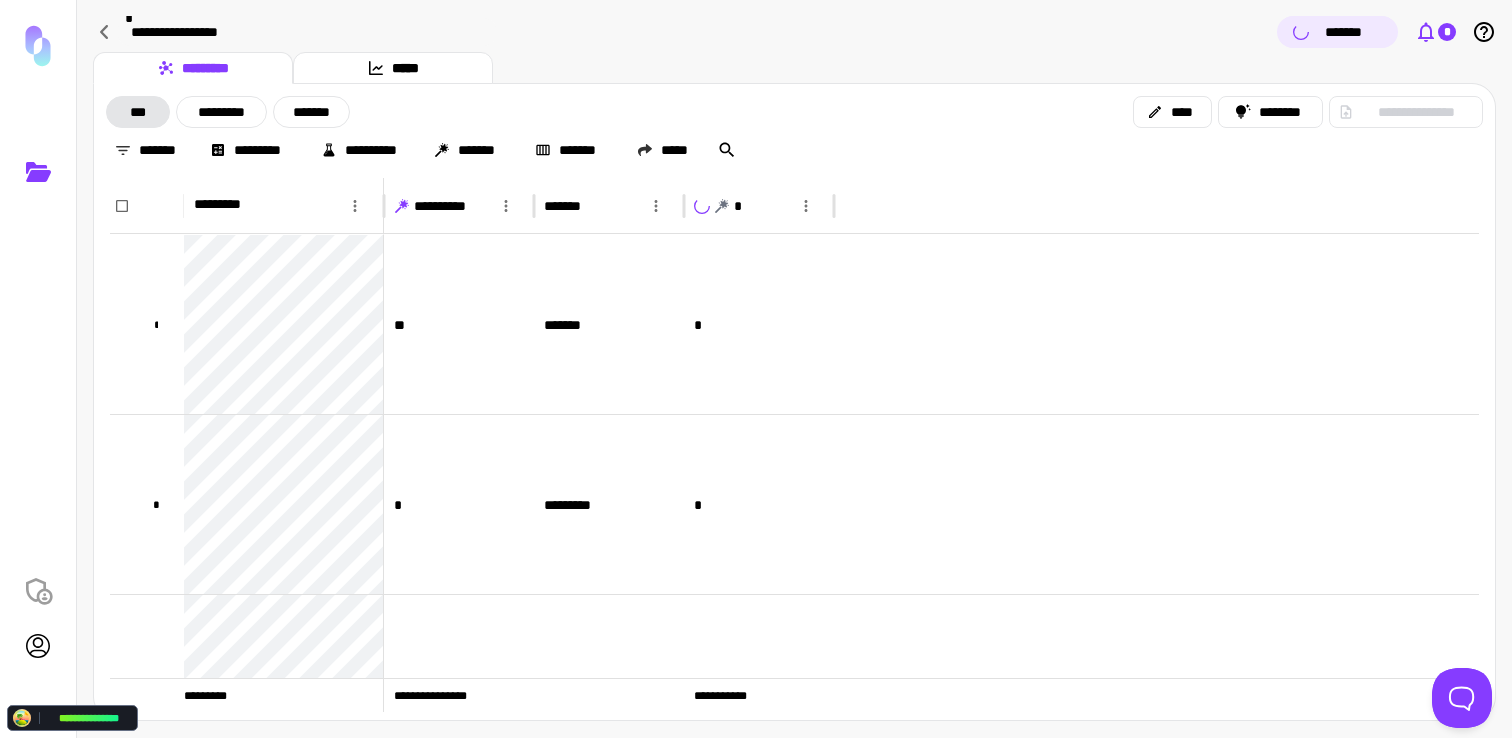 click 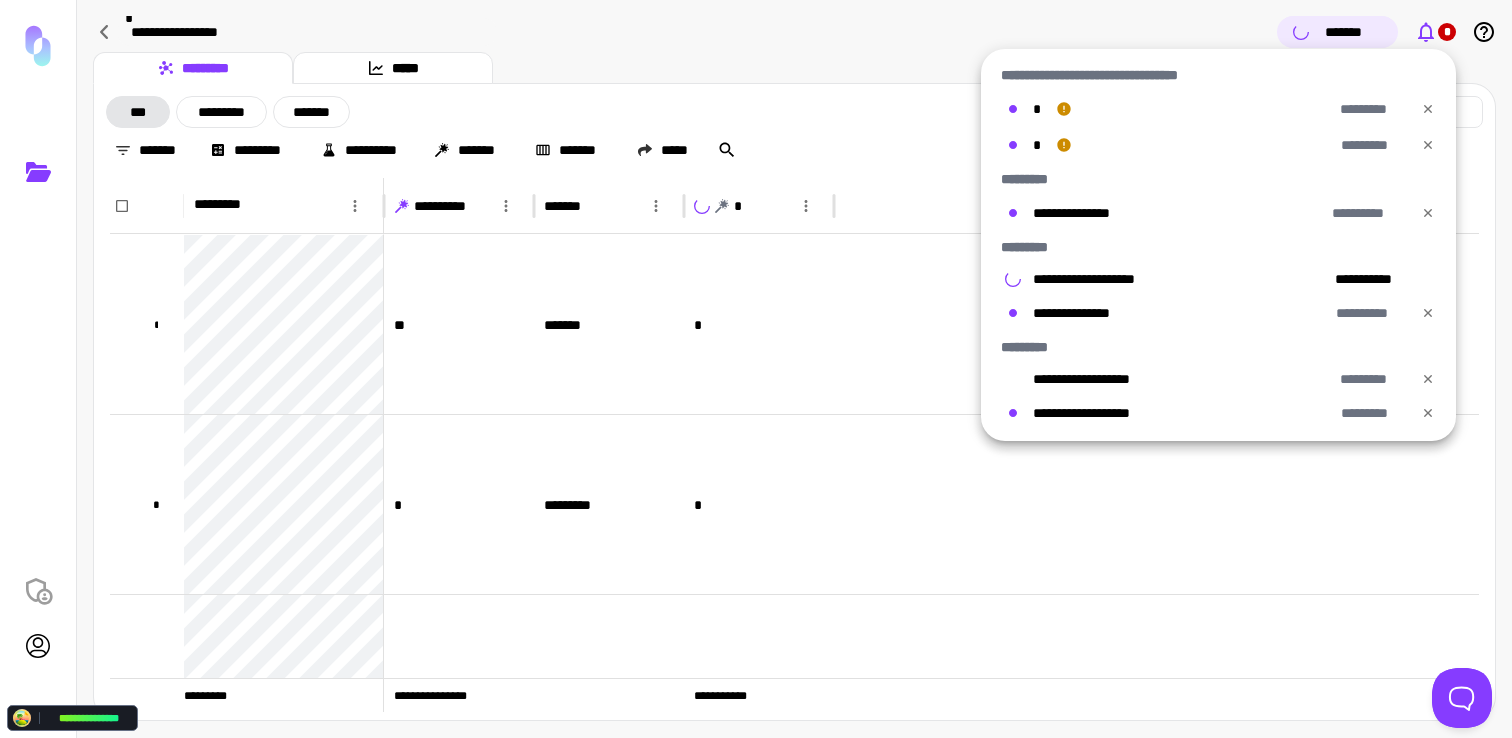 click at bounding box center (756, 369) 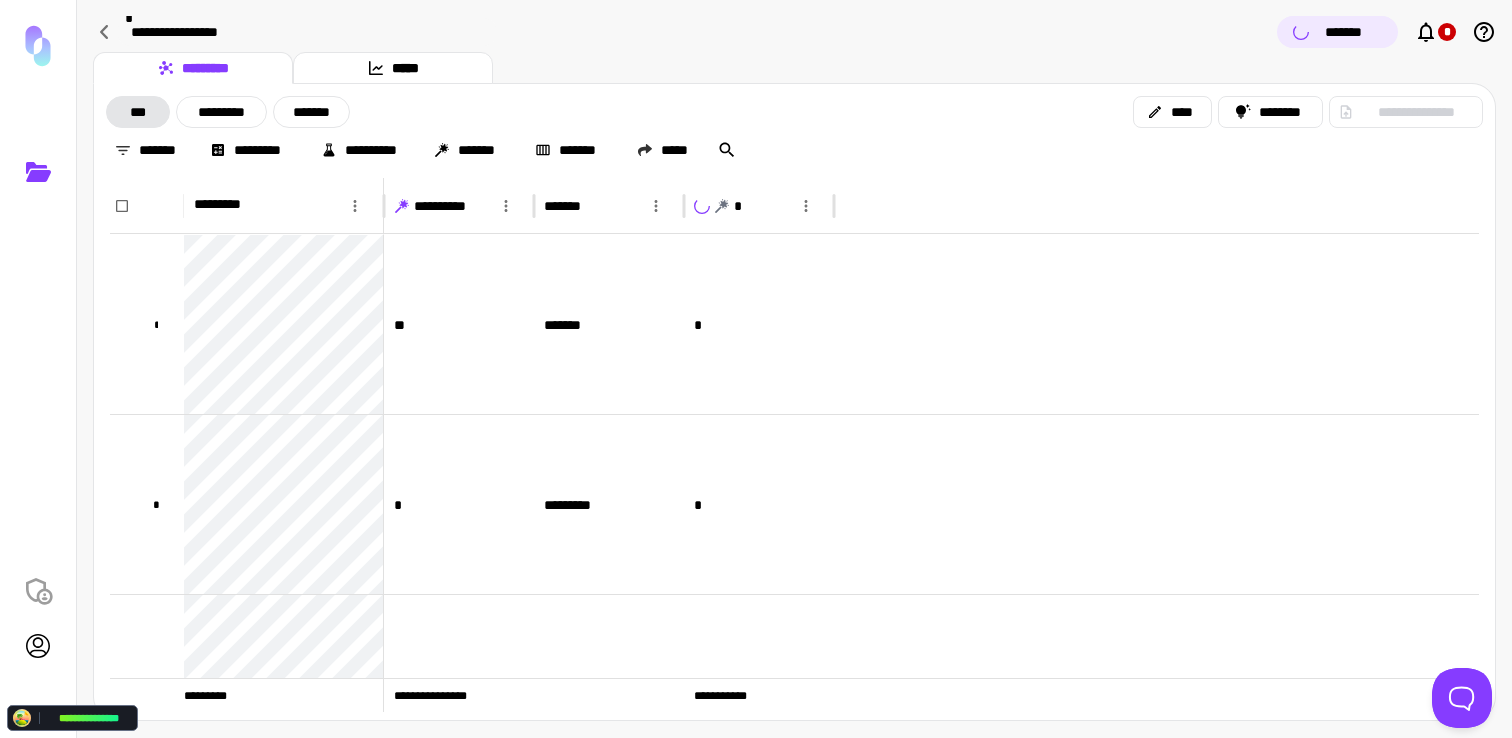 type 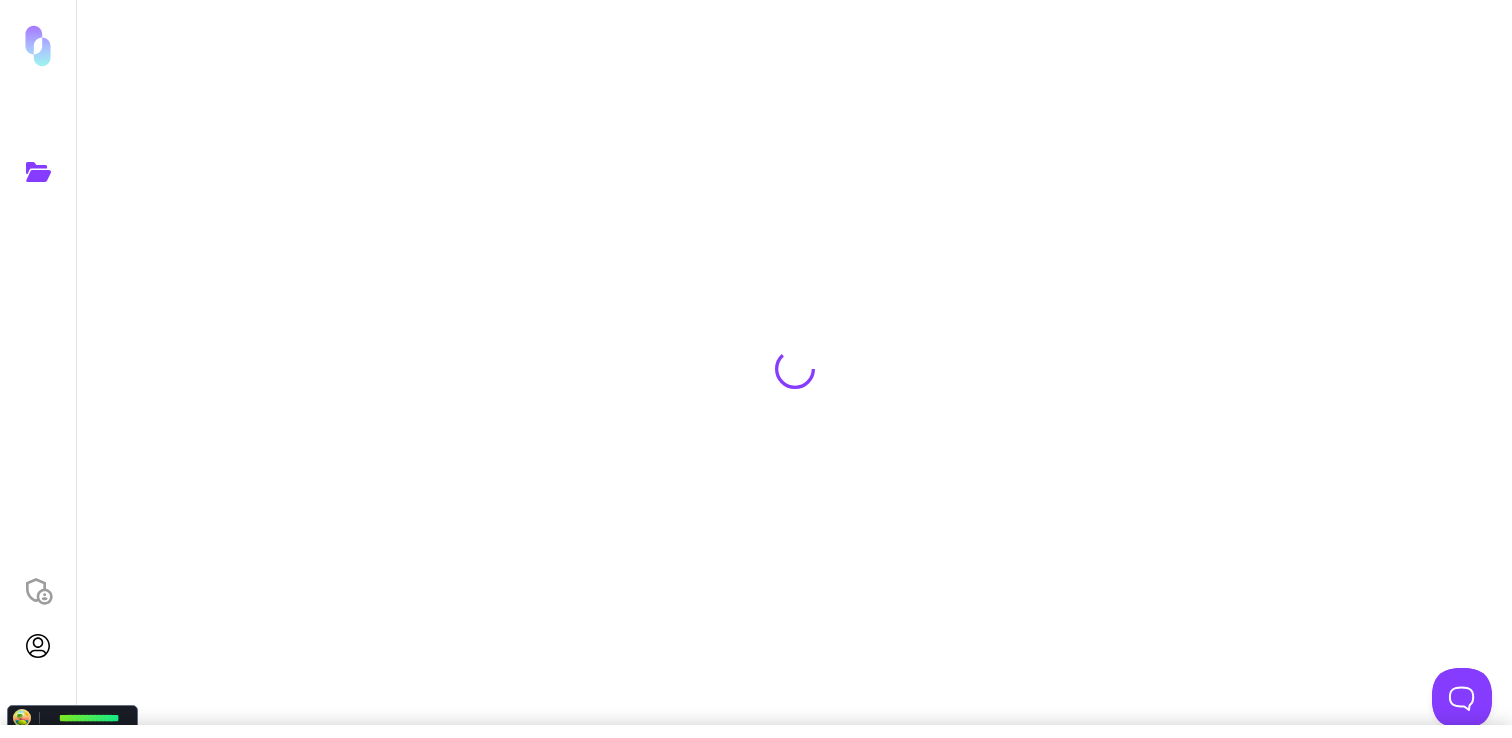 scroll, scrollTop: 0, scrollLeft: 0, axis: both 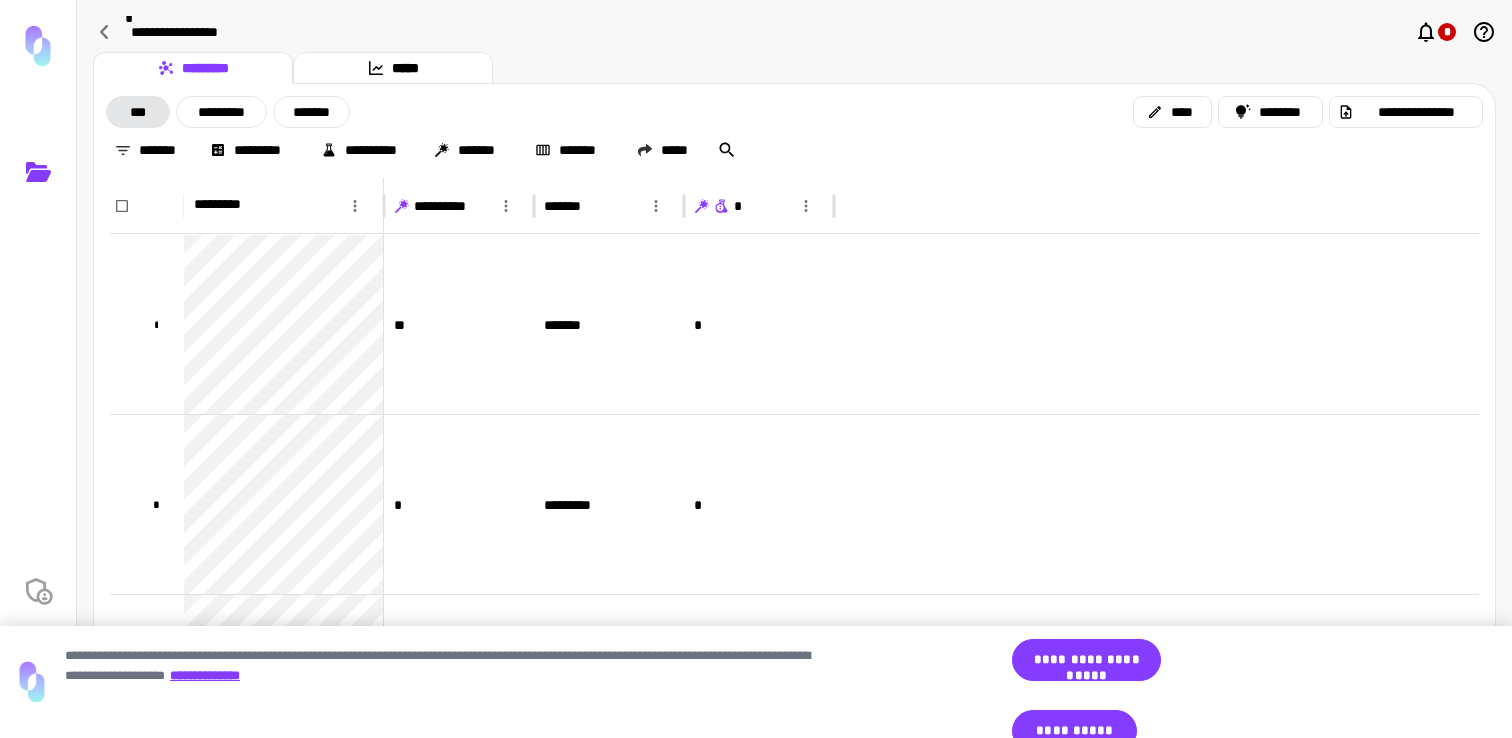 click 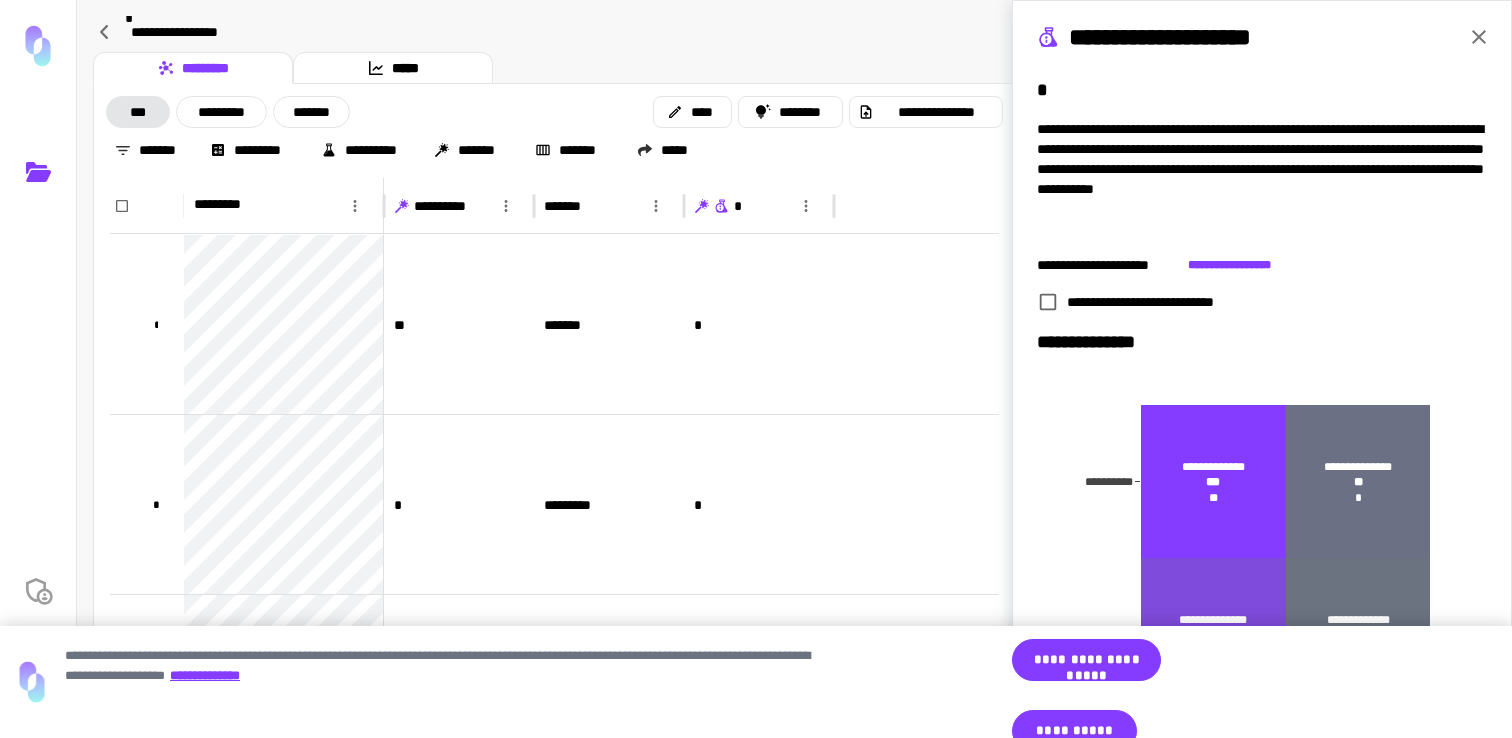 click 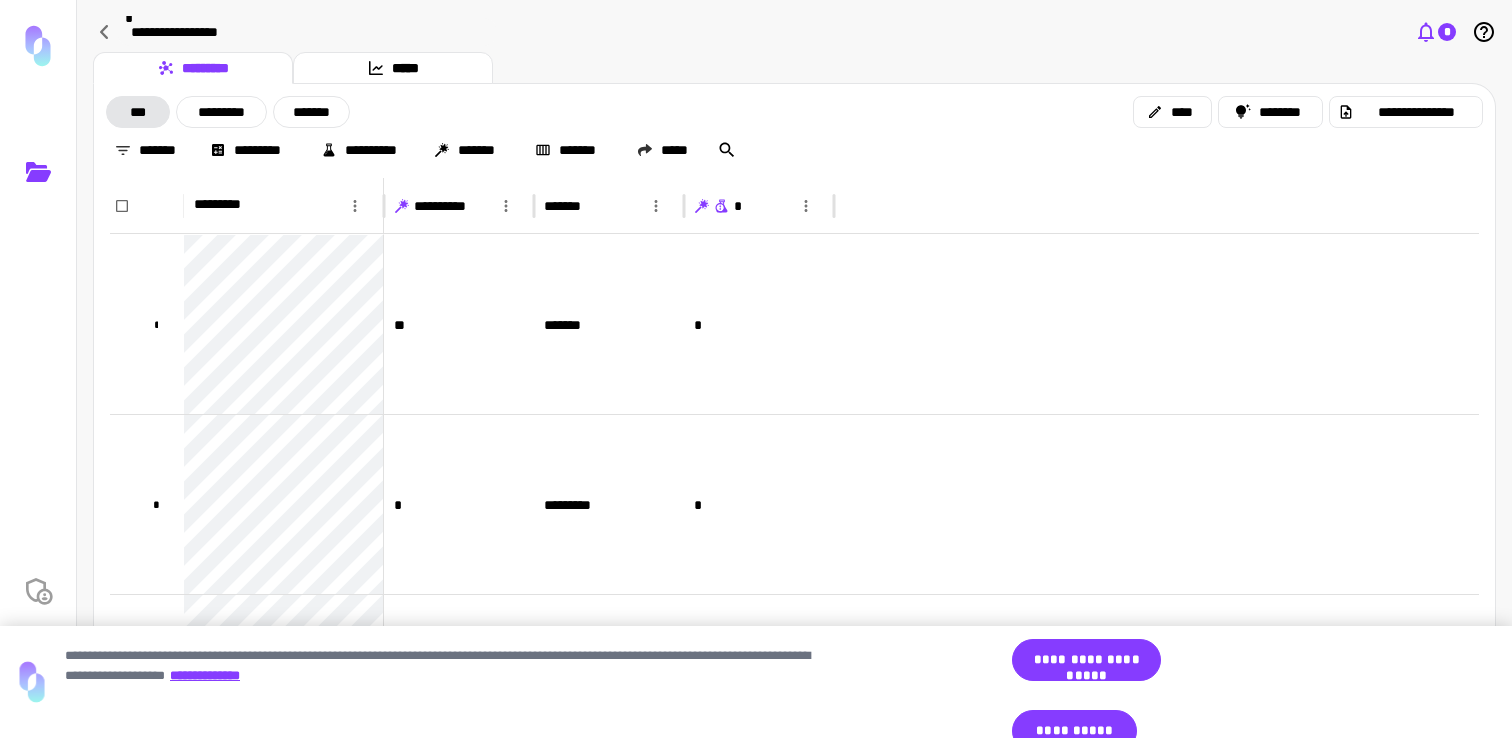 click 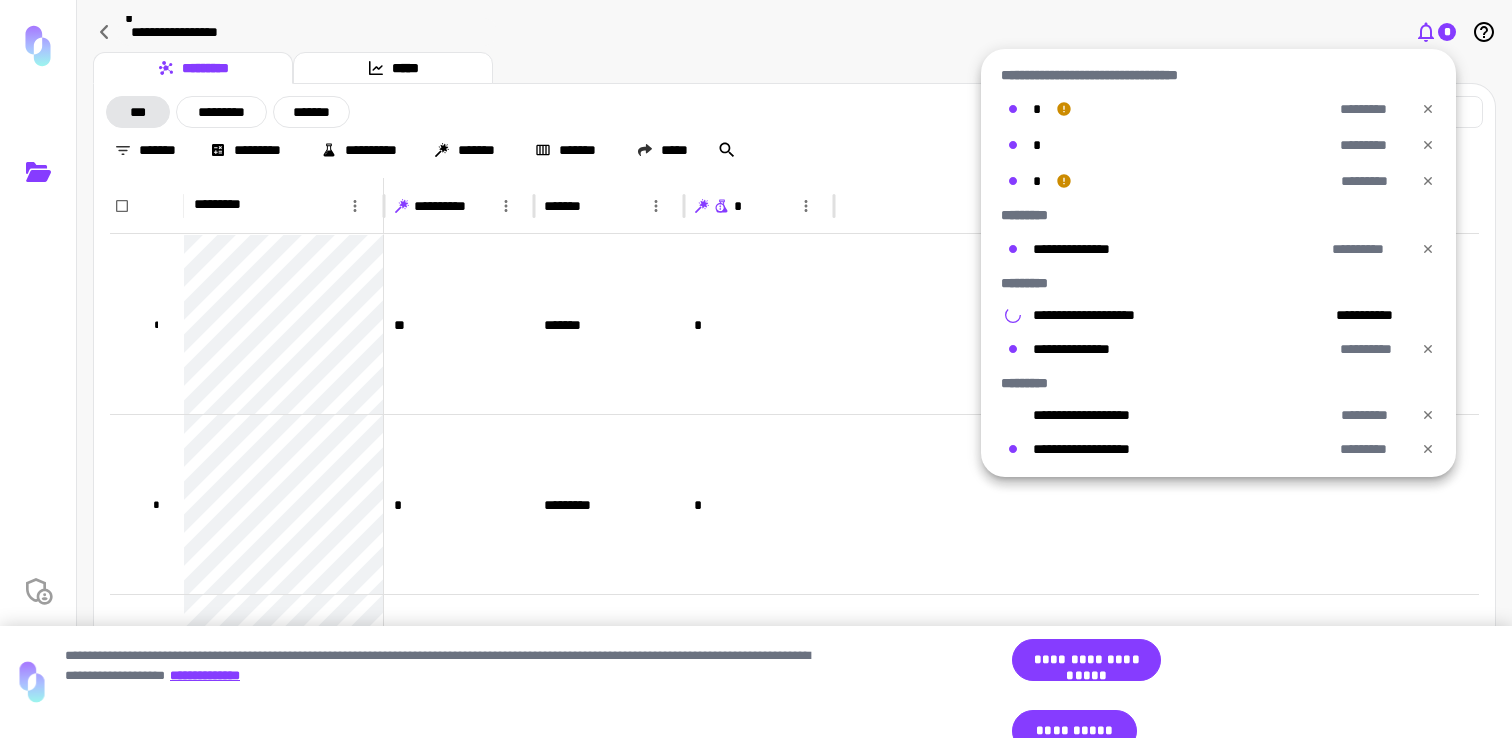 click at bounding box center [756, 369] 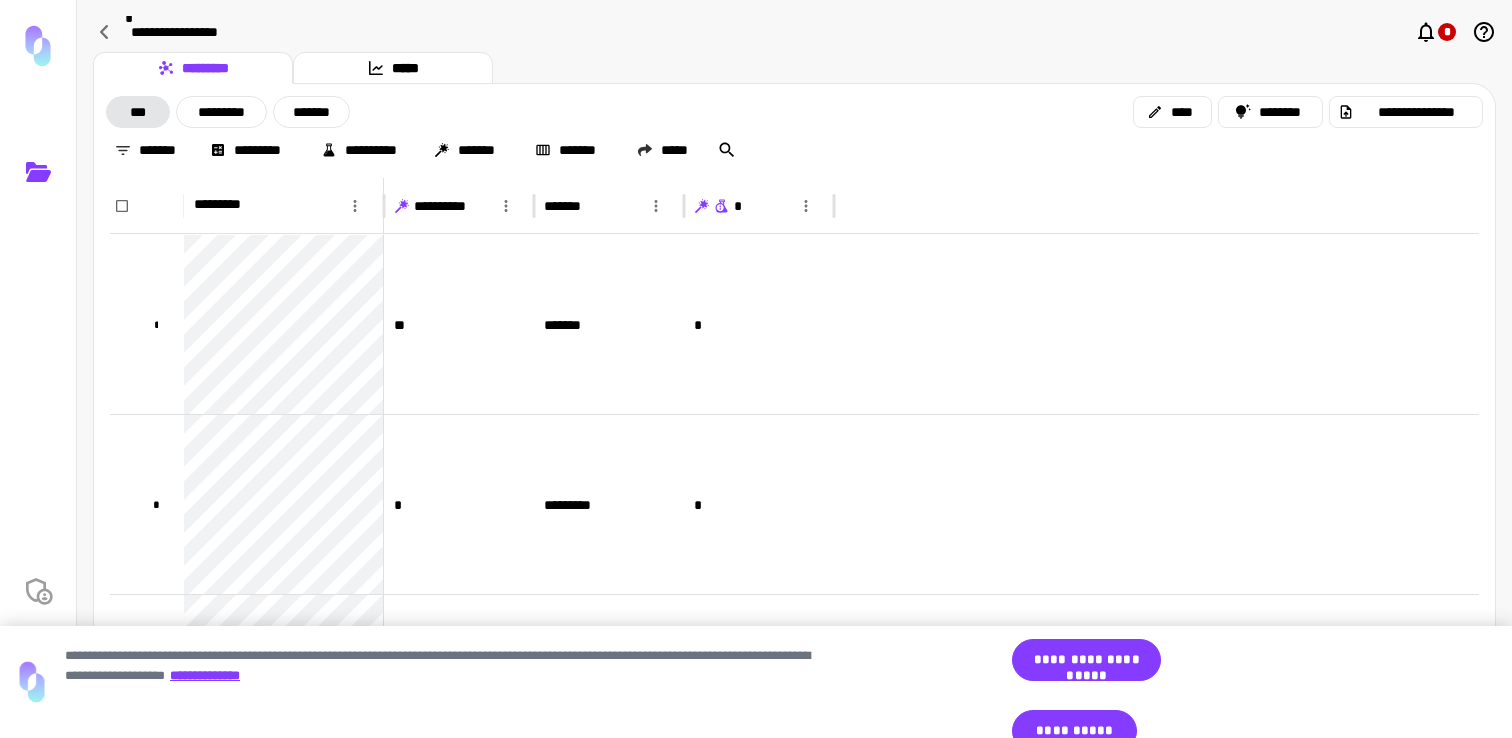 click 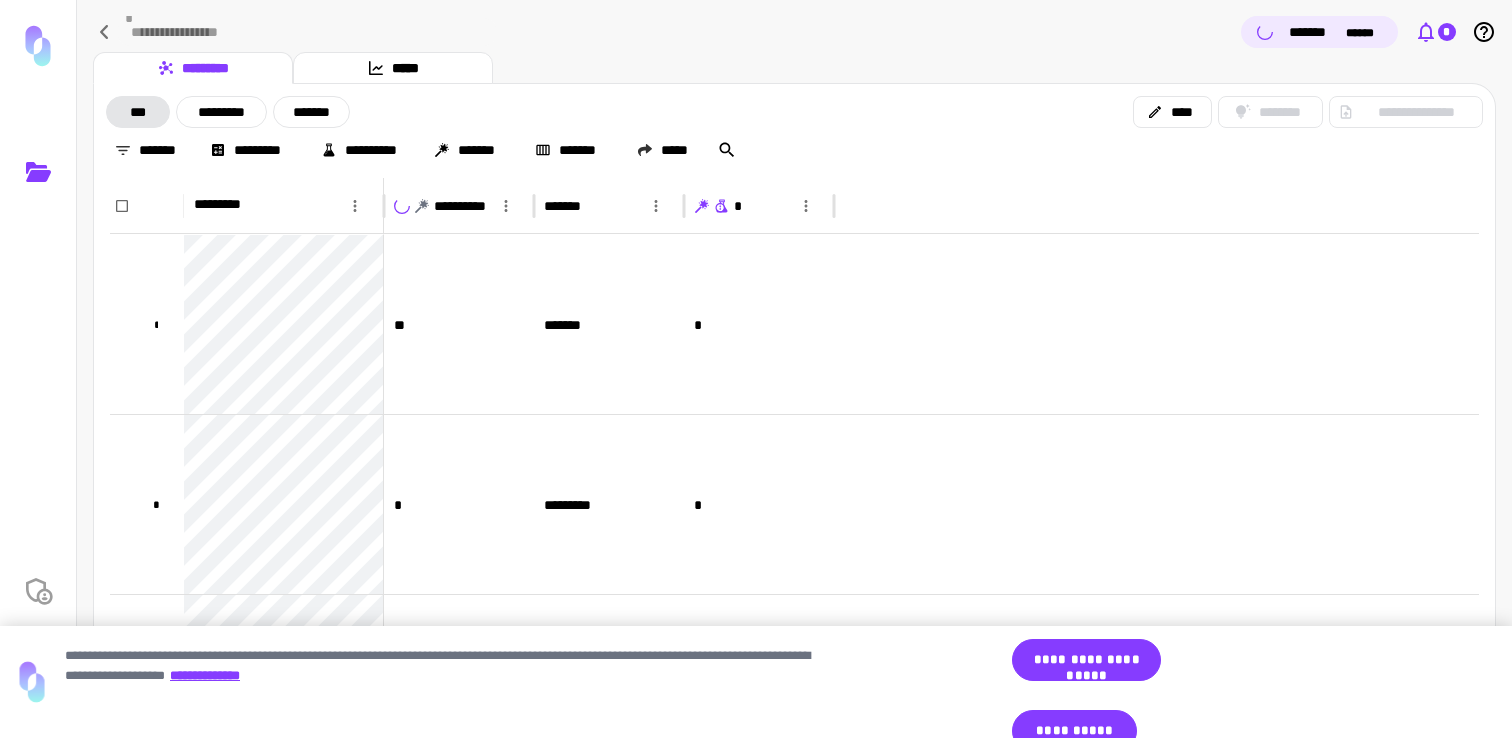click 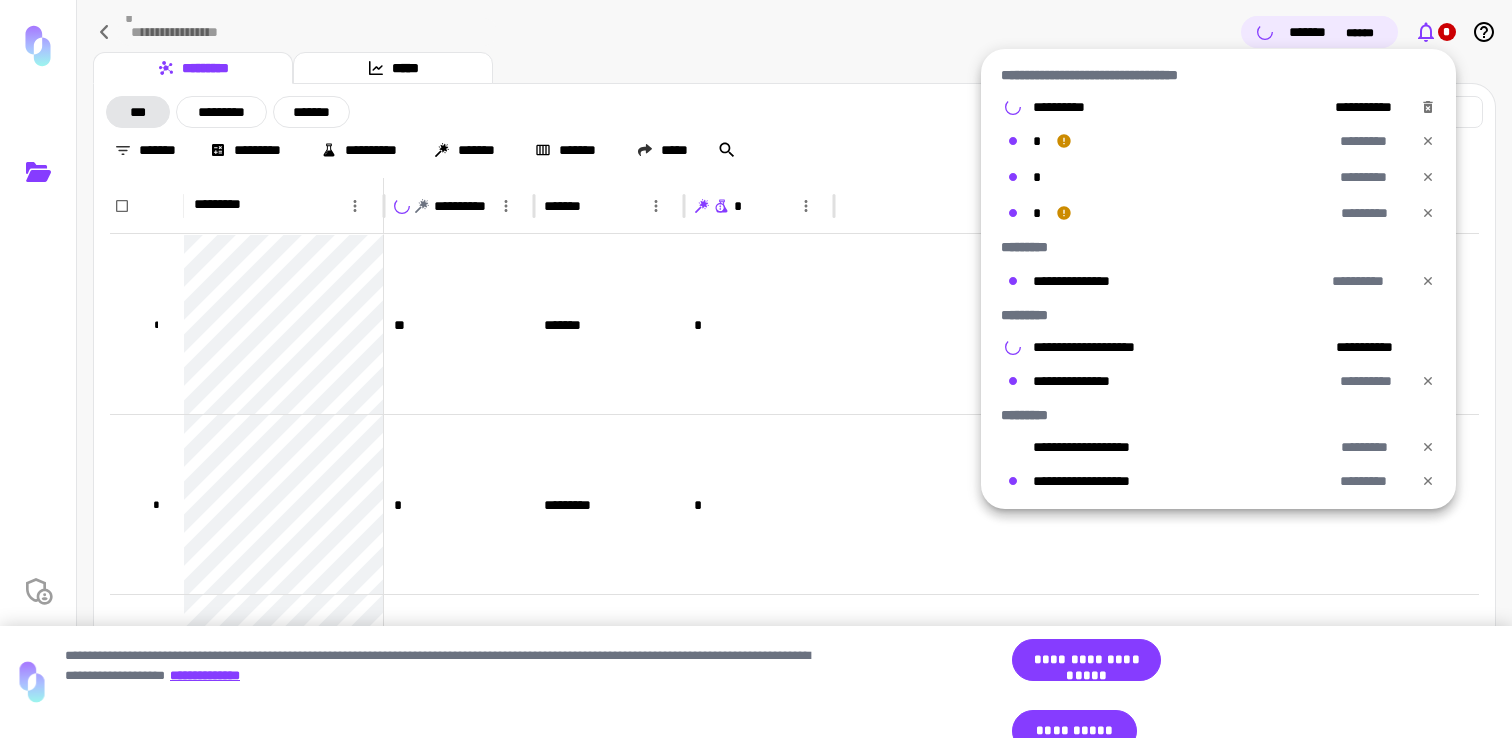 click 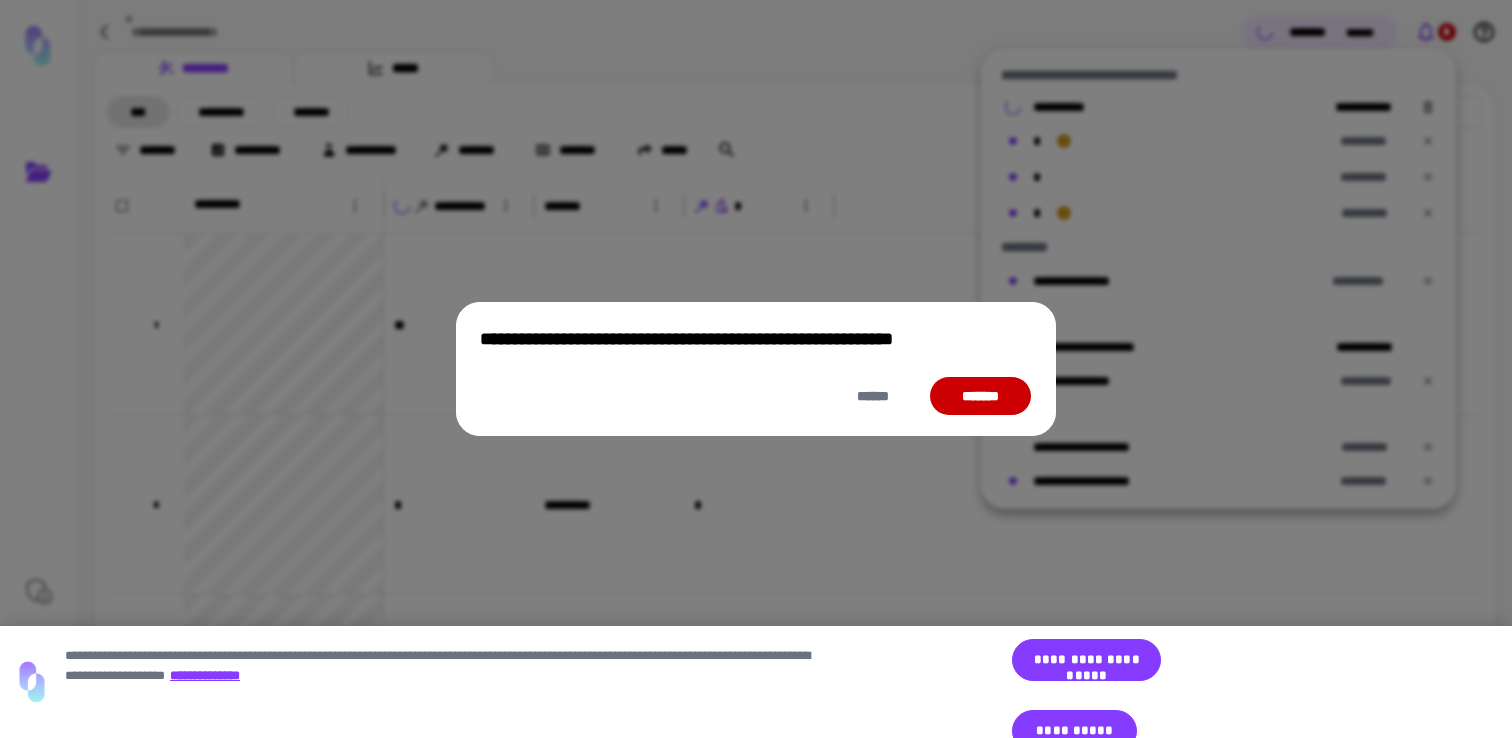 click on "*******" at bounding box center (980, 396) 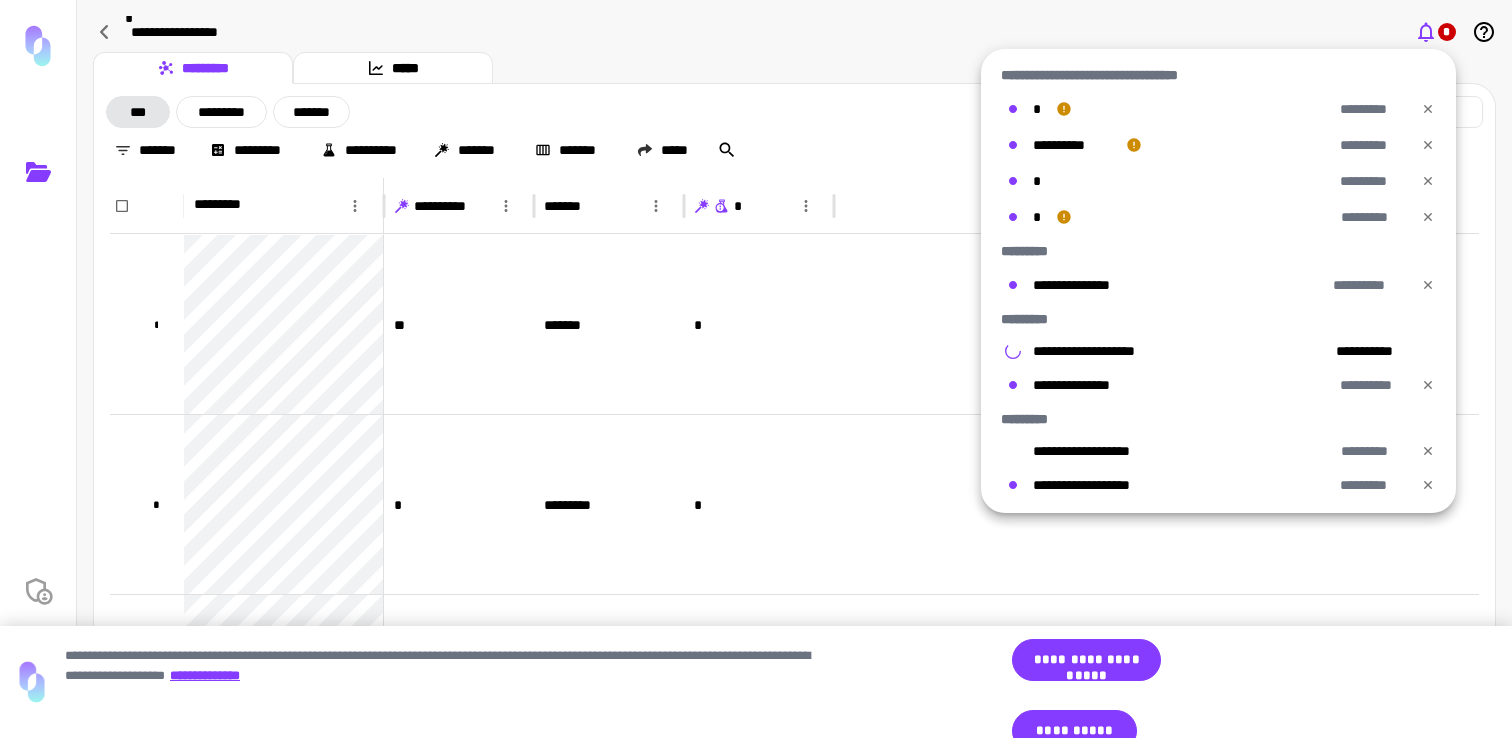 click at bounding box center (756, 369) 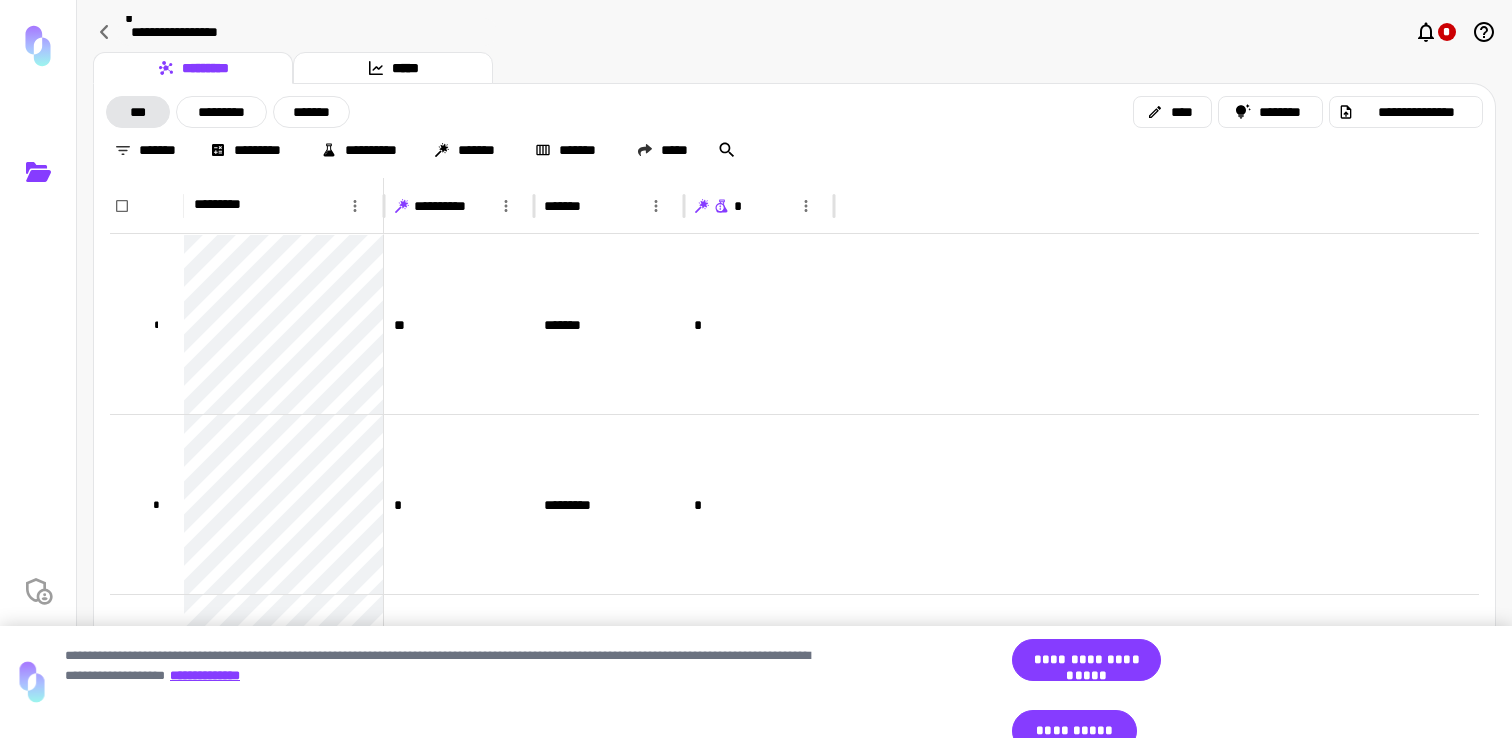 click 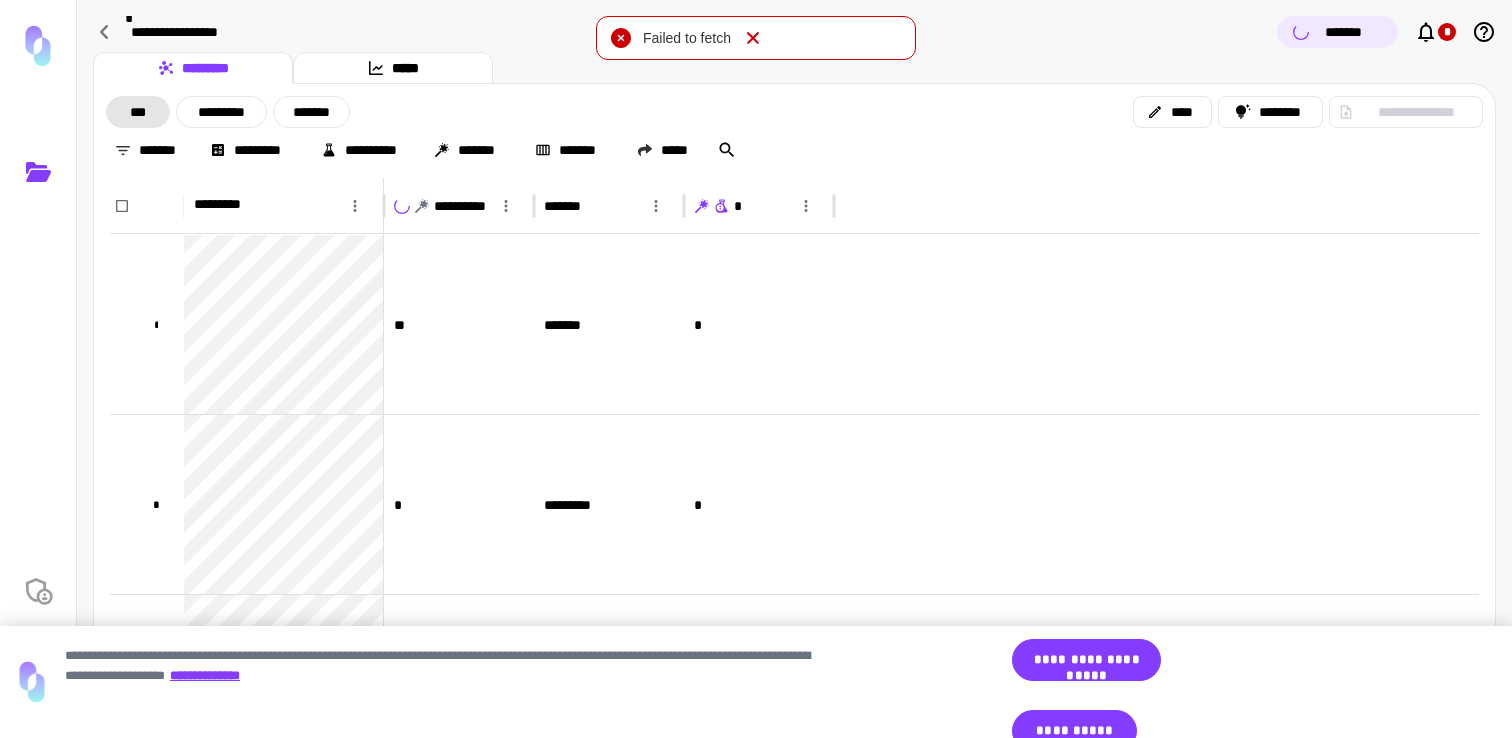 click 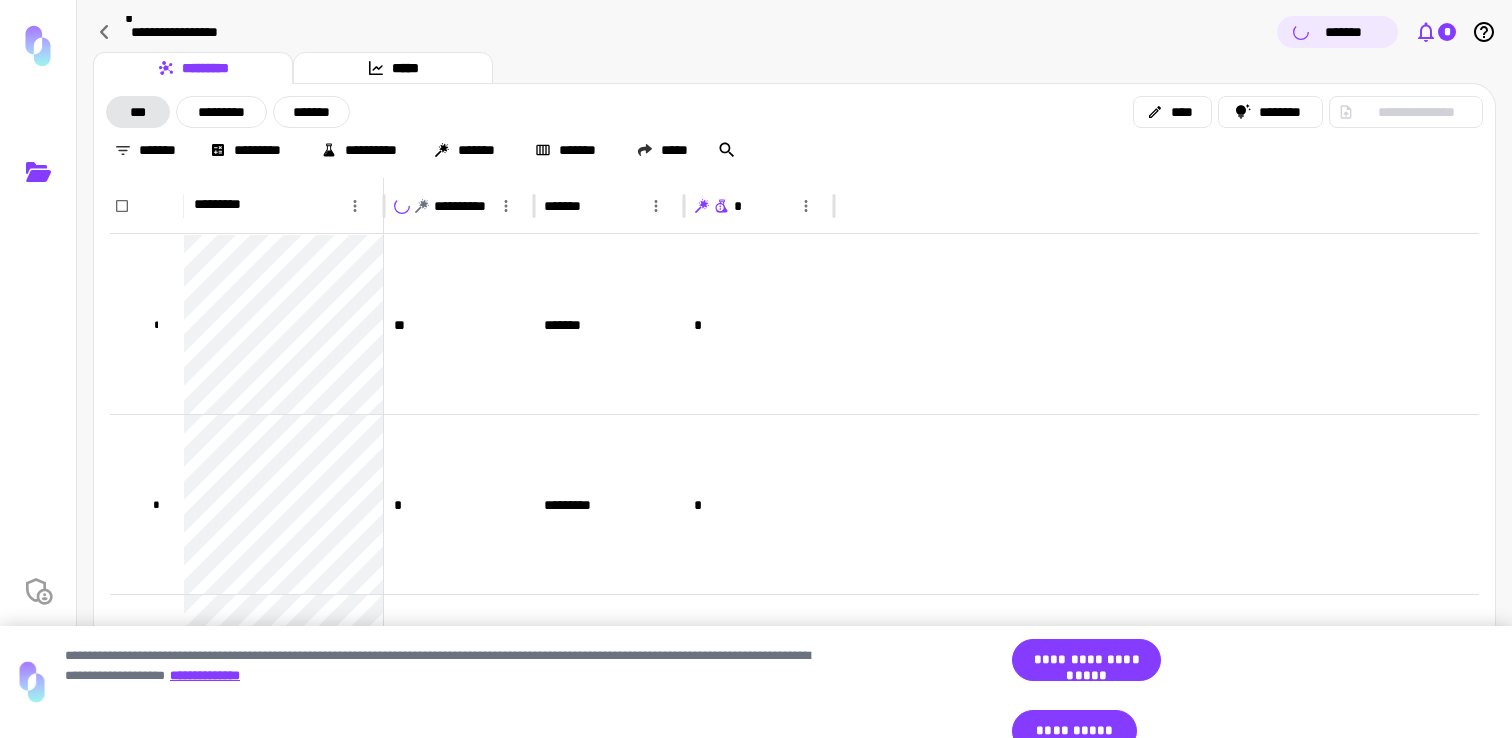 click 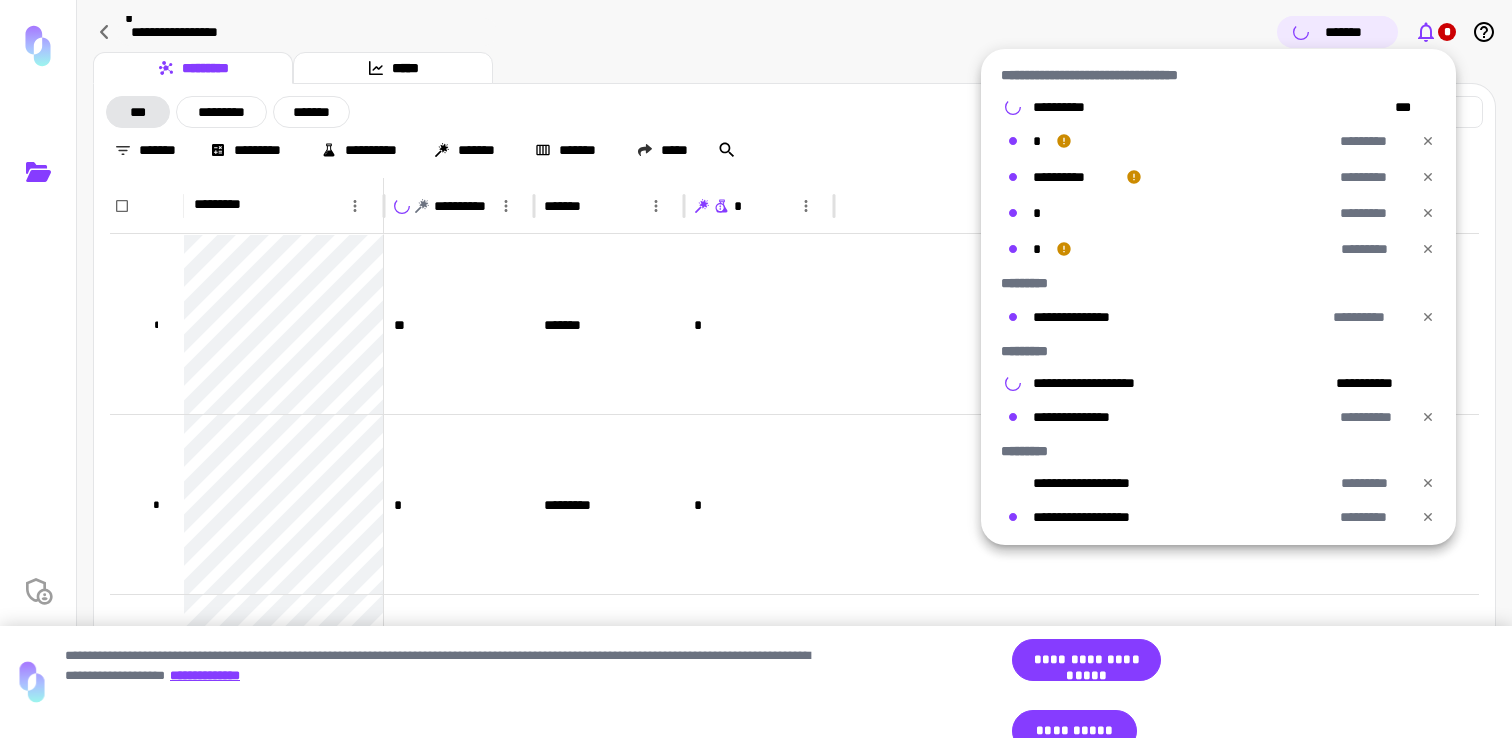click at bounding box center (756, 369) 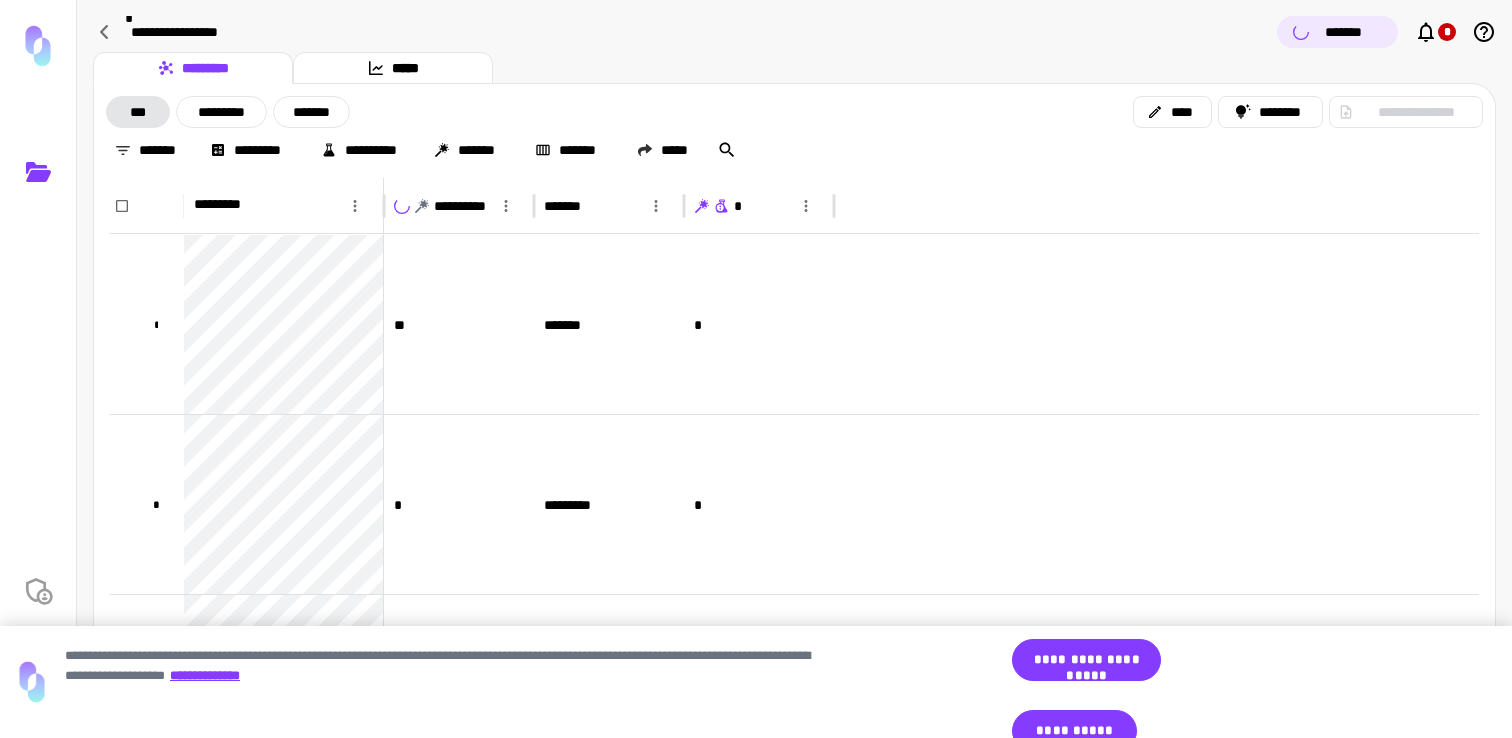 type 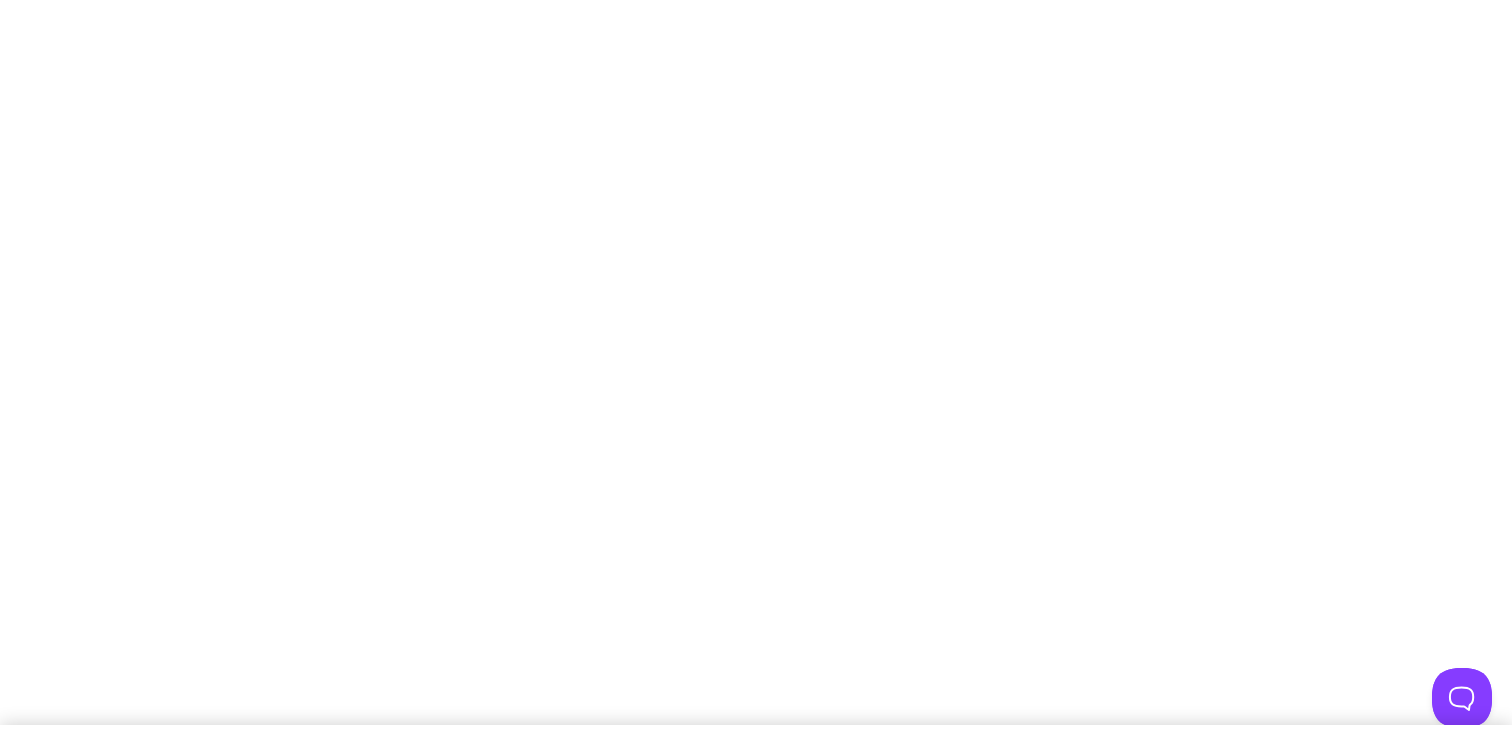 scroll, scrollTop: 0, scrollLeft: 0, axis: both 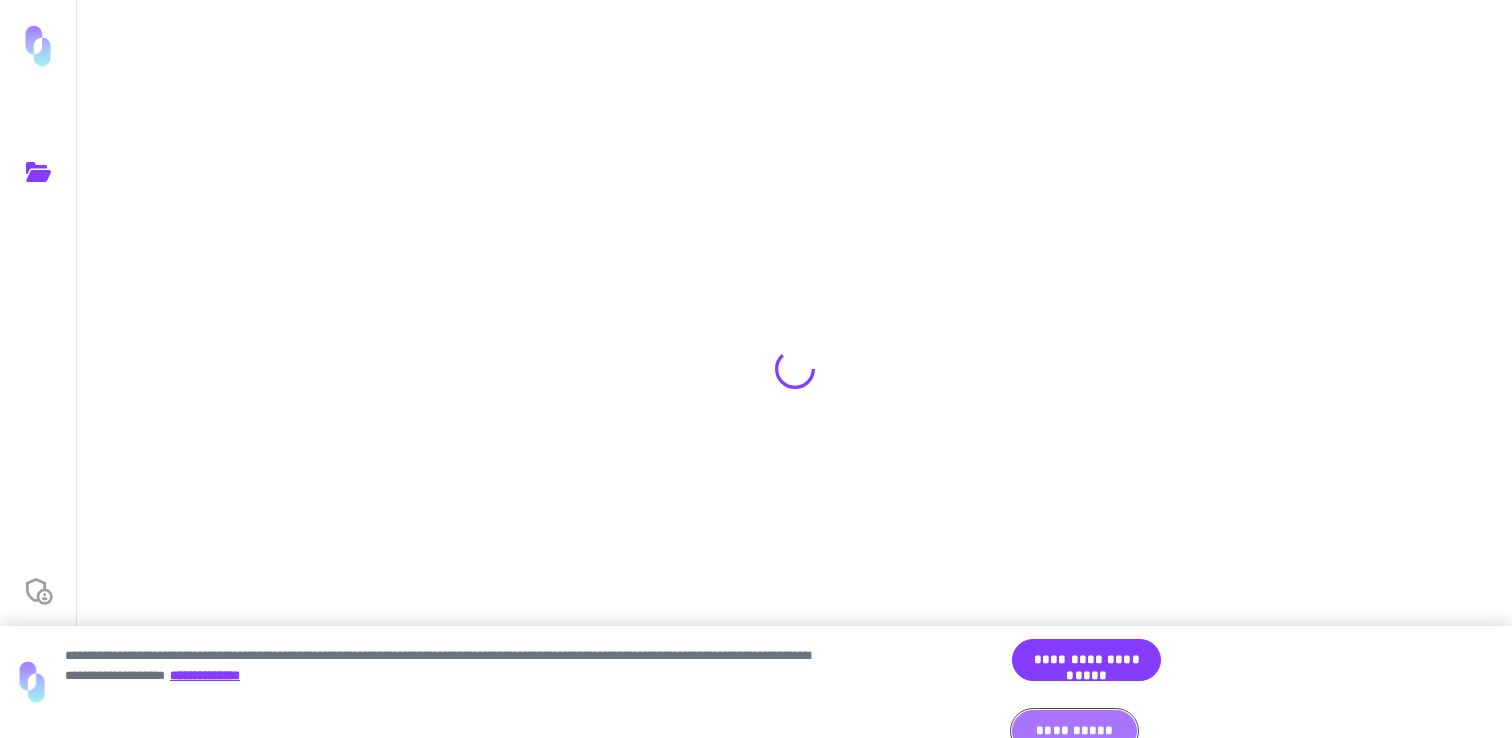 click on "**********" at bounding box center (1074, 731) 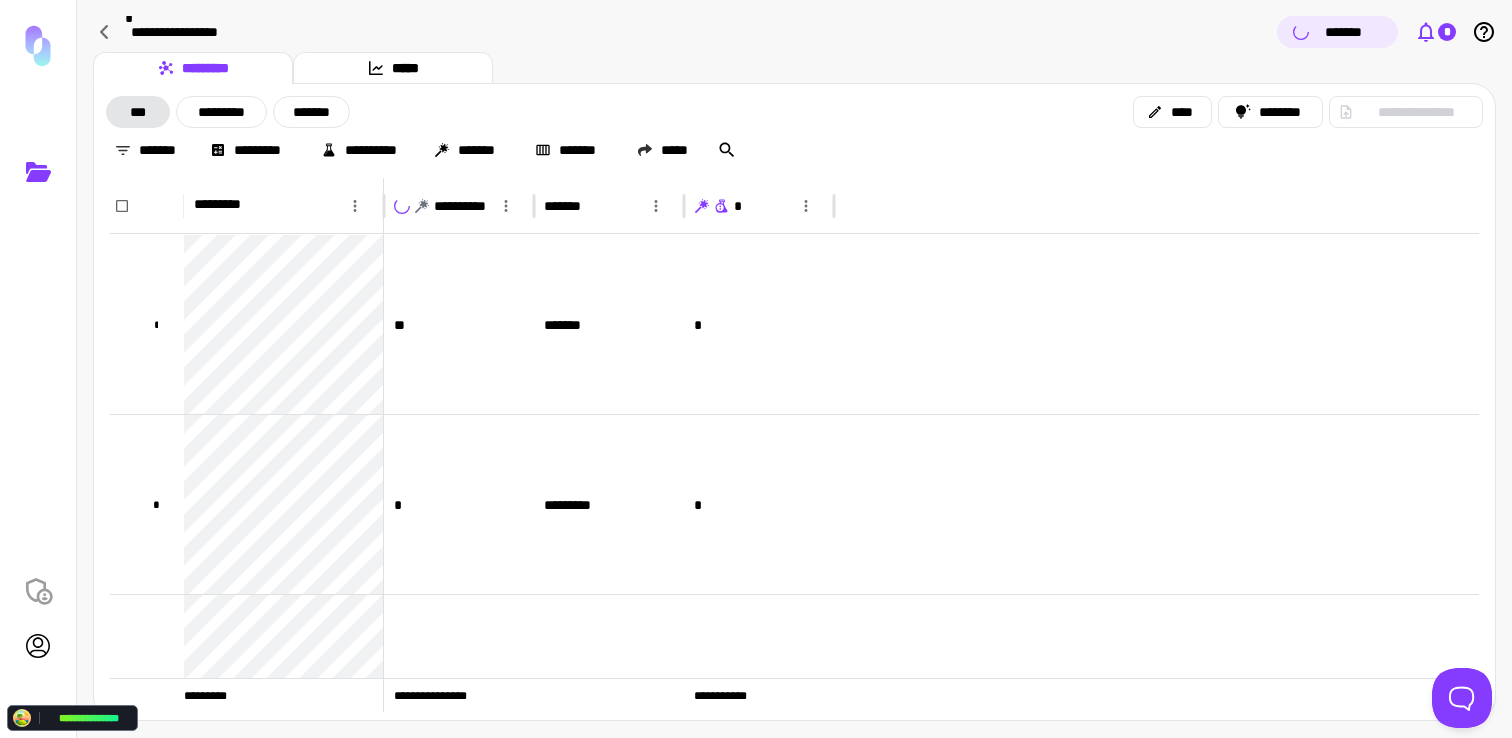 click 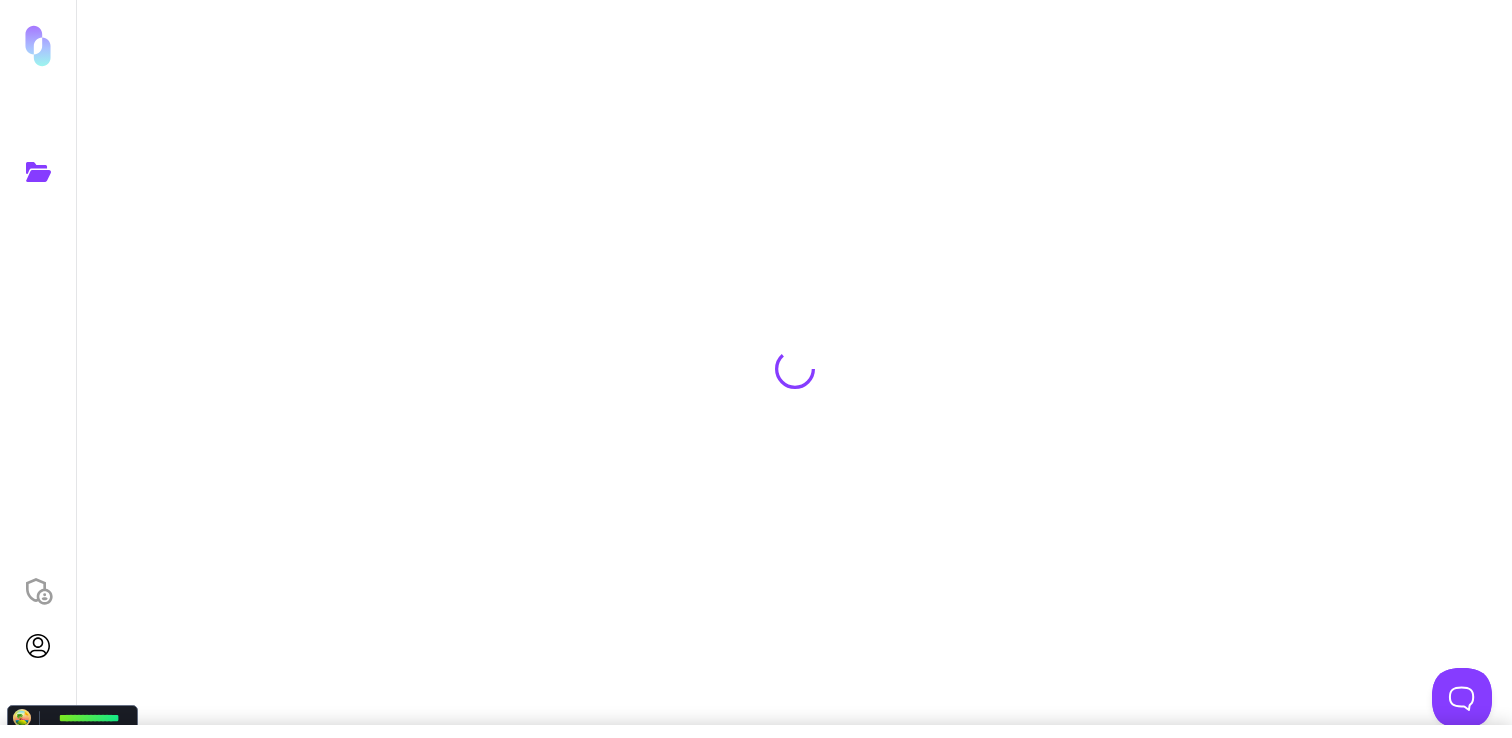 scroll, scrollTop: 0, scrollLeft: 0, axis: both 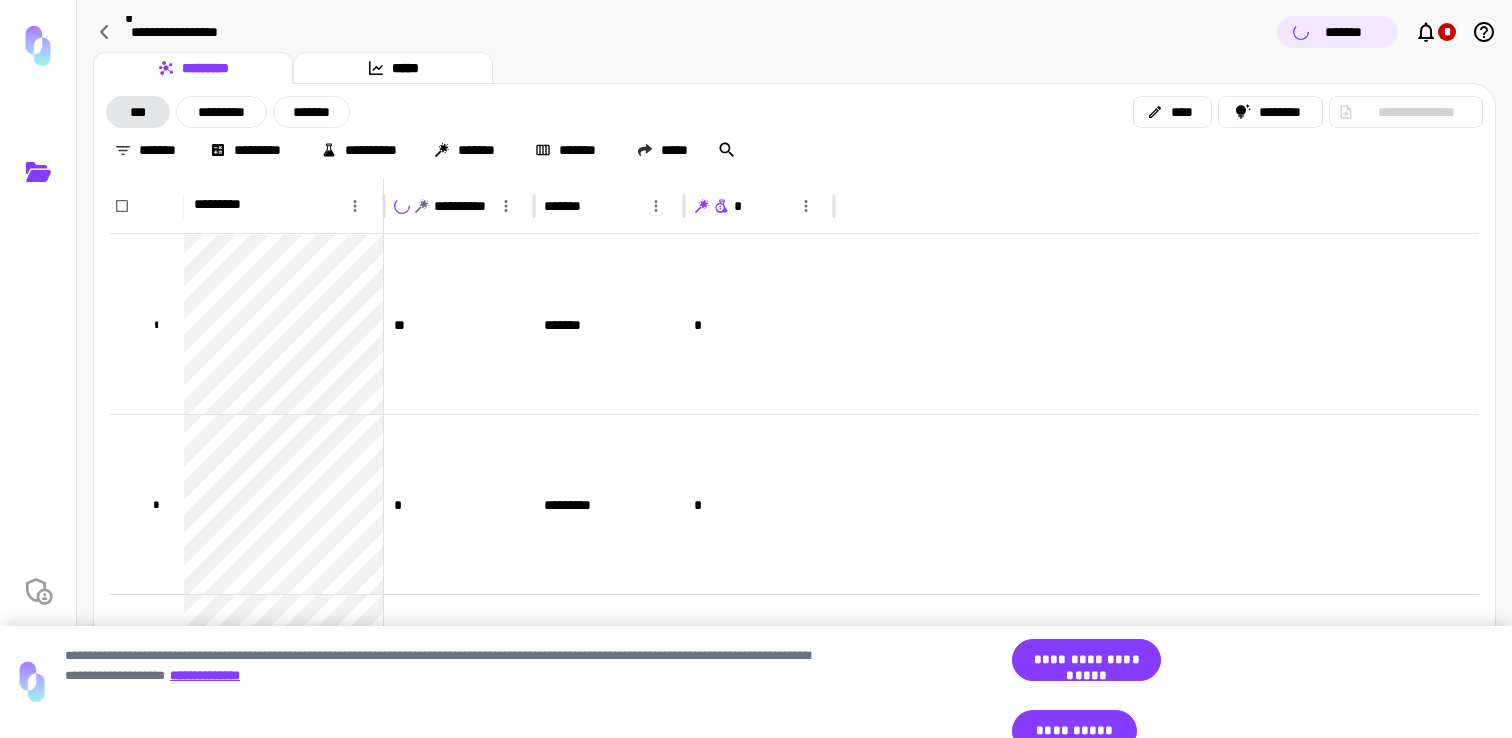 click on "**********" at bounding box center [794, 369] 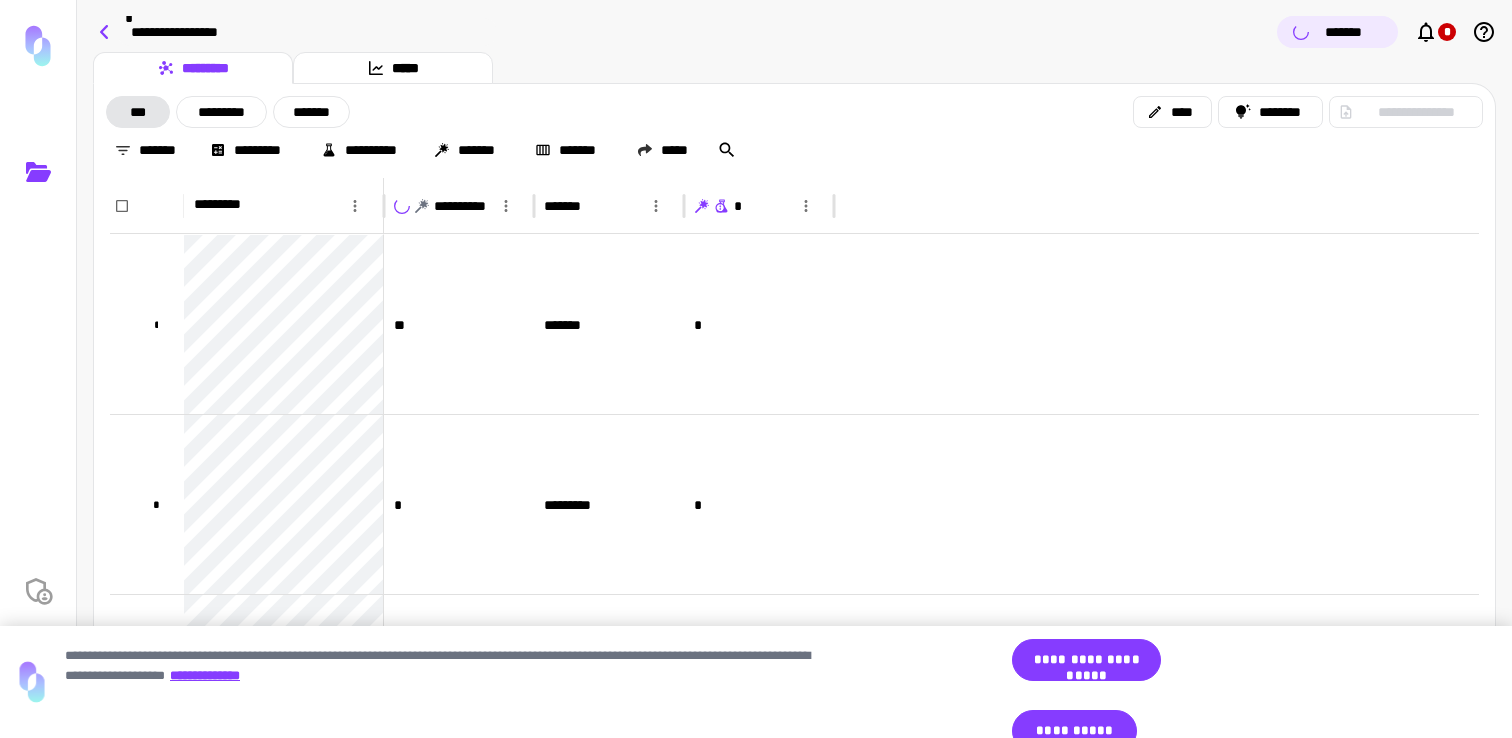 click 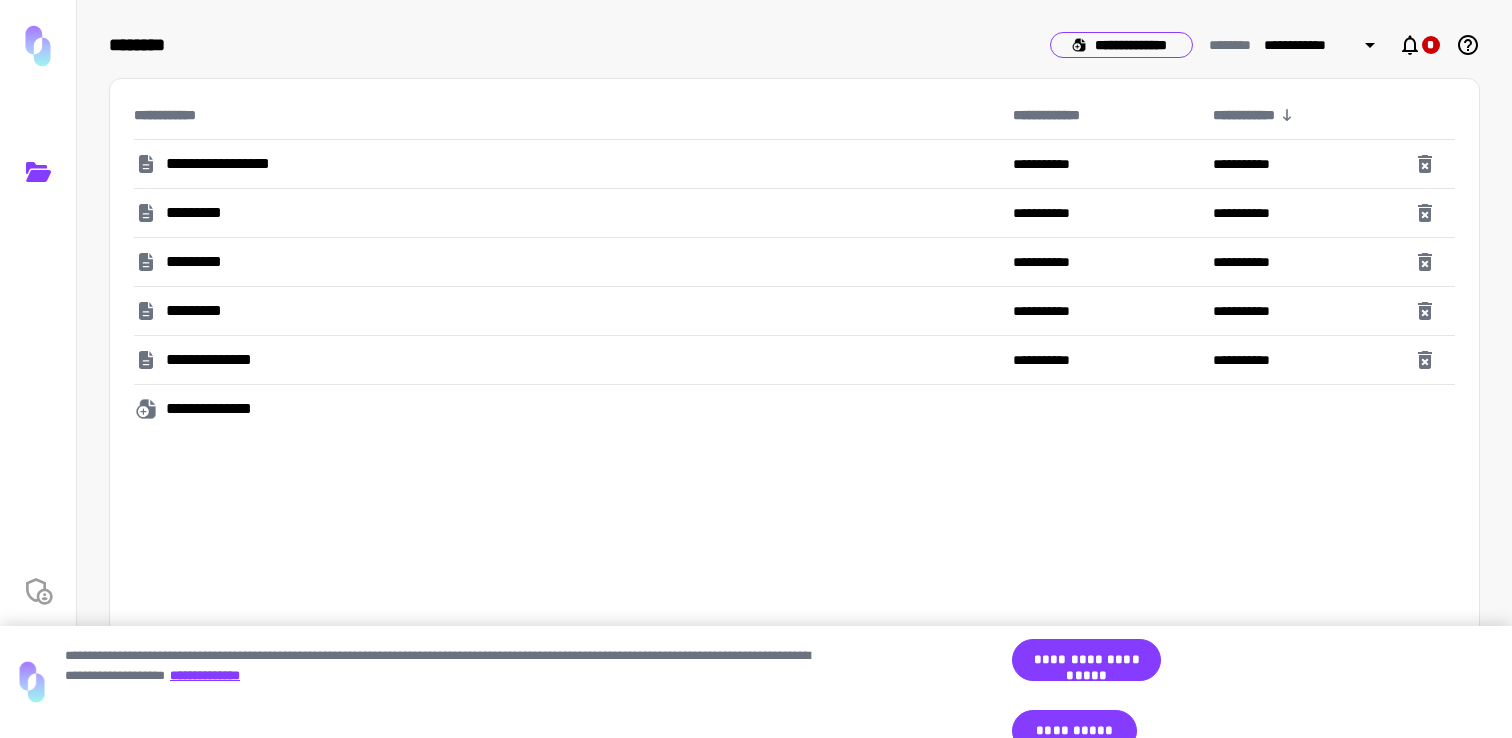 click on "**********" at bounding box center (1121, 45) 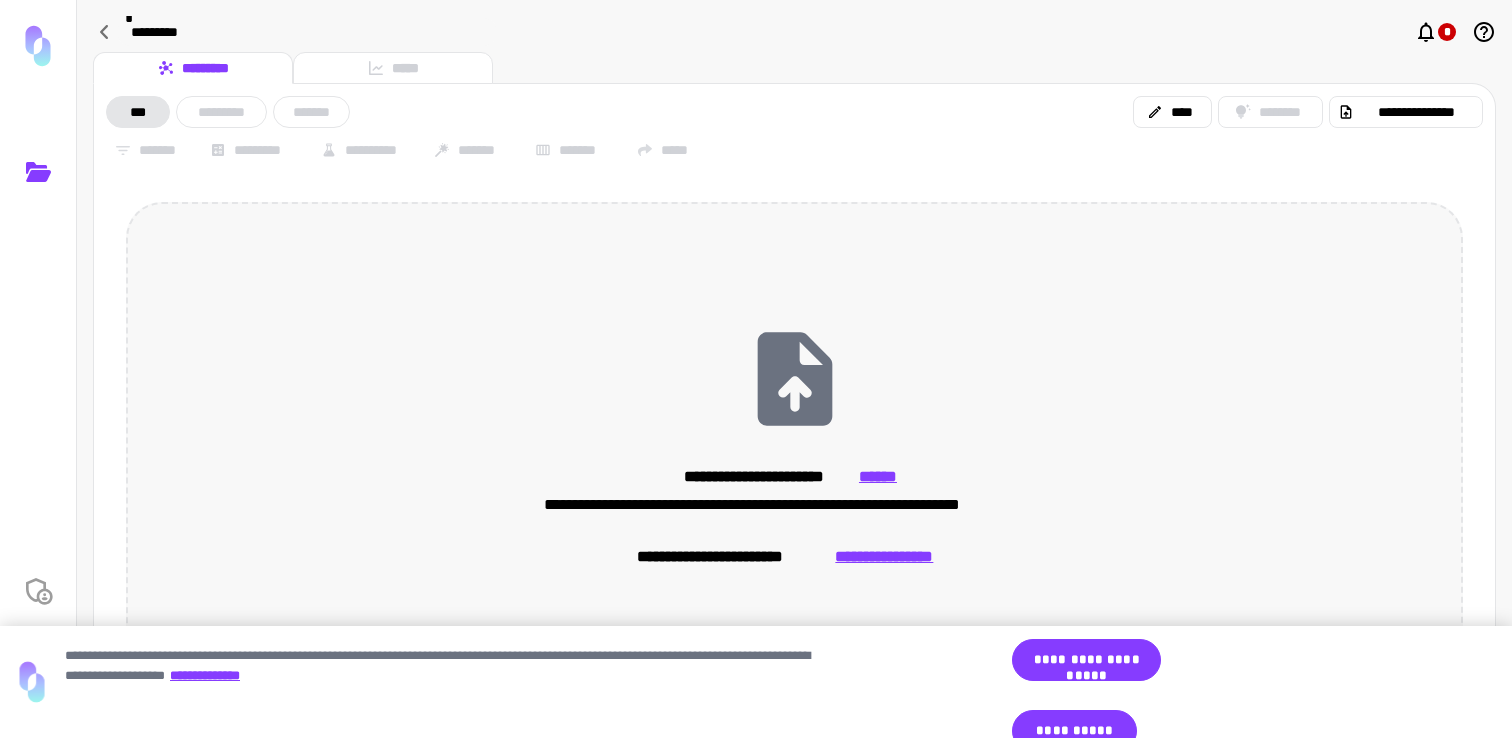 click on "**********" at bounding box center [794, 445] 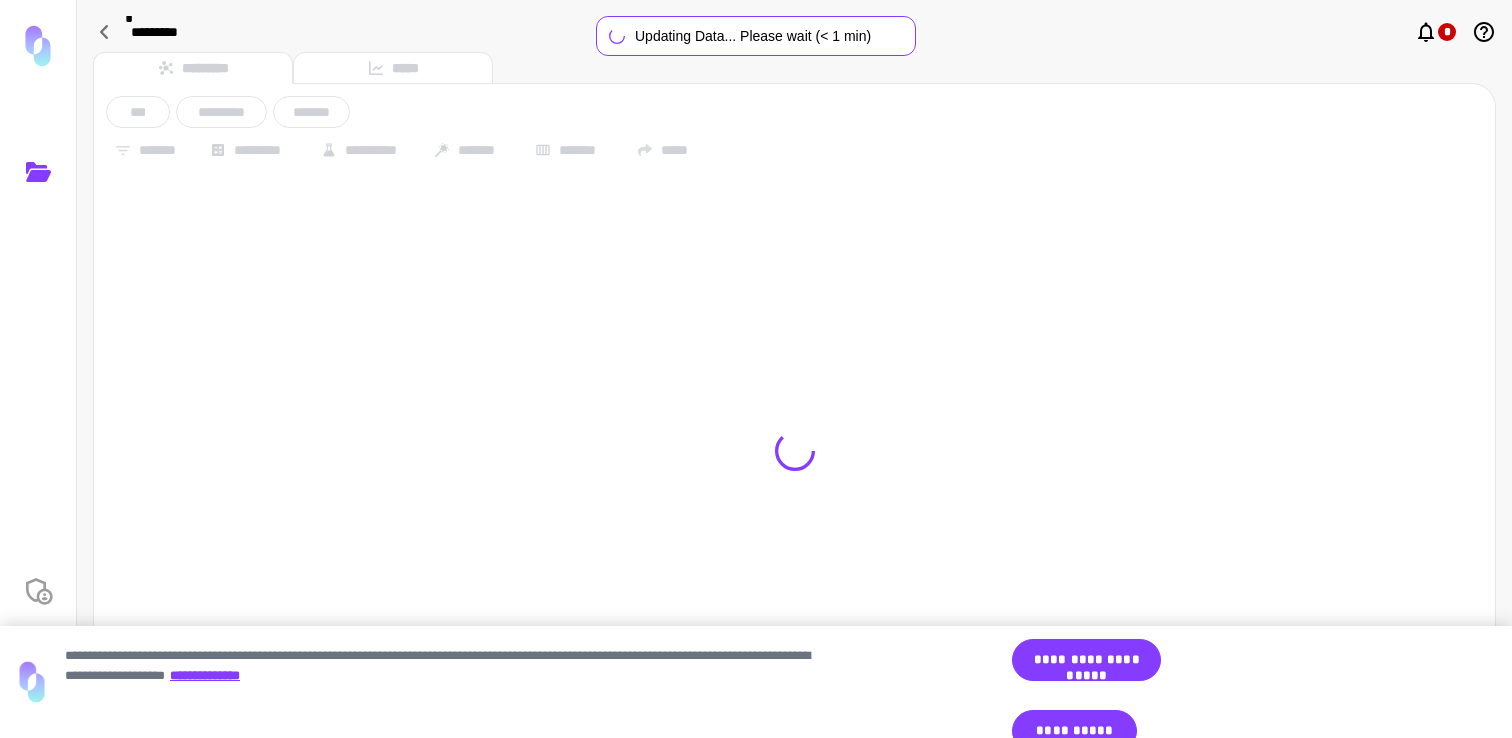 type on "**********" 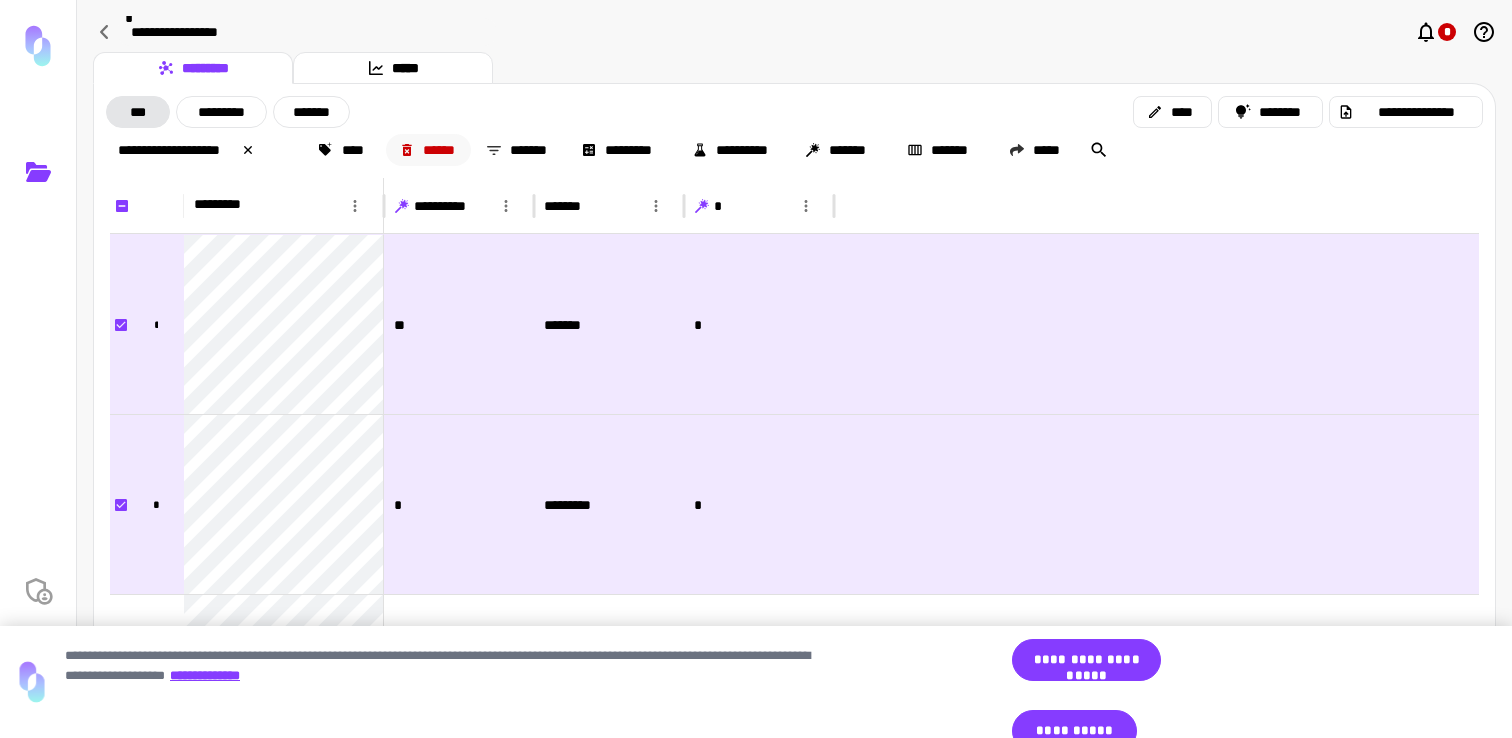 click 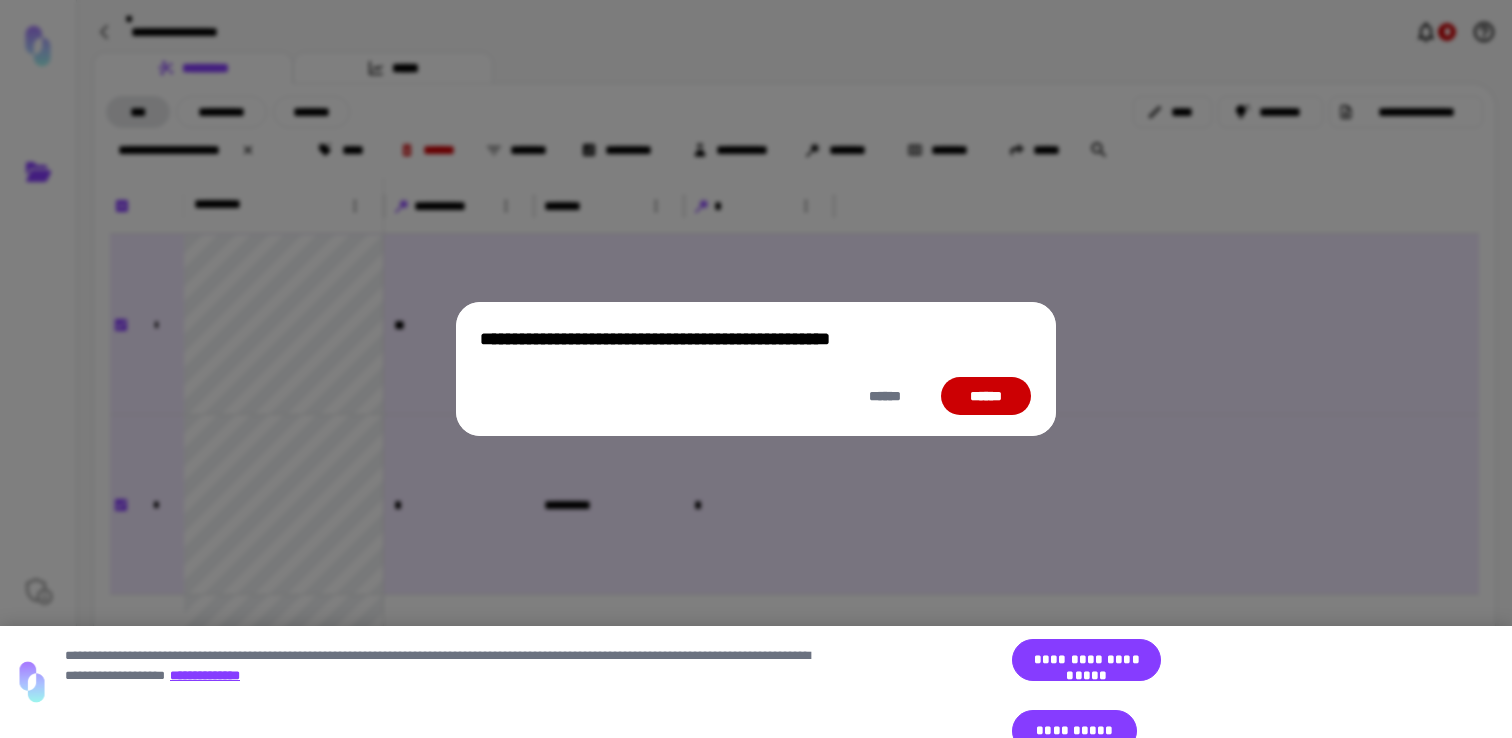 click on "******" at bounding box center (986, 396) 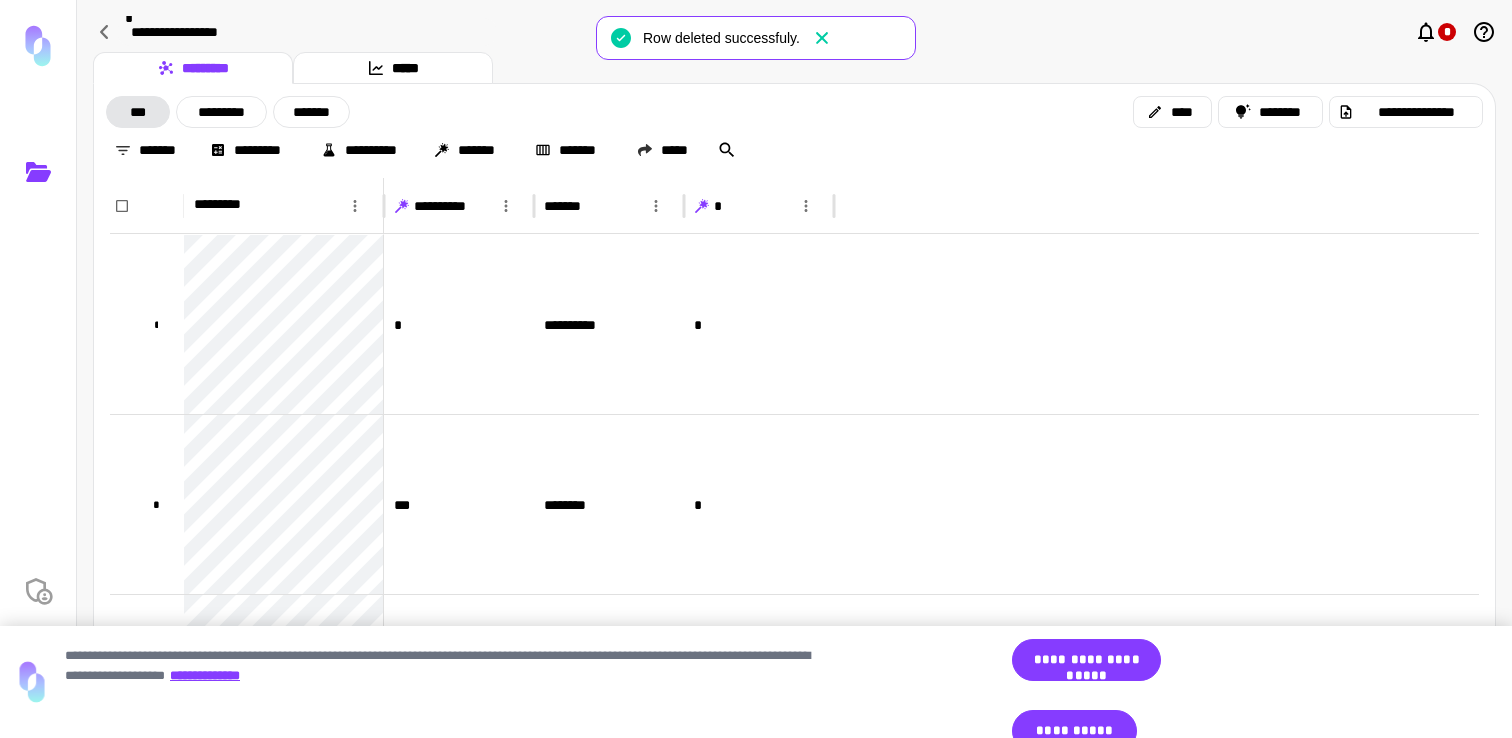 click 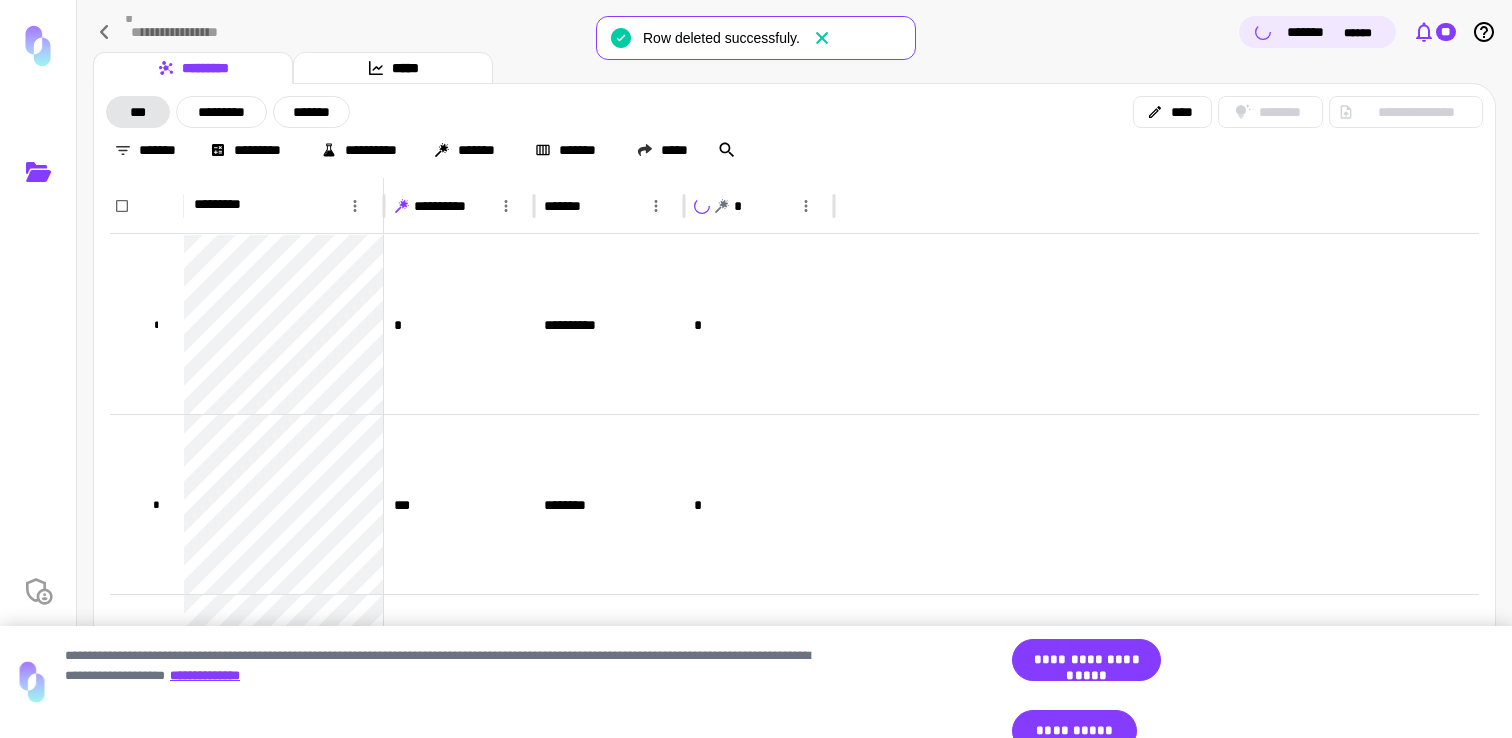 click 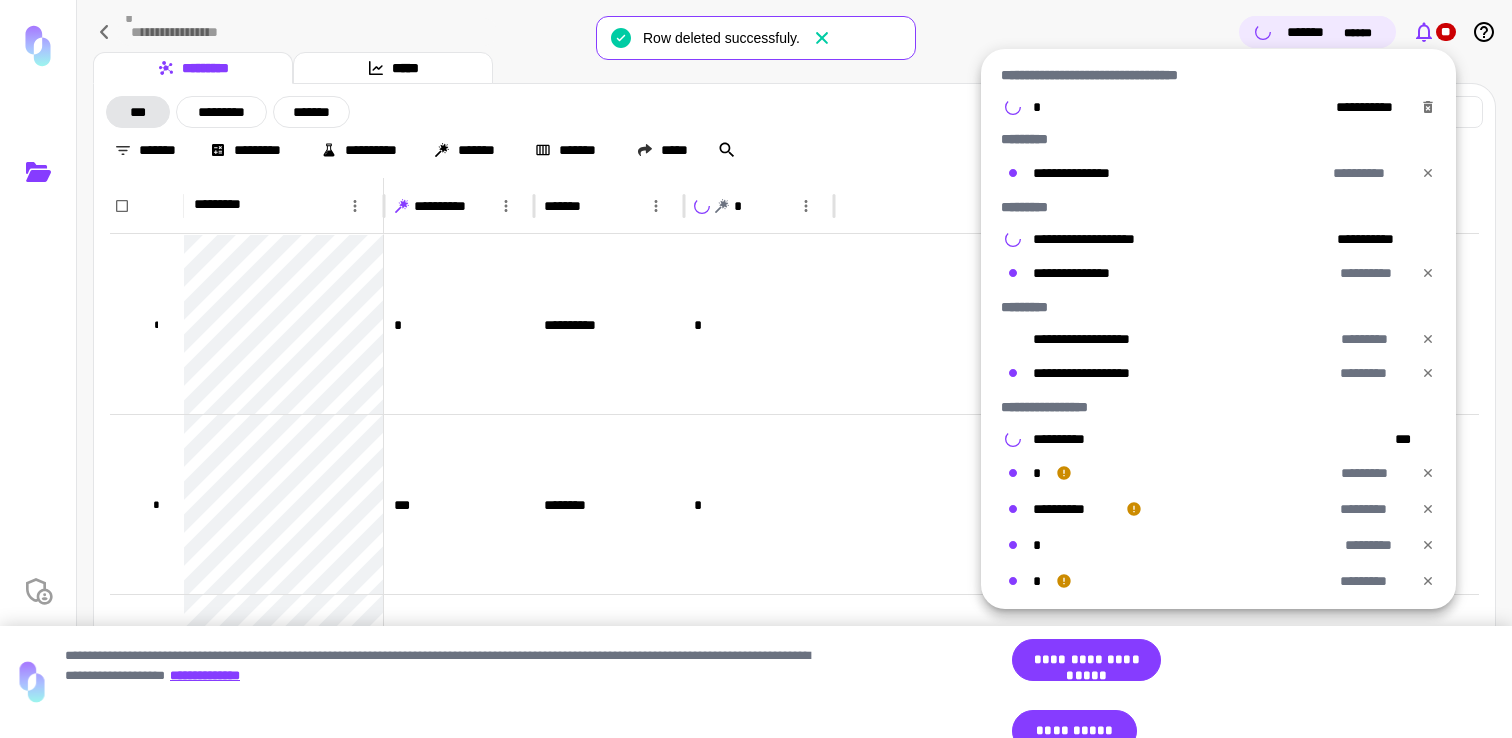 click 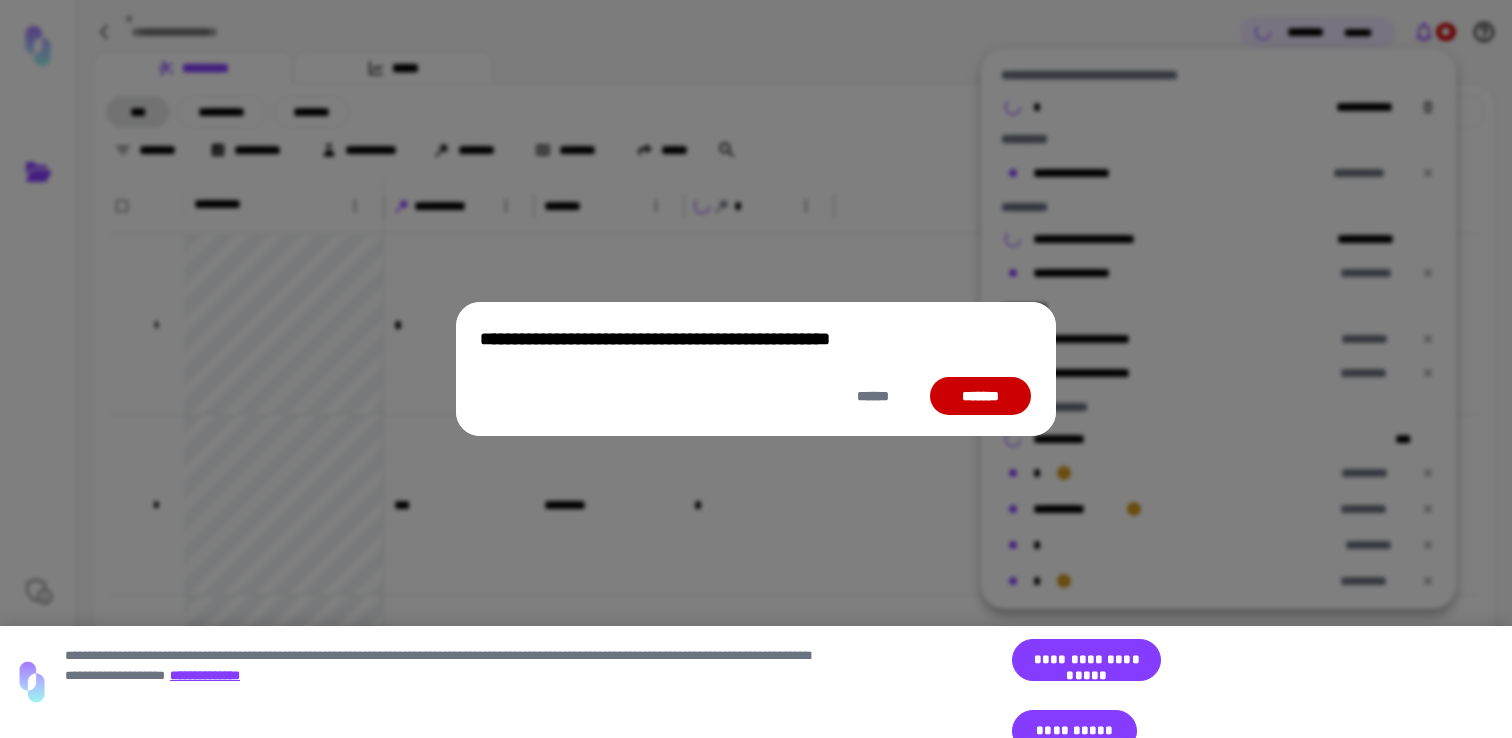 click on "*******" at bounding box center [980, 396] 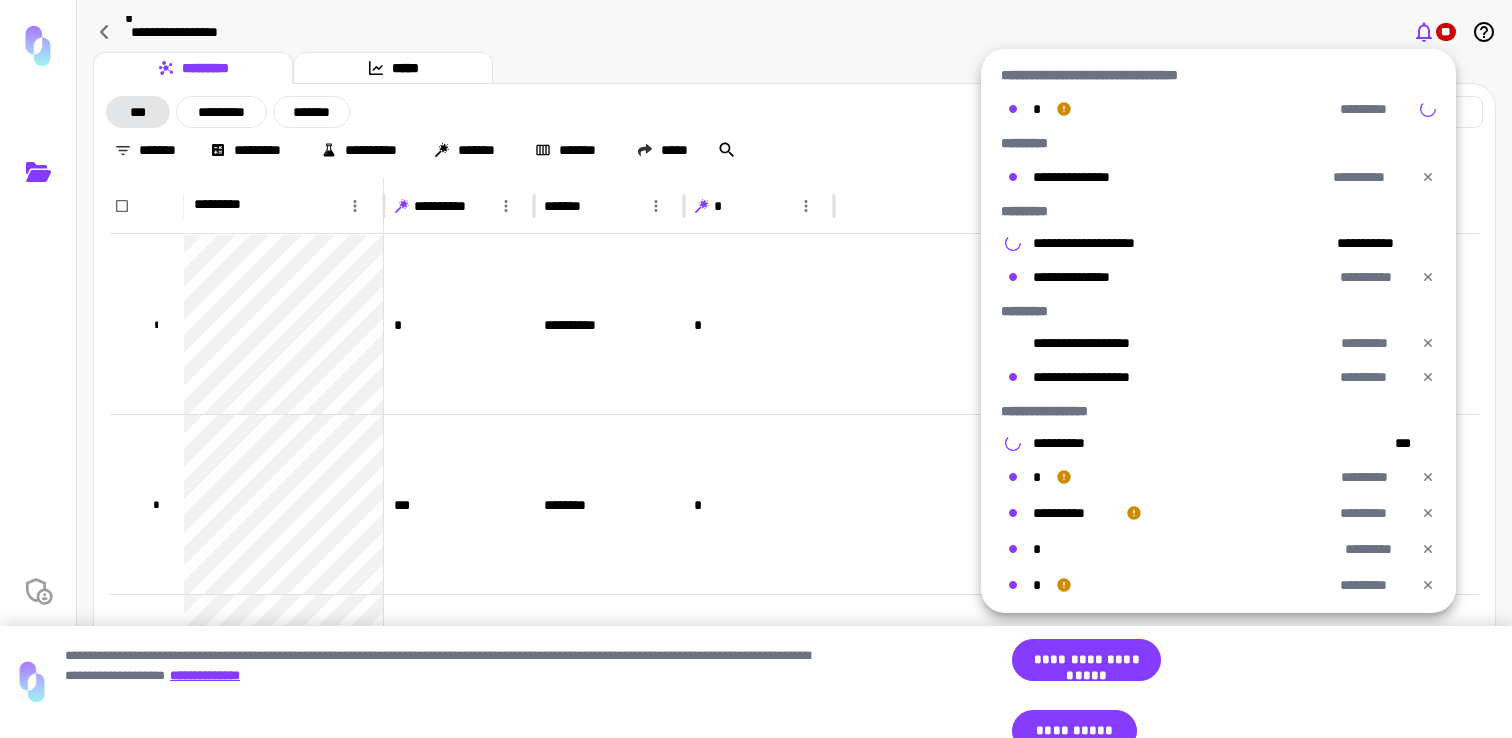 click at bounding box center (756, 369) 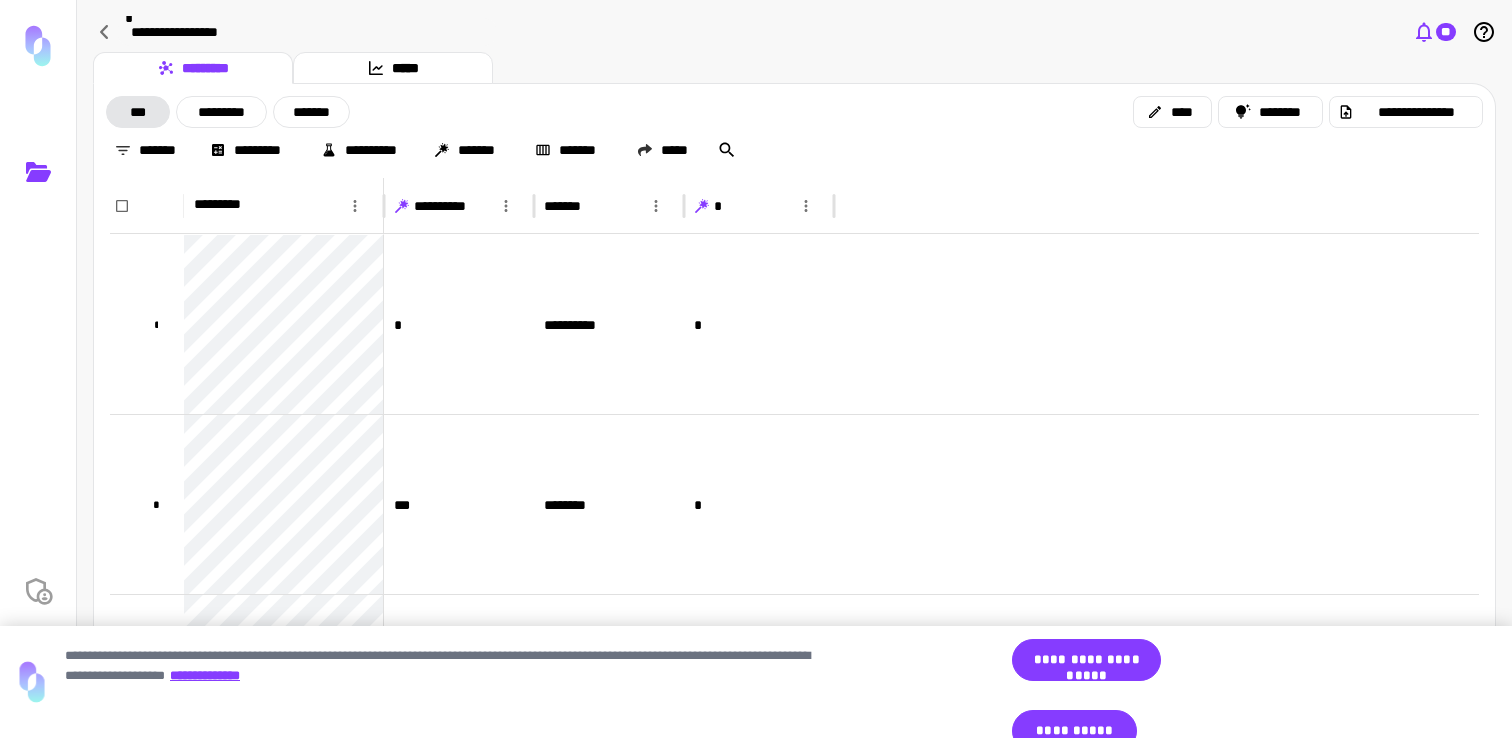 click 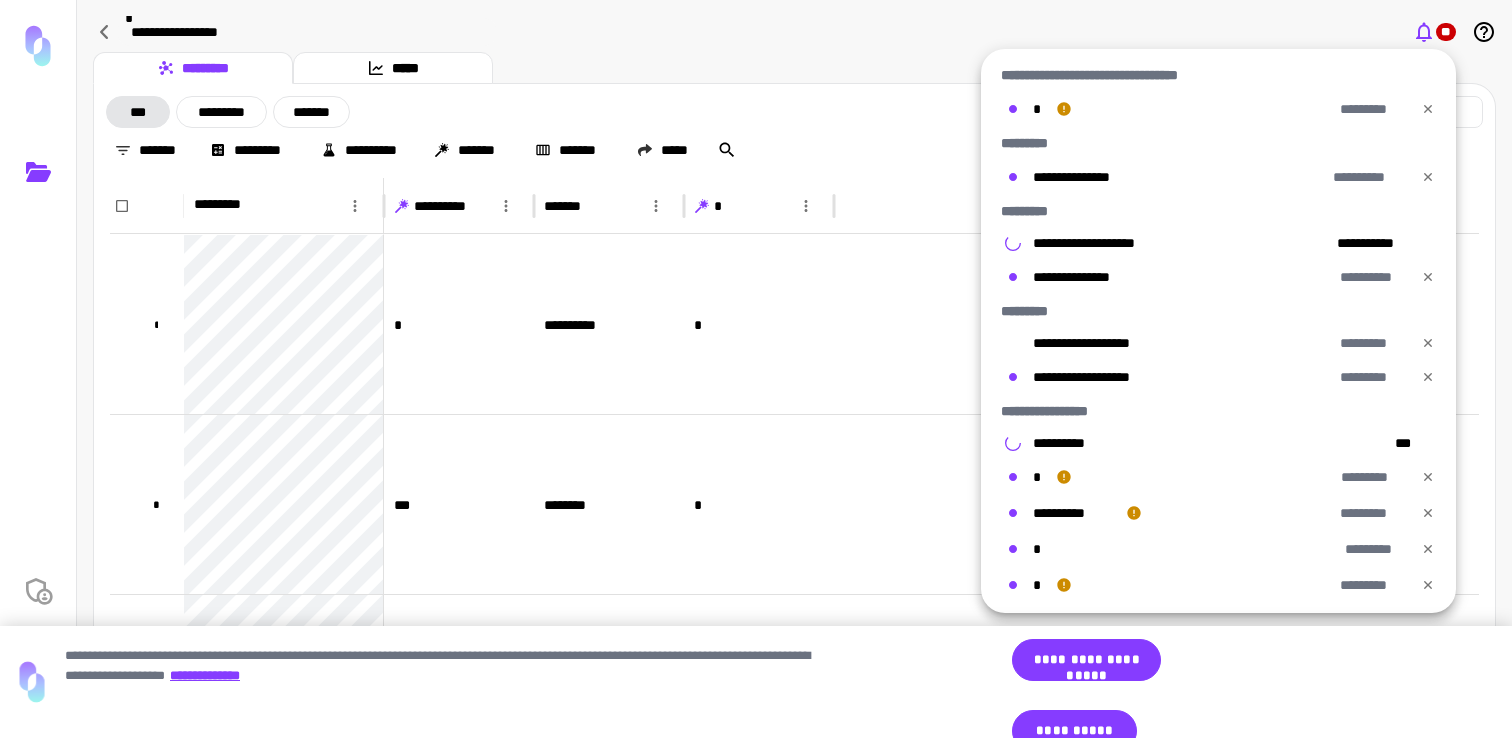 click at bounding box center [756, 369] 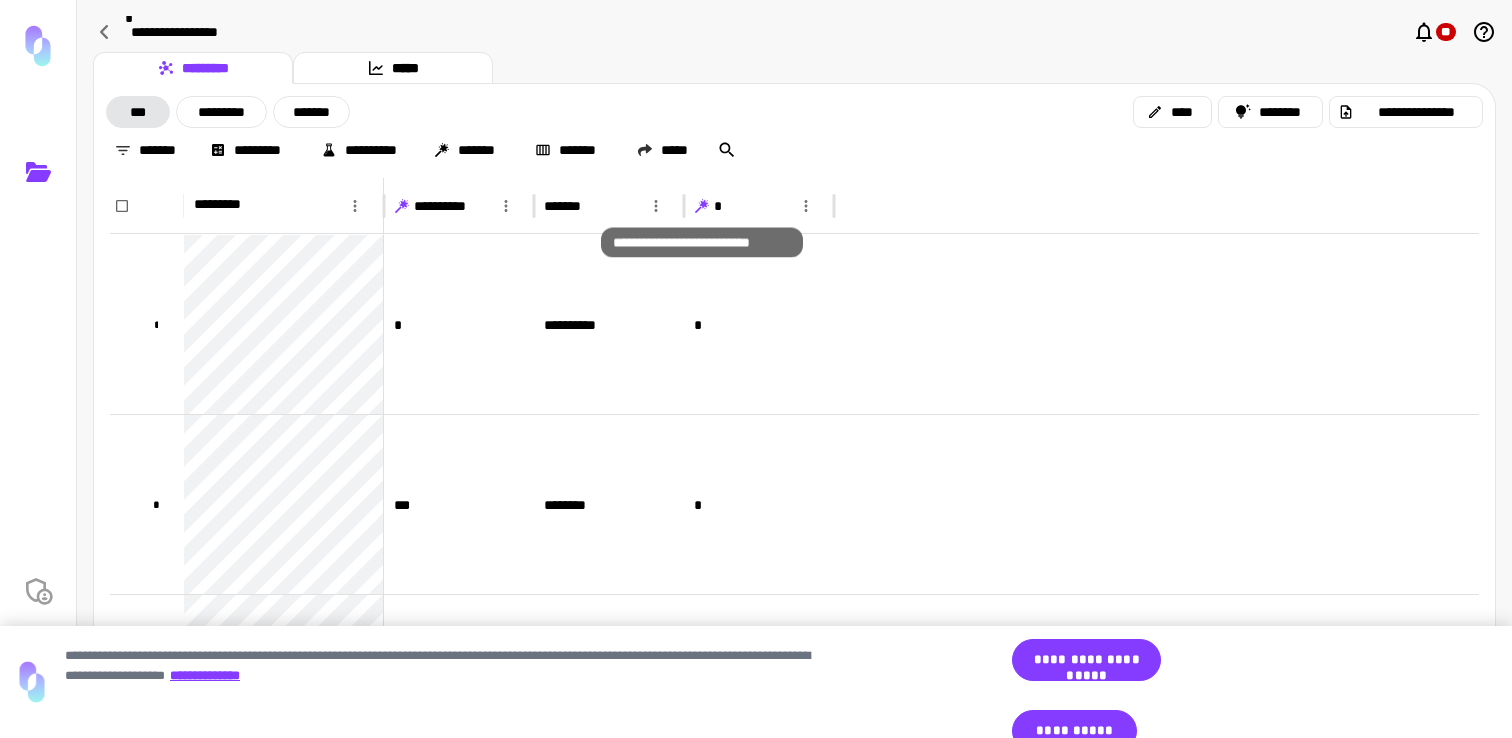 click 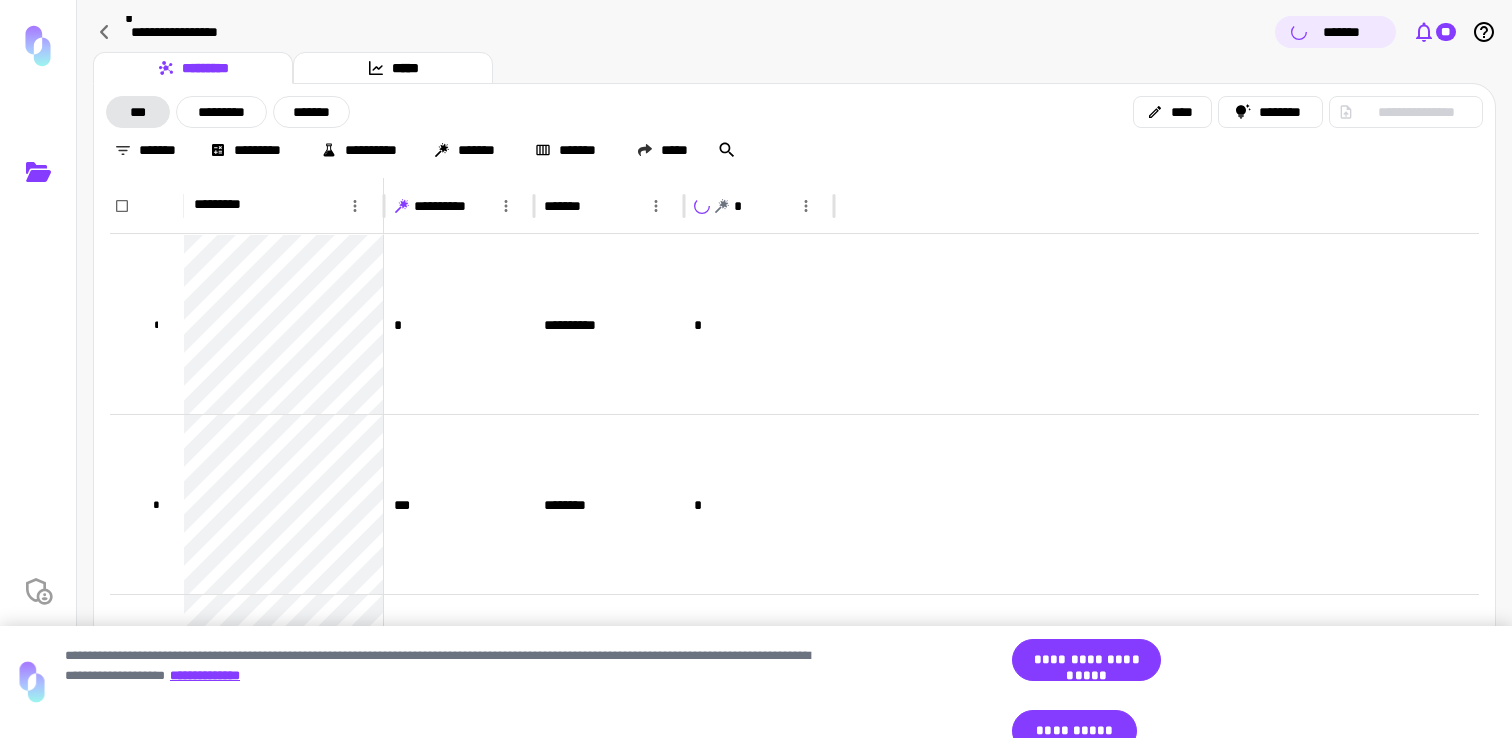 click 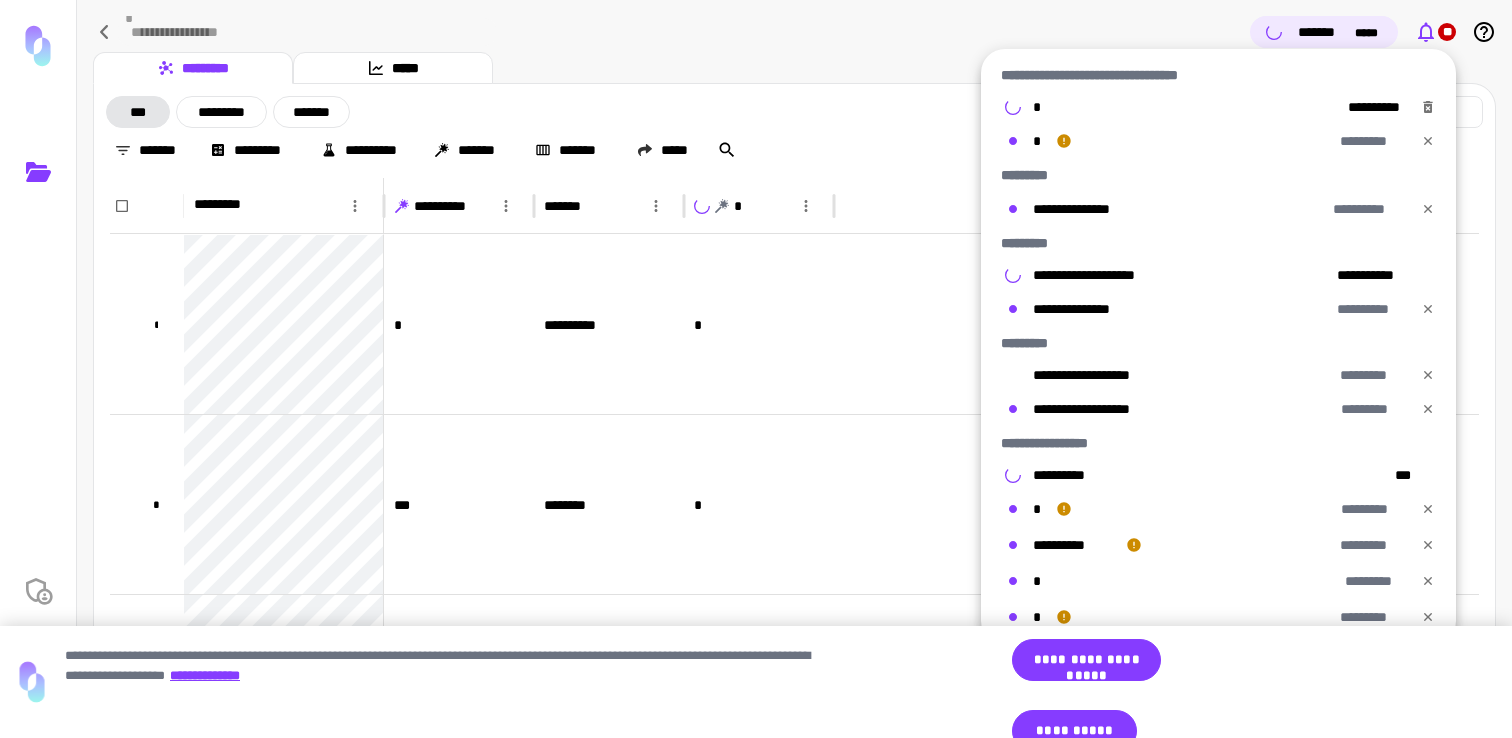 click at bounding box center (756, 369) 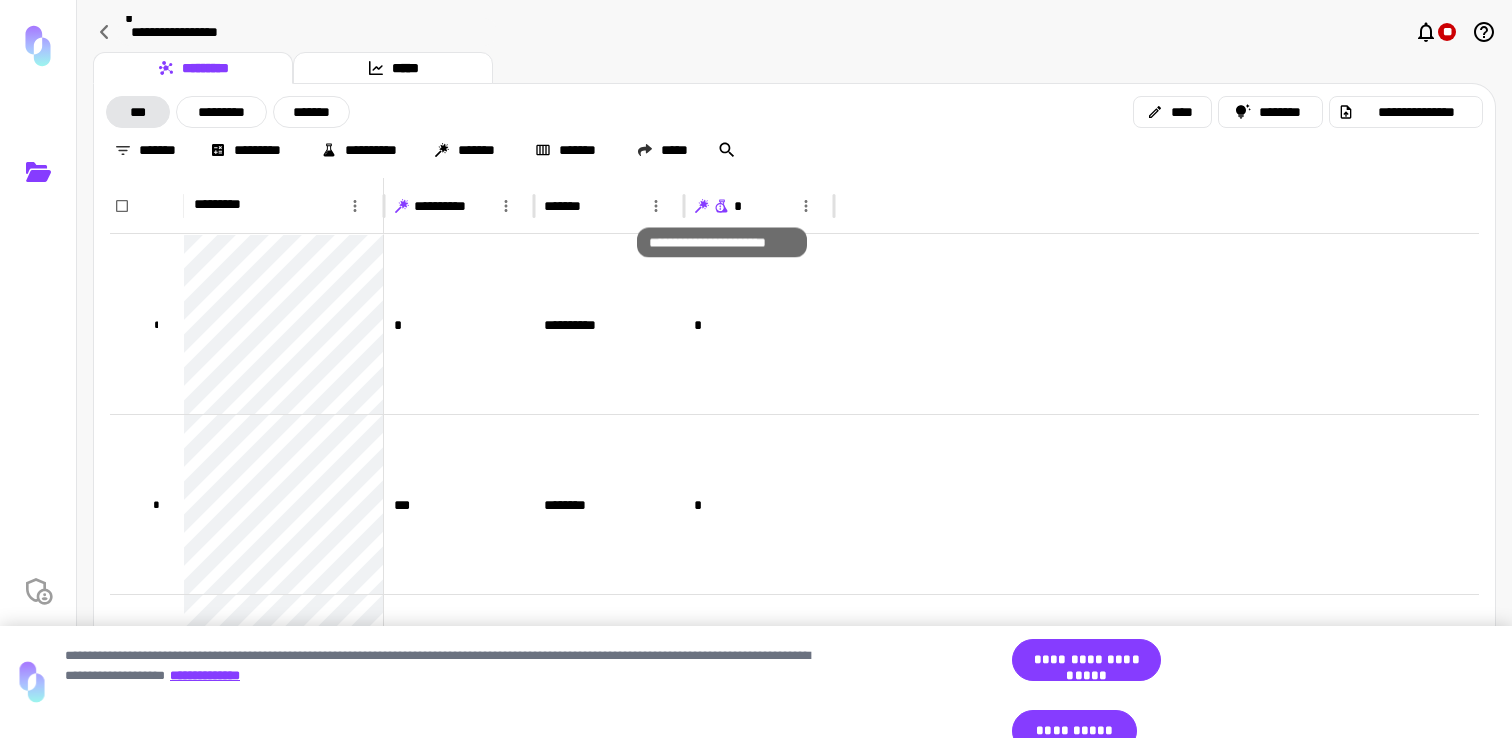 click 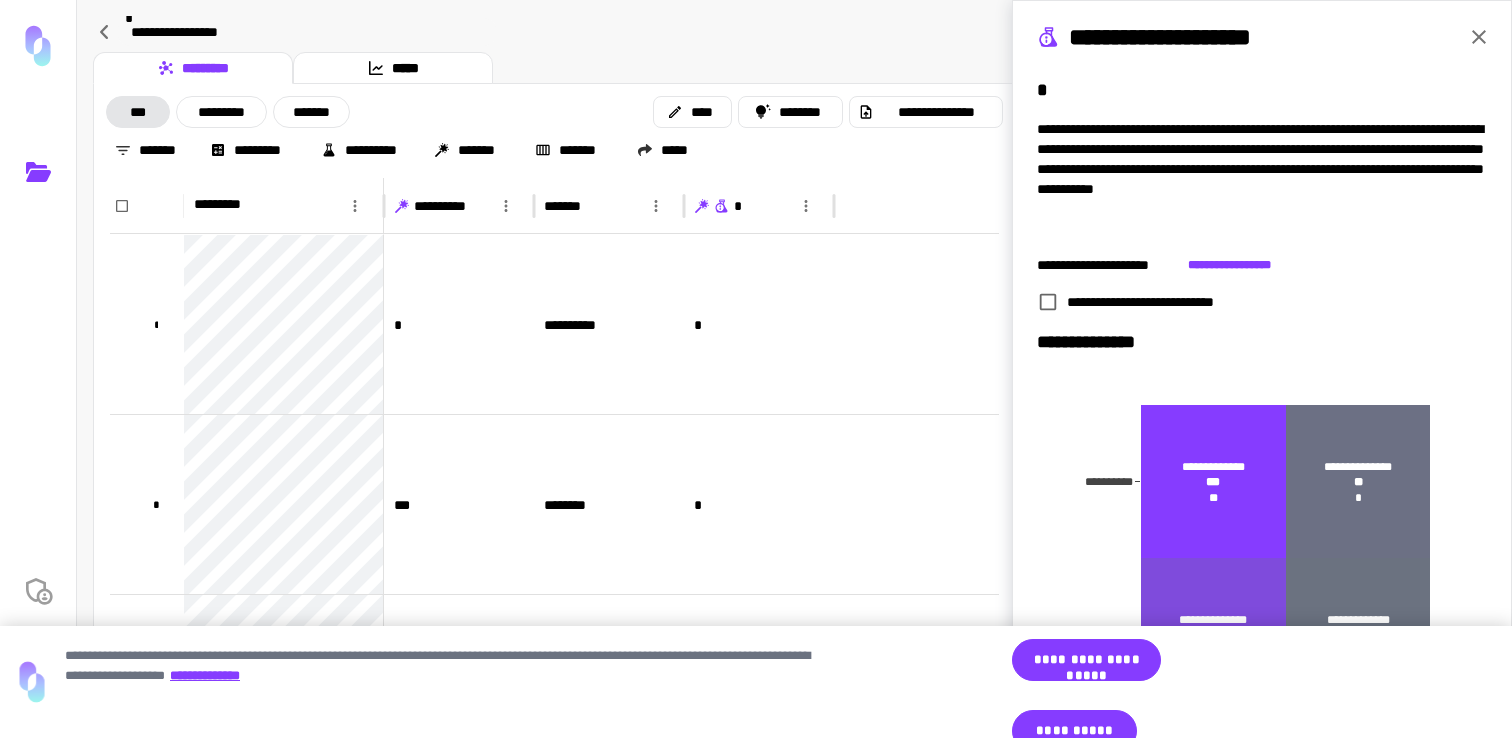 scroll, scrollTop: 241, scrollLeft: 0, axis: vertical 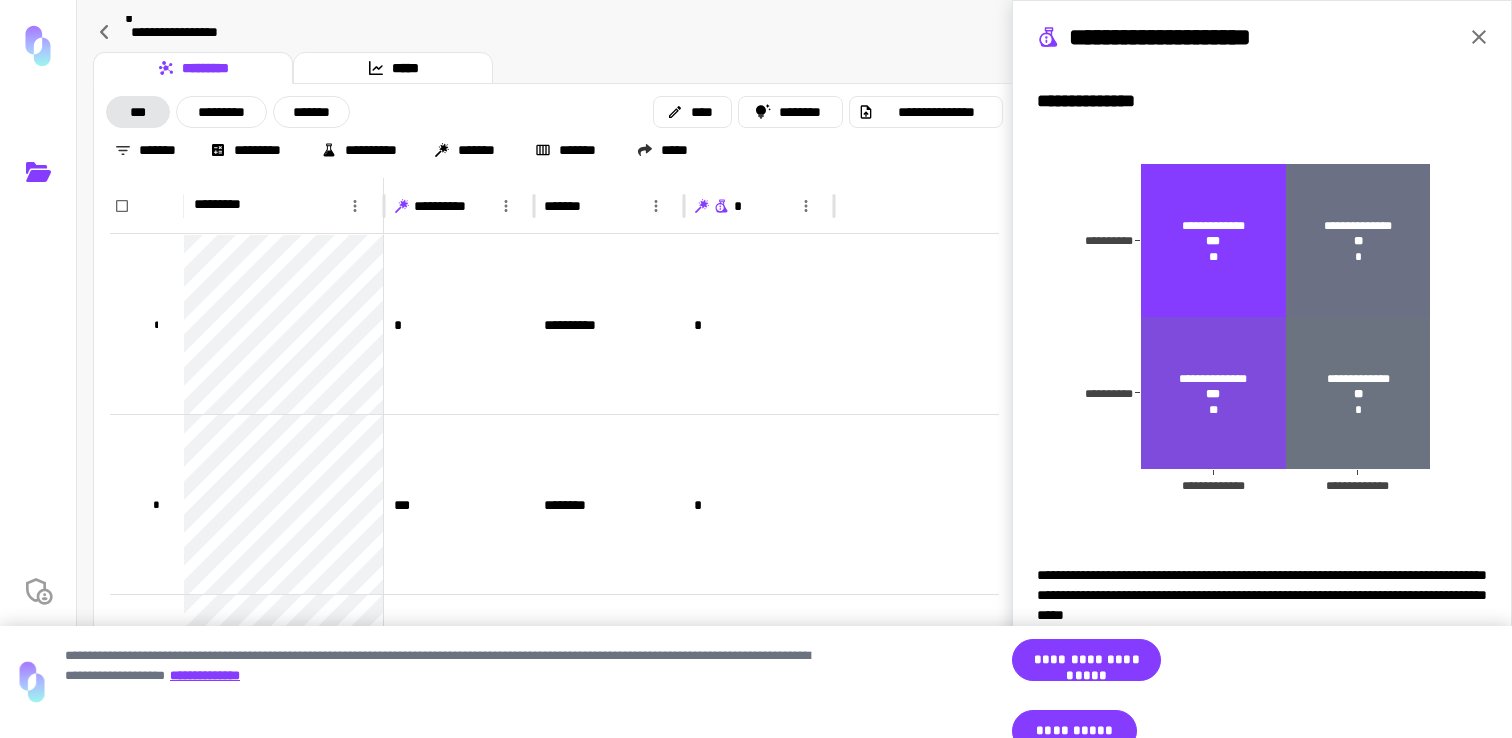 click 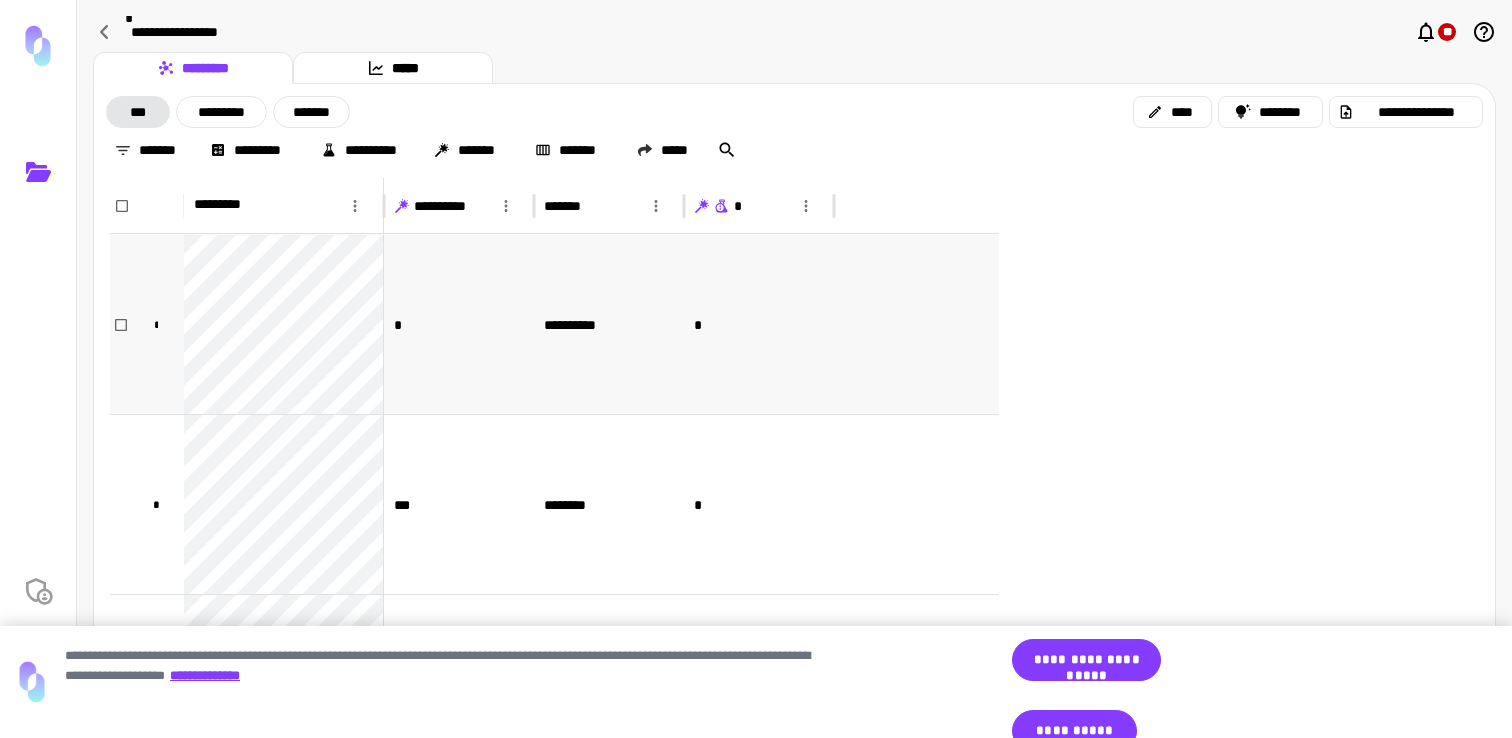 scroll, scrollTop: 0, scrollLeft: 0, axis: both 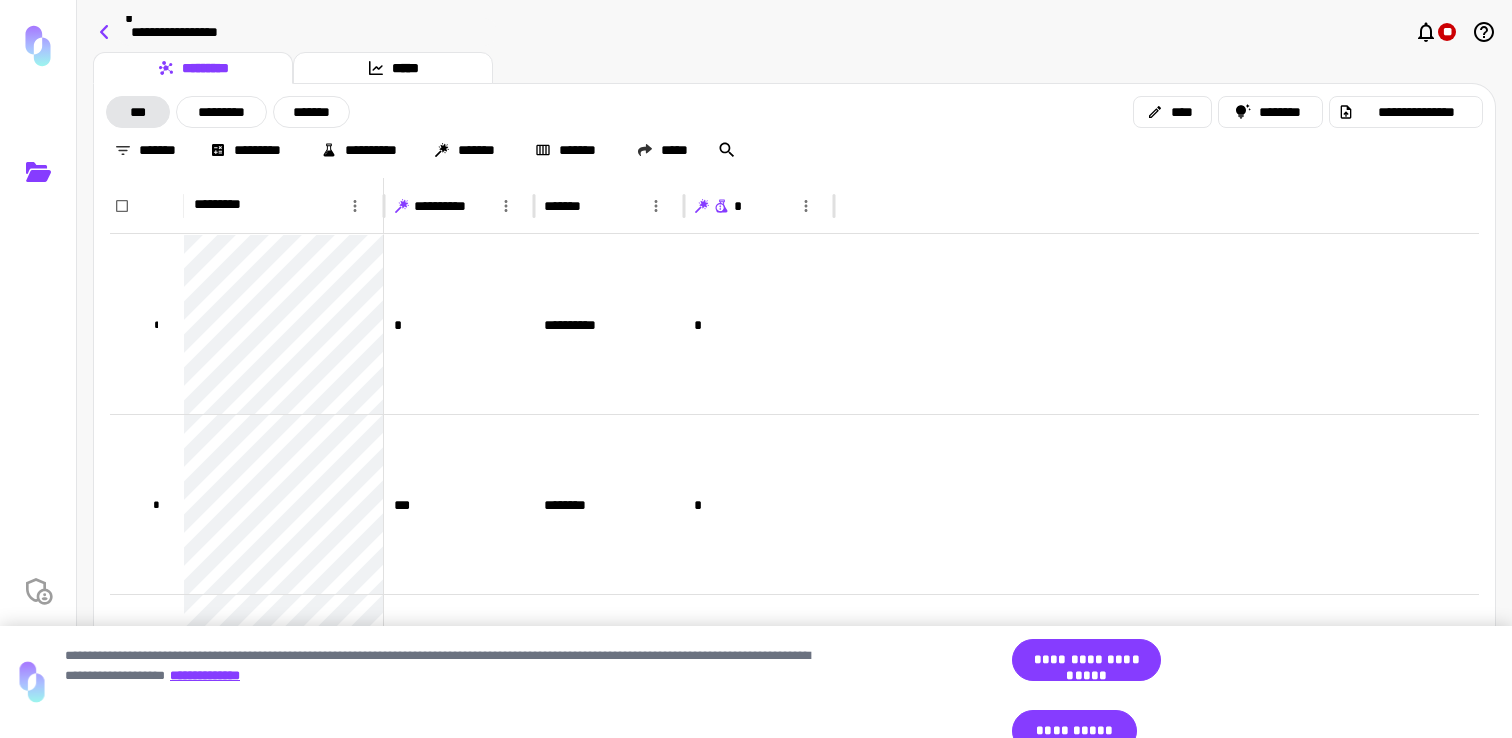 click 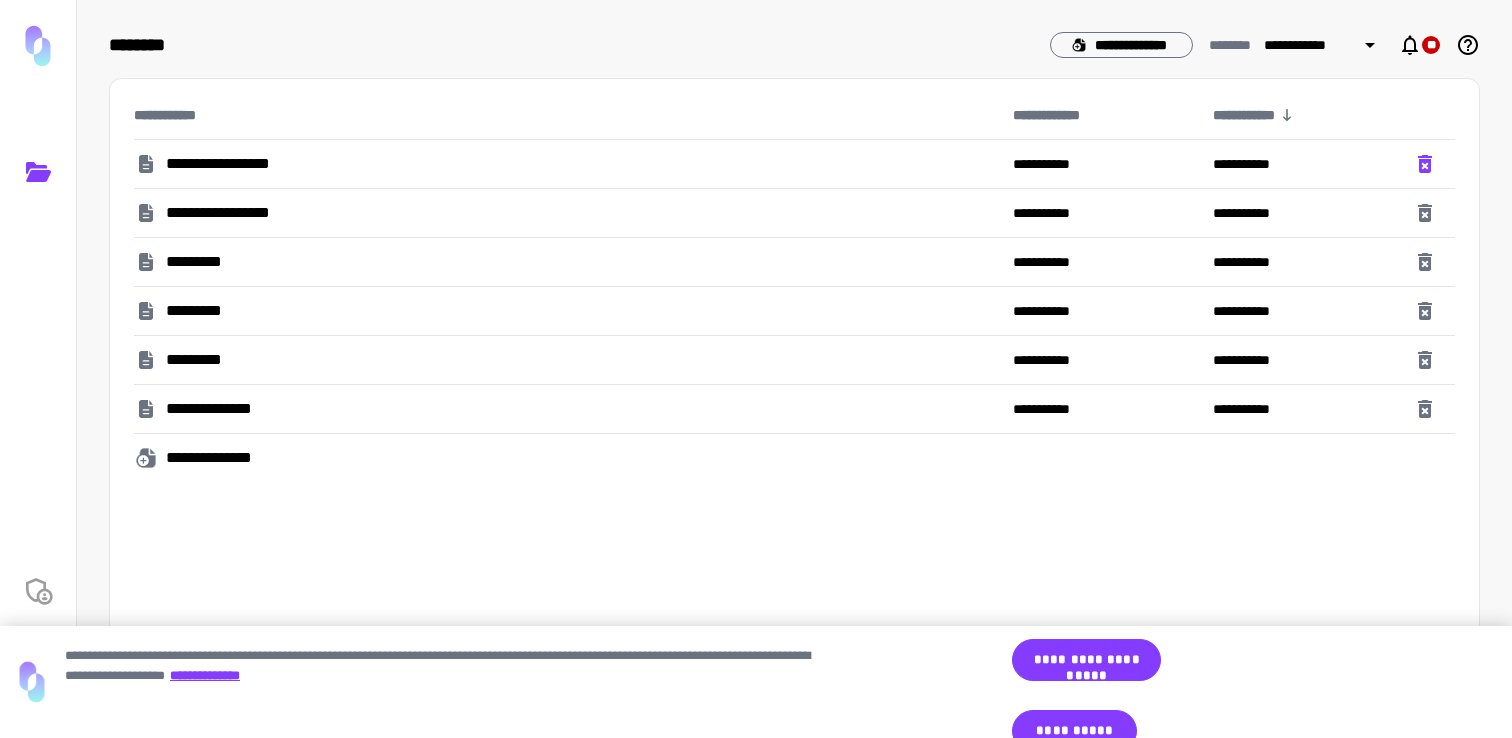 click 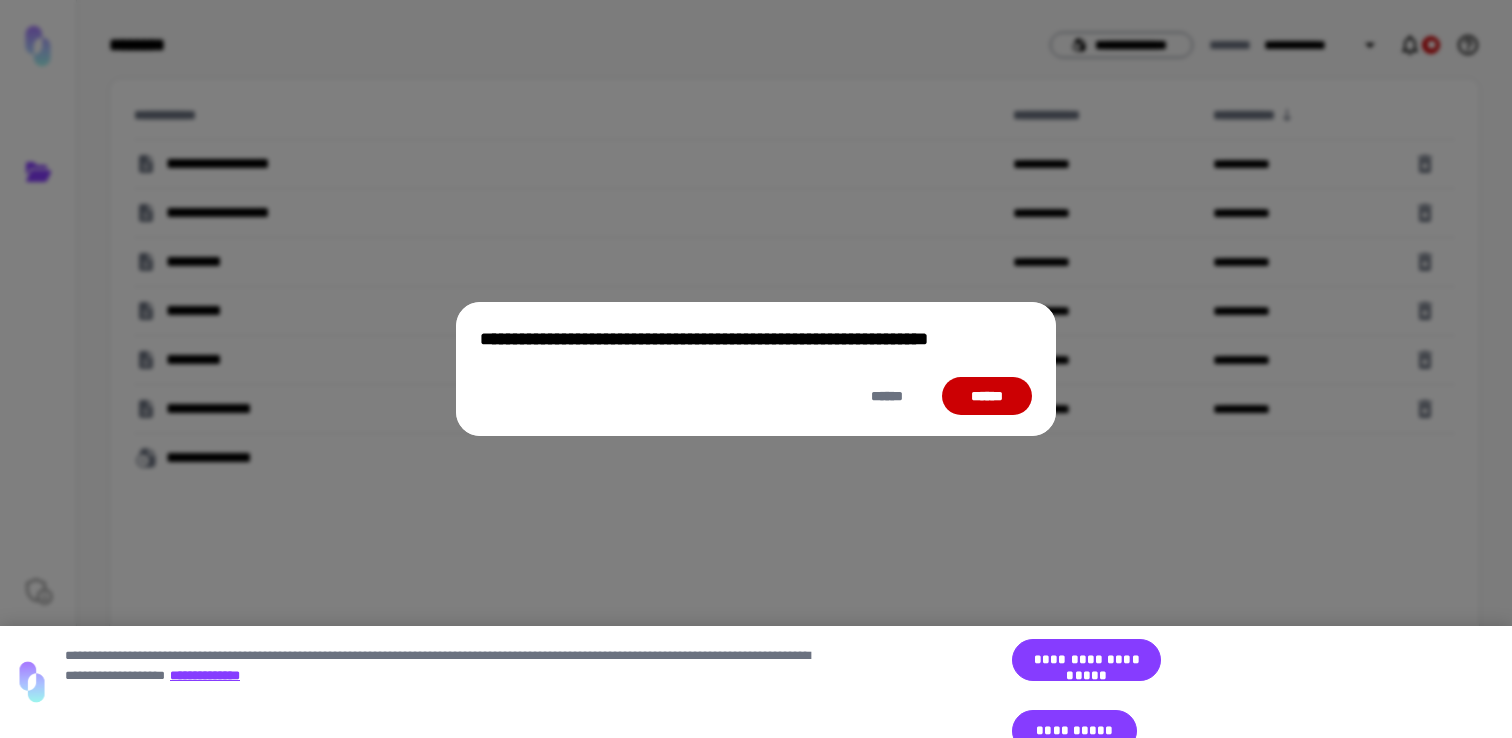click on "******" at bounding box center [987, 396] 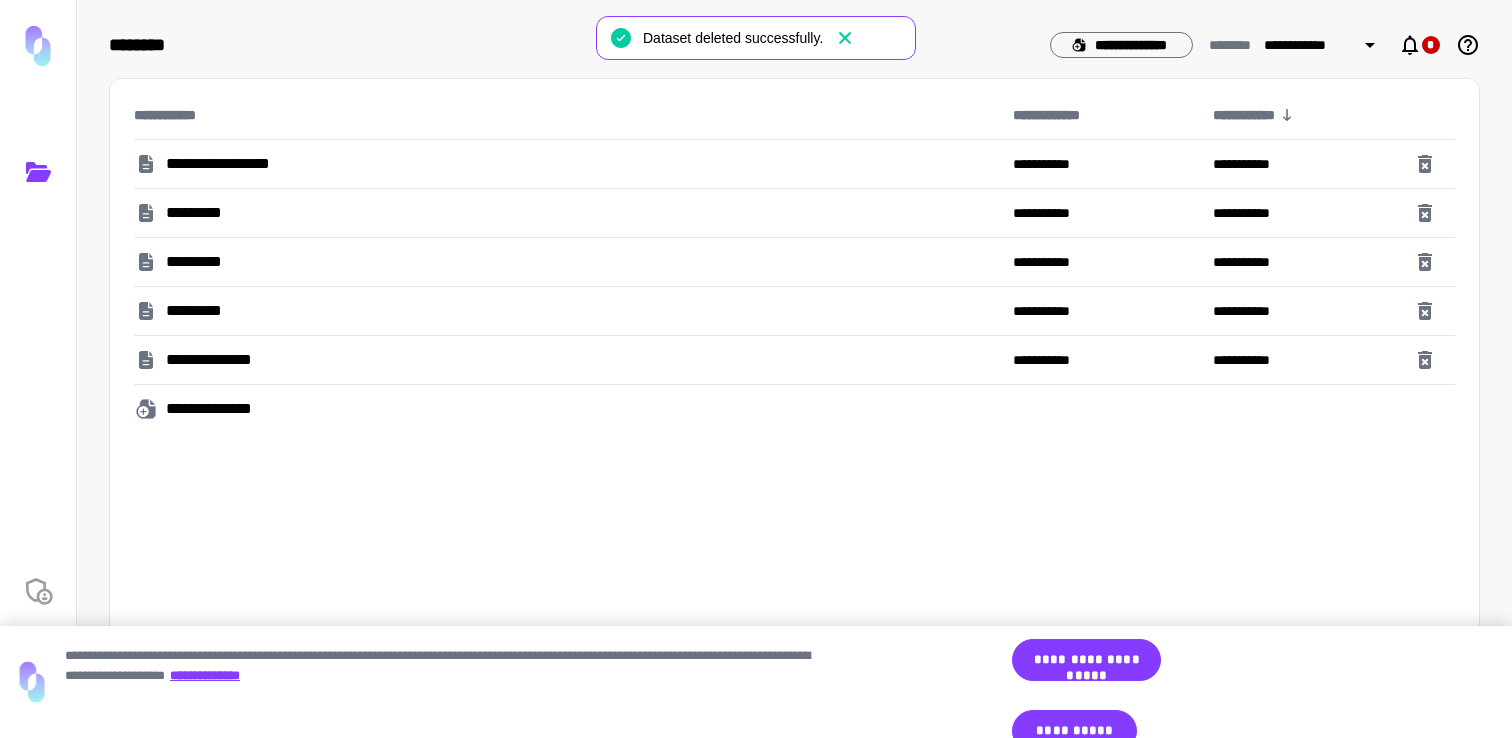 click 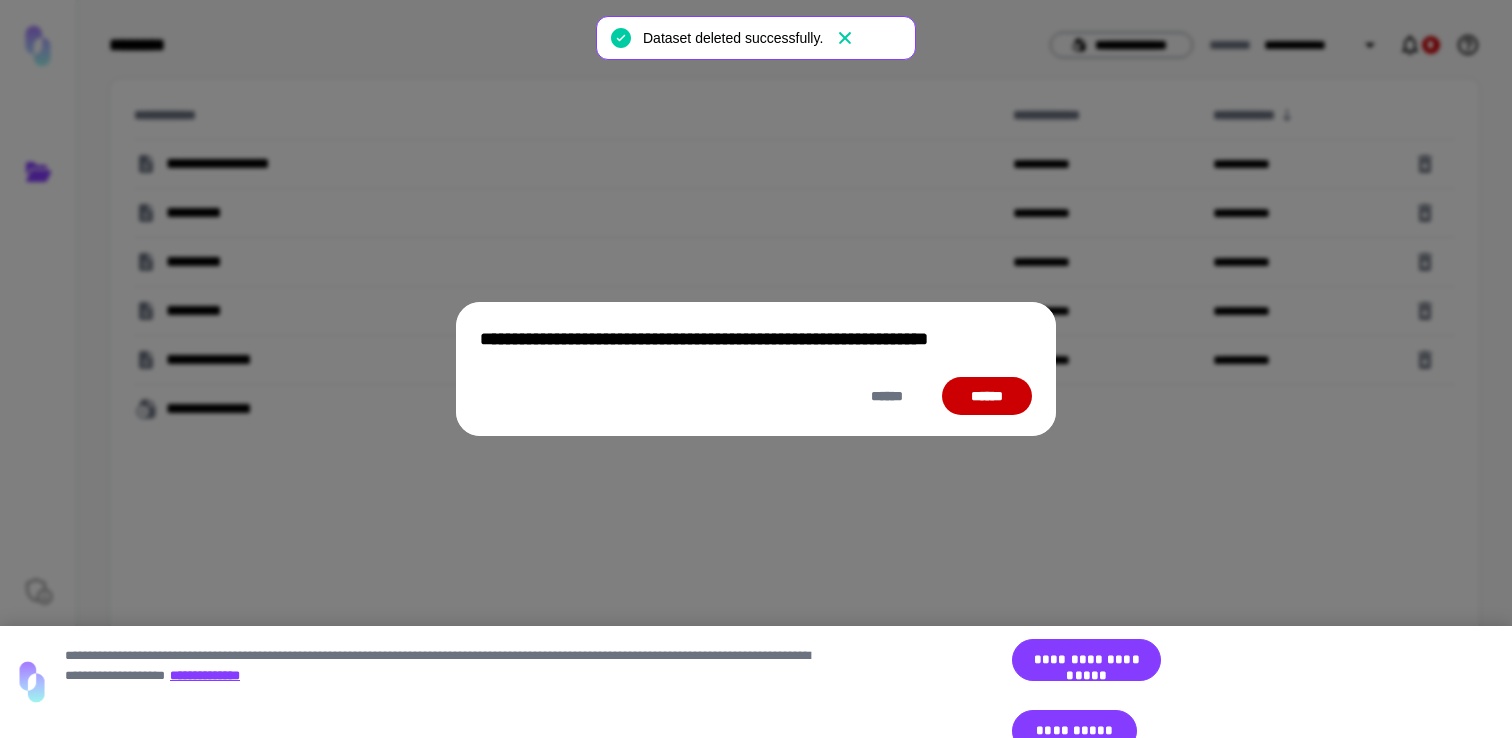 click on "******" at bounding box center [987, 396] 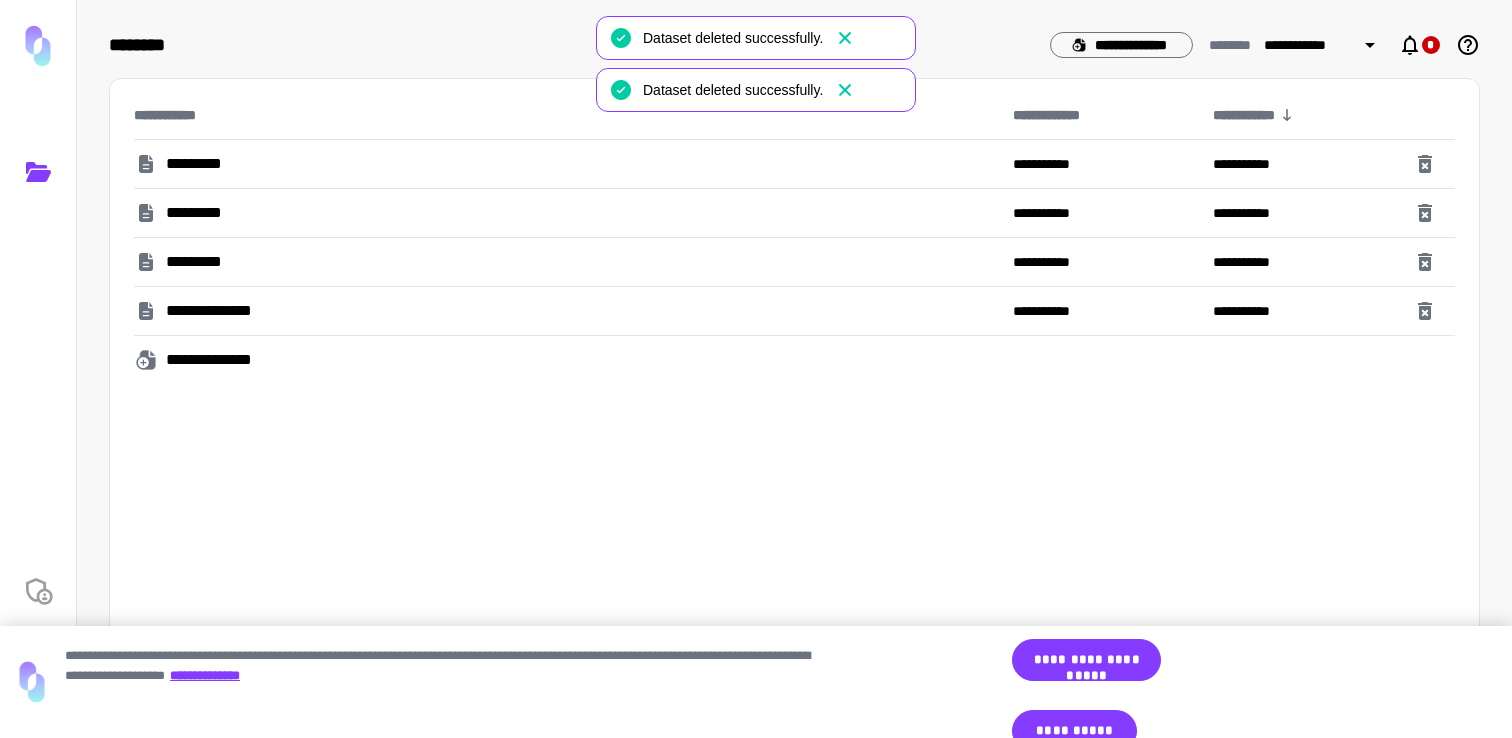 click 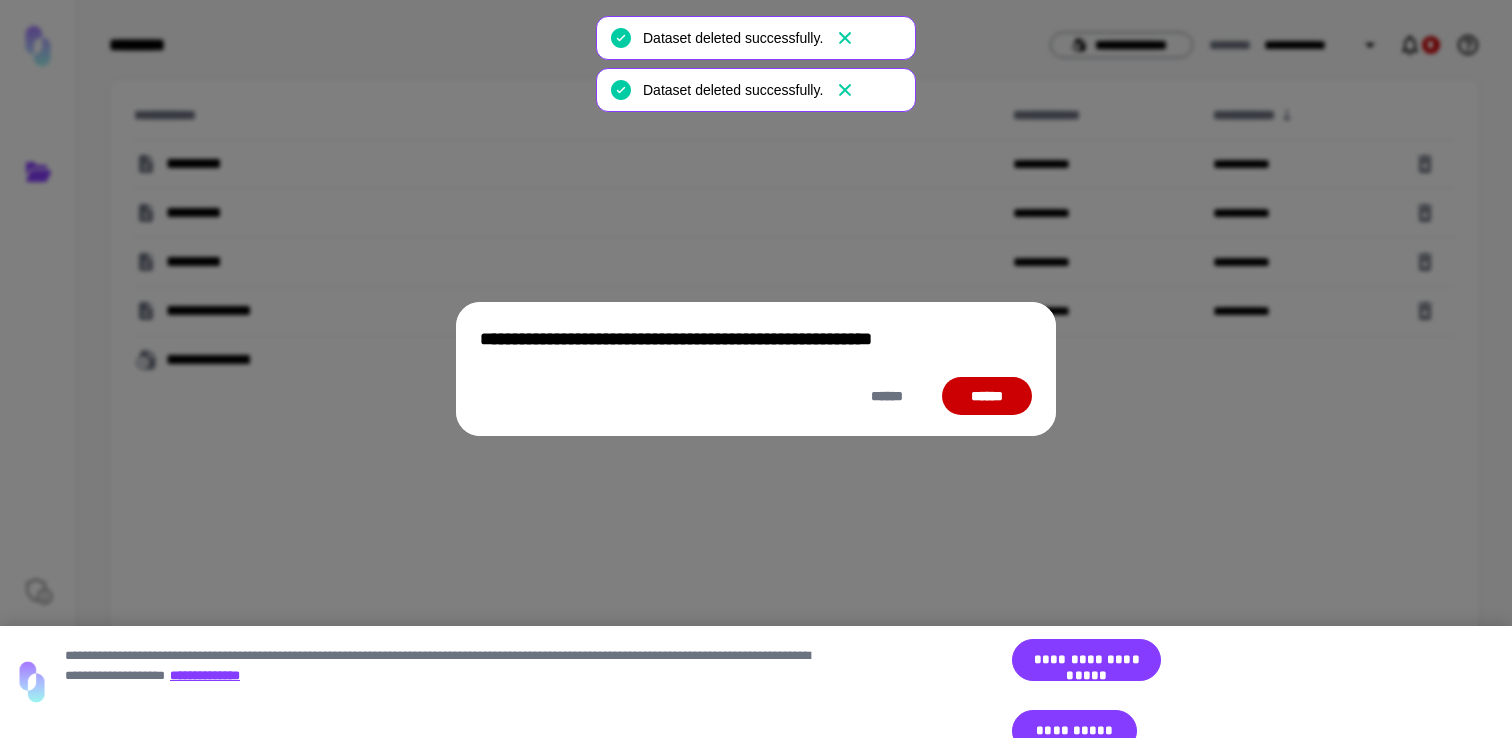 click on "******" at bounding box center (987, 396) 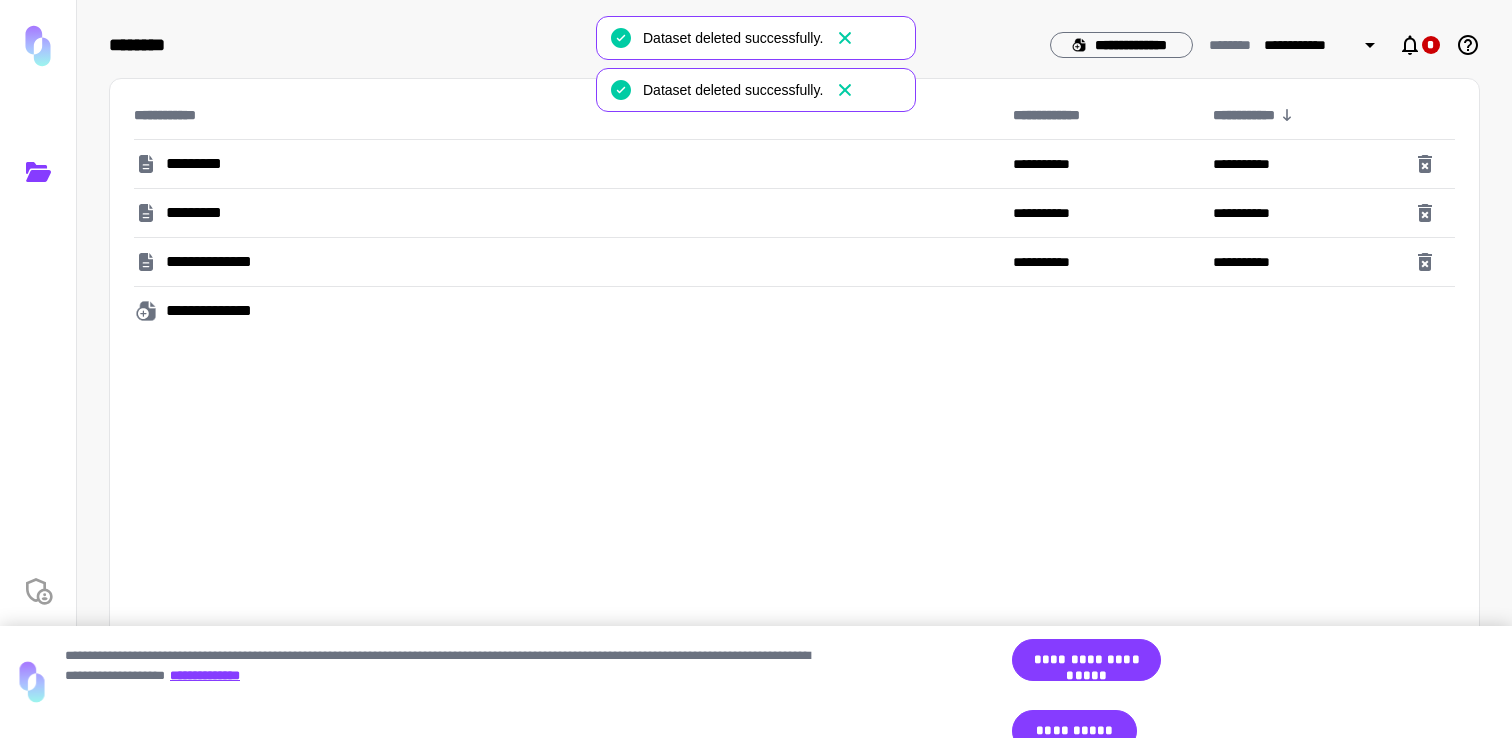 click 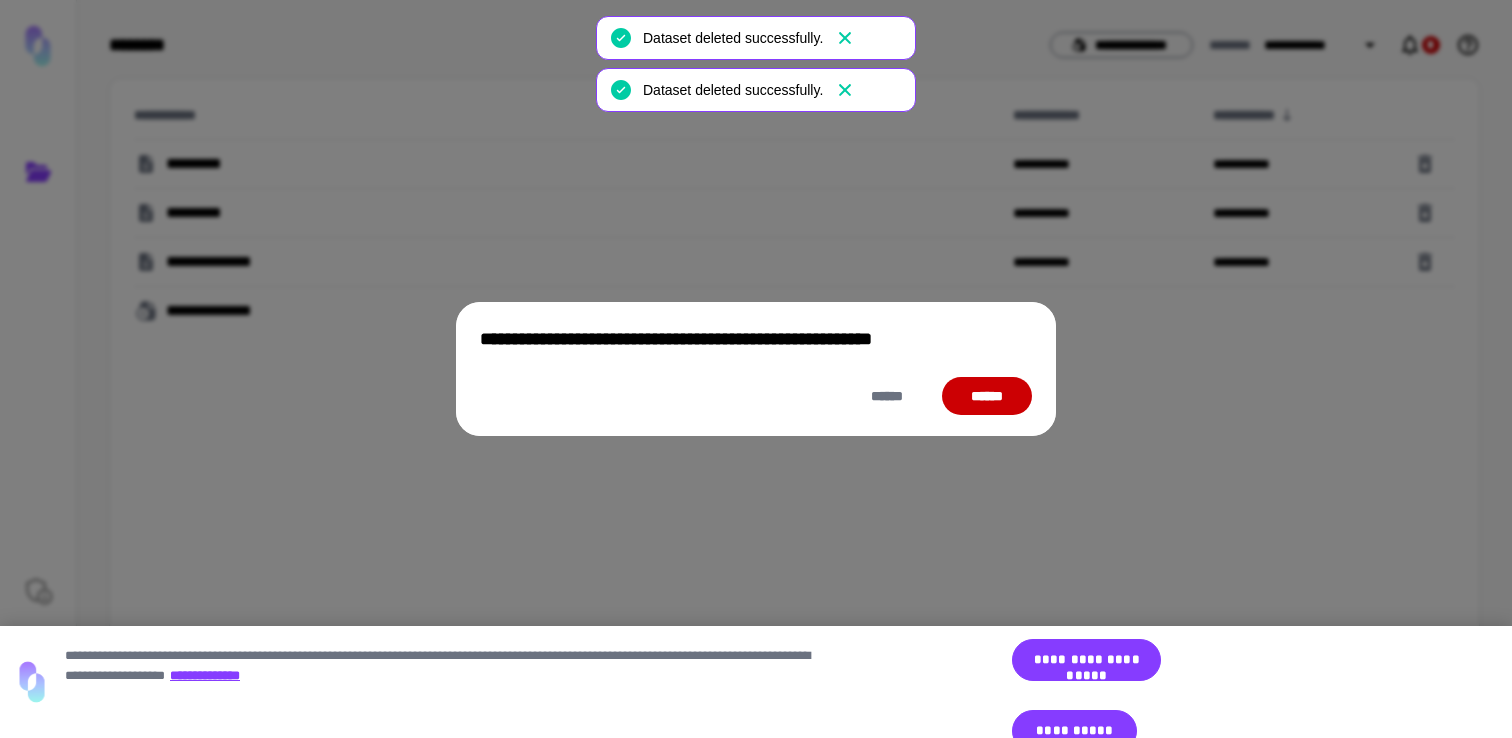 click on "******" at bounding box center [987, 396] 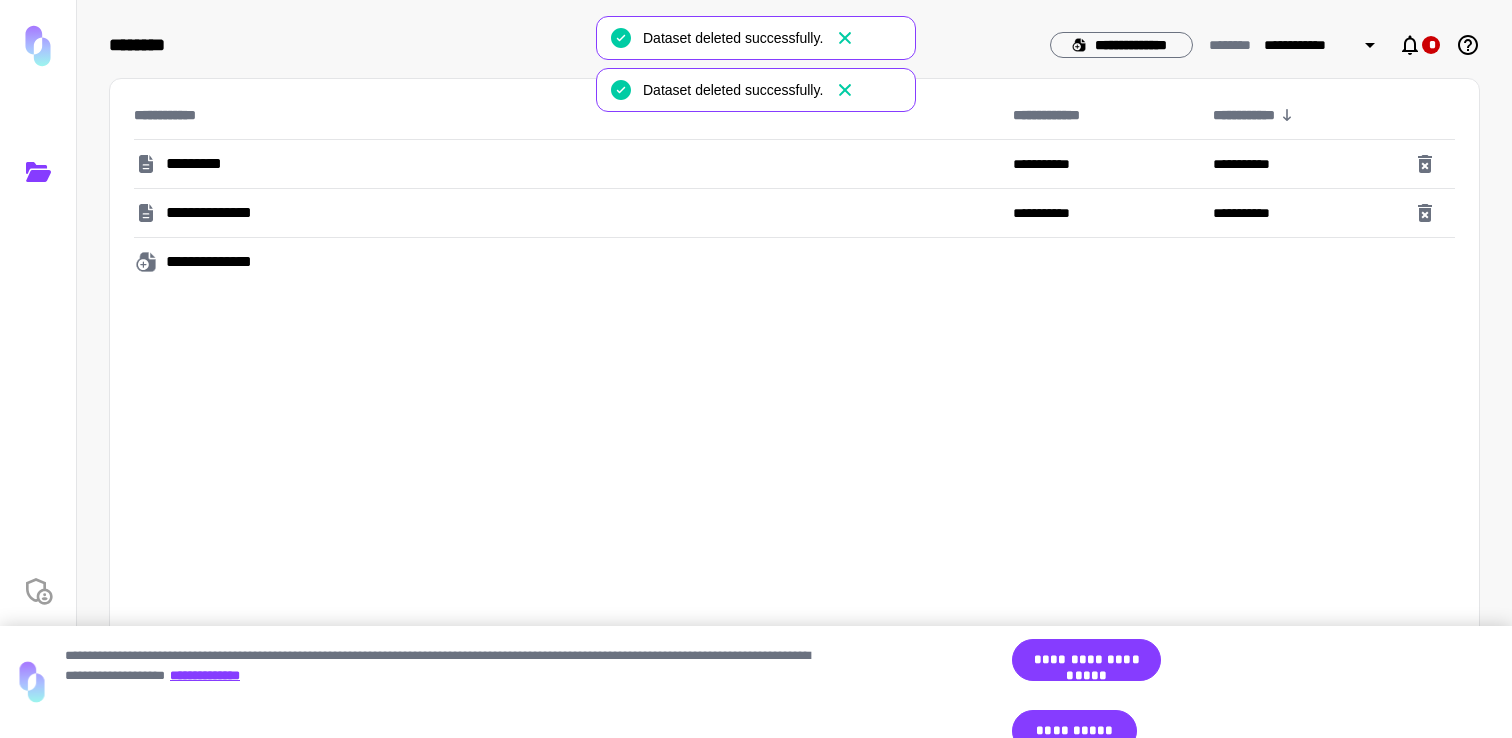 click 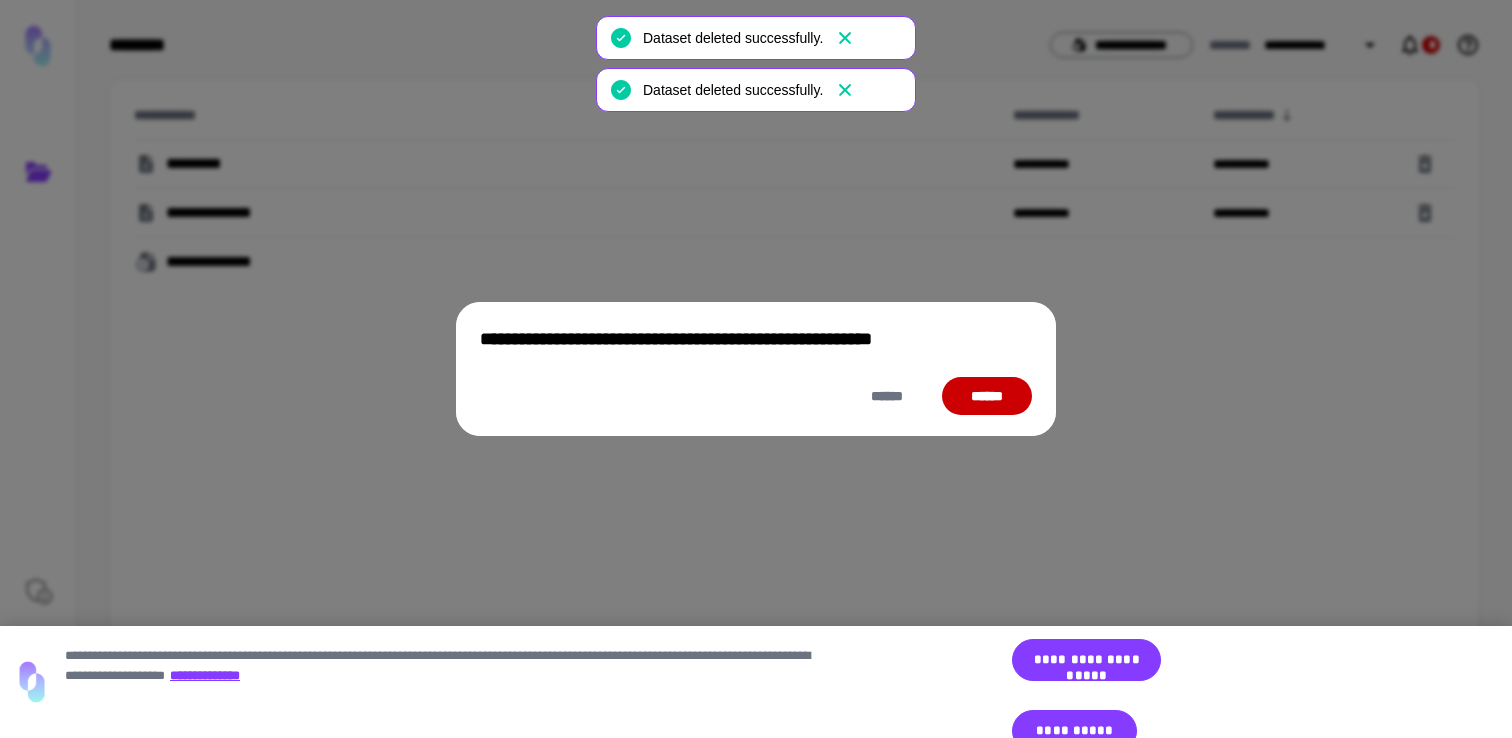click on "******" at bounding box center (987, 396) 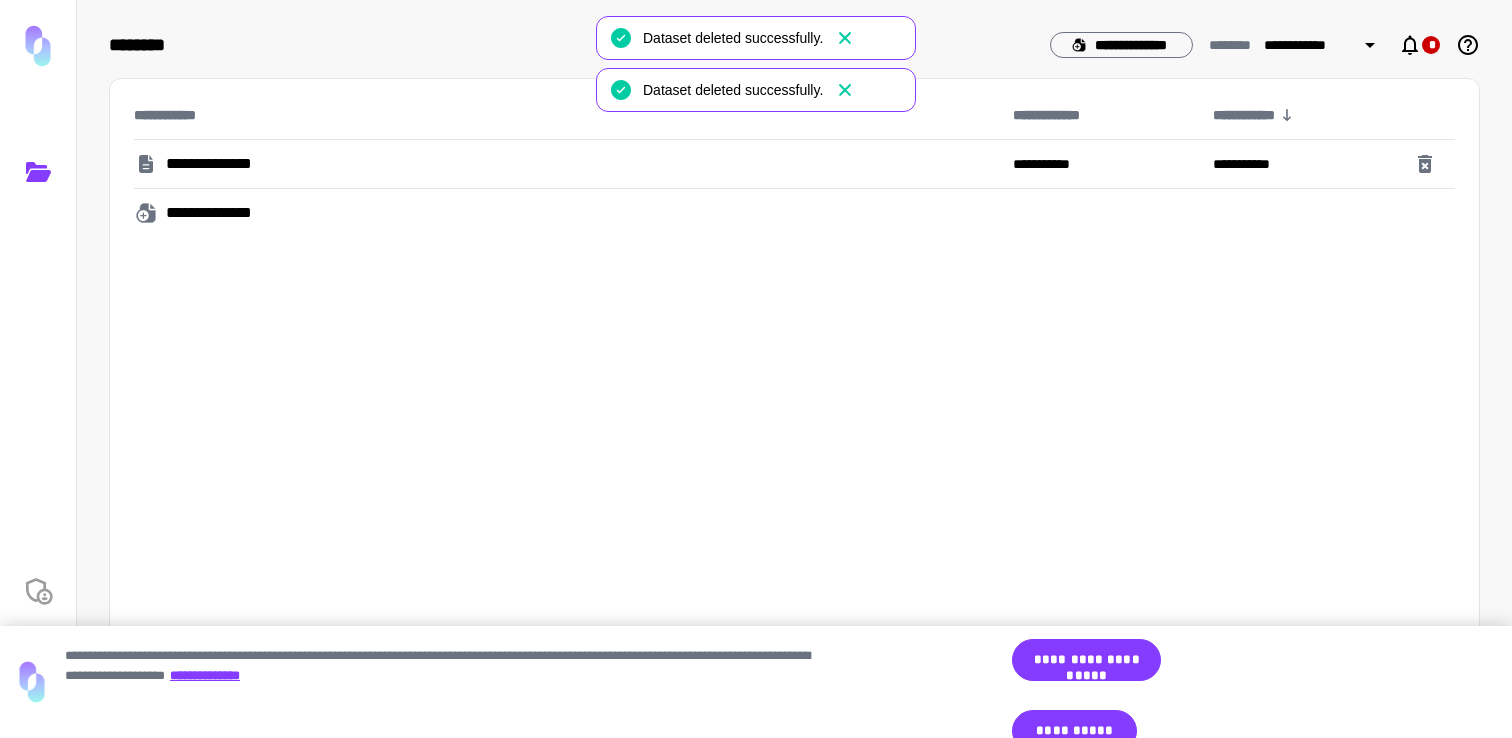 click at bounding box center (1430, 164) 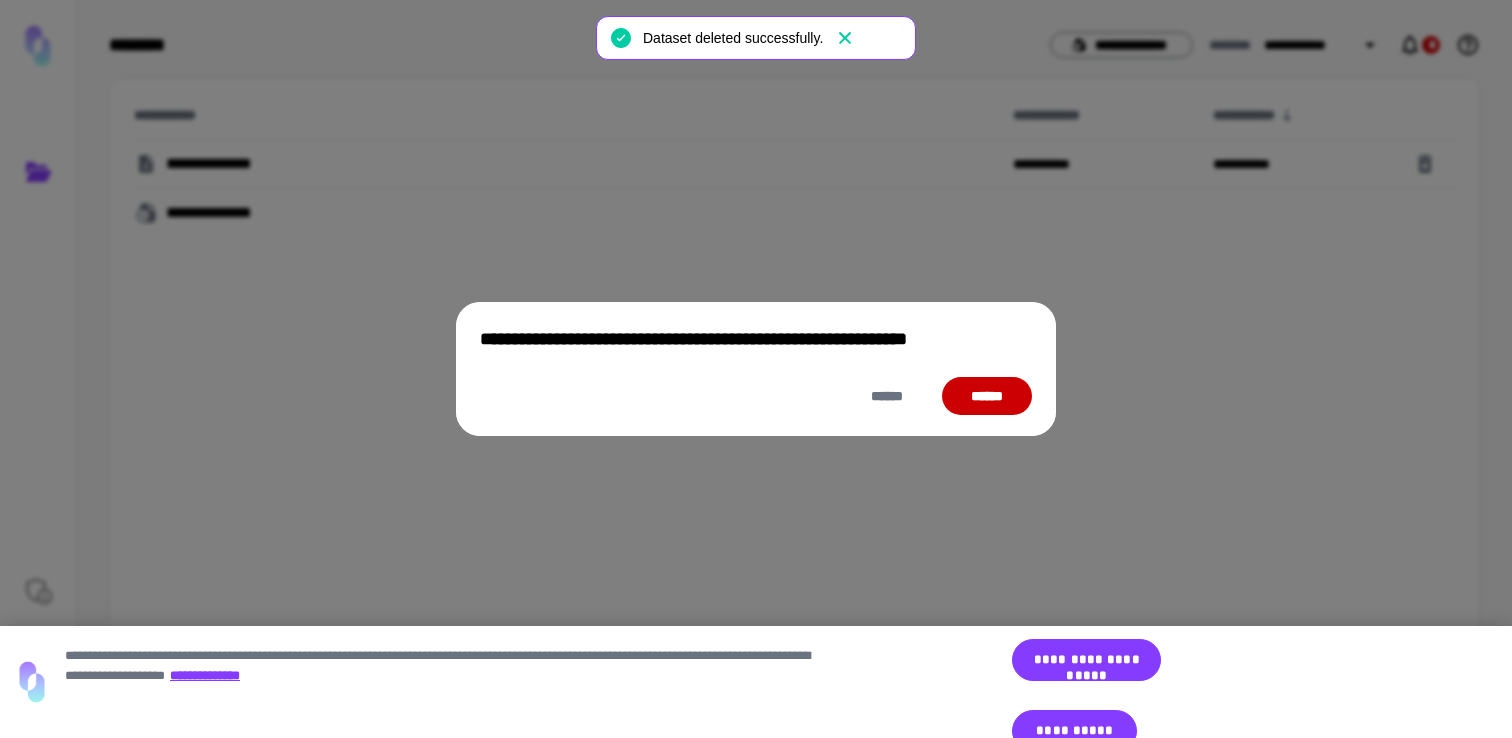 click on "******" at bounding box center [987, 396] 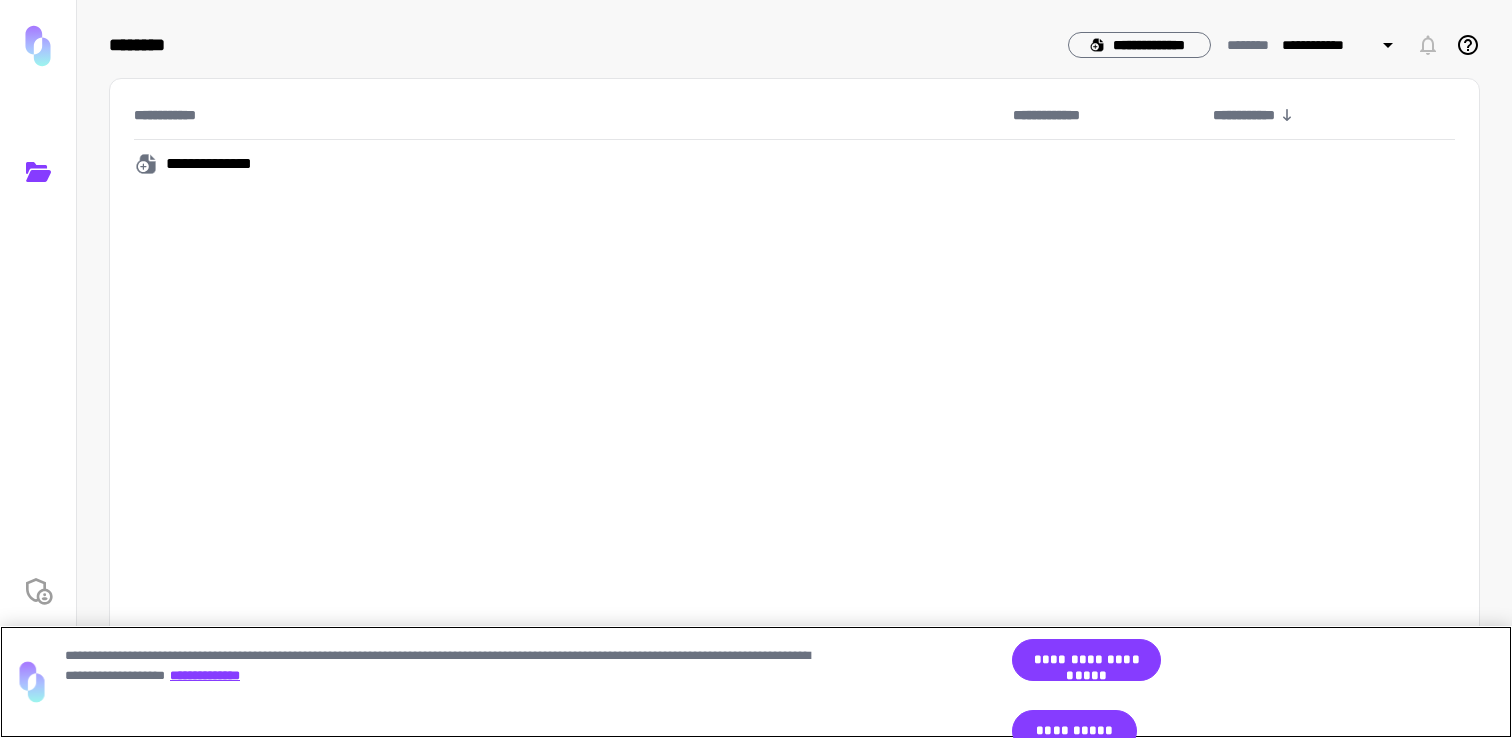 scroll, scrollTop: 0, scrollLeft: 0, axis: both 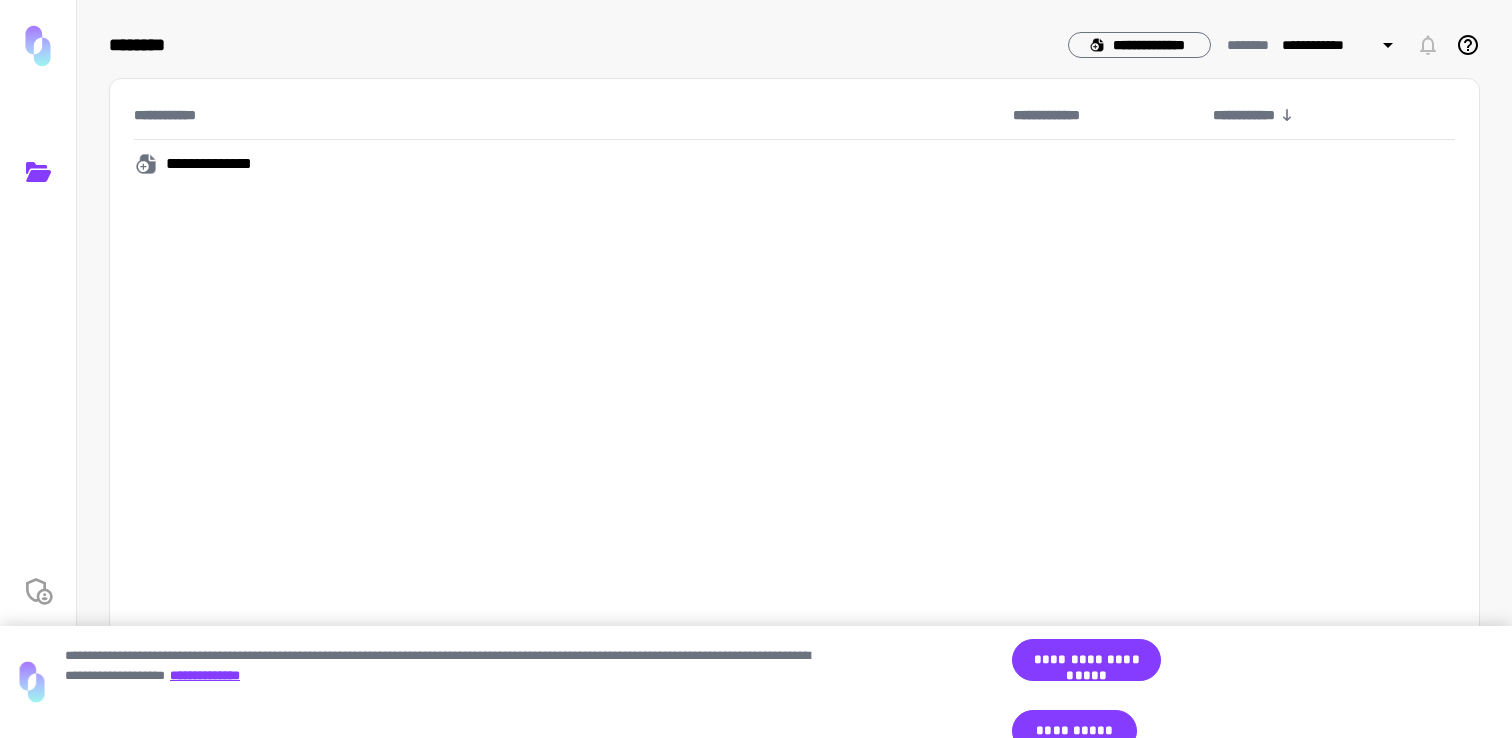 click on "**********" at bounding box center (569, 164) 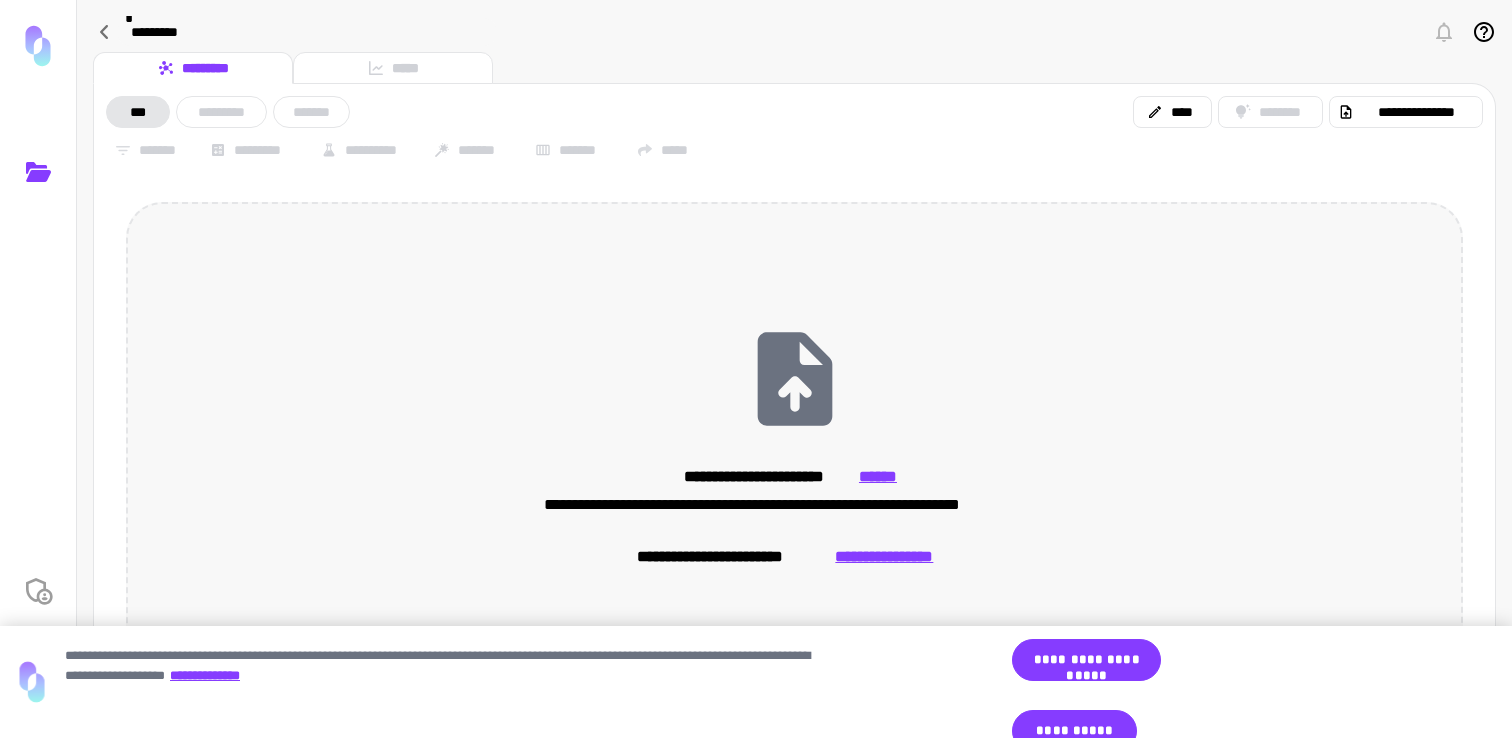 click on "**********" at bounding box center (794, 445) 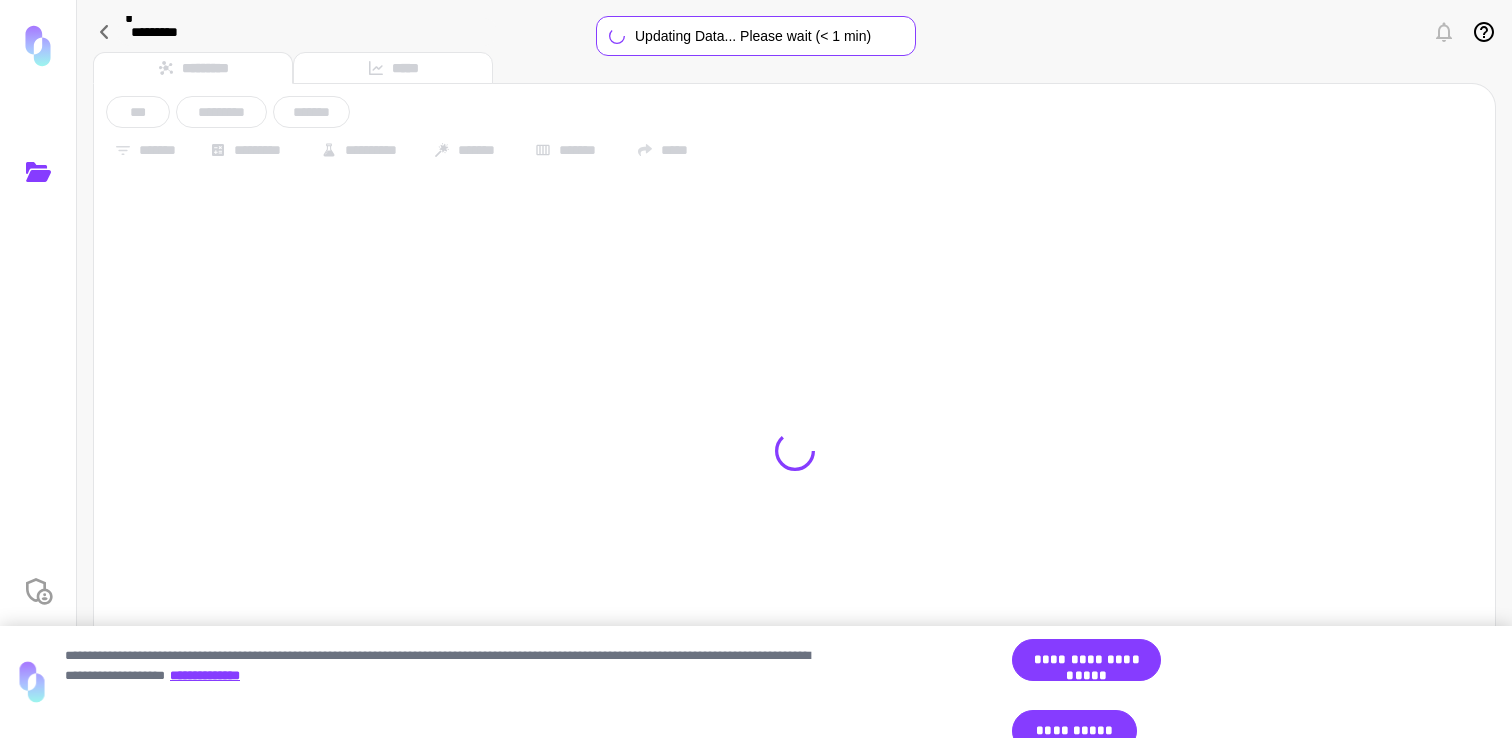 type on "**********" 